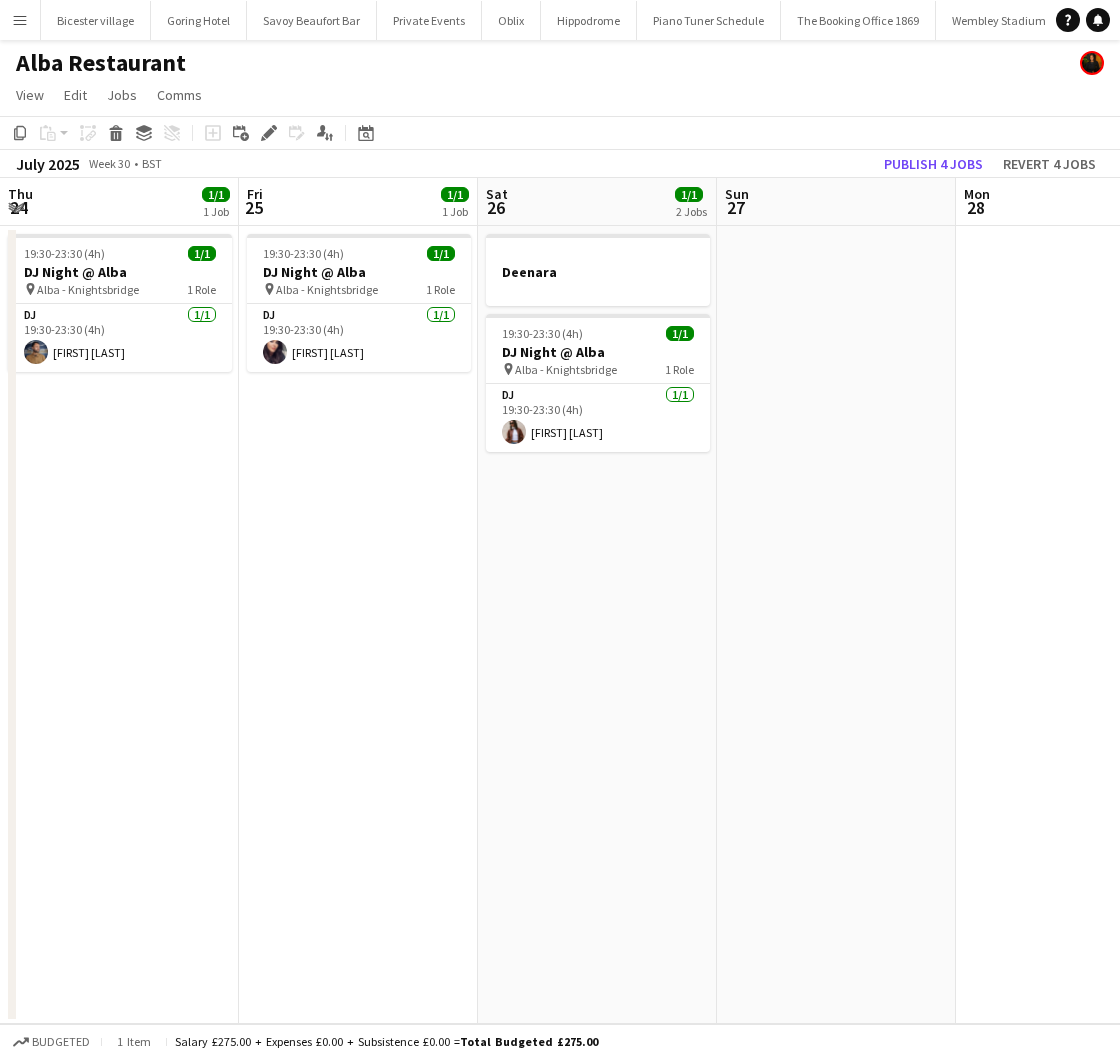 scroll, scrollTop: 0, scrollLeft: 0, axis: both 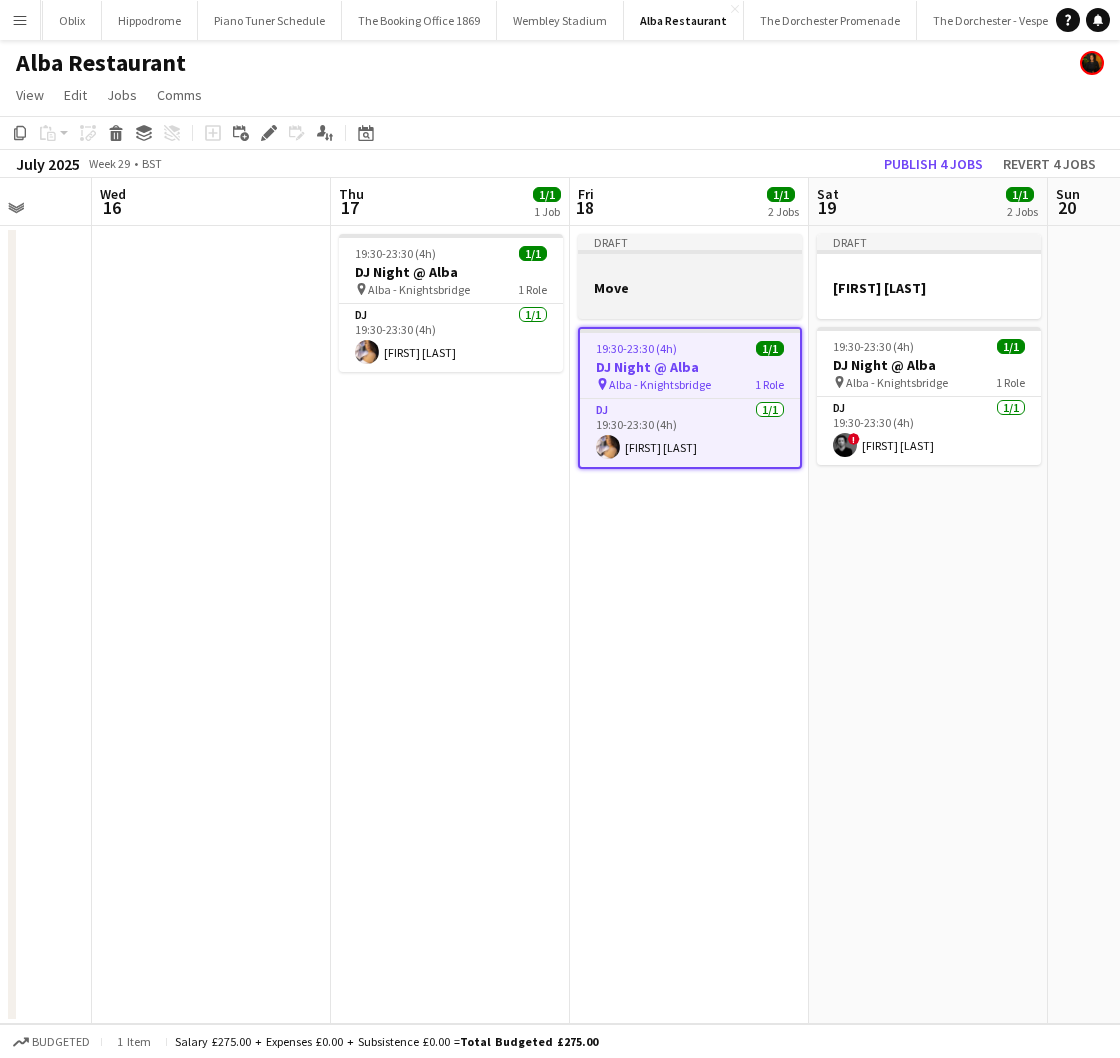 click at bounding box center (690, 305) 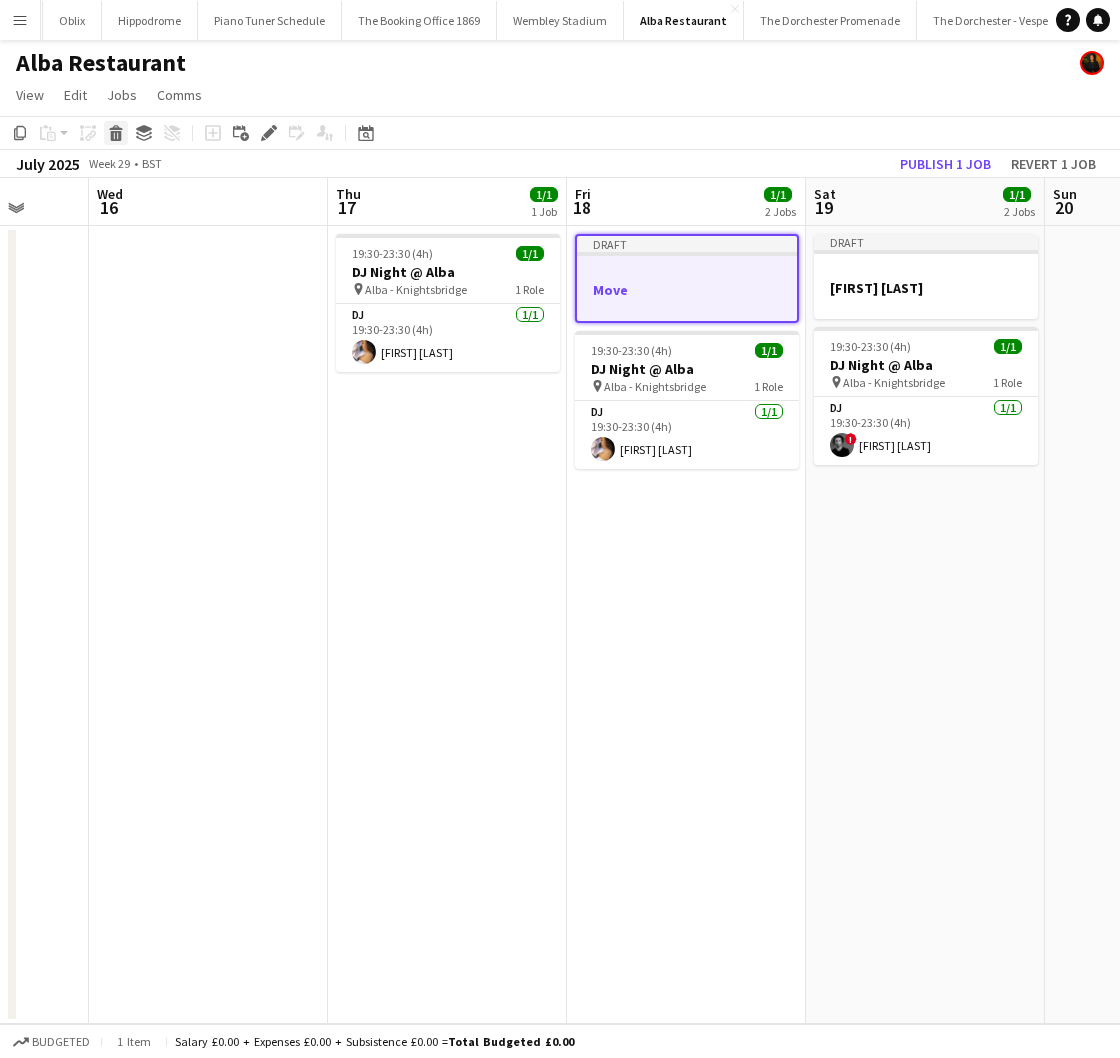 click on "Delete" at bounding box center [116, 133] 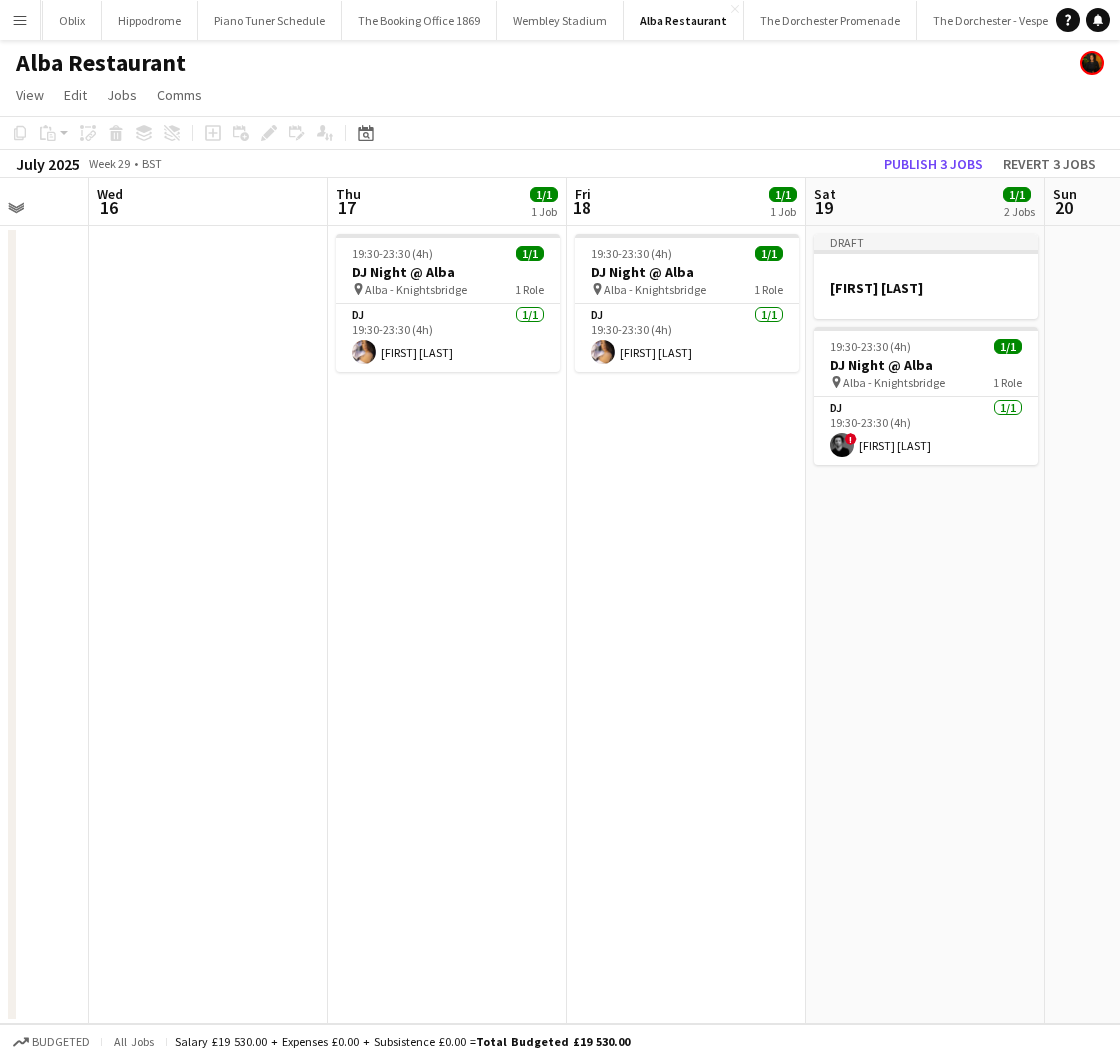click on "19:30-23:30 (4h)    1/1   DJ Night @ Alba
pin
Alba - Knightsbridge   1 Role   DJ   1/1   19:30-23:30 (4h)
[FIRST] [LAST]" at bounding box center [686, 625] 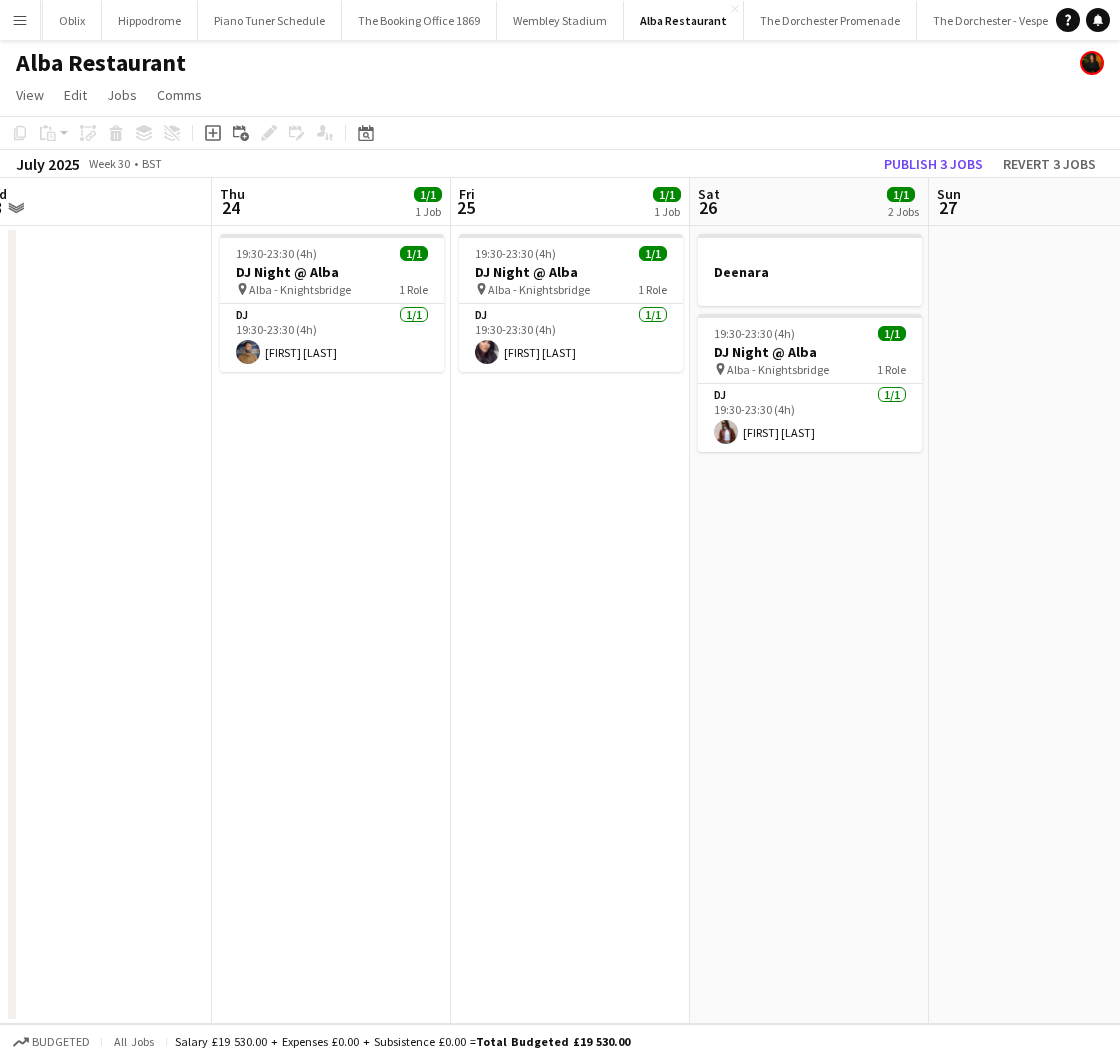 scroll, scrollTop: 0, scrollLeft: 780, axis: horizontal 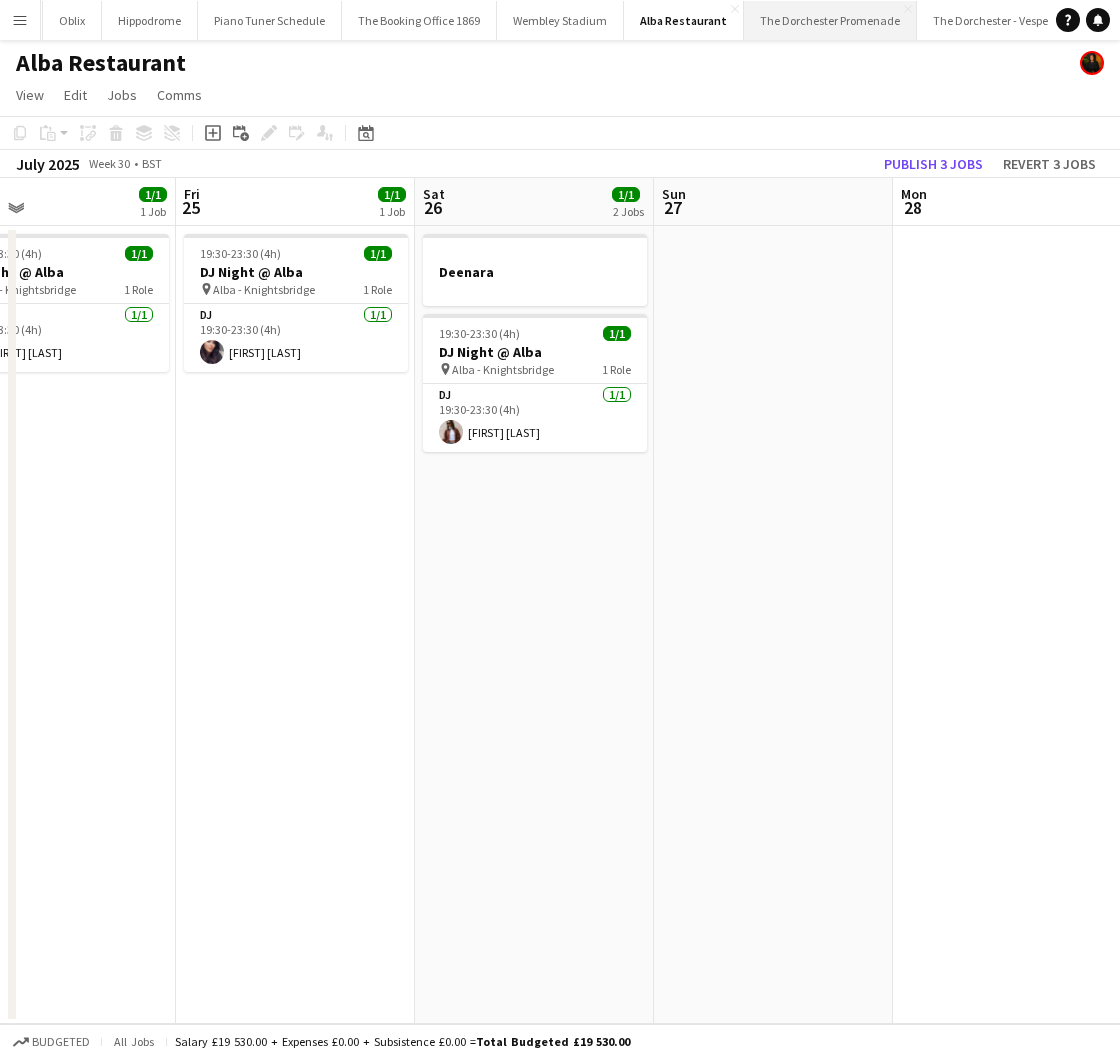 click on "The Dorchester Promenade
Close" at bounding box center [830, 20] 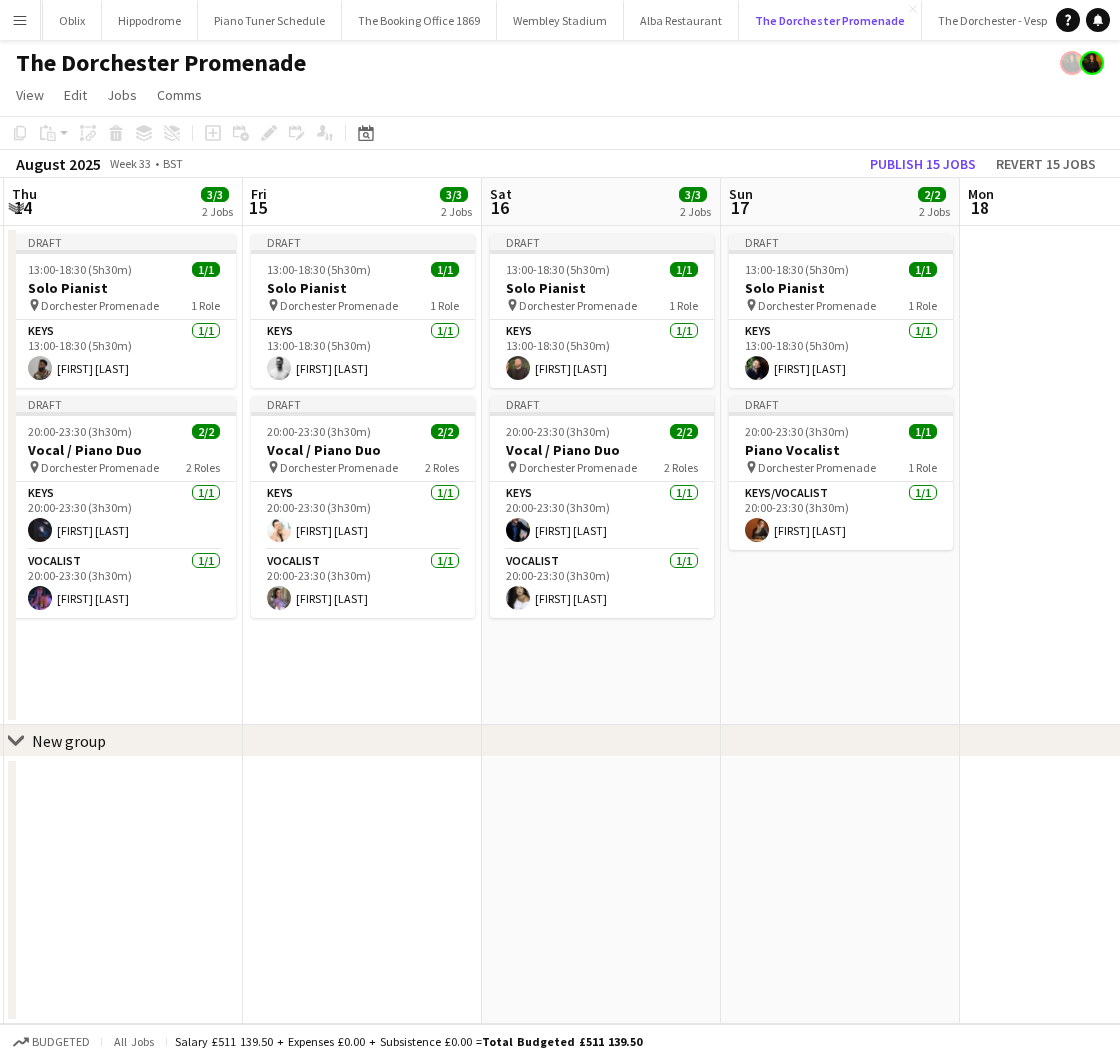 scroll, scrollTop: 0, scrollLeft: 791, axis: horizontal 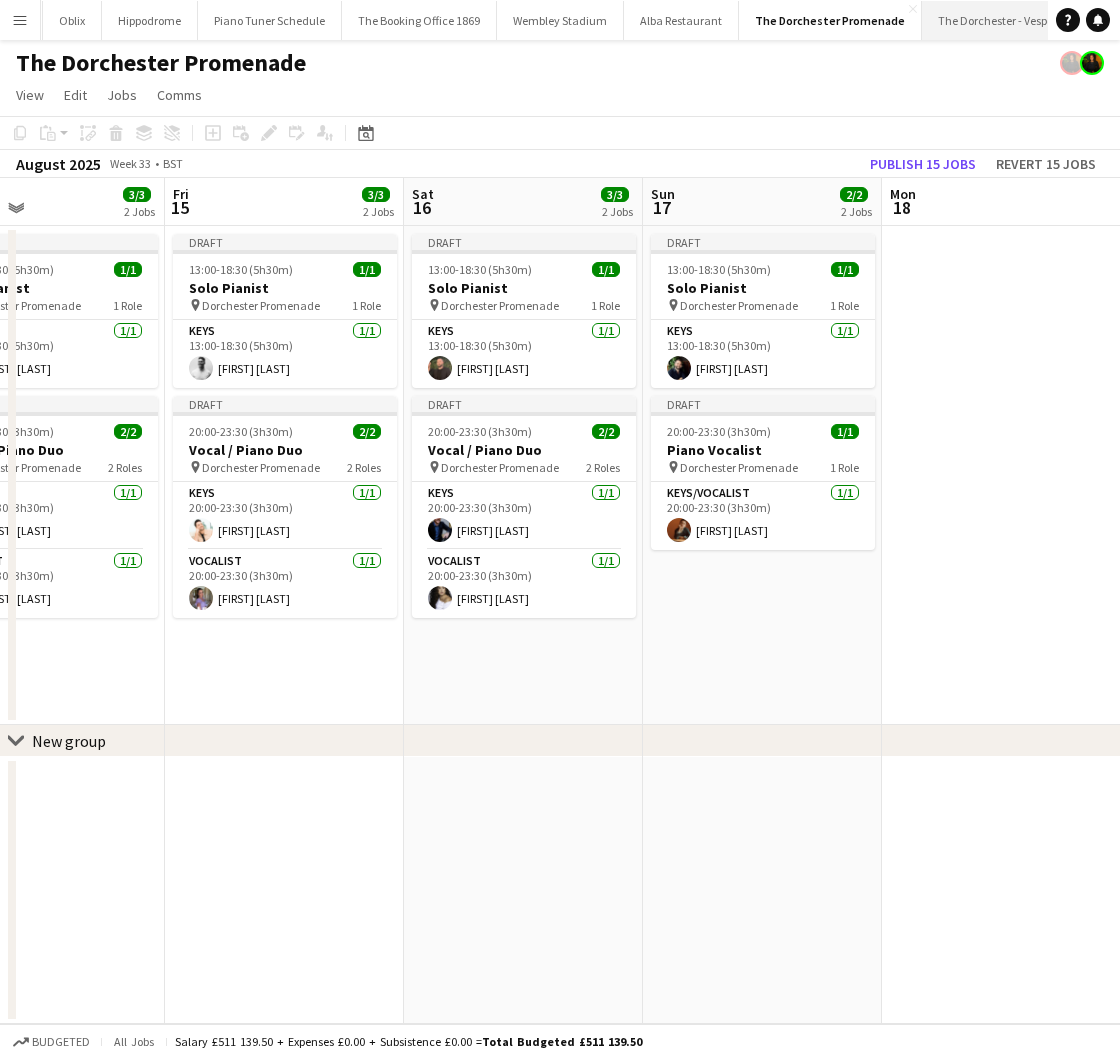 click on "The Dorchester - Vesper Bar
Close" at bounding box center (1008, 20) 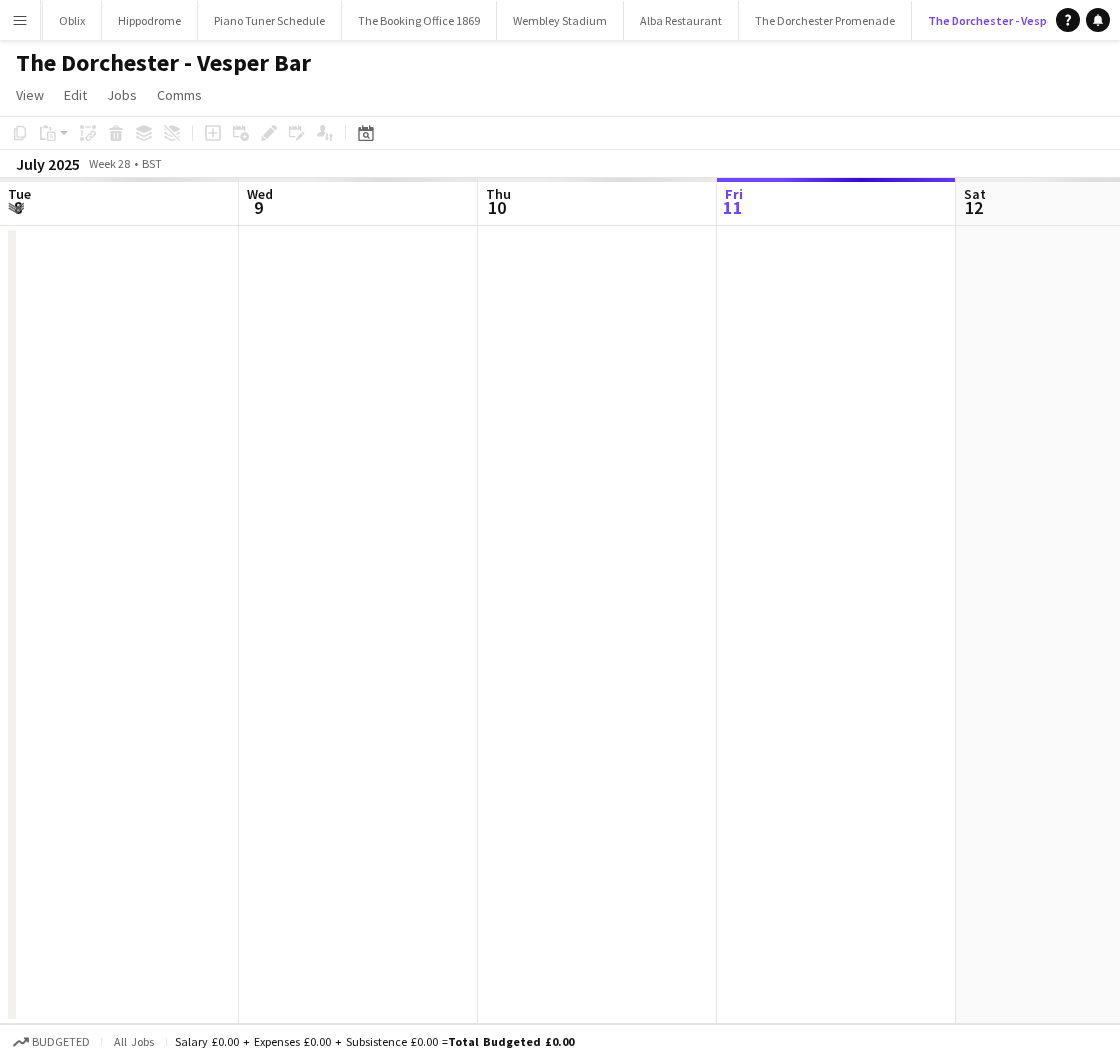 scroll, scrollTop: 0, scrollLeft: 460, axis: horizontal 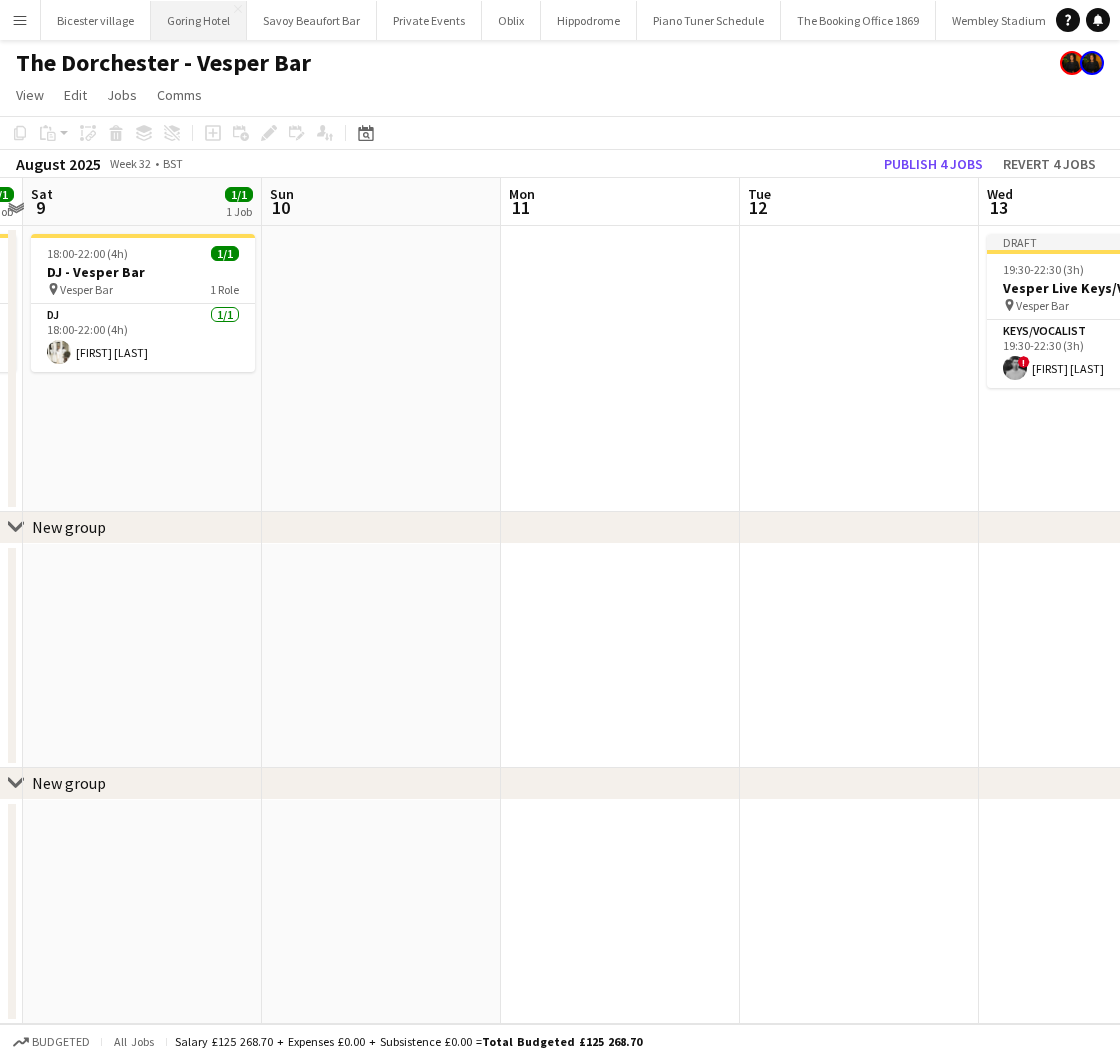 click on "Goring Hotel
Close" at bounding box center [199, 20] 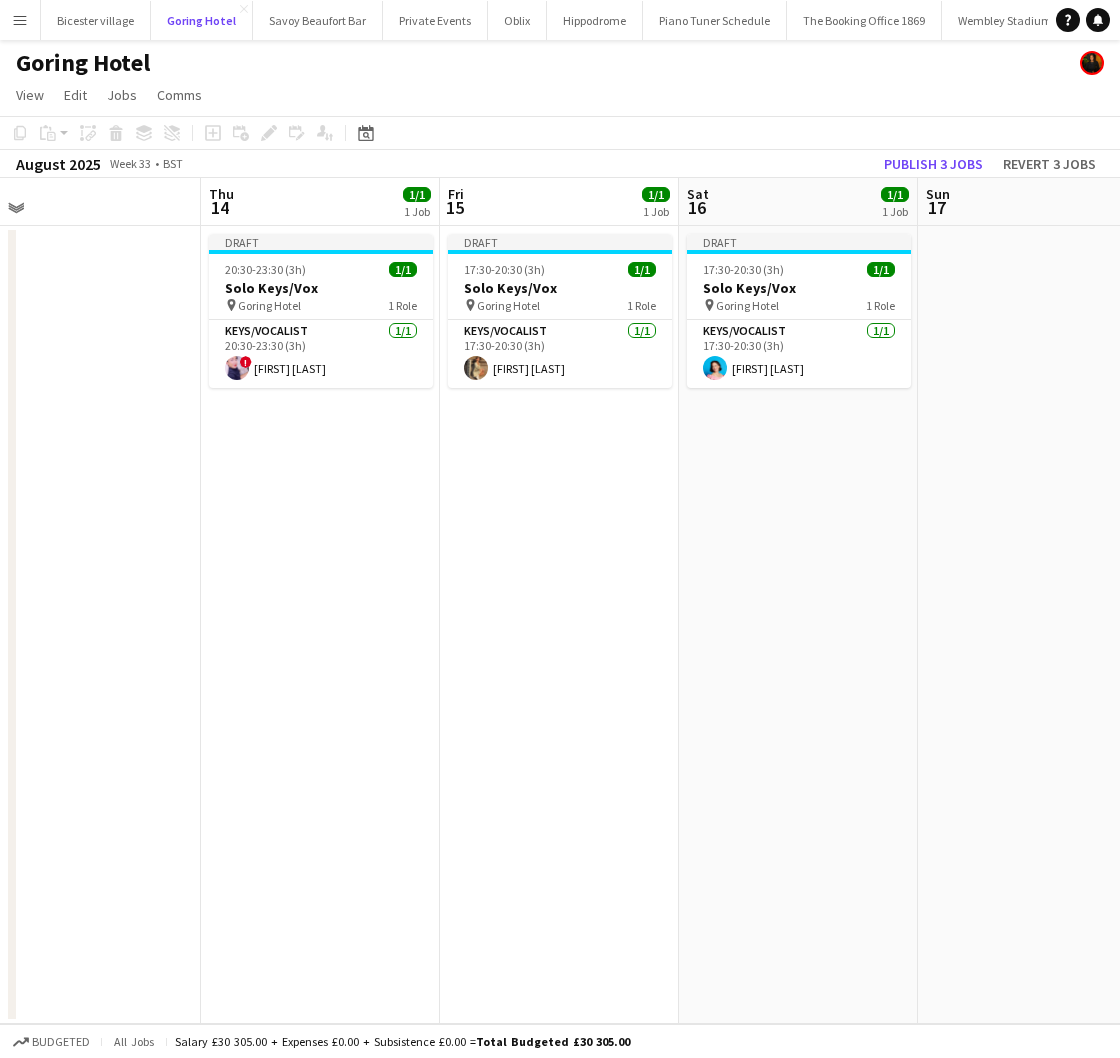 scroll, scrollTop: 0, scrollLeft: 790, axis: horizontal 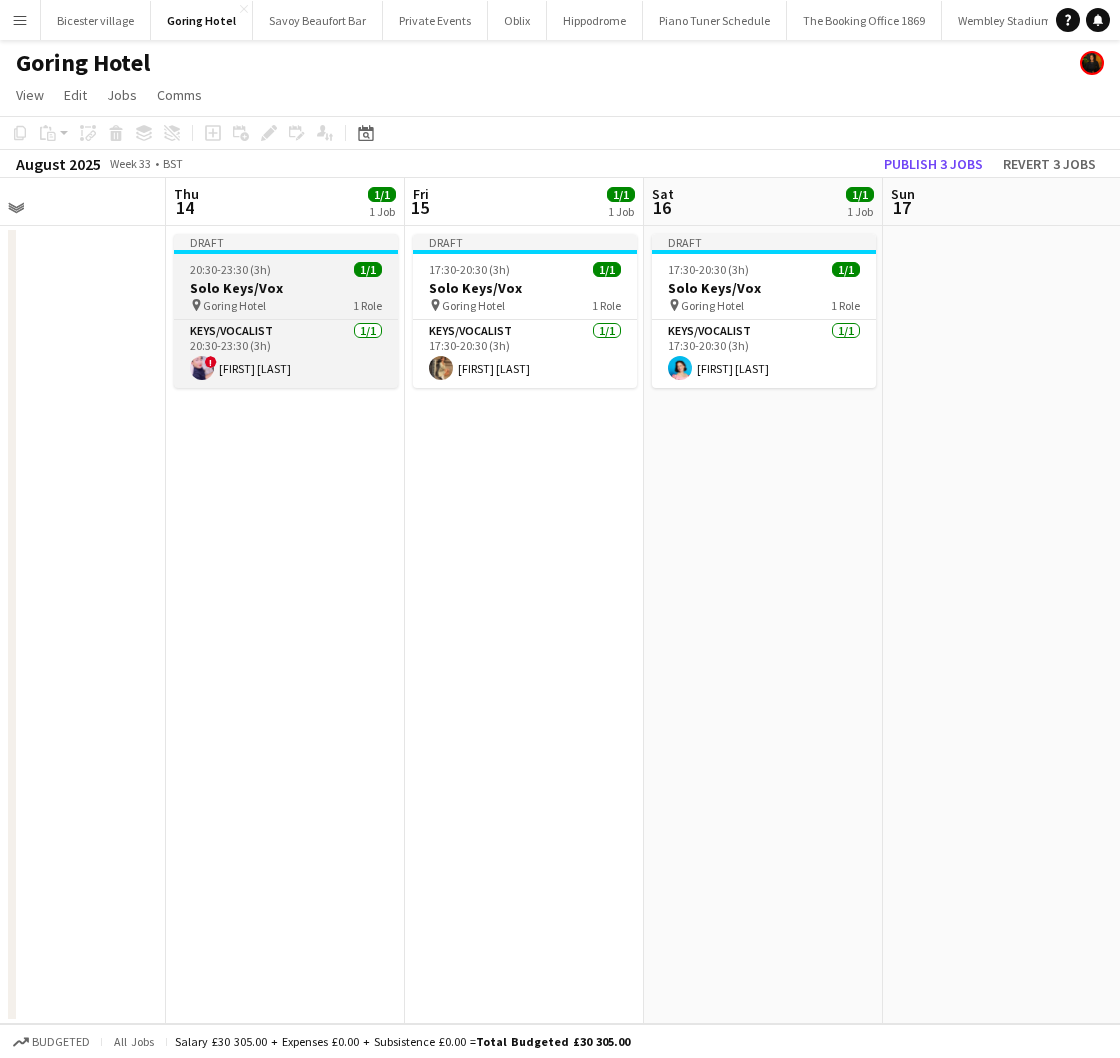 click on "Solo Keys/Vox" at bounding box center [286, 288] 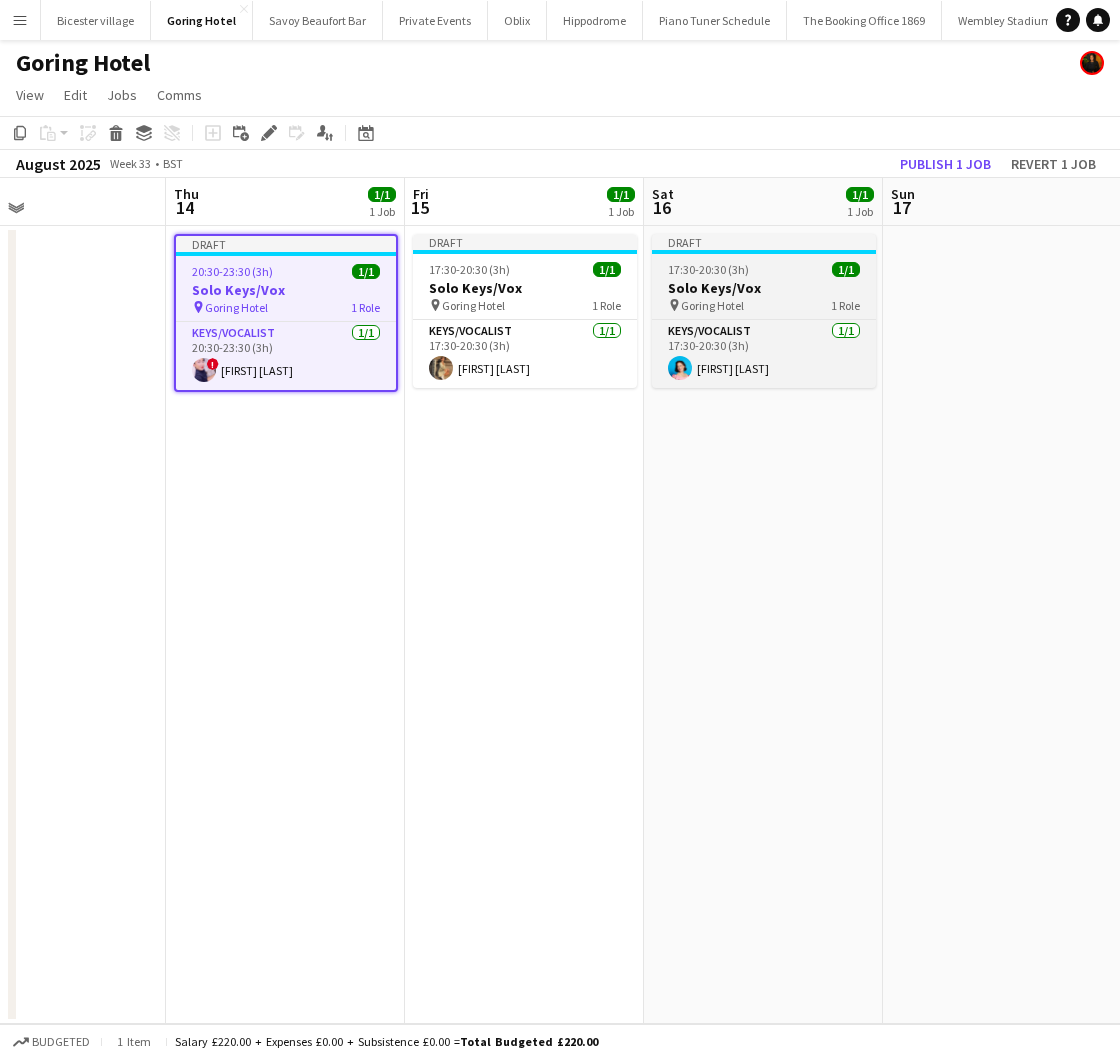 click on "Solo Keys/Vox" at bounding box center [764, 288] 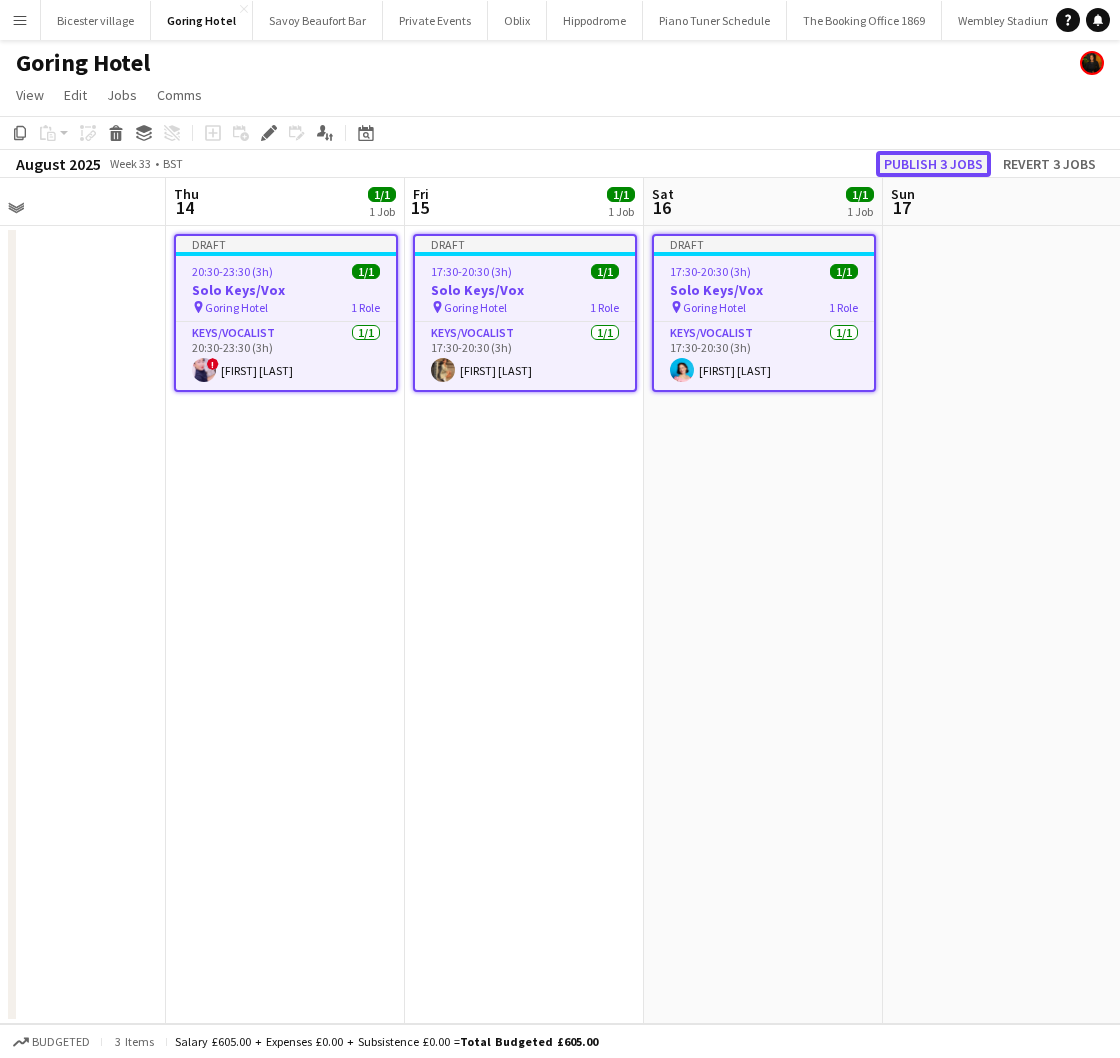 click on "Publish 3 jobs" 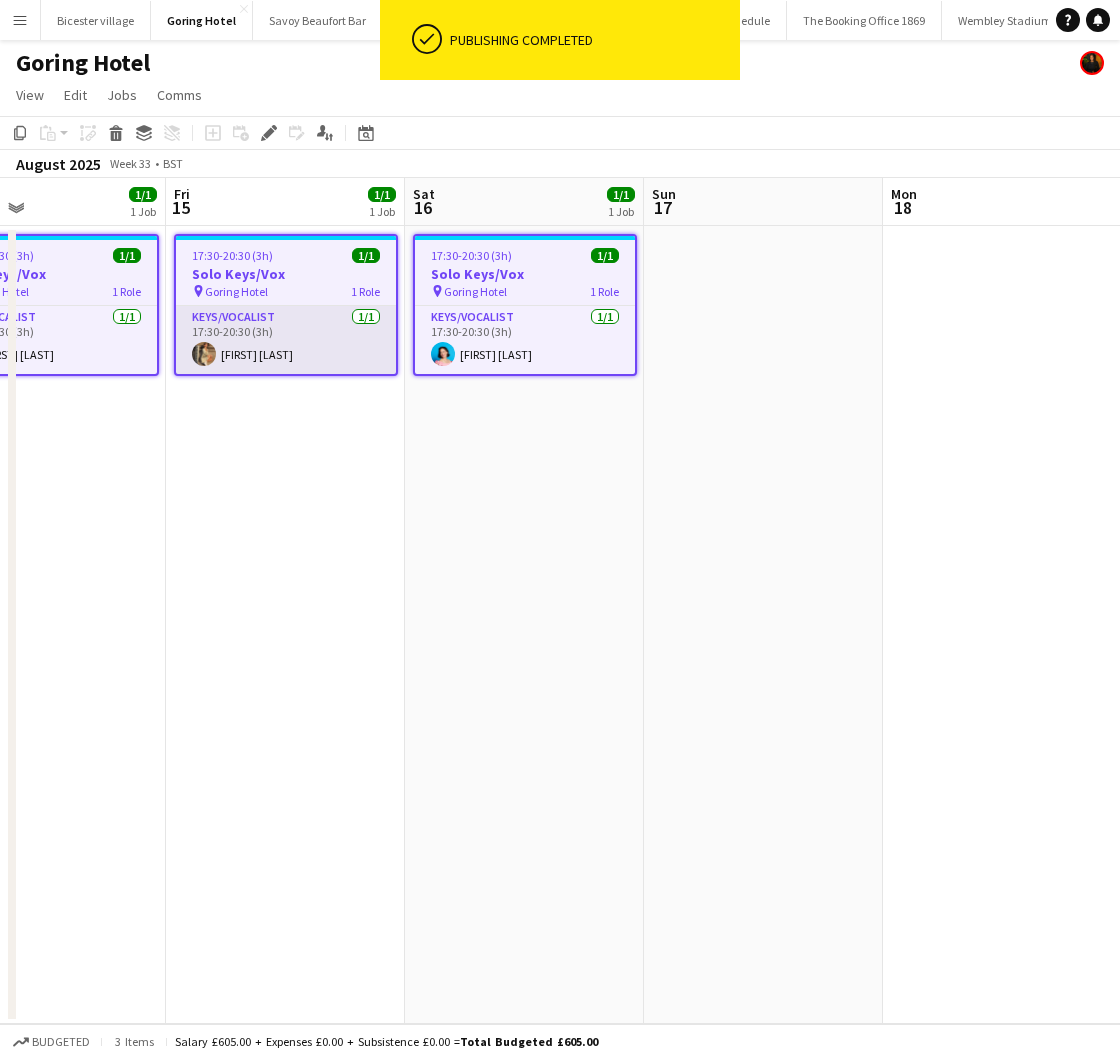 scroll, scrollTop: 0, scrollLeft: 864, axis: horizontal 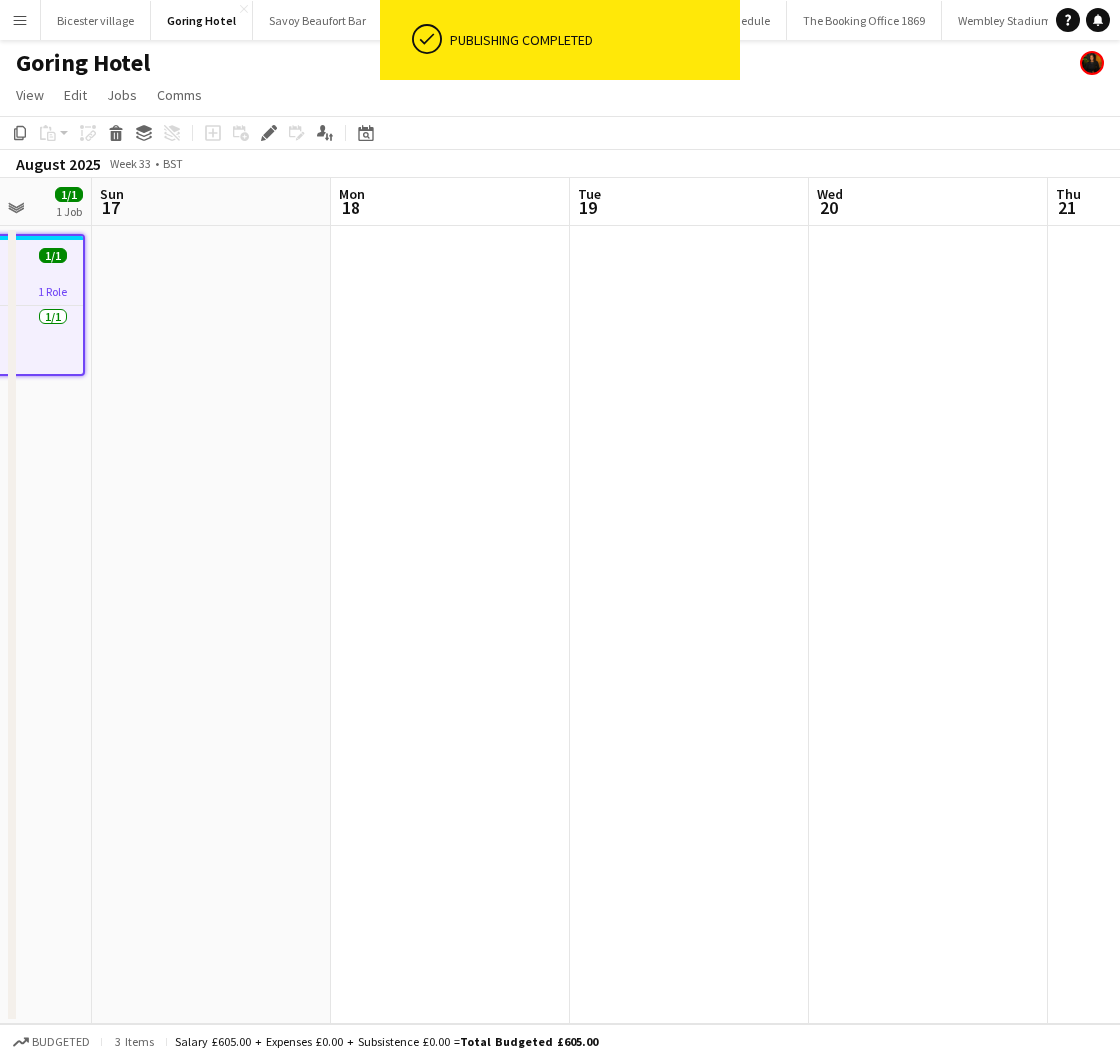 click at bounding box center (689, 625) 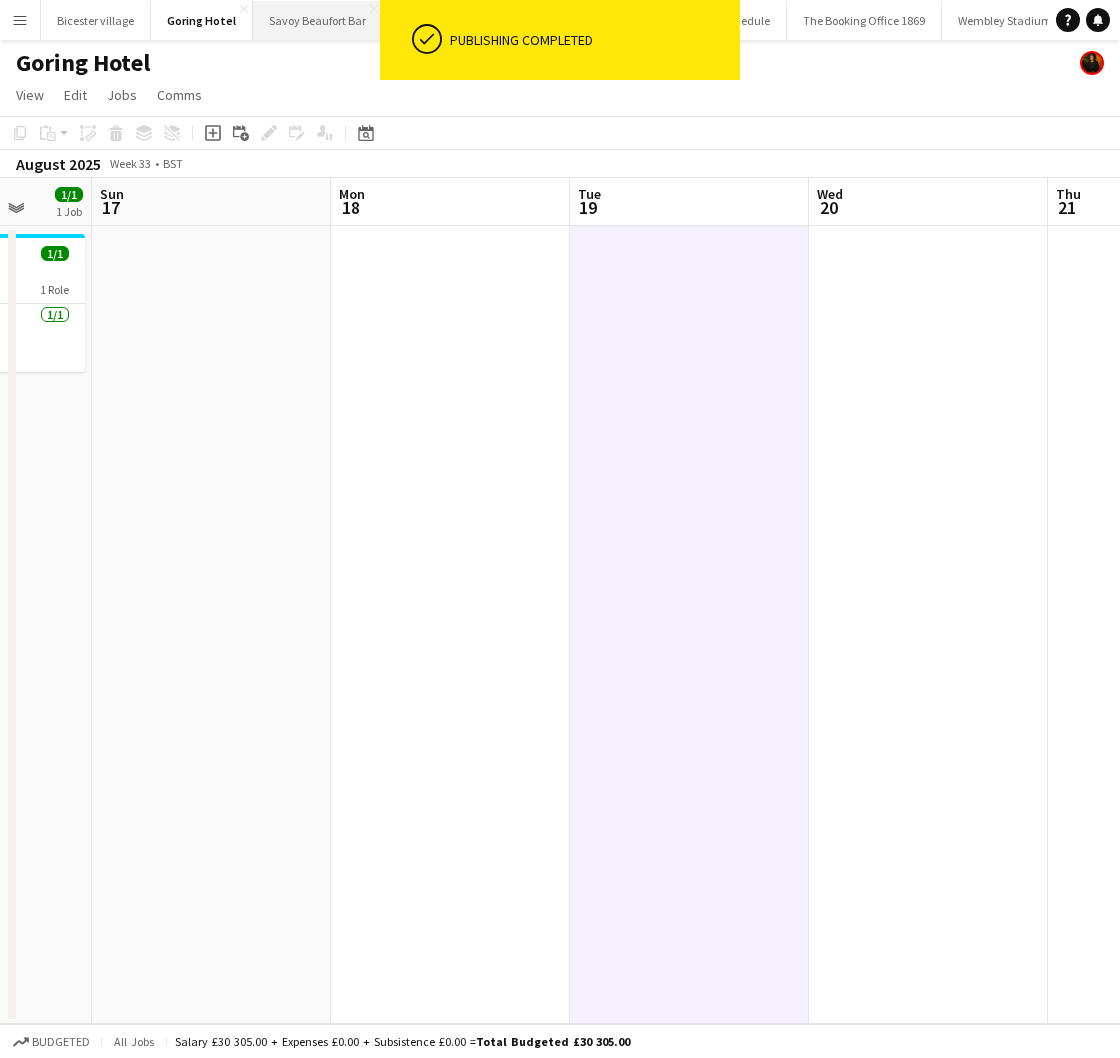 click on "Savoy Beaufort Bar
Close" at bounding box center [318, 20] 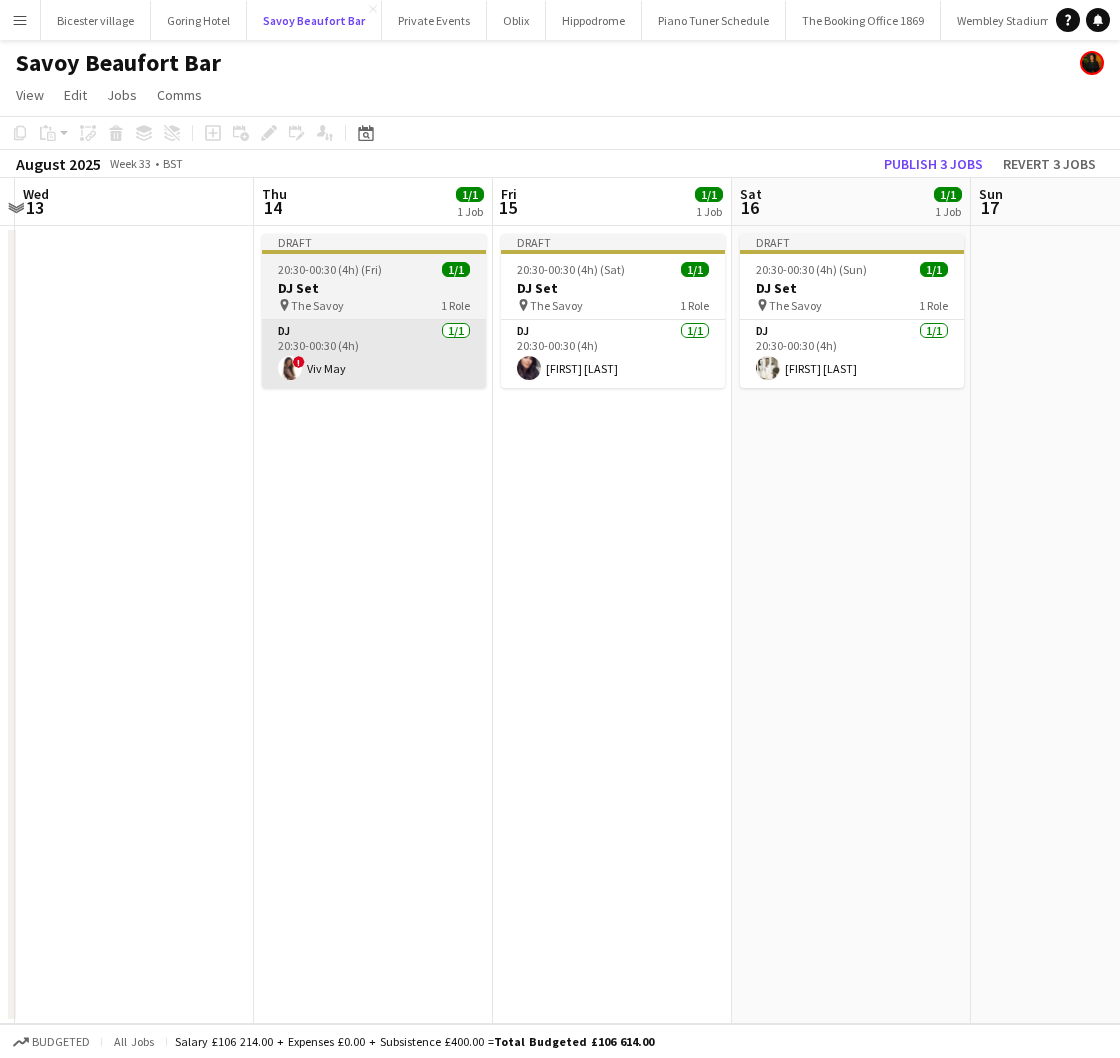 scroll, scrollTop: 0, scrollLeft: 406, axis: horizontal 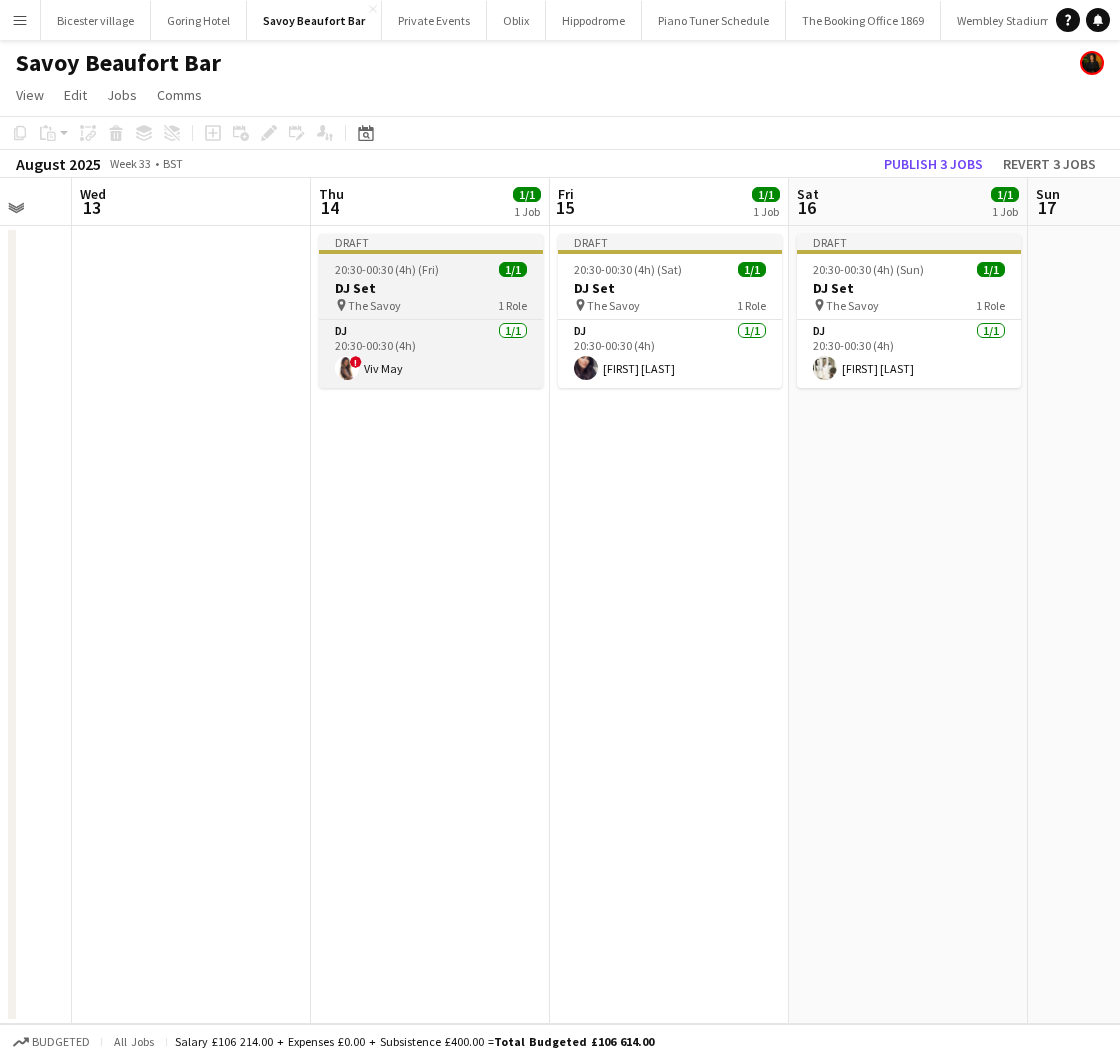 click on "pin
The Savoy   1 Role" at bounding box center [431, 305] 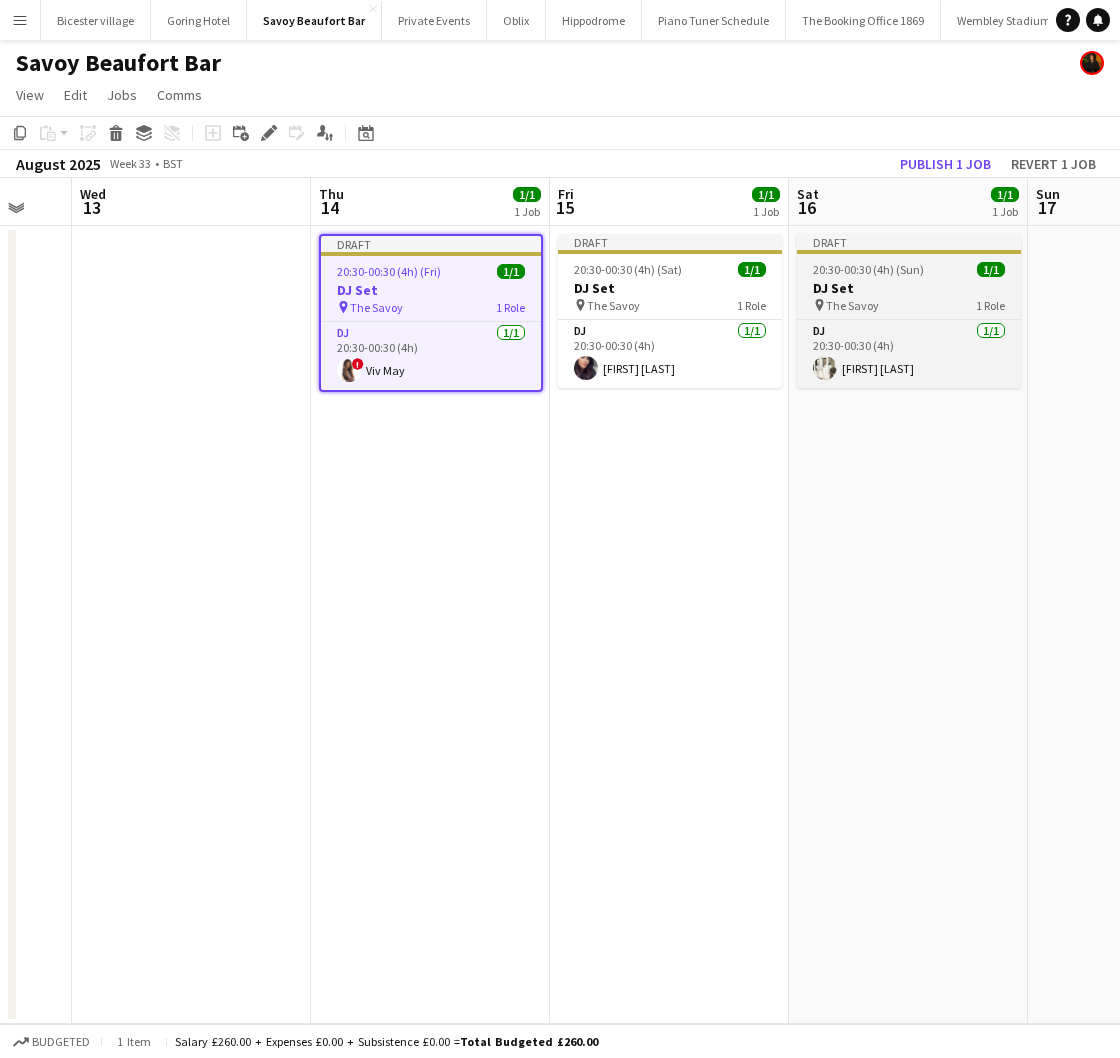 click on "DJ Set" at bounding box center (909, 288) 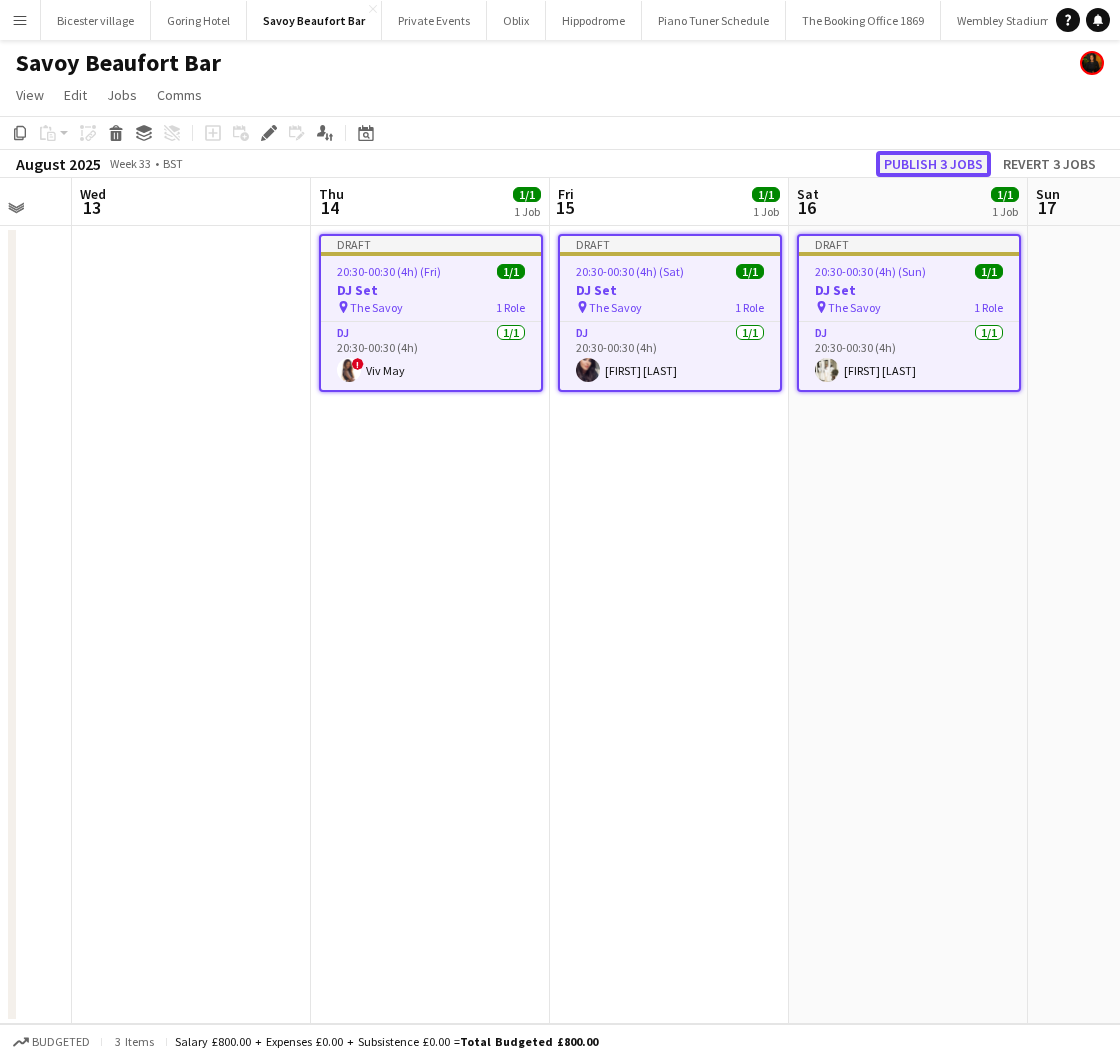 click on "Publish 3 jobs" 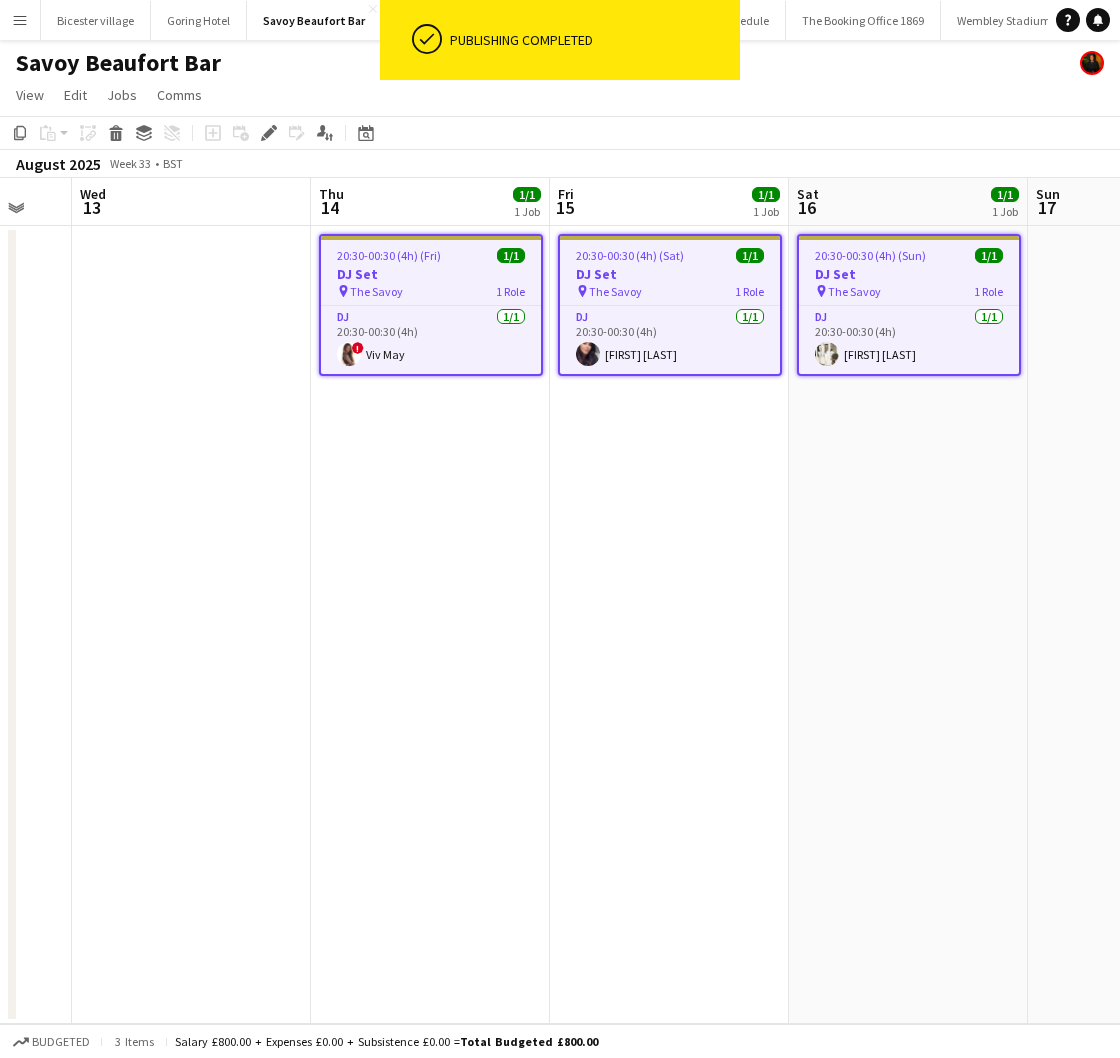 click on "Copy
Paste
Paste
Command
V Paste with crew
Command
Shift
V
Paste linked Job
Delete
Group
Ungroup
Add job
Add linked Job
Edit
Edit linked Job
Applicants
Date picker
JUL 2025 JUL 2025 Monday M Tuesday T Wednesday W Thursday T Friday F Saturday S Sunday S  JUL      1   2   3   4   5   6   7   8   9   10   11   12   13   14   15   16   17   18   19   20   21   22   23   24" 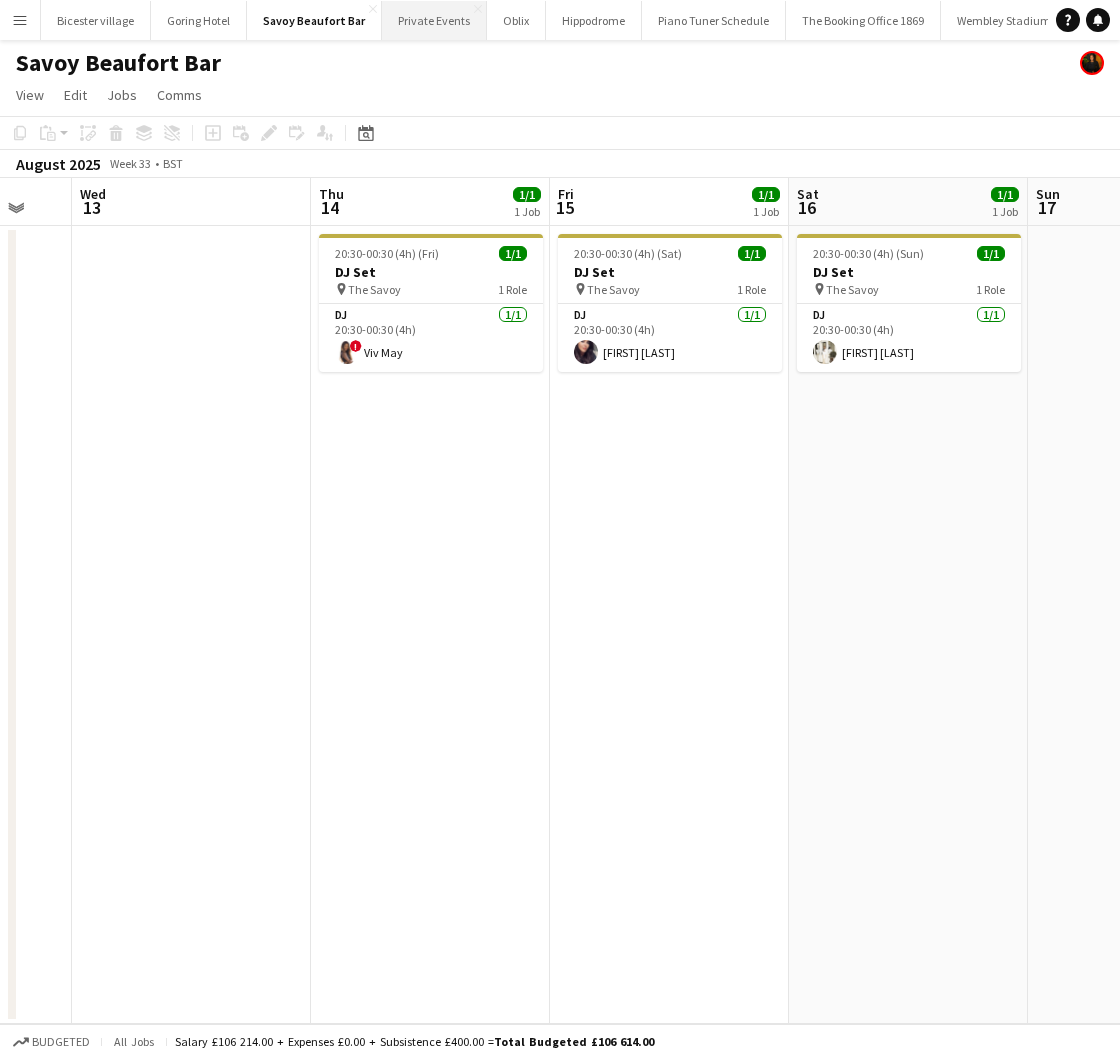 click on "Private Events
Close" at bounding box center [434, 20] 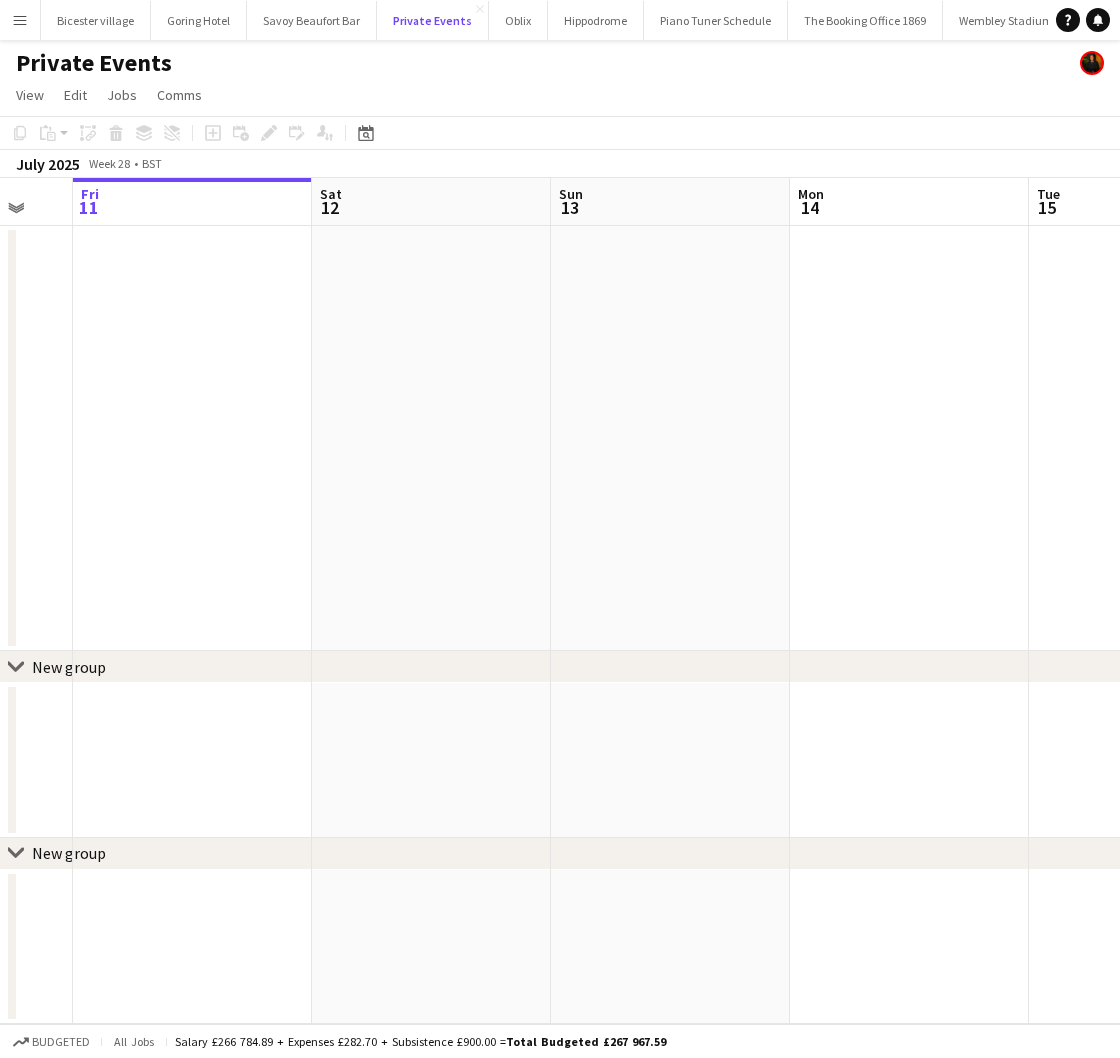 scroll, scrollTop: 0, scrollLeft: 656, axis: horizontal 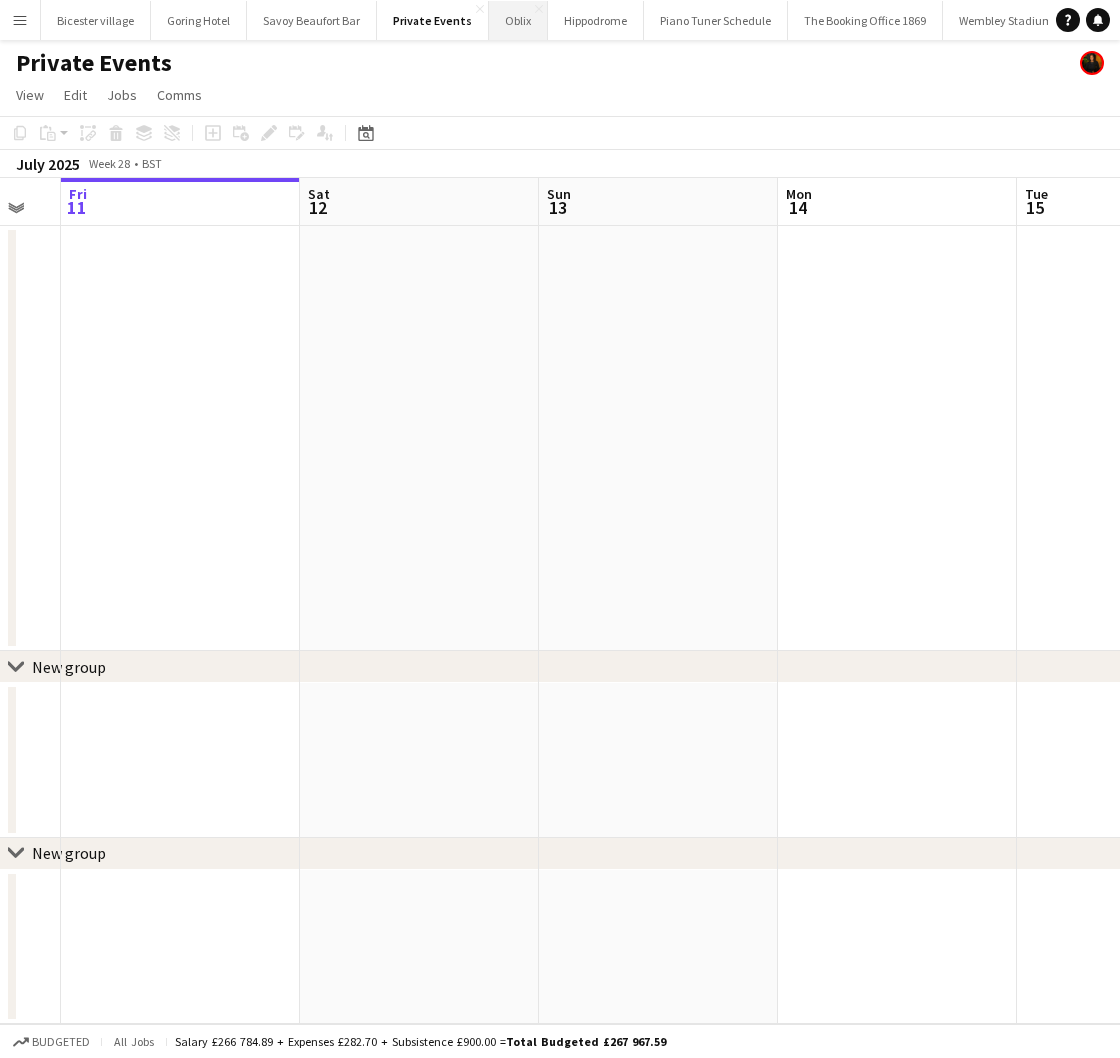 click on "Oblix
Close" at bounding box center (518, 20) 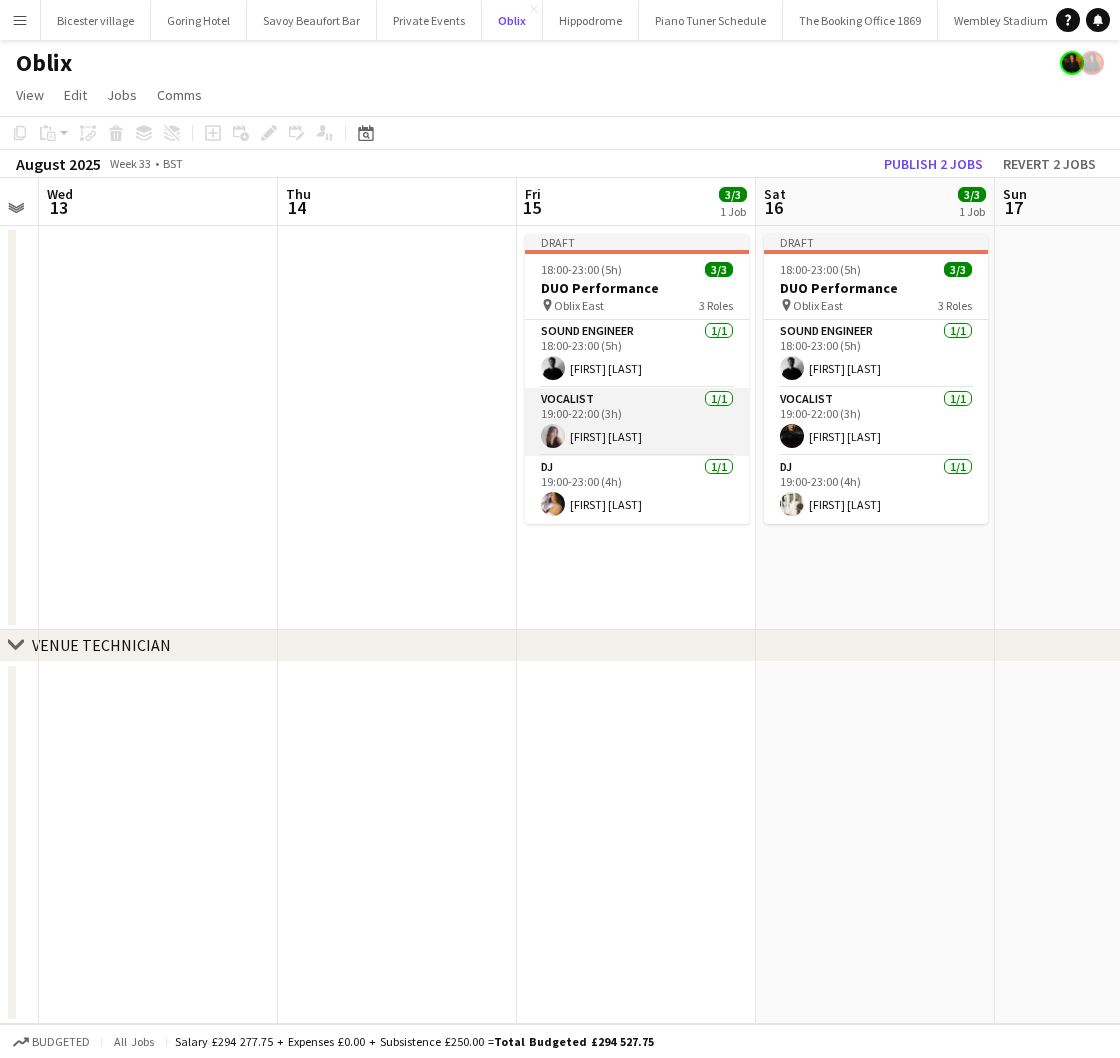 scroll, scrollTop: 0, scrollLeft: 687, axis: horizontal 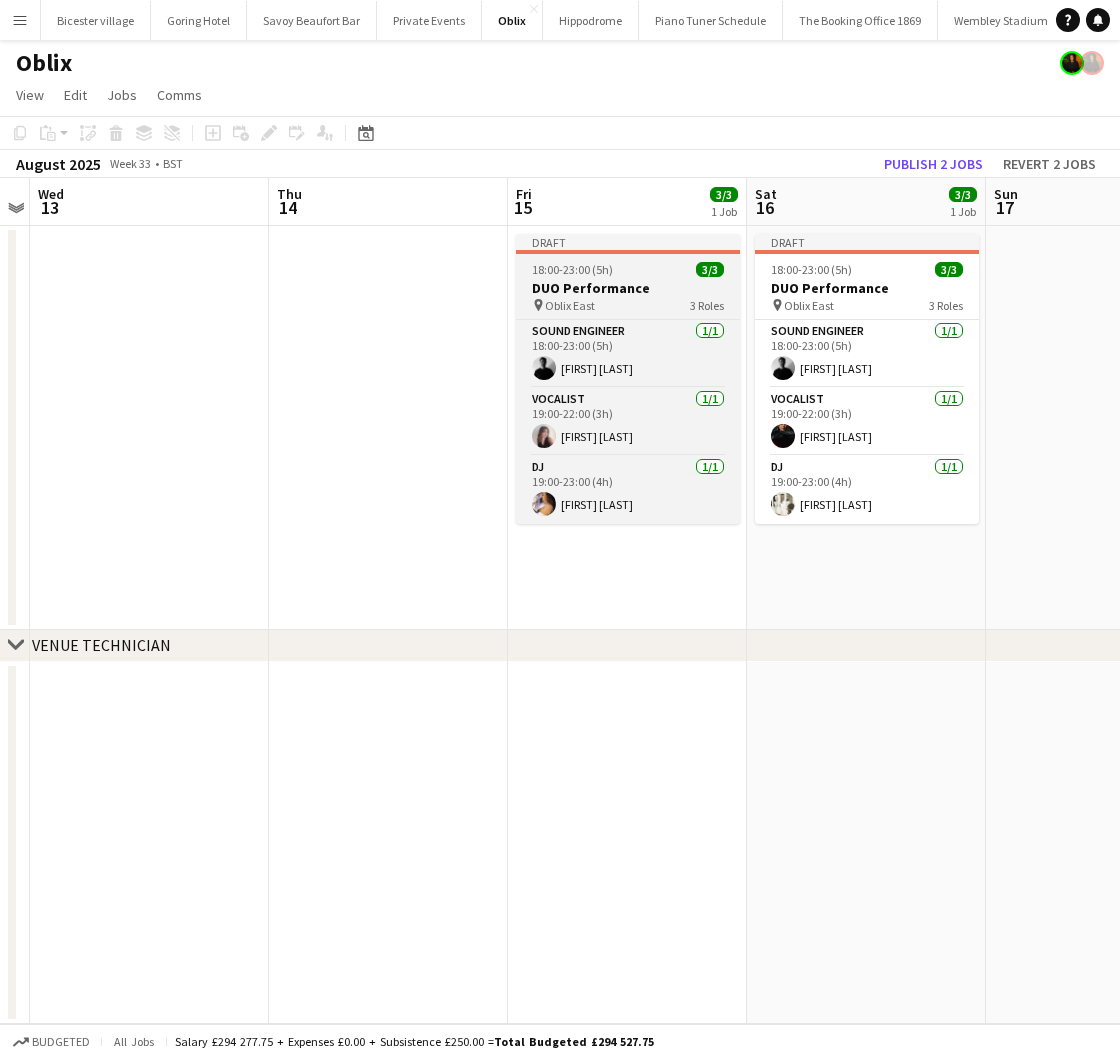 click on "Draft   18:00-23:00 (5h)    3/3   DUO Performance
pin
Oblix East   3 Roles   Sound Engineer   1/1   18:00-23:00 (5h)
[FIRST] [LAST]  Vocalist   1/1   19:00-22:00 (3h)
[FIRST] [LAST]  DJ   1/1   19:00-23:00 (4h)
[FIRST] [LAST]" at bounding box center [628, 379] 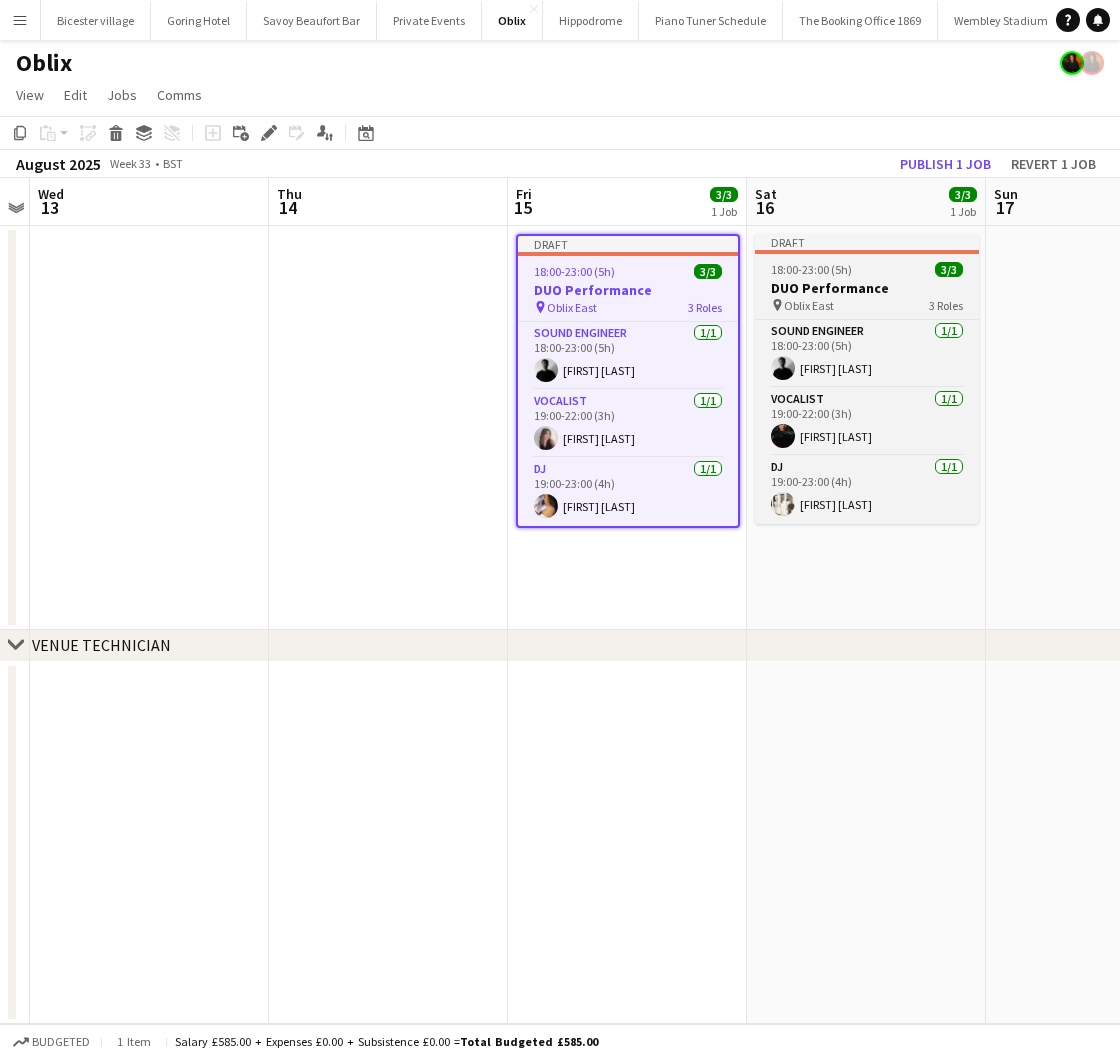 click on "18:00-23:00 (5h)    3/3" at bounding box center [867, 269] 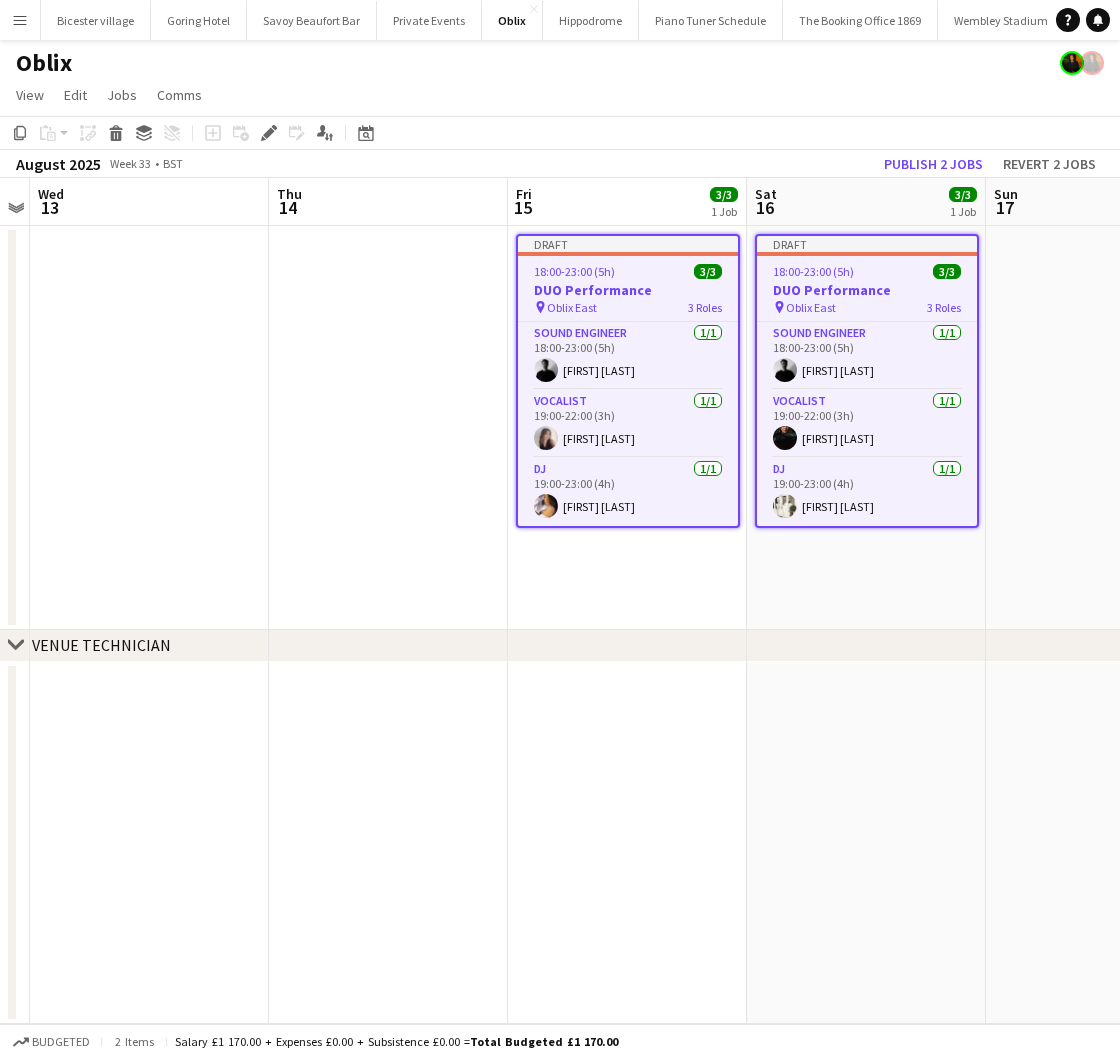 click on "Publish 2 jobs   Revert 2 jobs" 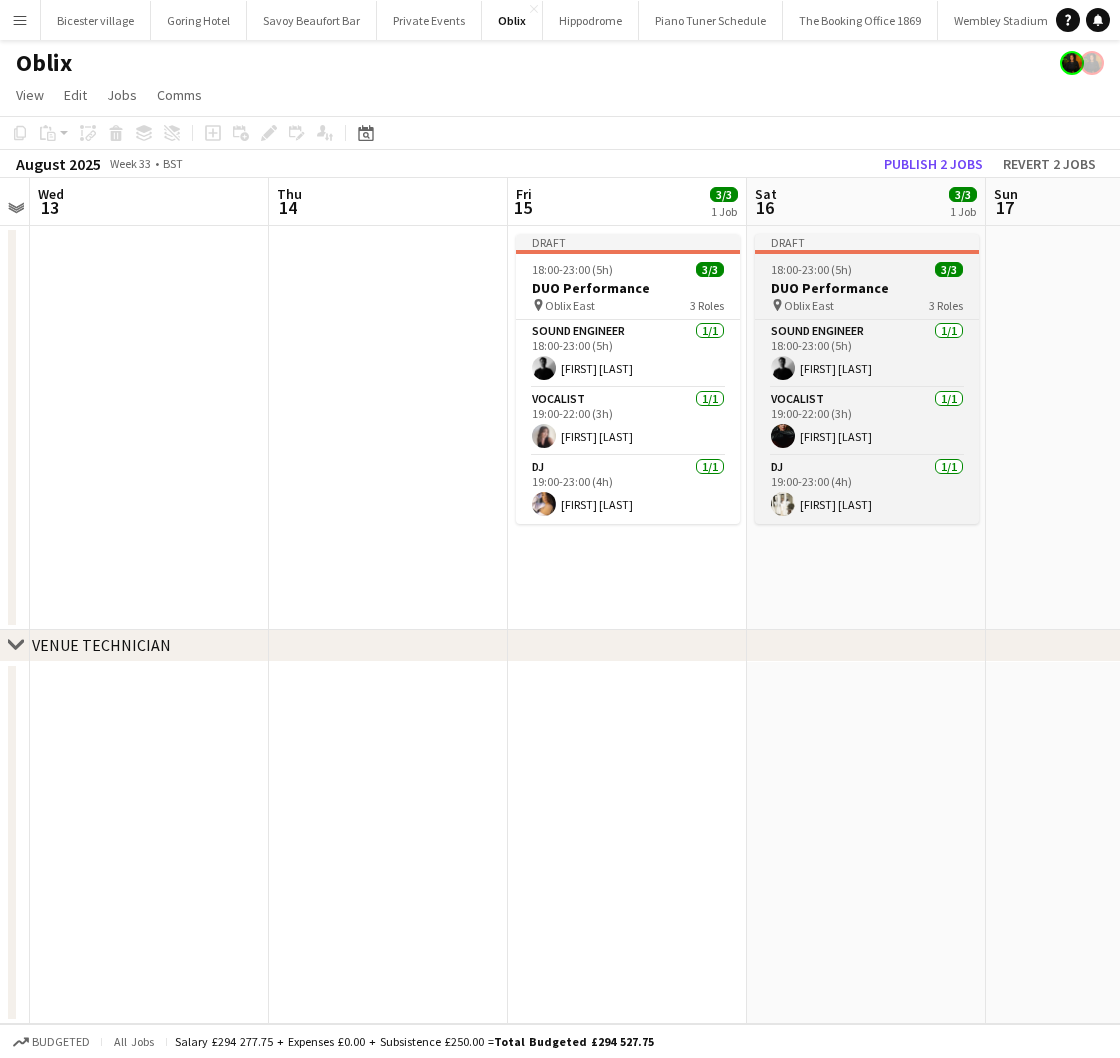 drag, startPoint x: 674, startPoint y: 268, endPoint x: 808, endPoint y: 273, distance: 134.09325 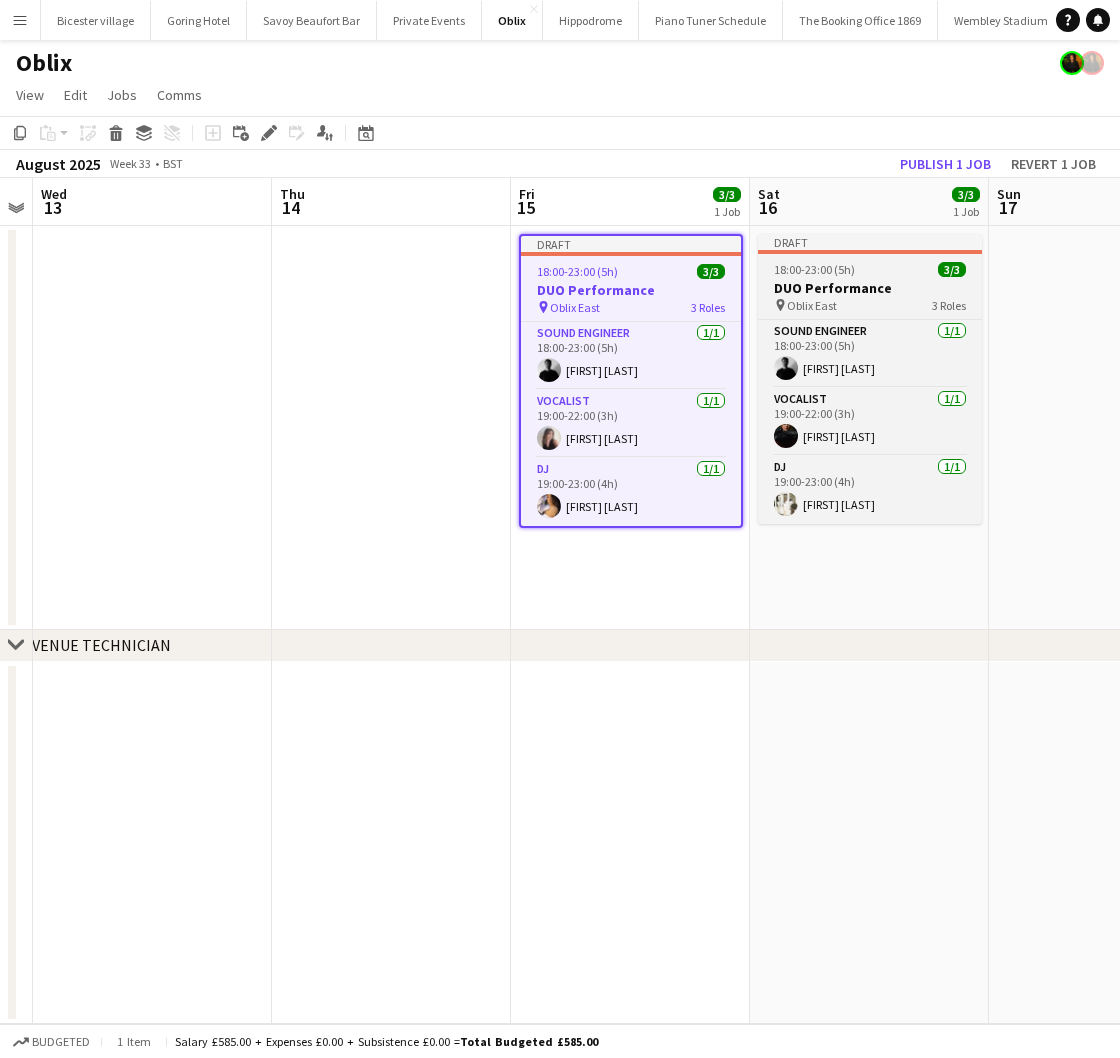 click on "18:00-23:00 (5h)" at bounding box center (814, 269) 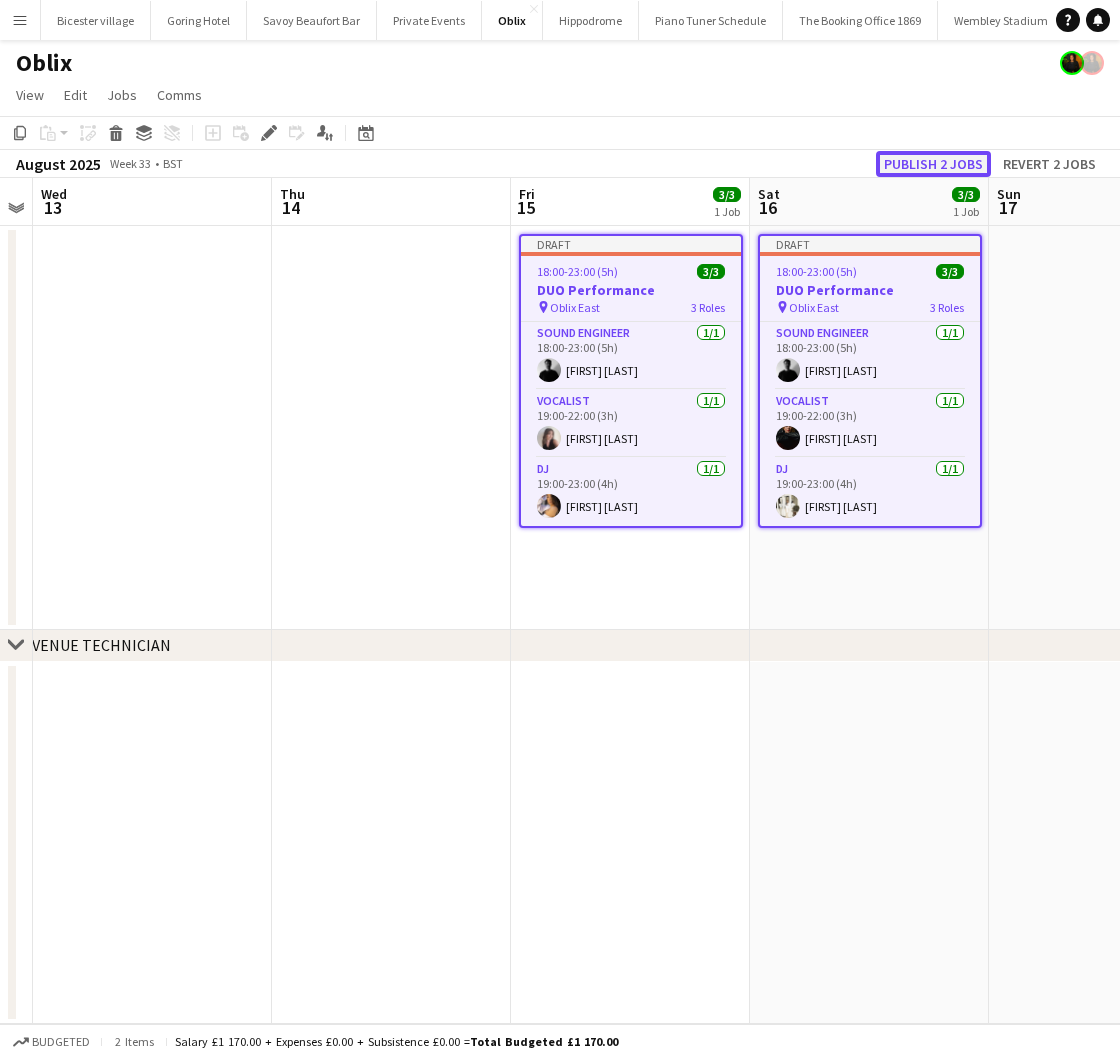 click on "Publish 2 jobs" 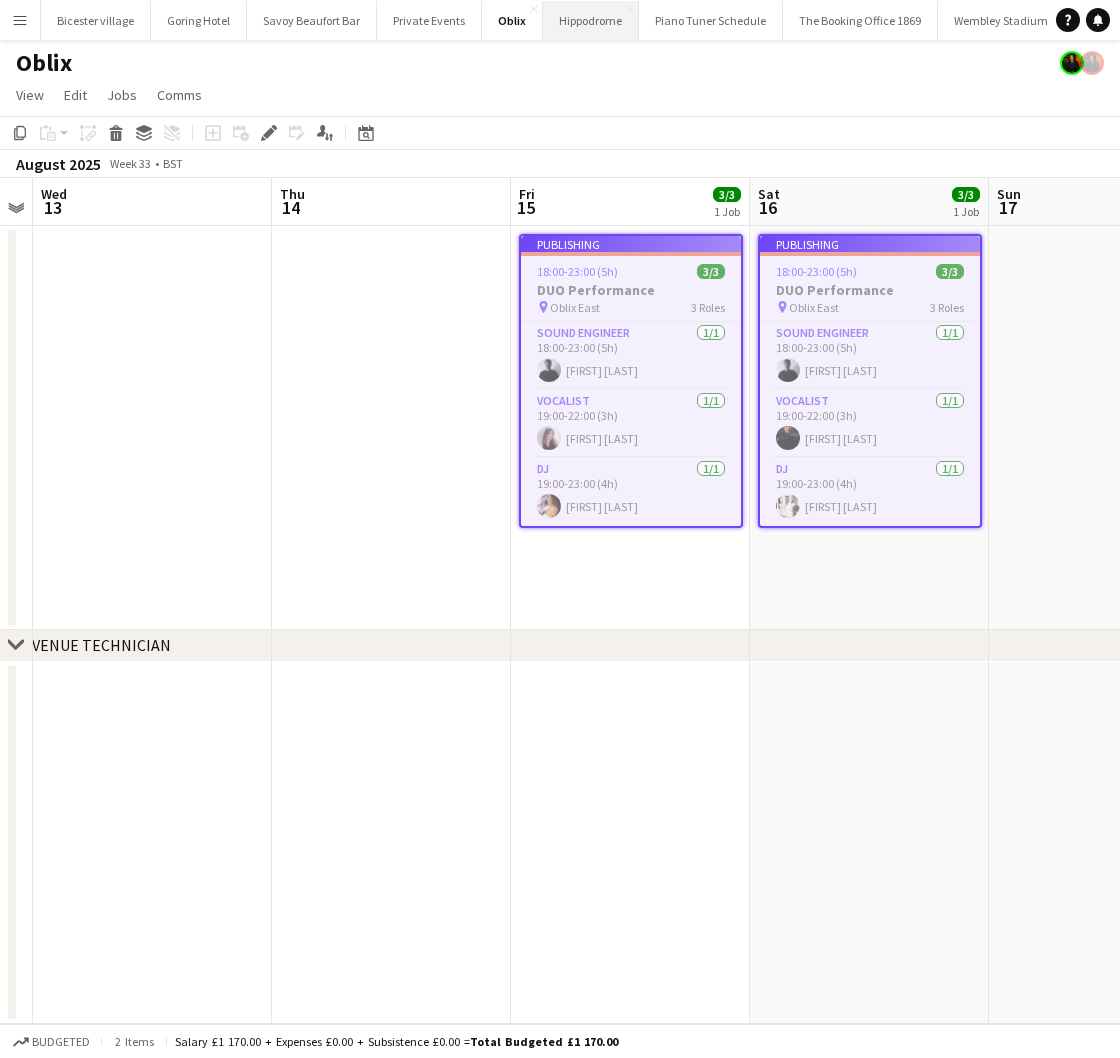 click on "Hippodrome
Close" at bounding box center [591, 20] 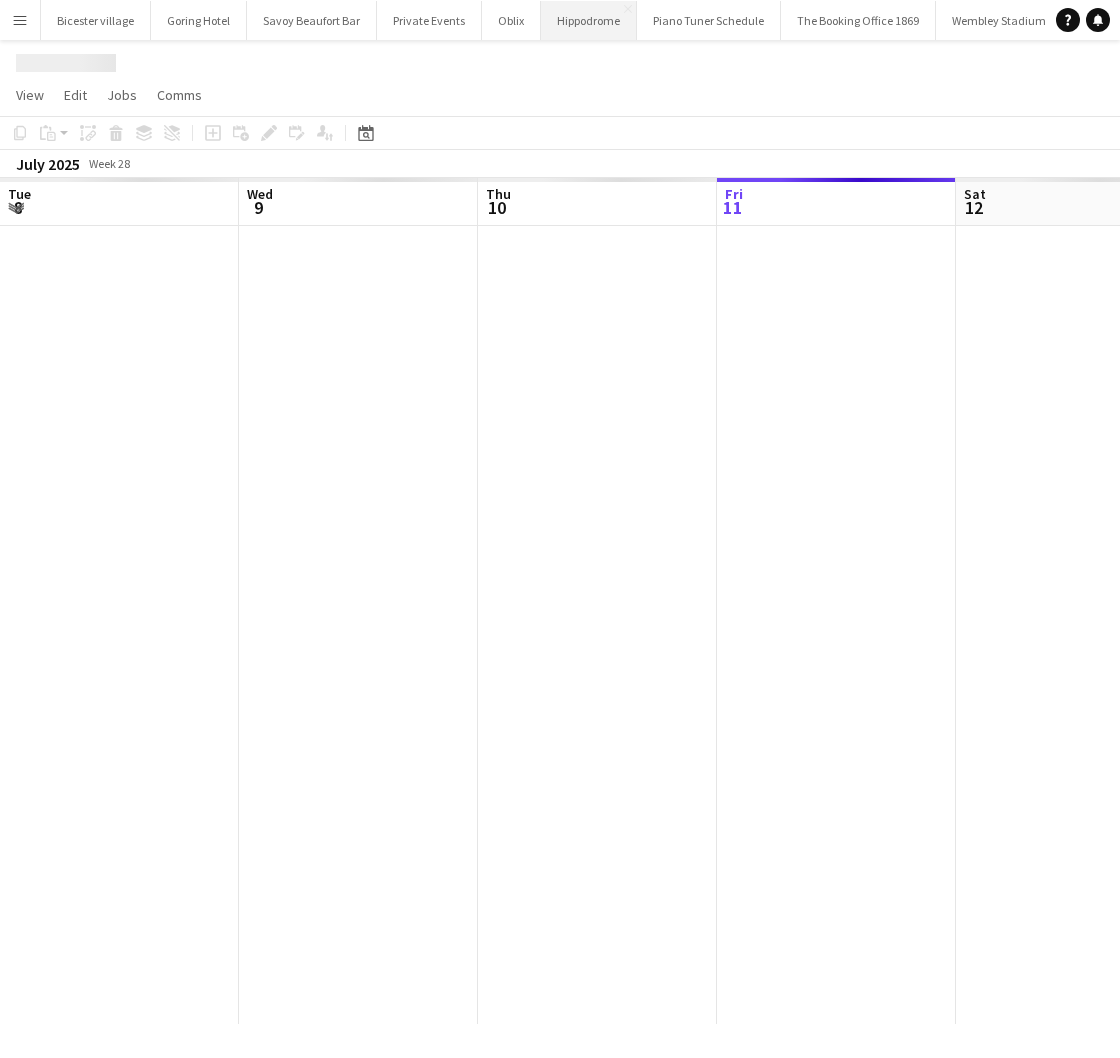 scroll, scrollTop: 0, scrollLeft: 478, axis: horizontal 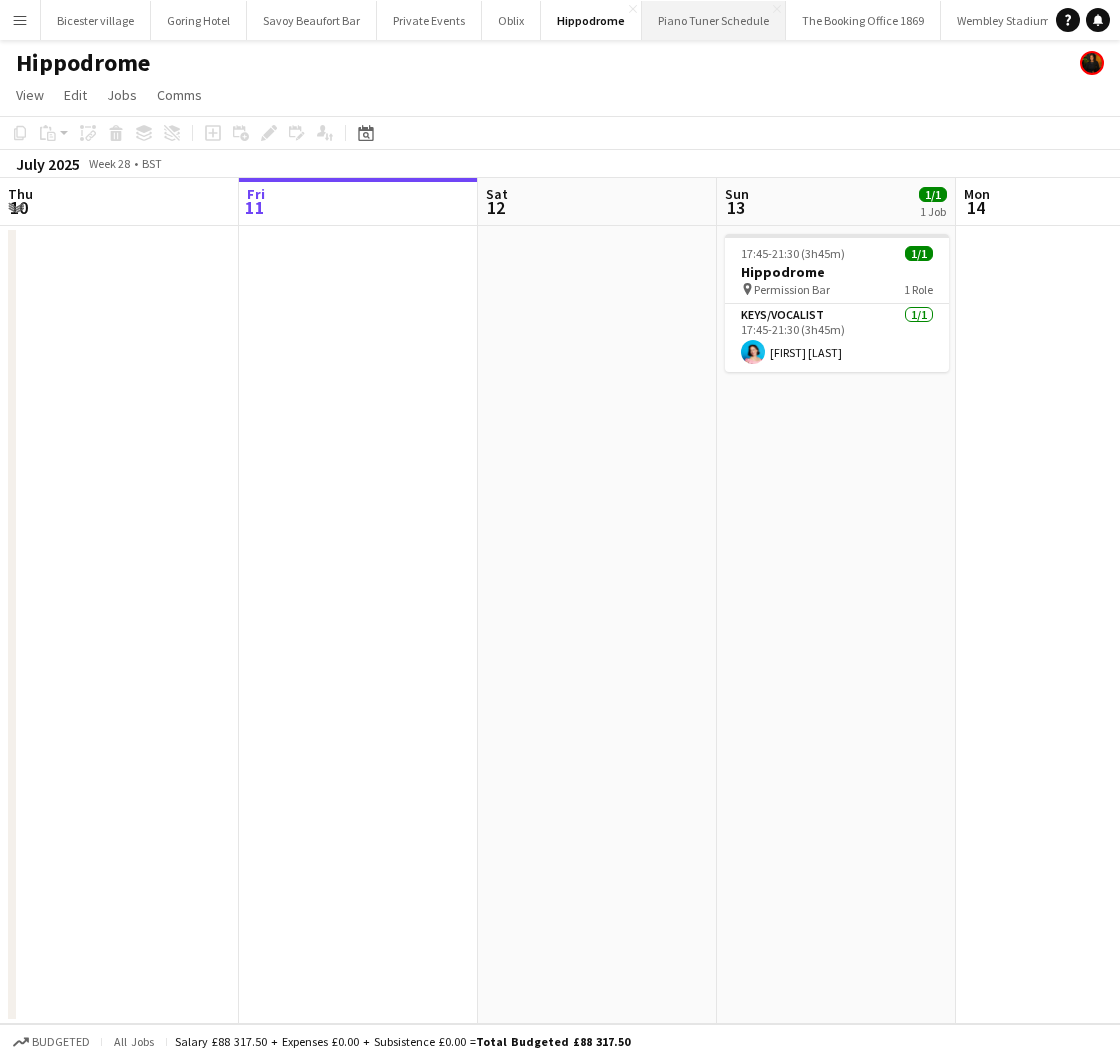 click on "Piano Tuner Schedule
Close" at bounding box center (714, 20) 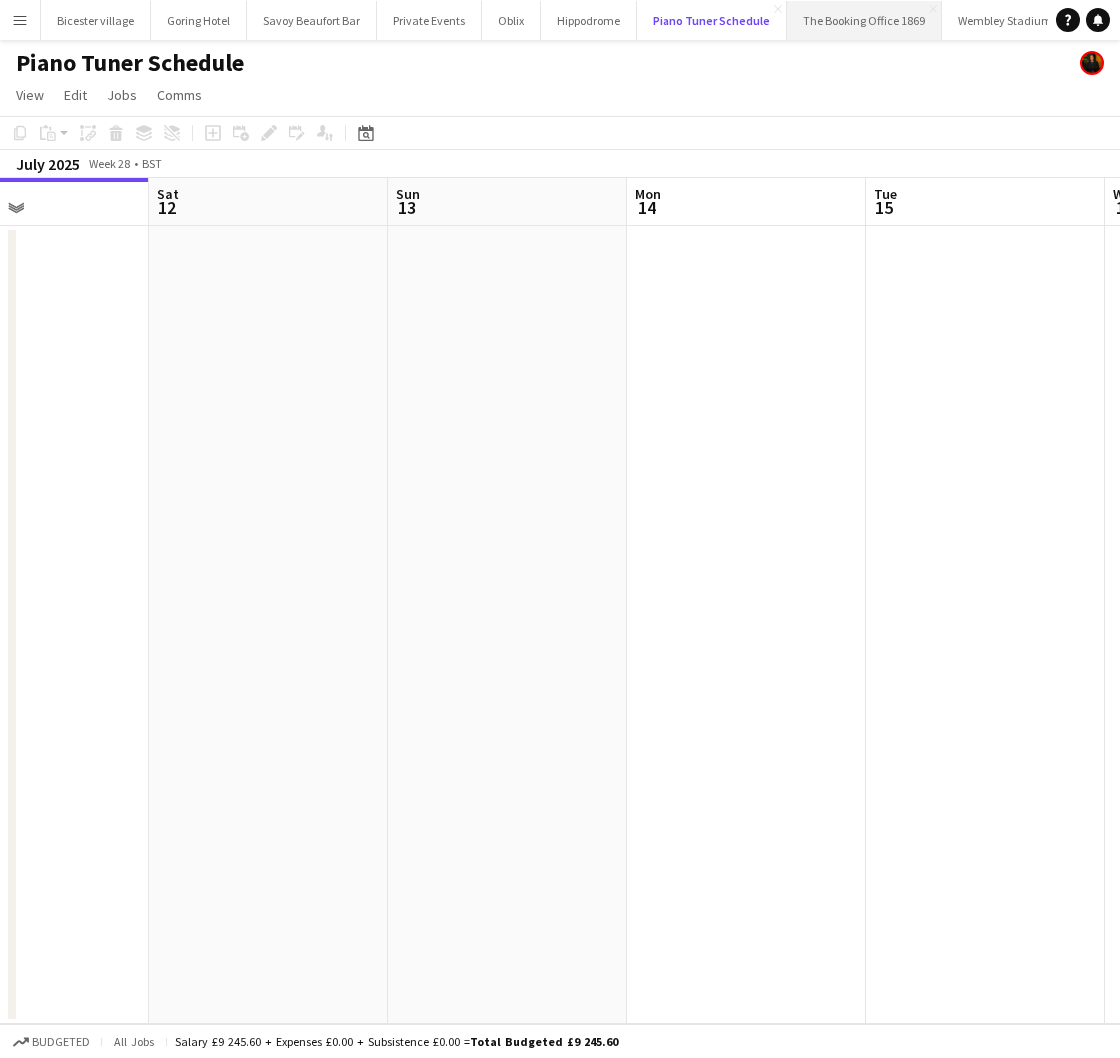 scroll, scrollTop: 0, scrollLeft: 812, axis: horizontal 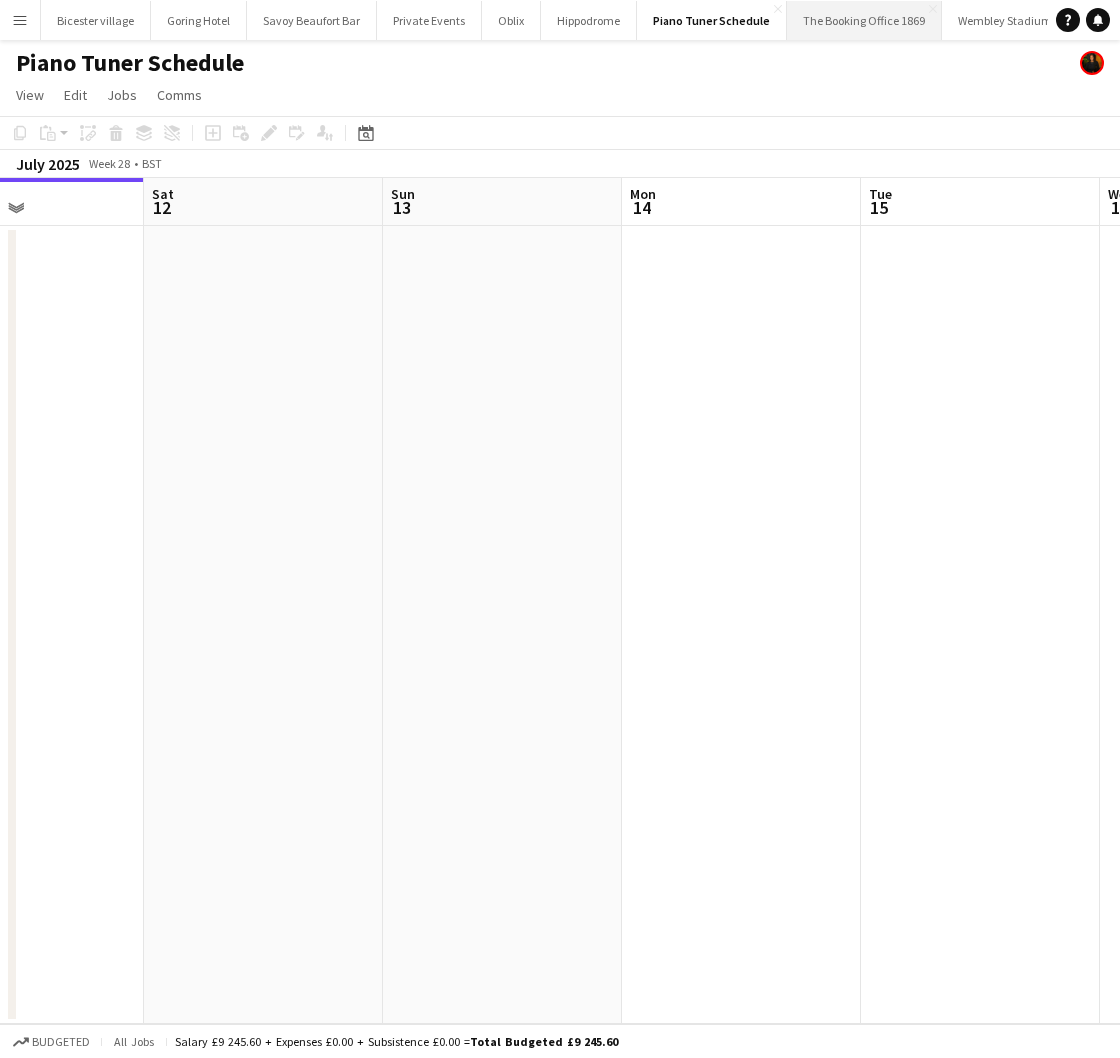 click on "The Booking Office 1869
Close" at bounding box center [864, 20] 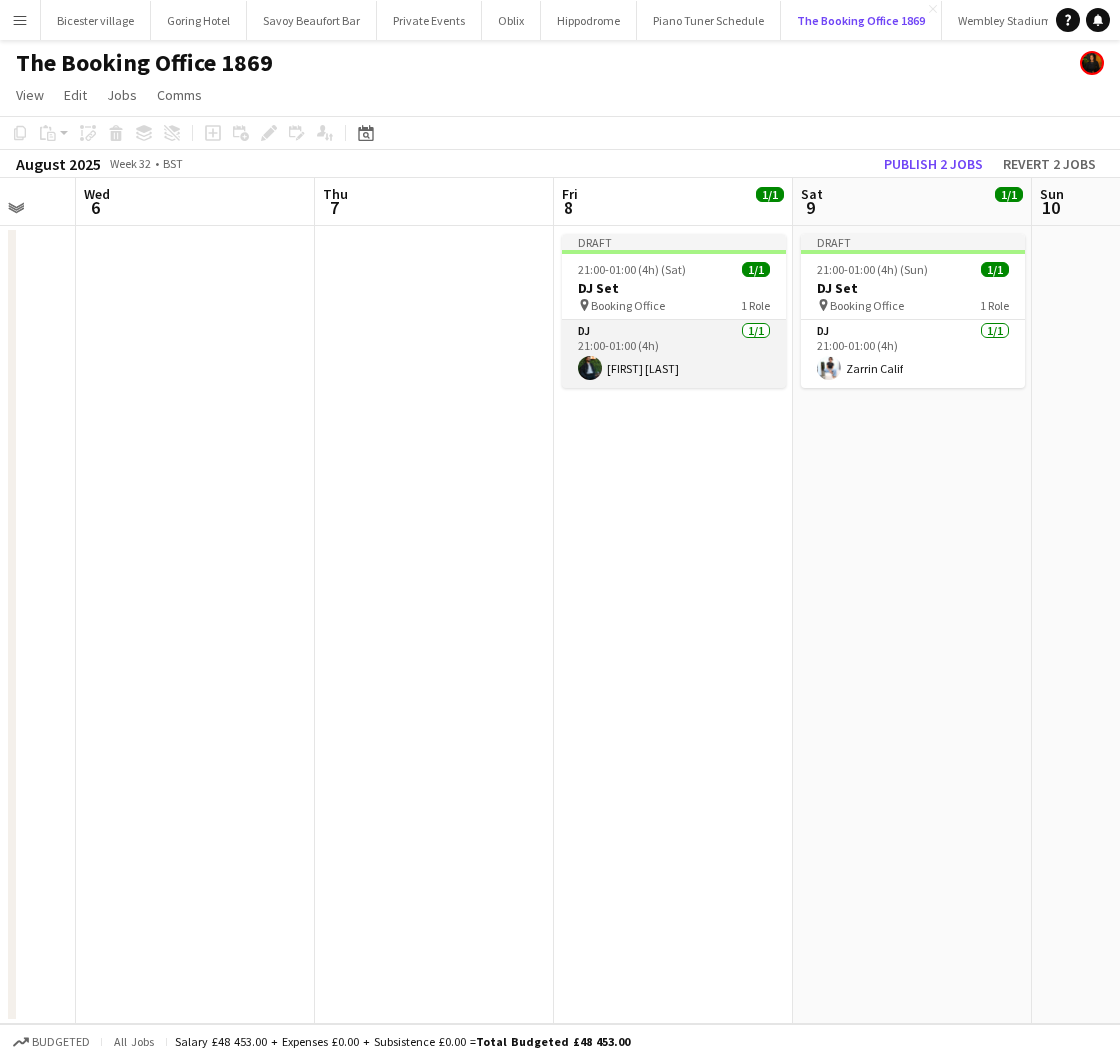 scroll, scrollTop: 0, scrollLeft: 606, axis: horizontal 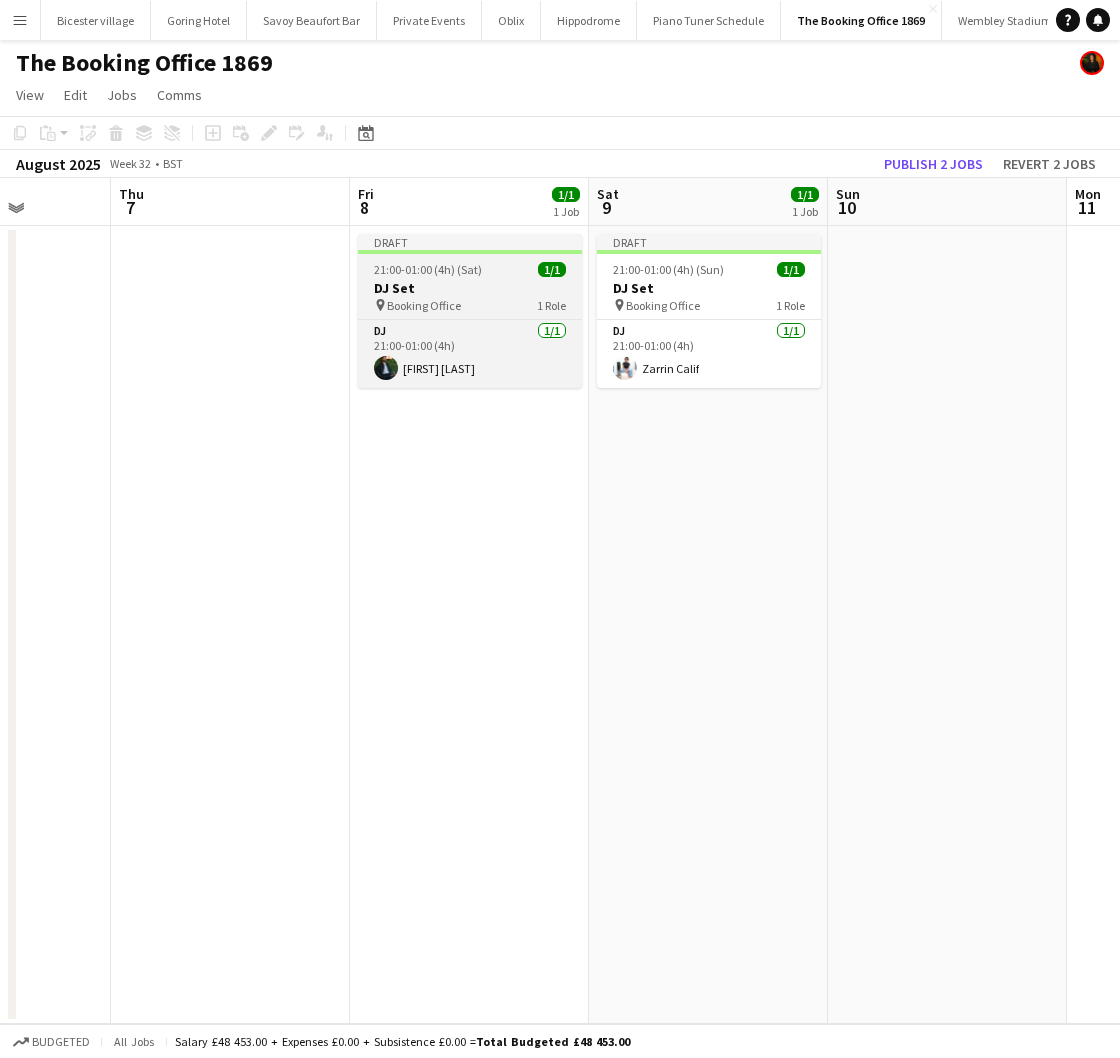 click on "pin
Booking Office   1 Role" at bounding box center [470, 305] 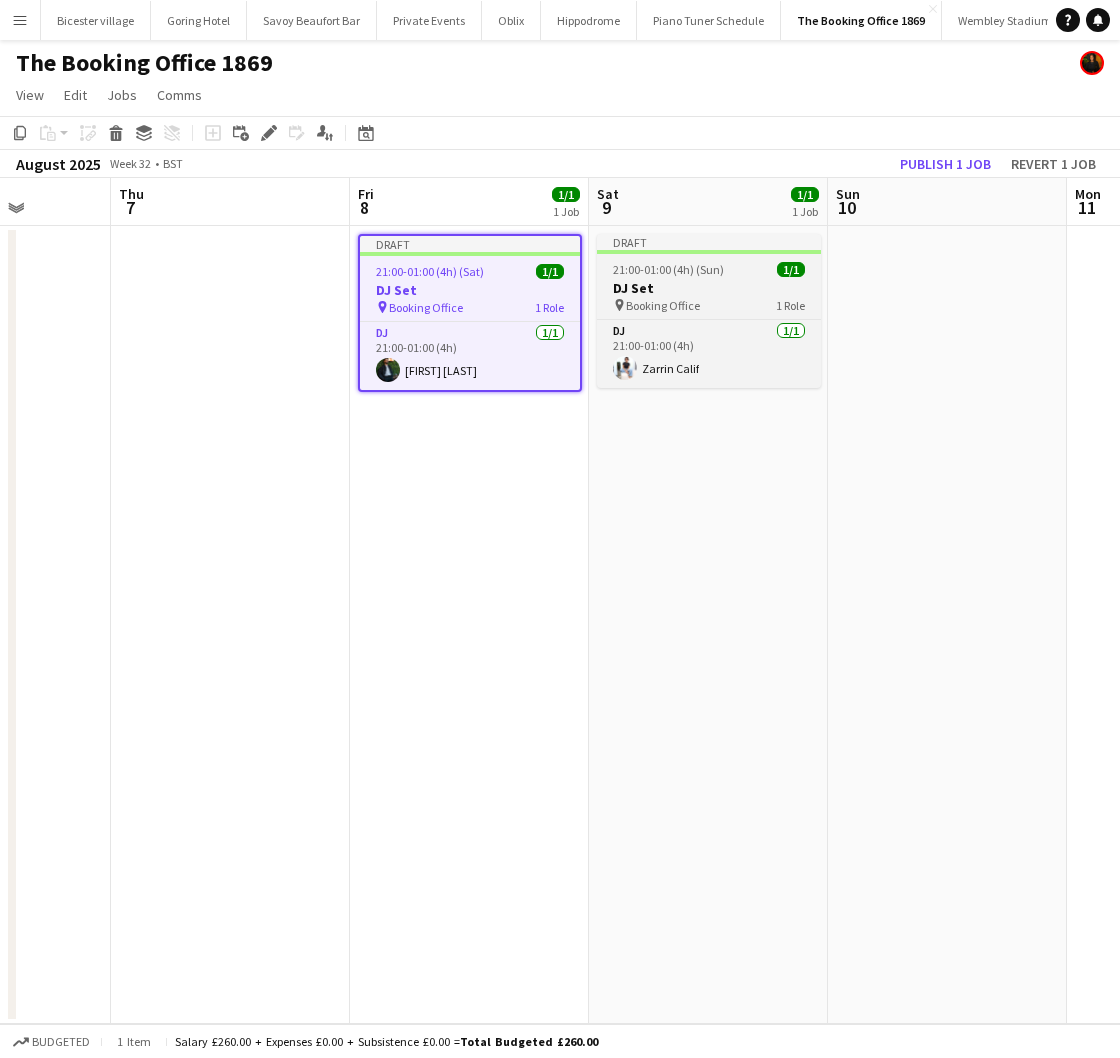 click on "DJ Set" at bounding box center [709, 288] 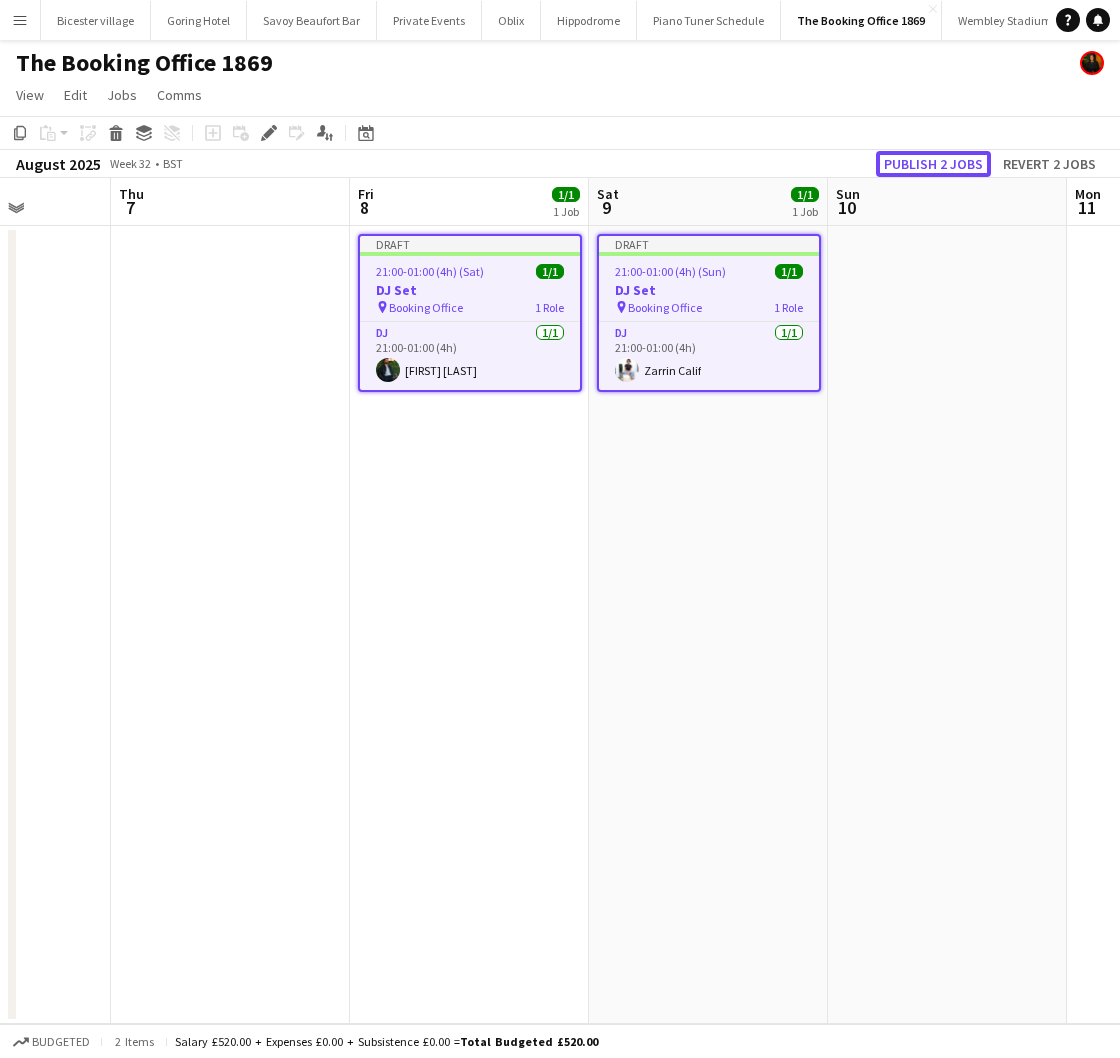 click on "Publish 2 jobs" 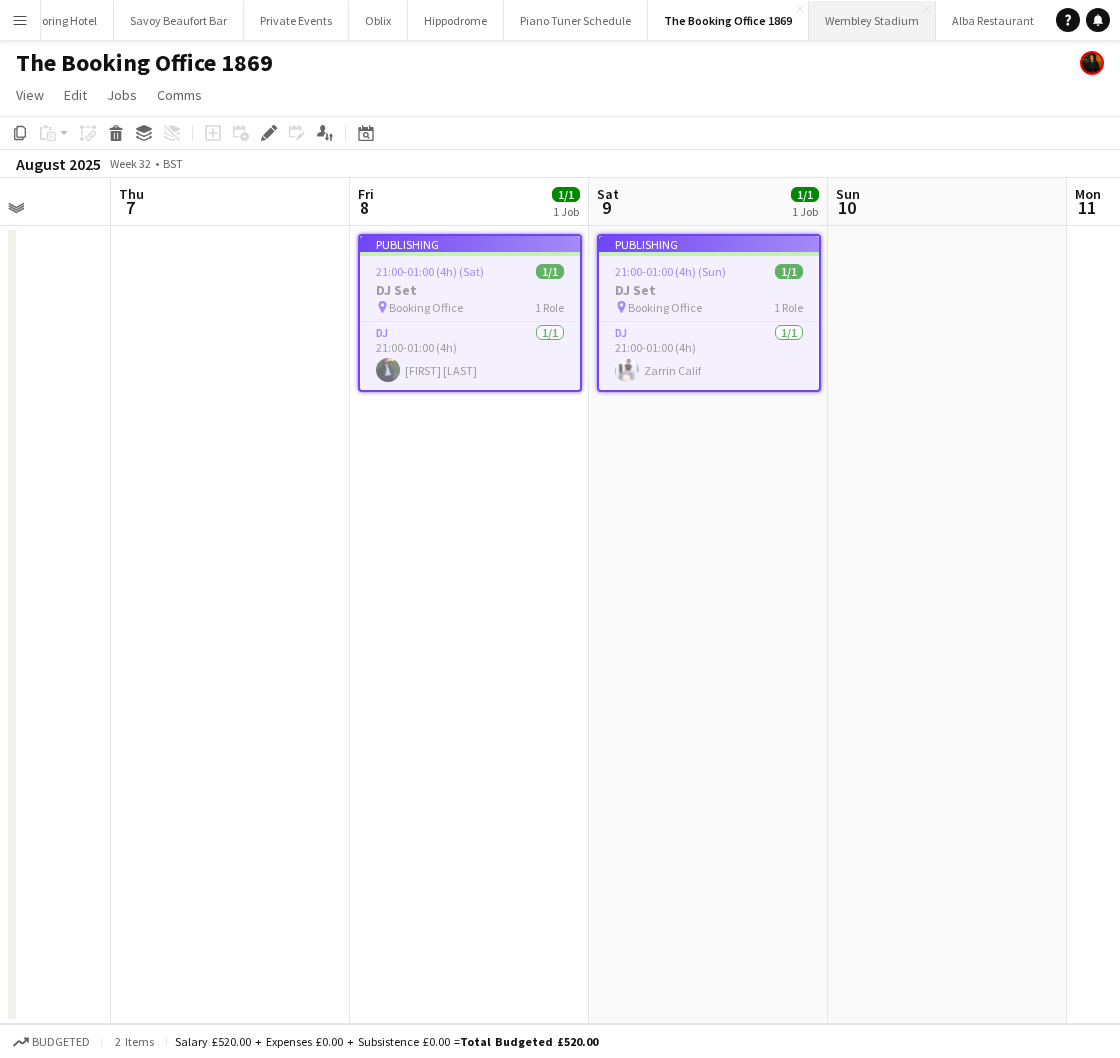 scroll, scrollTop: 0, scrollLeft: 163, axis: horizontal 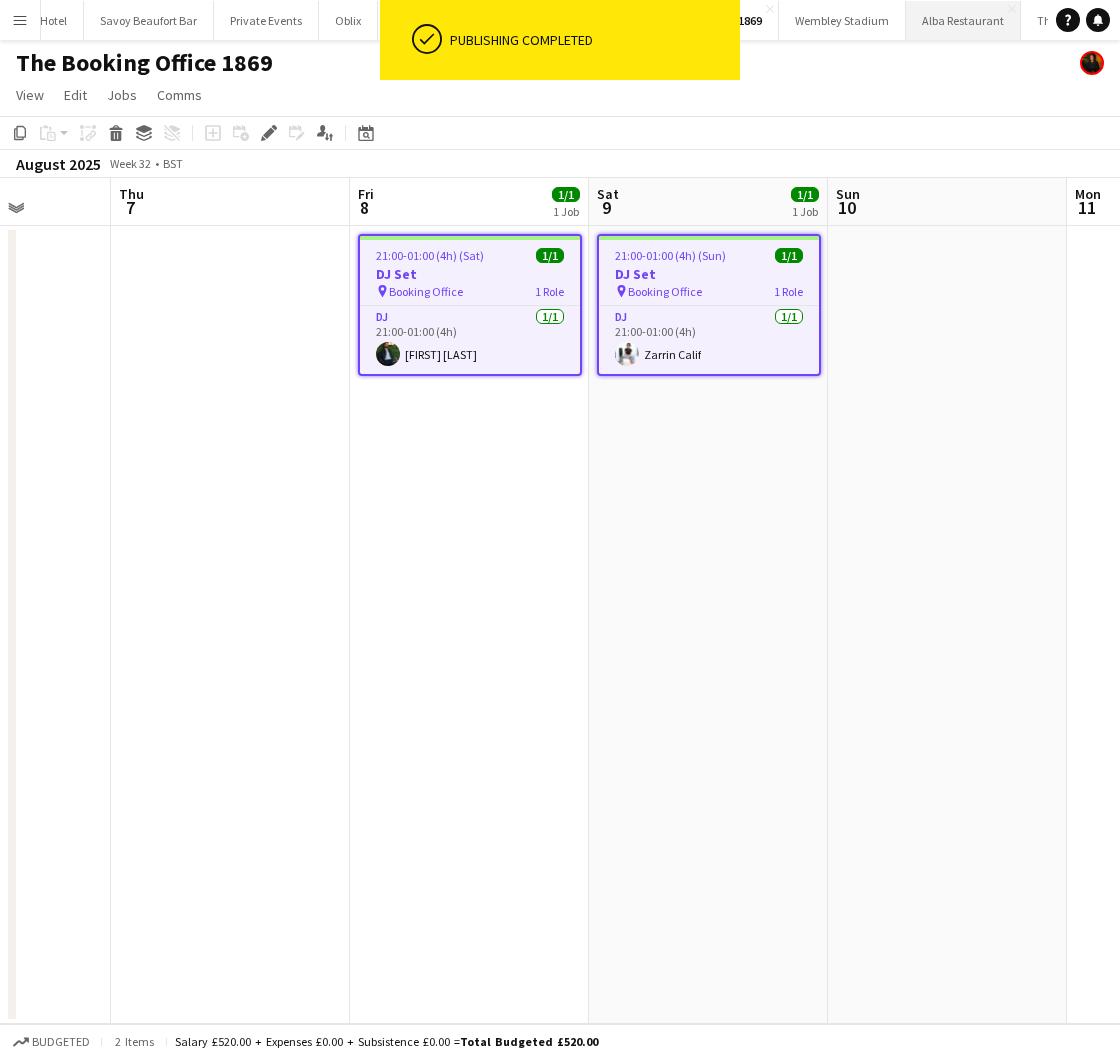 click on "Alba Restaurant
Close" at bounding box center [963, 20] 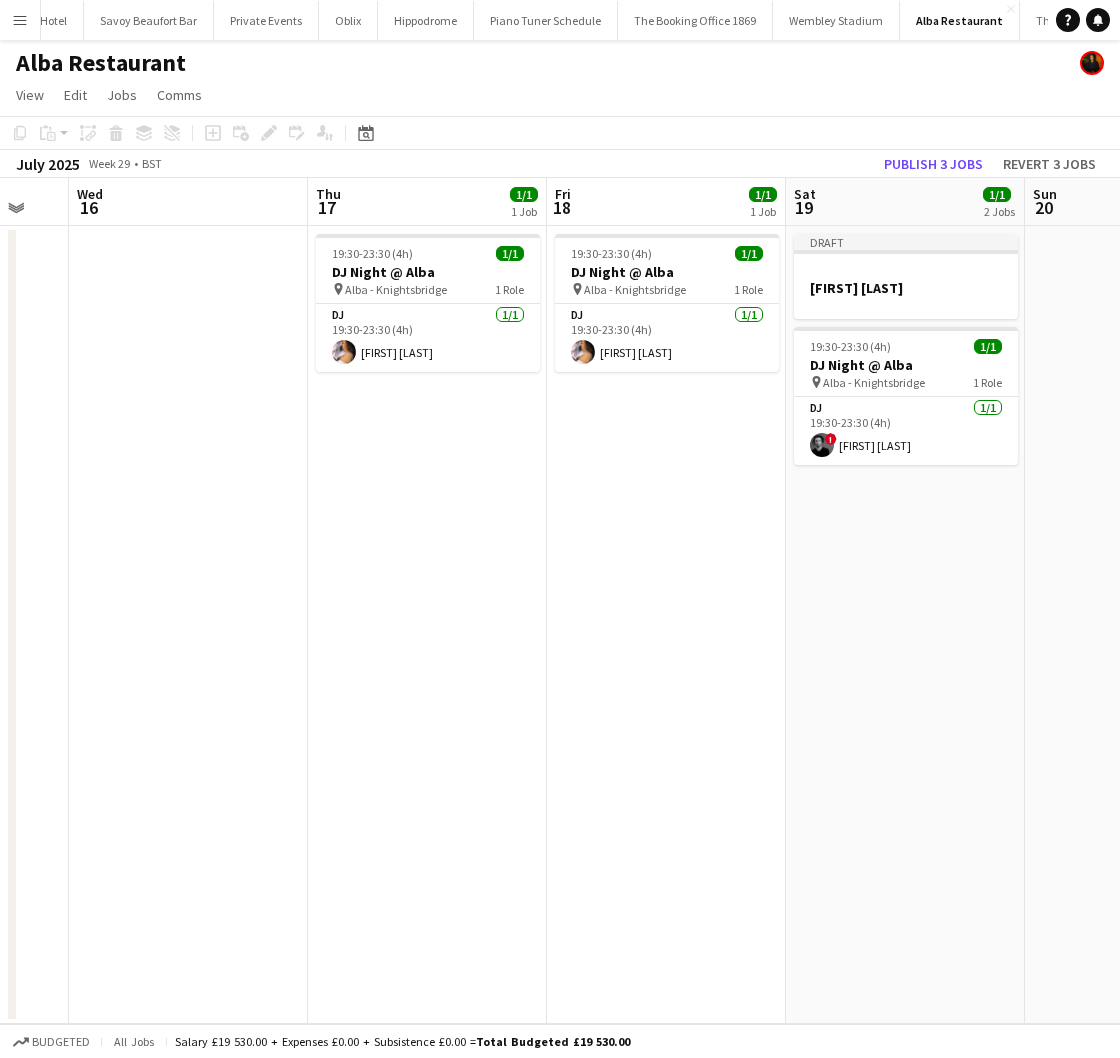 drag, startPoint x: 820, startPoint y: 417, endPoint x: 948, endPoint y: 360, distance: 140.11781 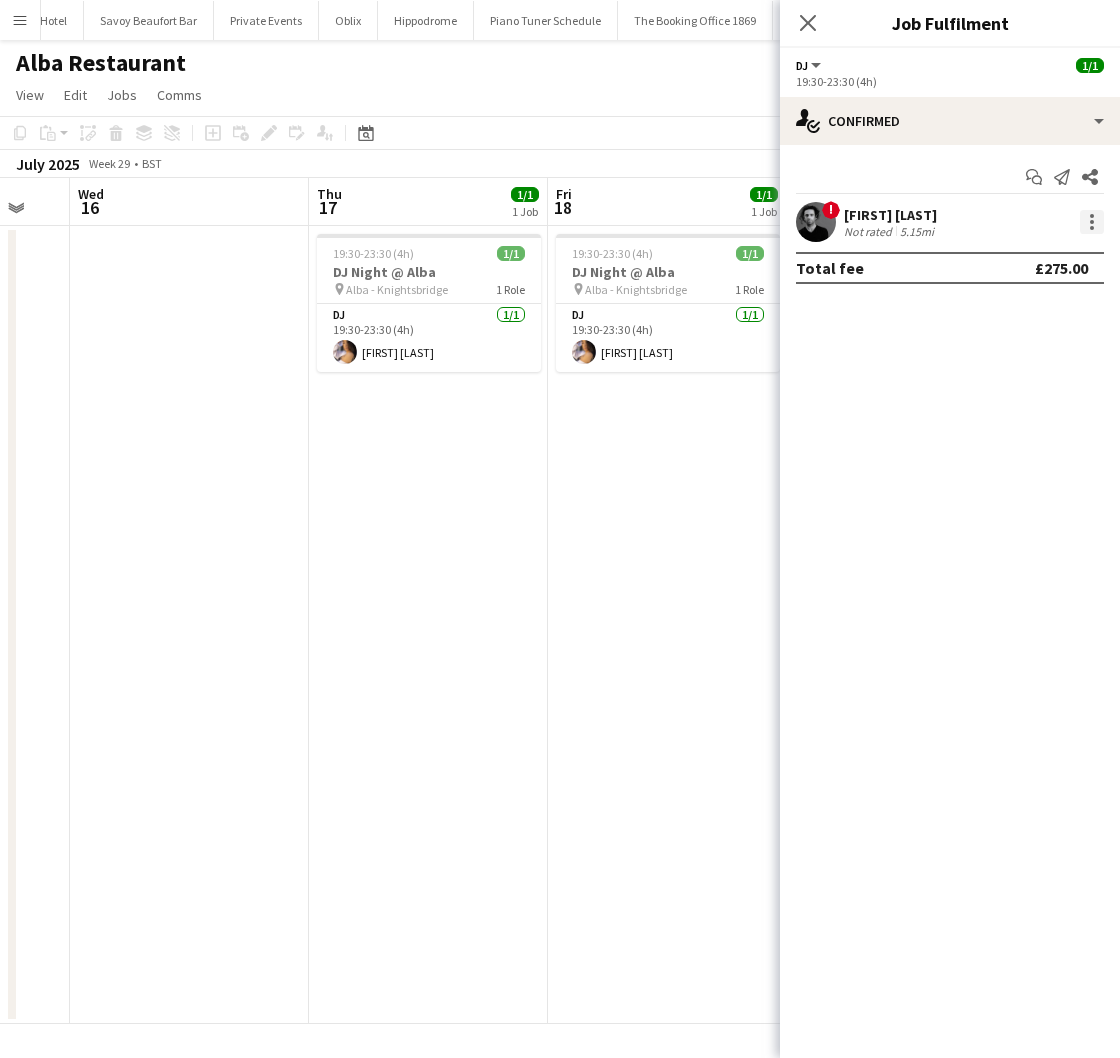 drag, startPoint x: 1092, startPoint y: 220, endPoint x: 1089, endPoint y: 231, distance: 11.401754 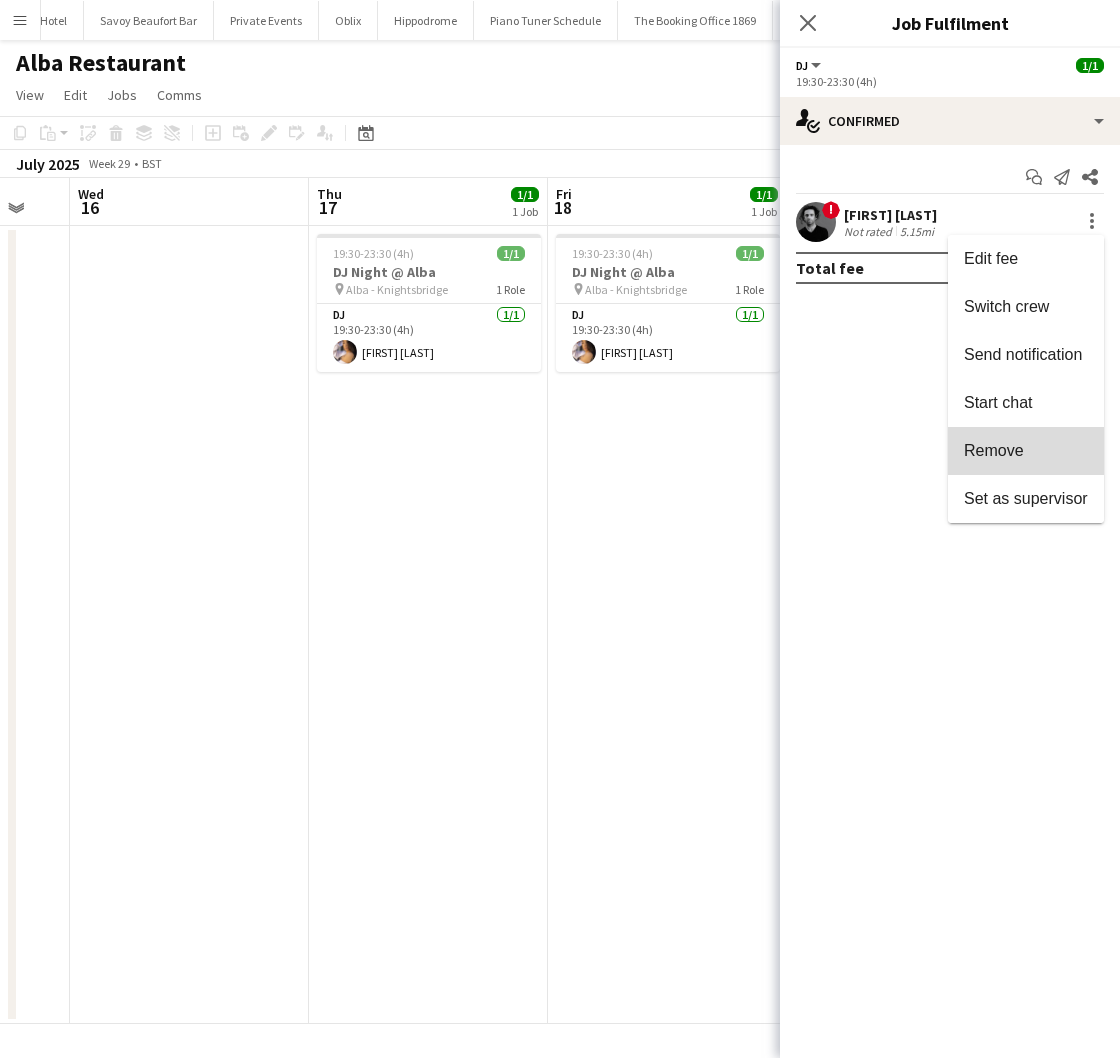 click on "Remove" at bounding box center (994, 450) 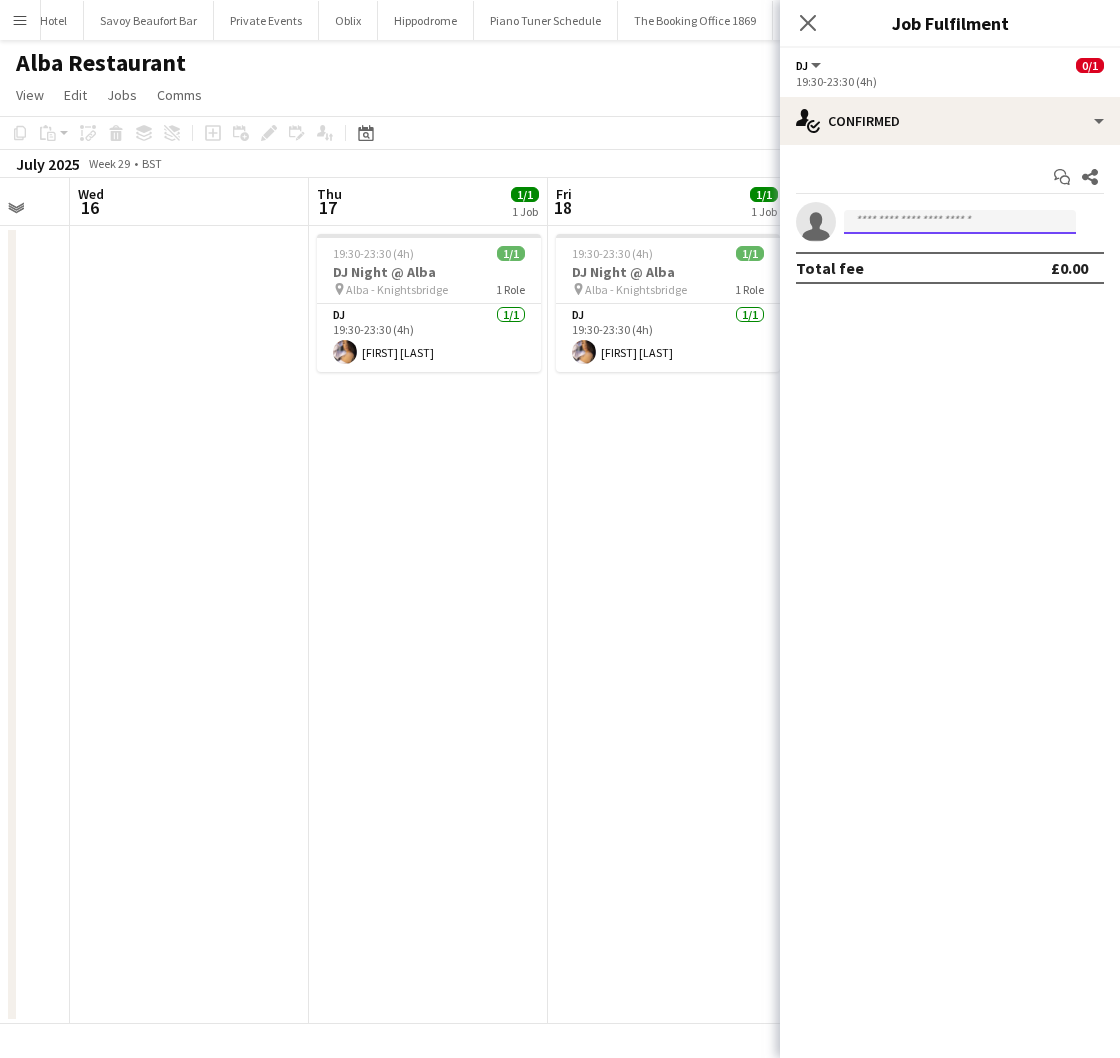 click at bounding box center (960, 222) 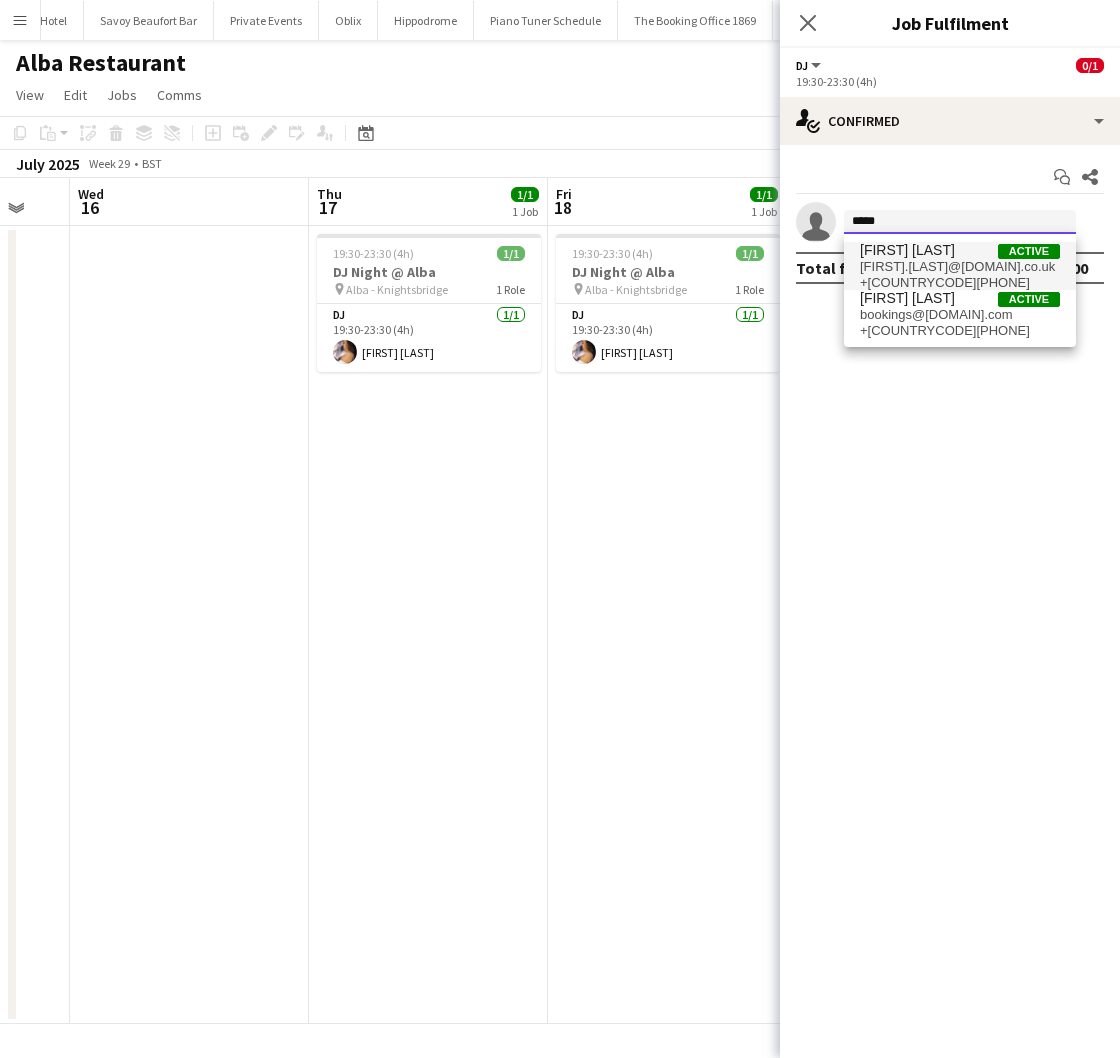 type on "****" 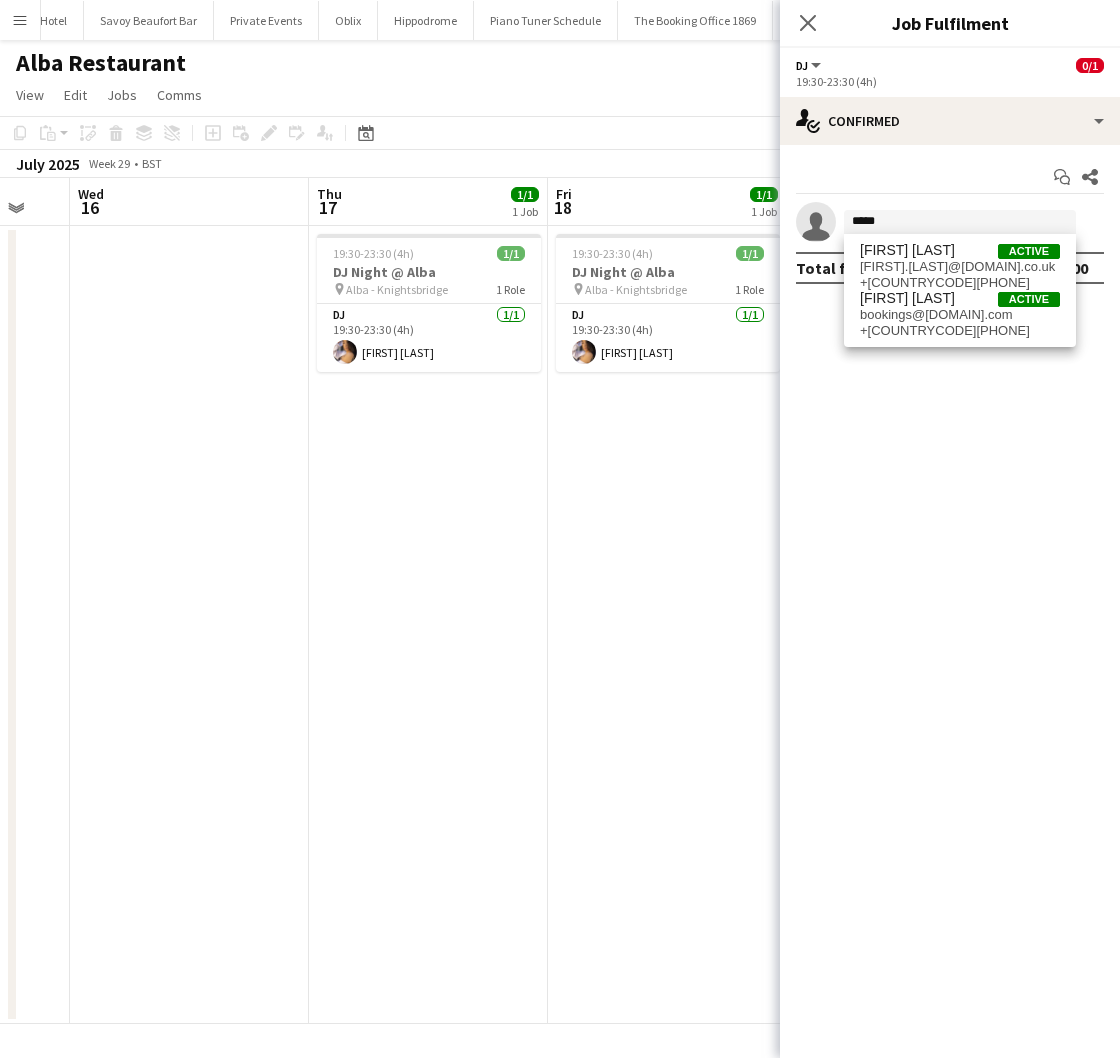 click on "[FIRST].[LAST]@[DOMAIN].co.uk" at bounding box center (960, 267) 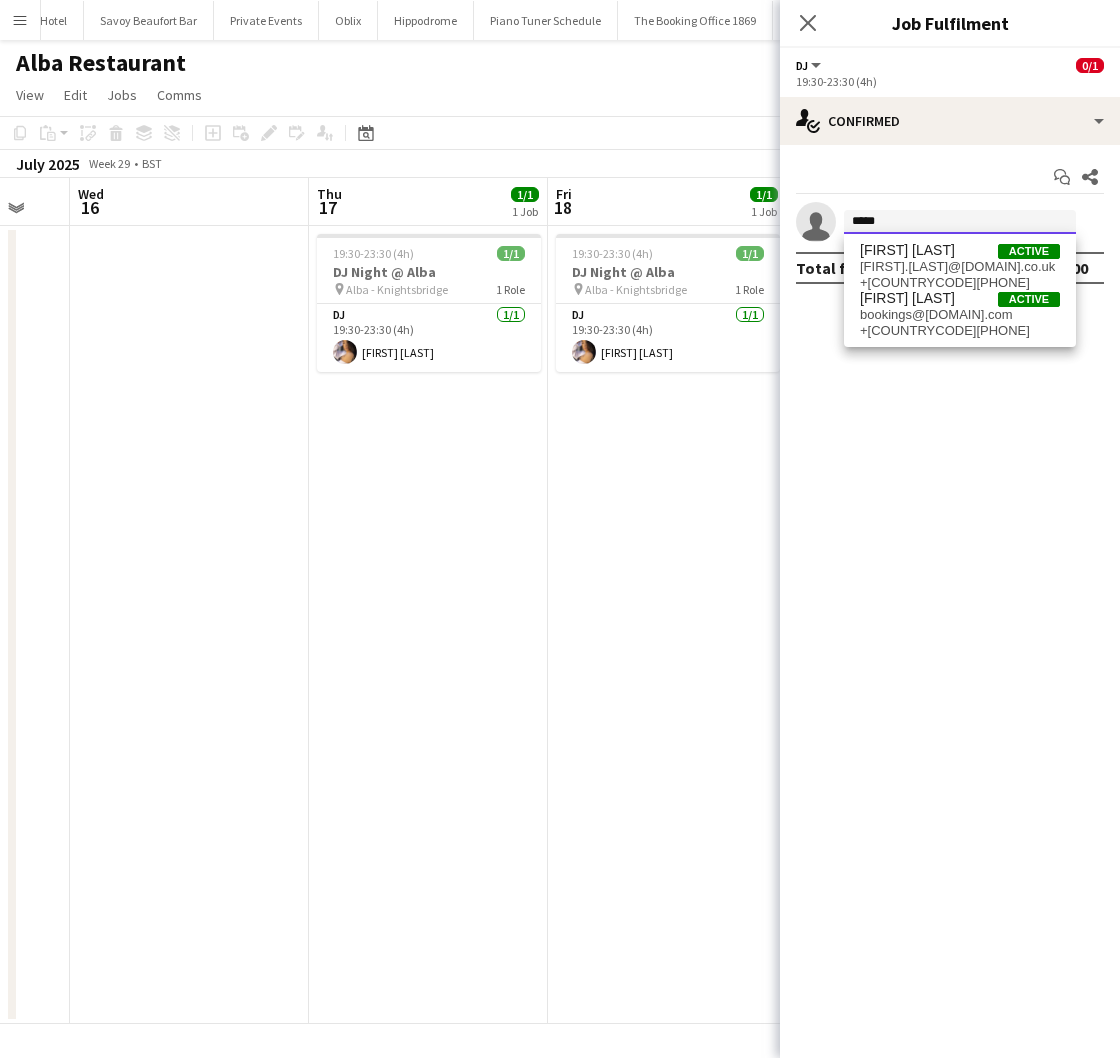 type 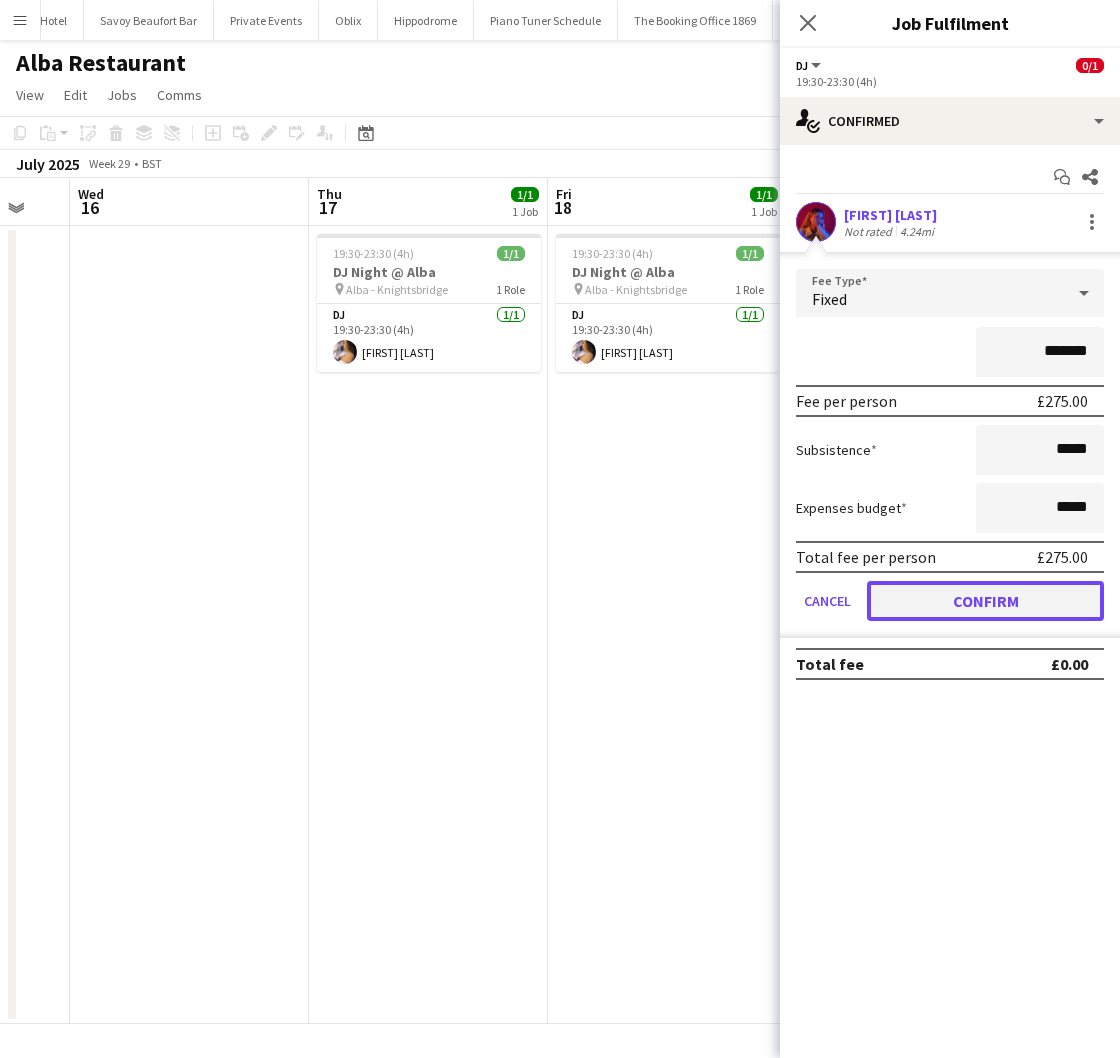 drag, startPoint x: 909, startPoint y: 595, endPoint x: 531, endPoint y: 507, distance: 388.10825 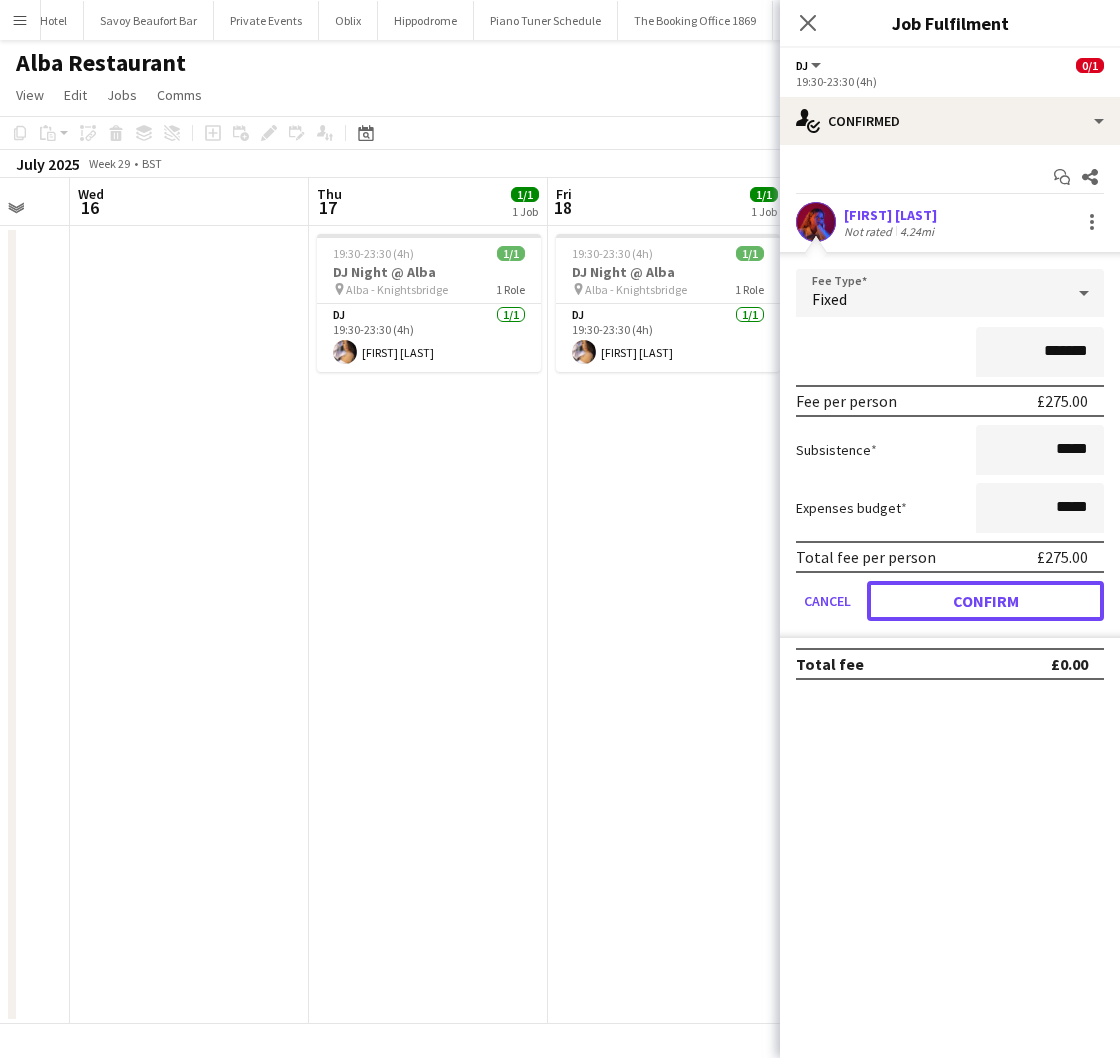 click on "Confirm" at bounding box center (985, 601) 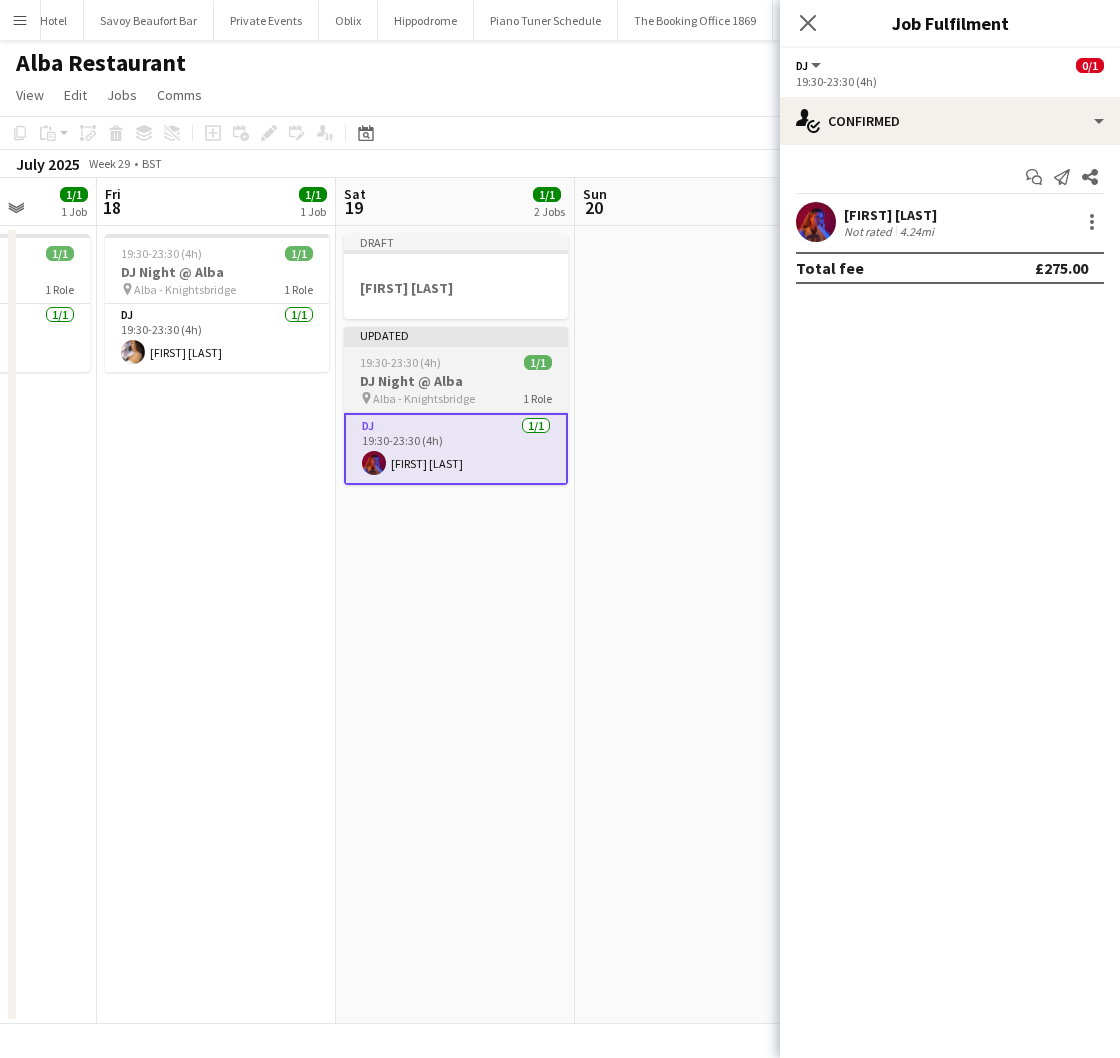 scroll, scrollTop: 0, scrollLeft: 702, axis: horizontal 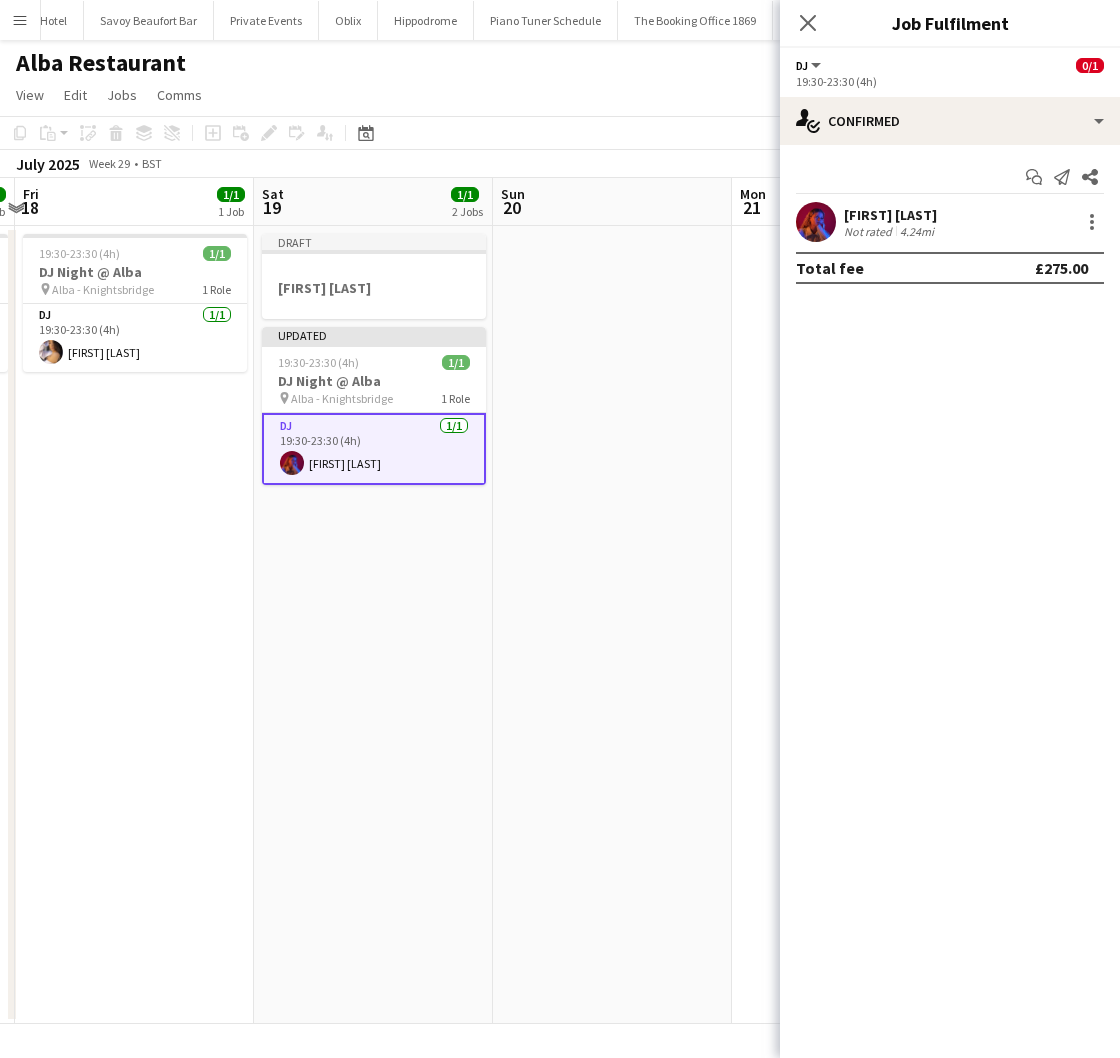 click on "Draft   [FIRST] [LAST]    Updated   19:30-23:30 (4h)    1/1   DJ Night @ Alba
pin
Alba - Knightsbridge   1 Role   DJ   1/1   19:30-23:30 (4h)
[FIRST] [LAST]" at bounding box center [373, 625] 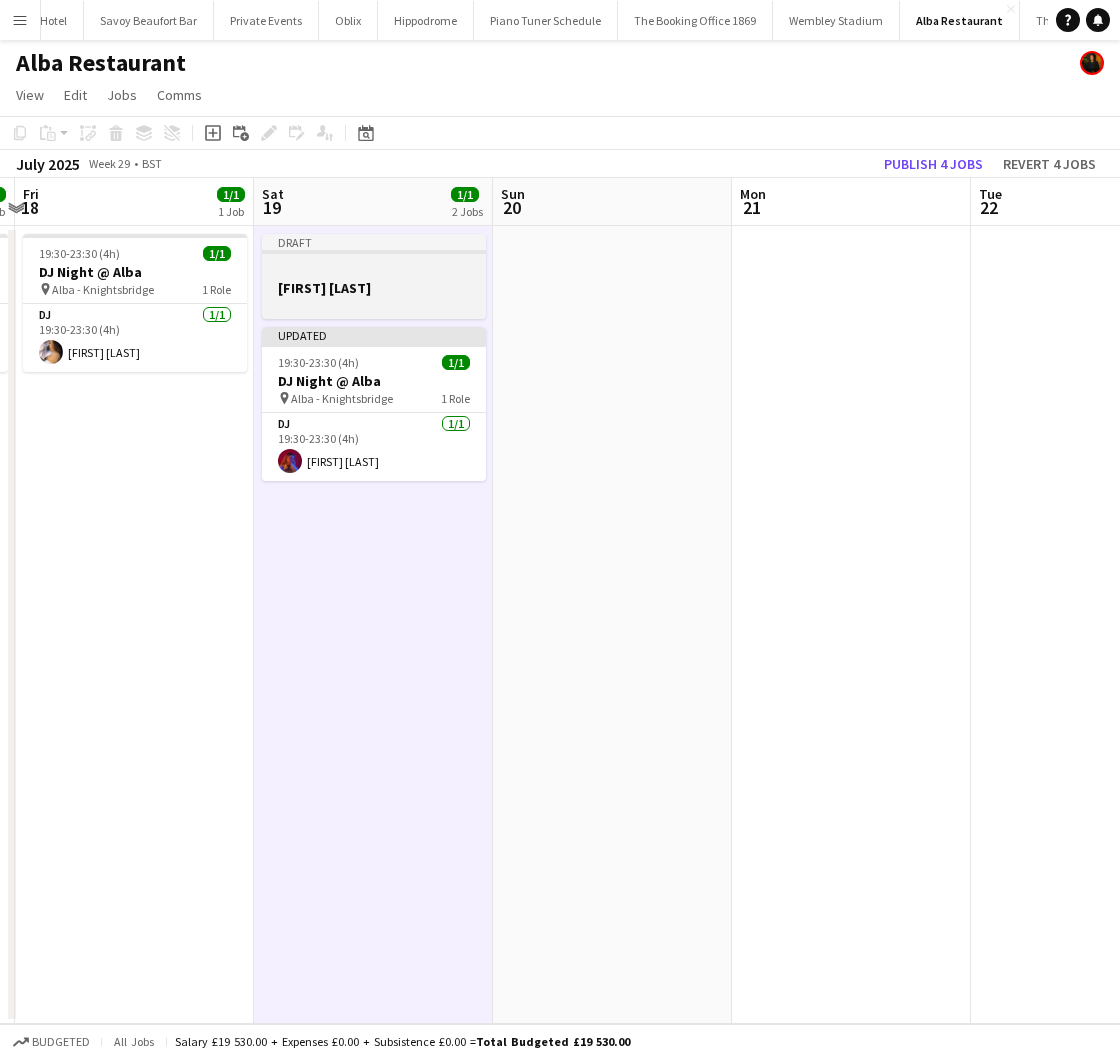 click on "Draft   [FIRST] [LAST]" at bounding box center [374, 276] 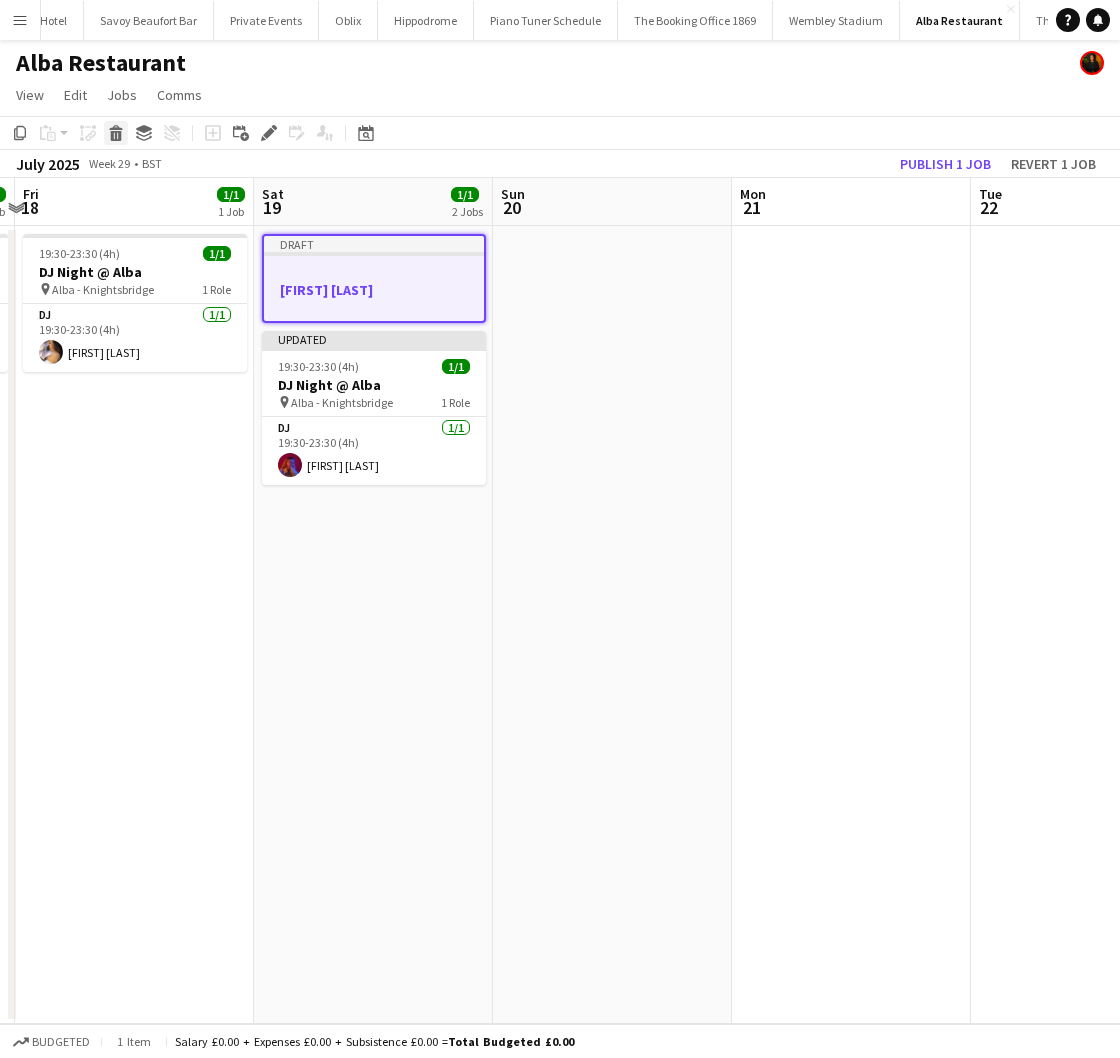 click 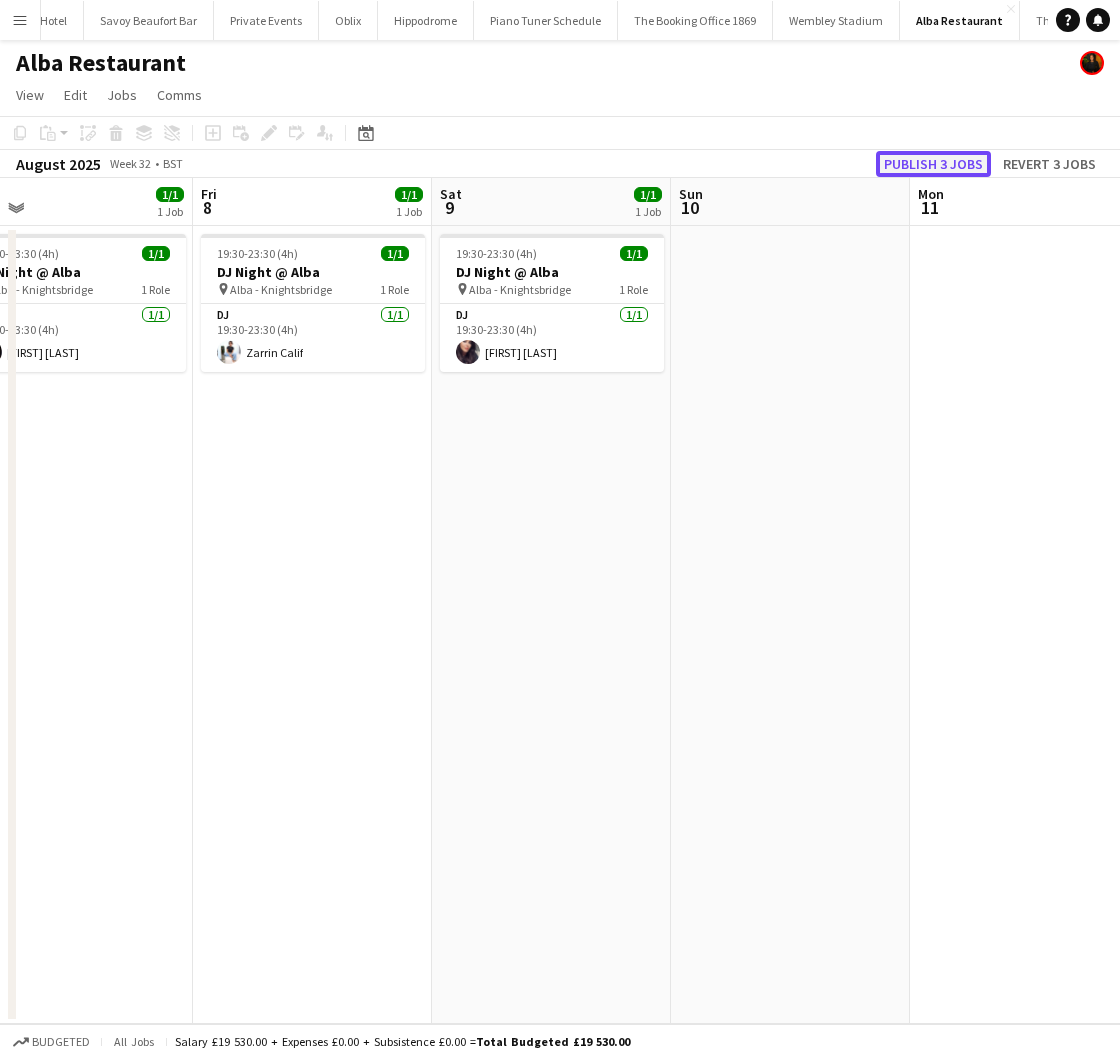 click on "Publish 3 jobs" 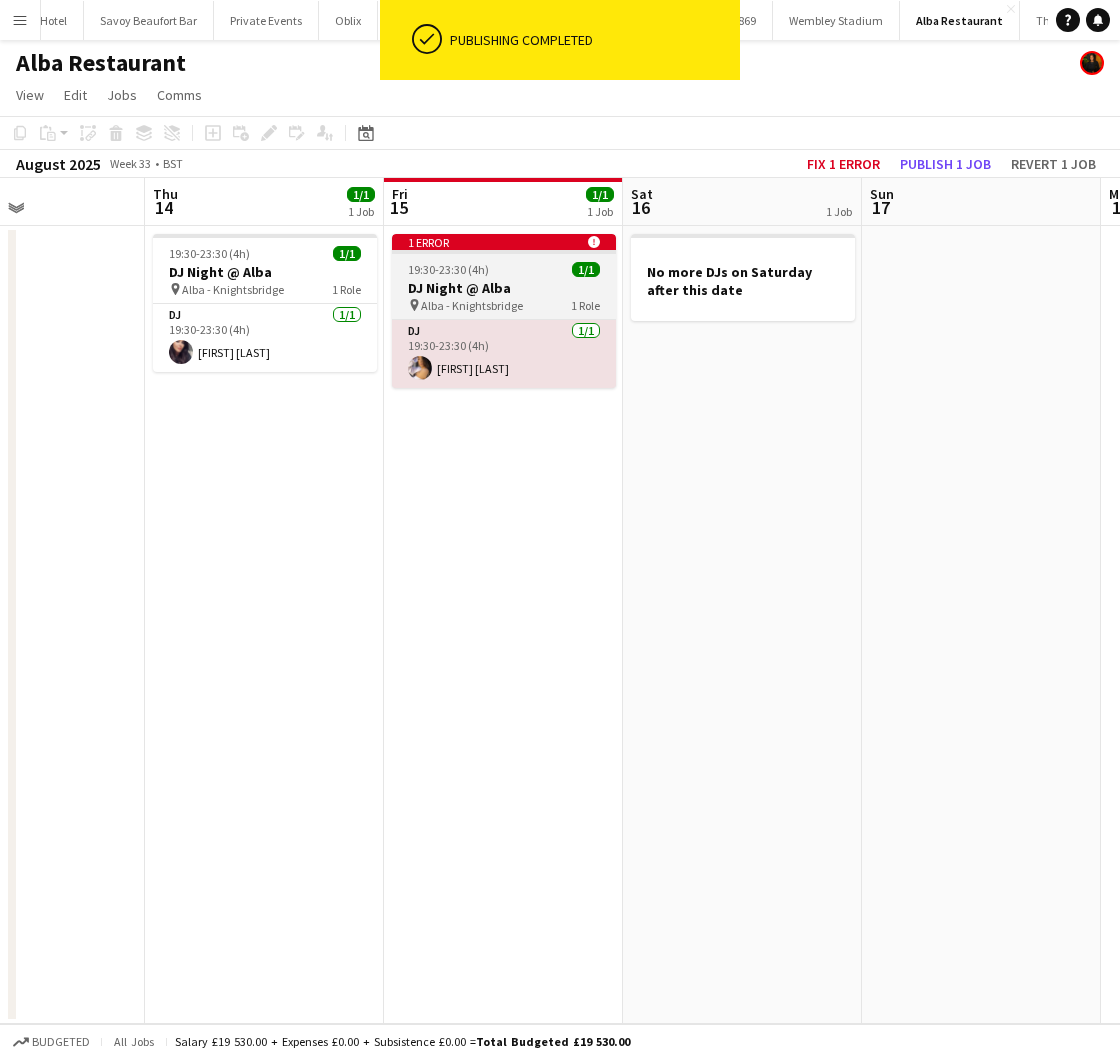 scroll, scrollTop: 0, scrollLeft: 702, axis: horizontal 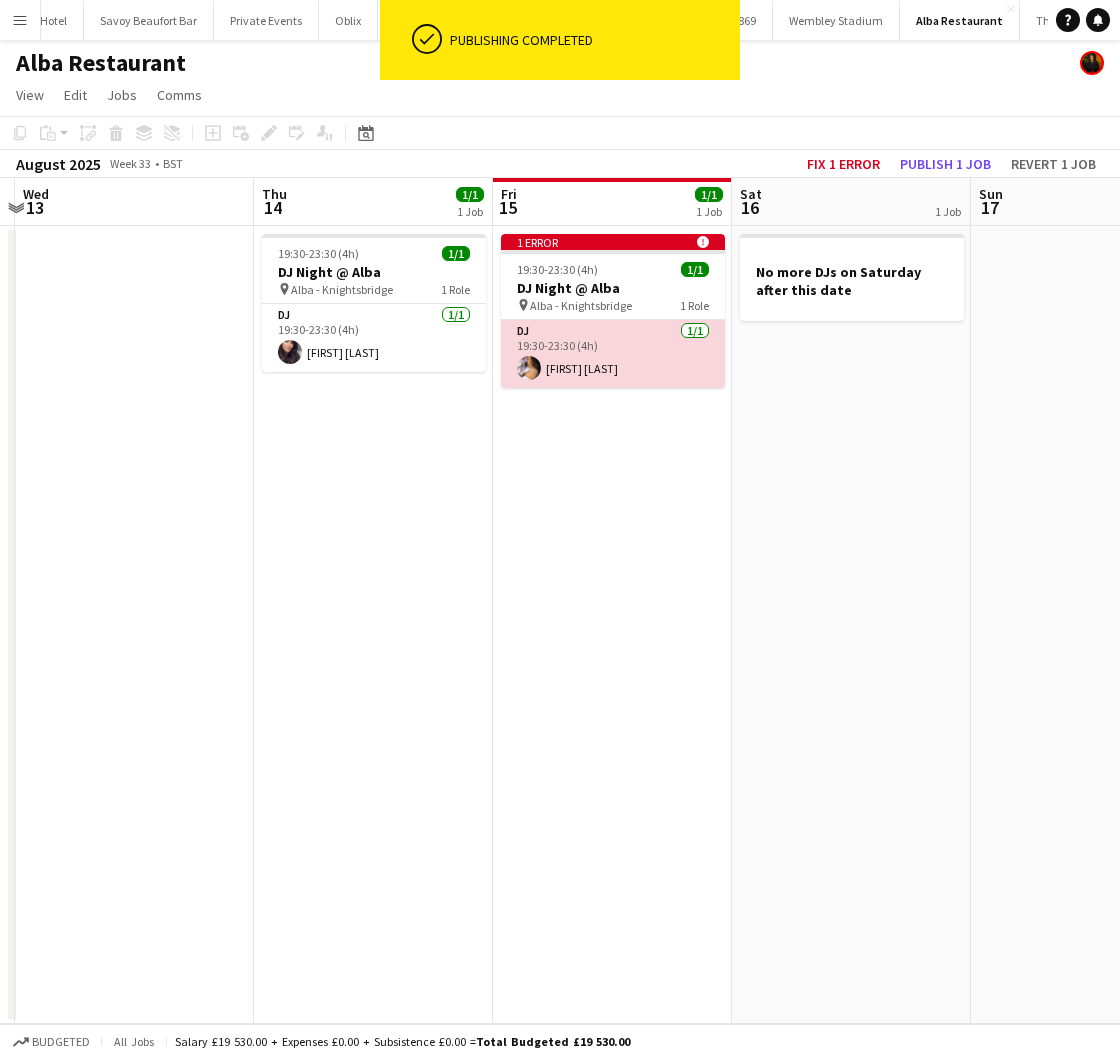 click on "DJ   1/1   19:30-23:30 (4h)
[FIRST] [LAST]" at bounding box center [613, 354] 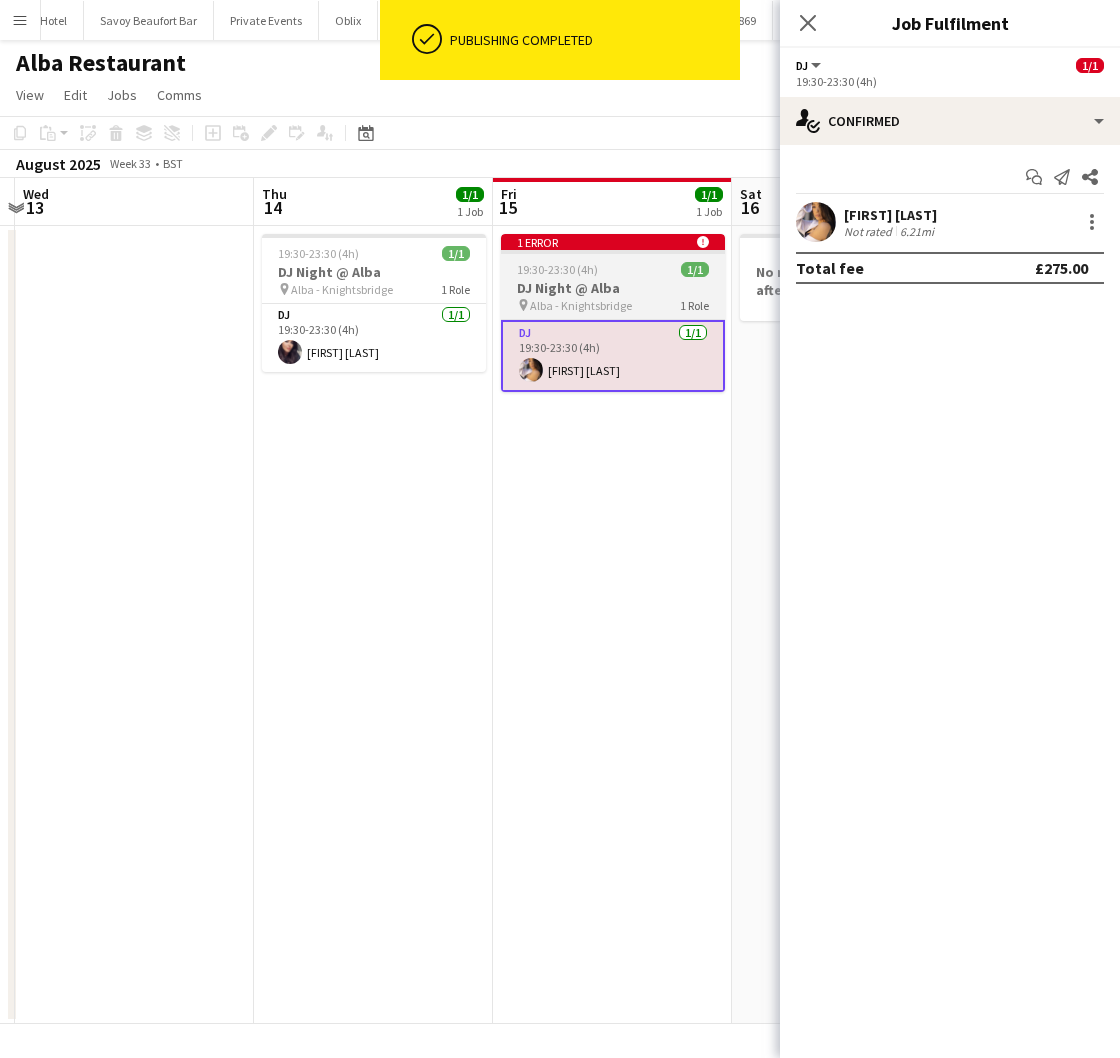 drag, startPoint x: 647, startPoint y: 286, endPoint x: 660, endPoint y: 281, distance: 13.928389 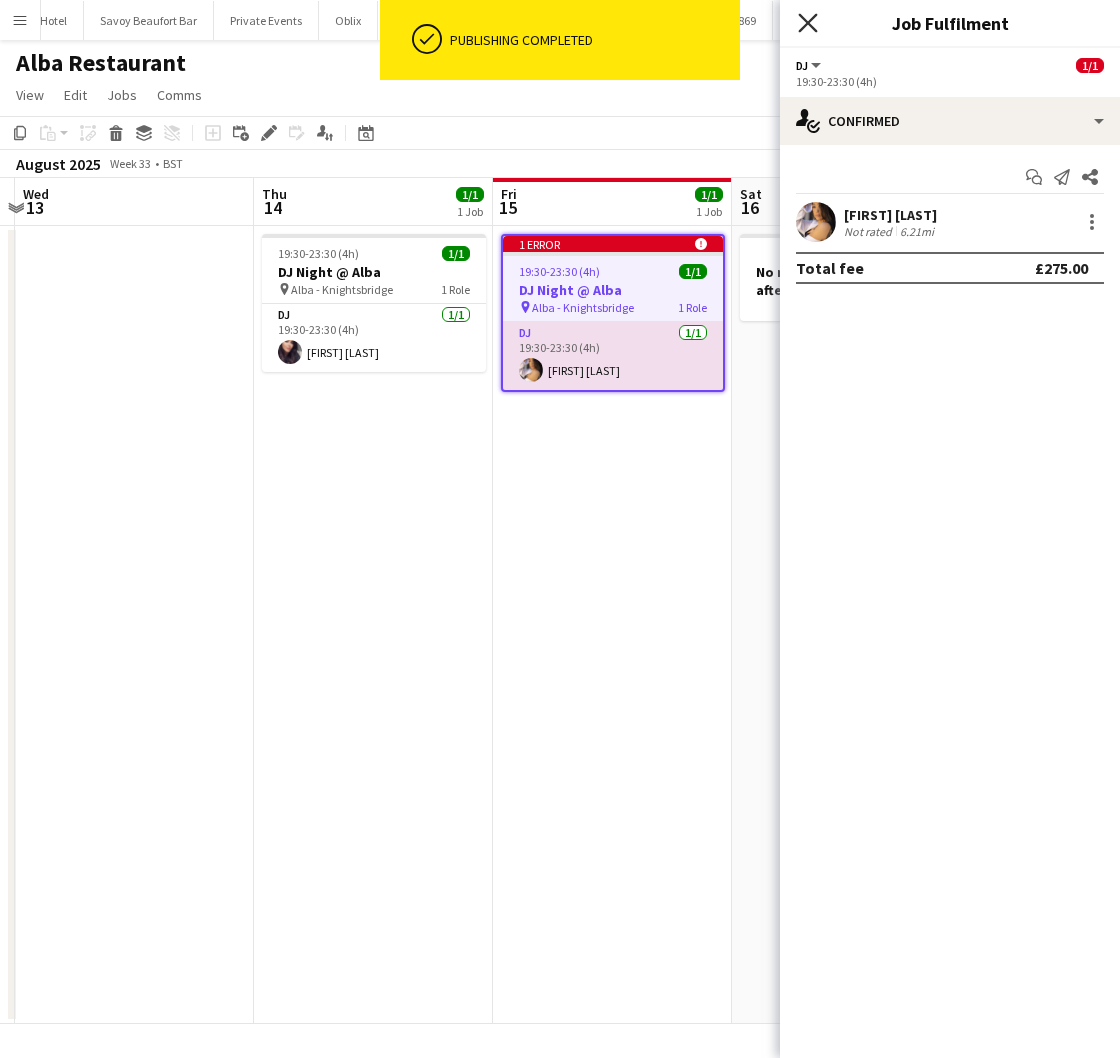 click on "Close pop-in" 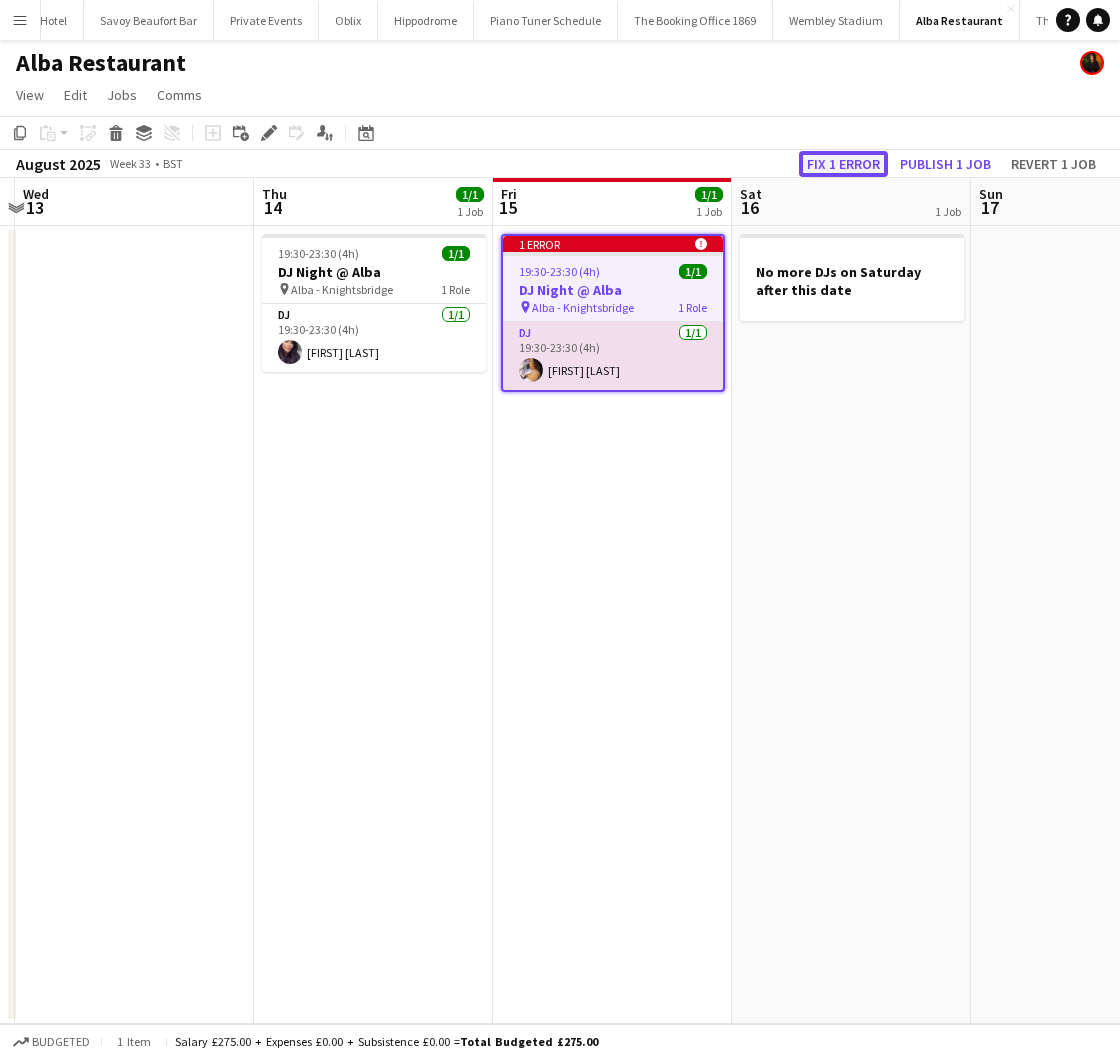 click on "Fix 1 error" 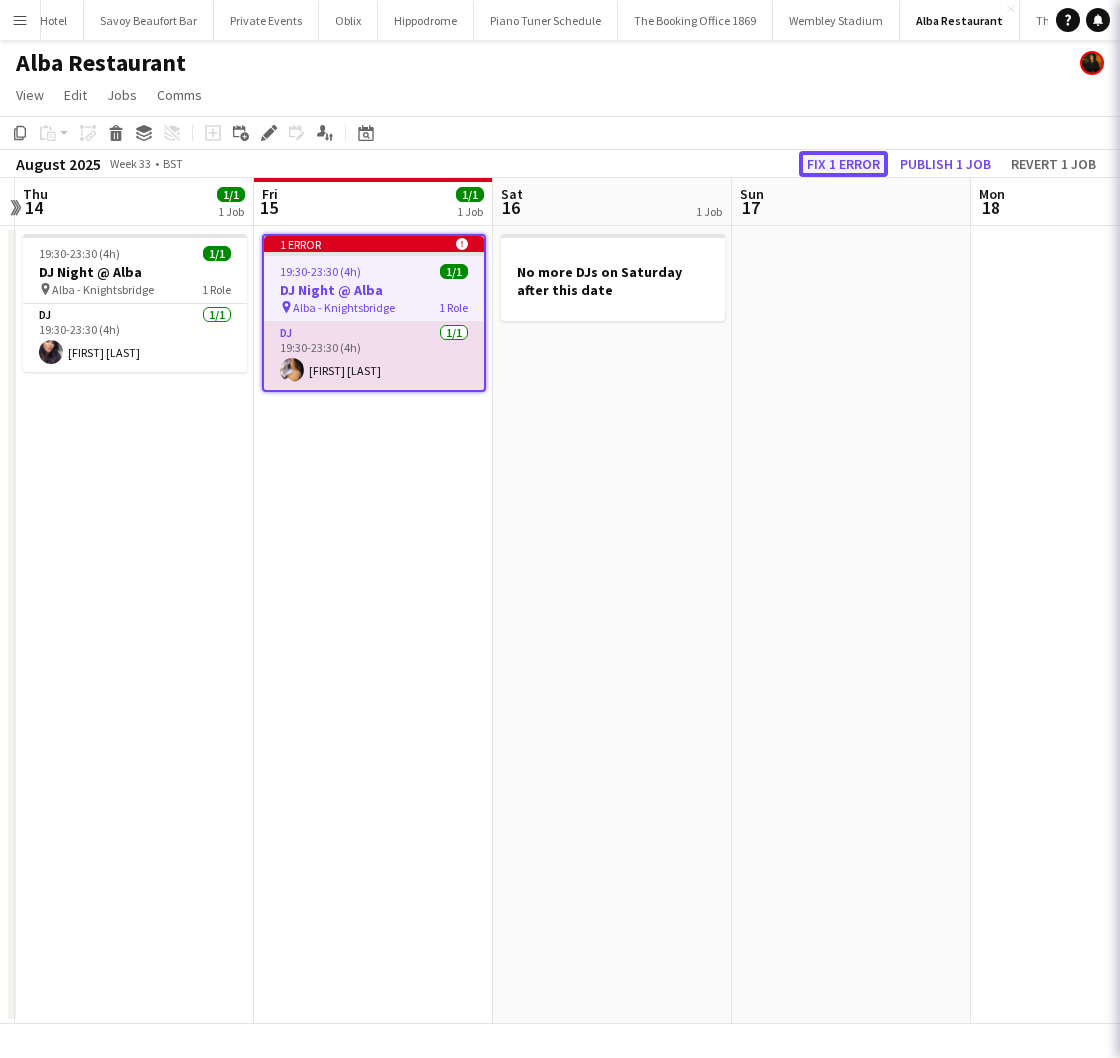 scroll, scrollTop: 0, scrollLeft: 688, axis: horizontal 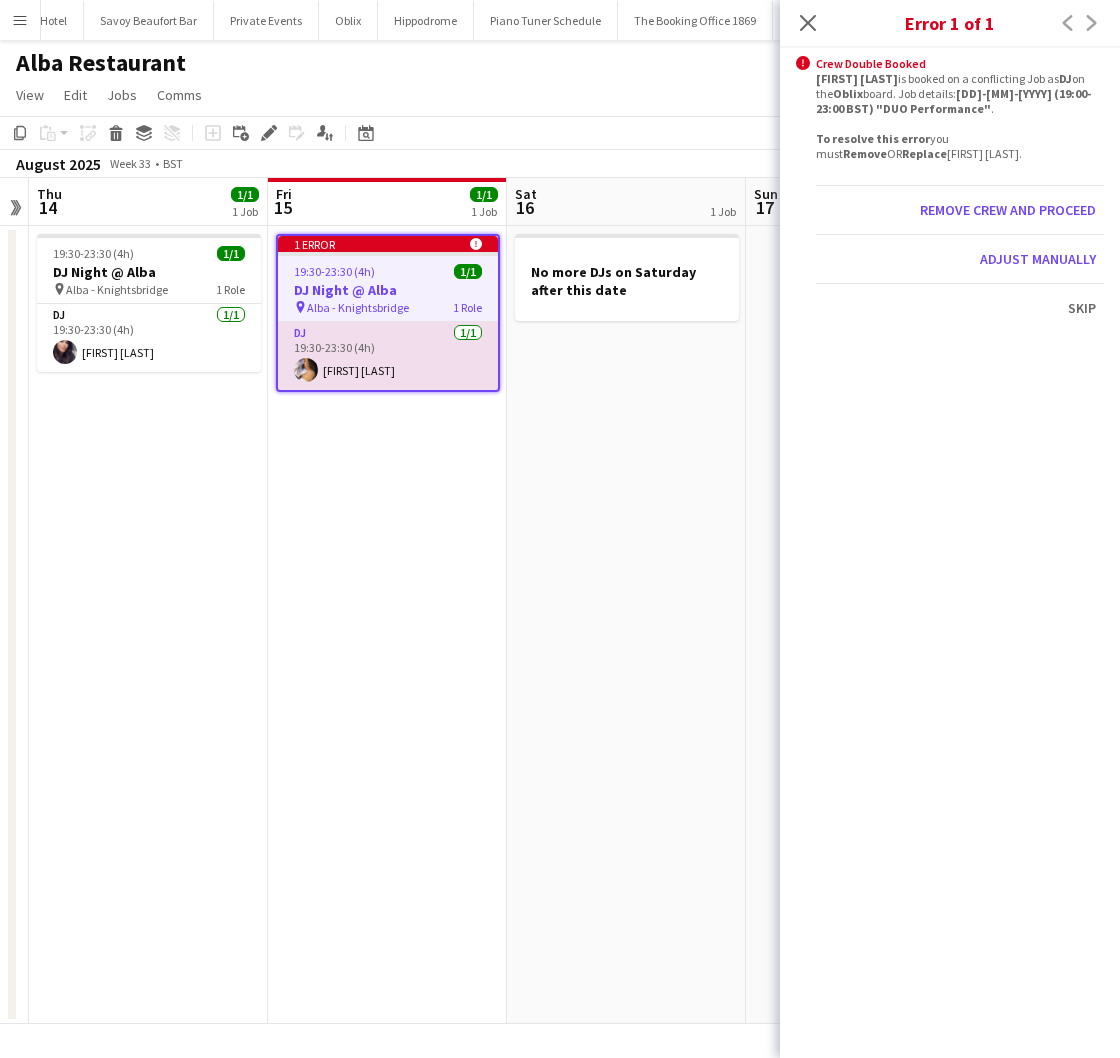 click on "No more DJs on Saturday after this date" at bounding box center [626, 625] 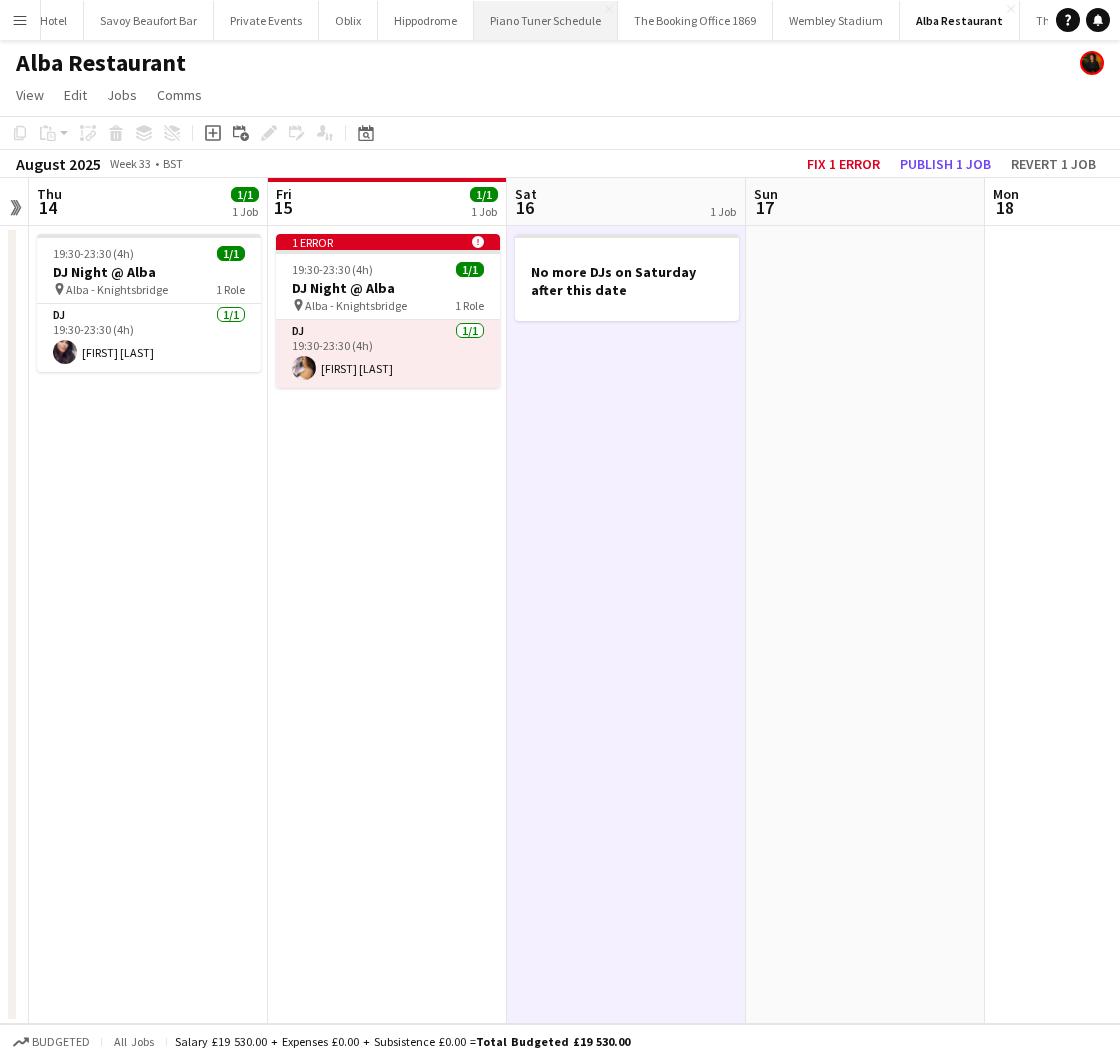 click on "Alba Restaurant" 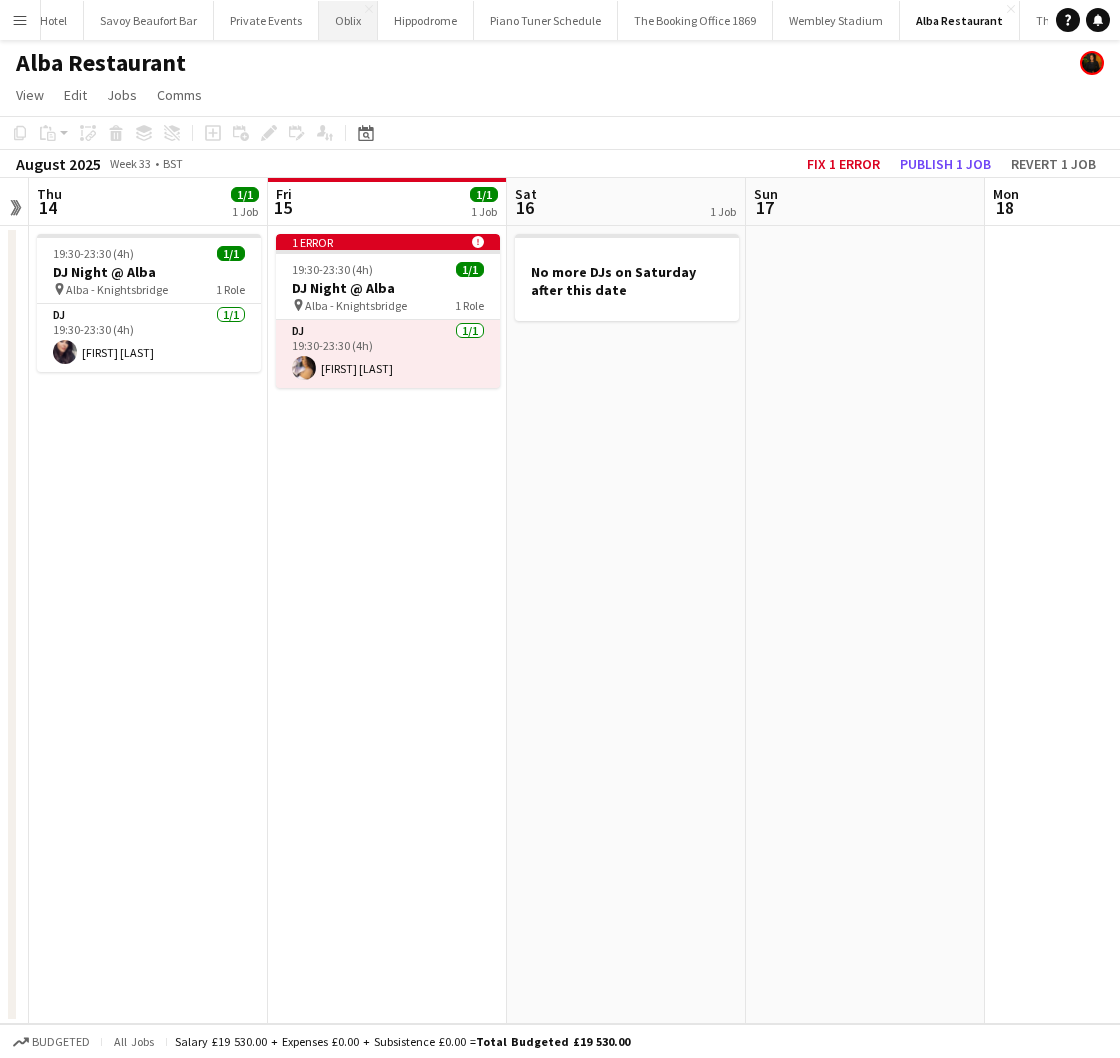 click on "Oblix
Close" at bounding box center (348, 20) 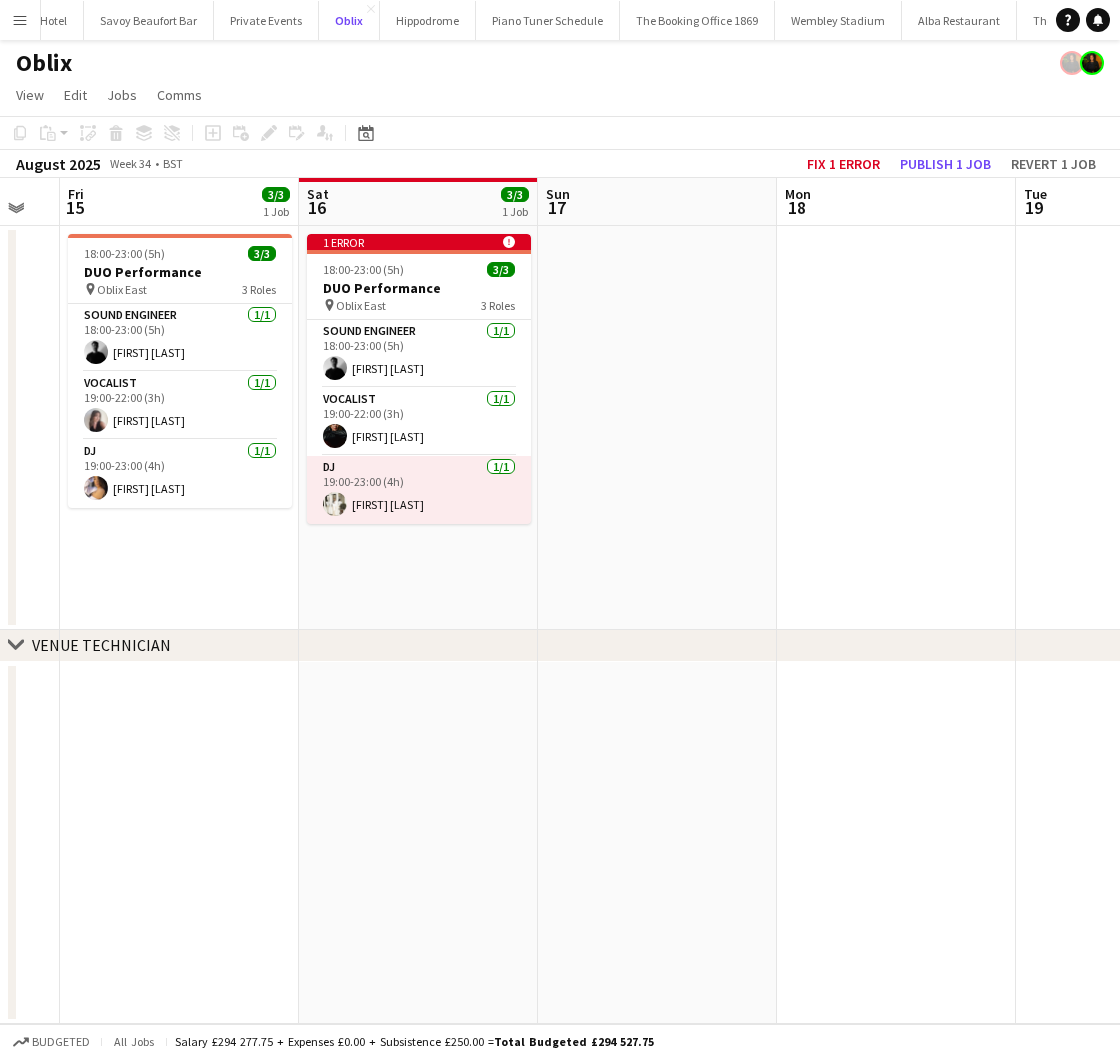 scroll, scrollTop: 0, scrollLeft: 544, axis: horizontal 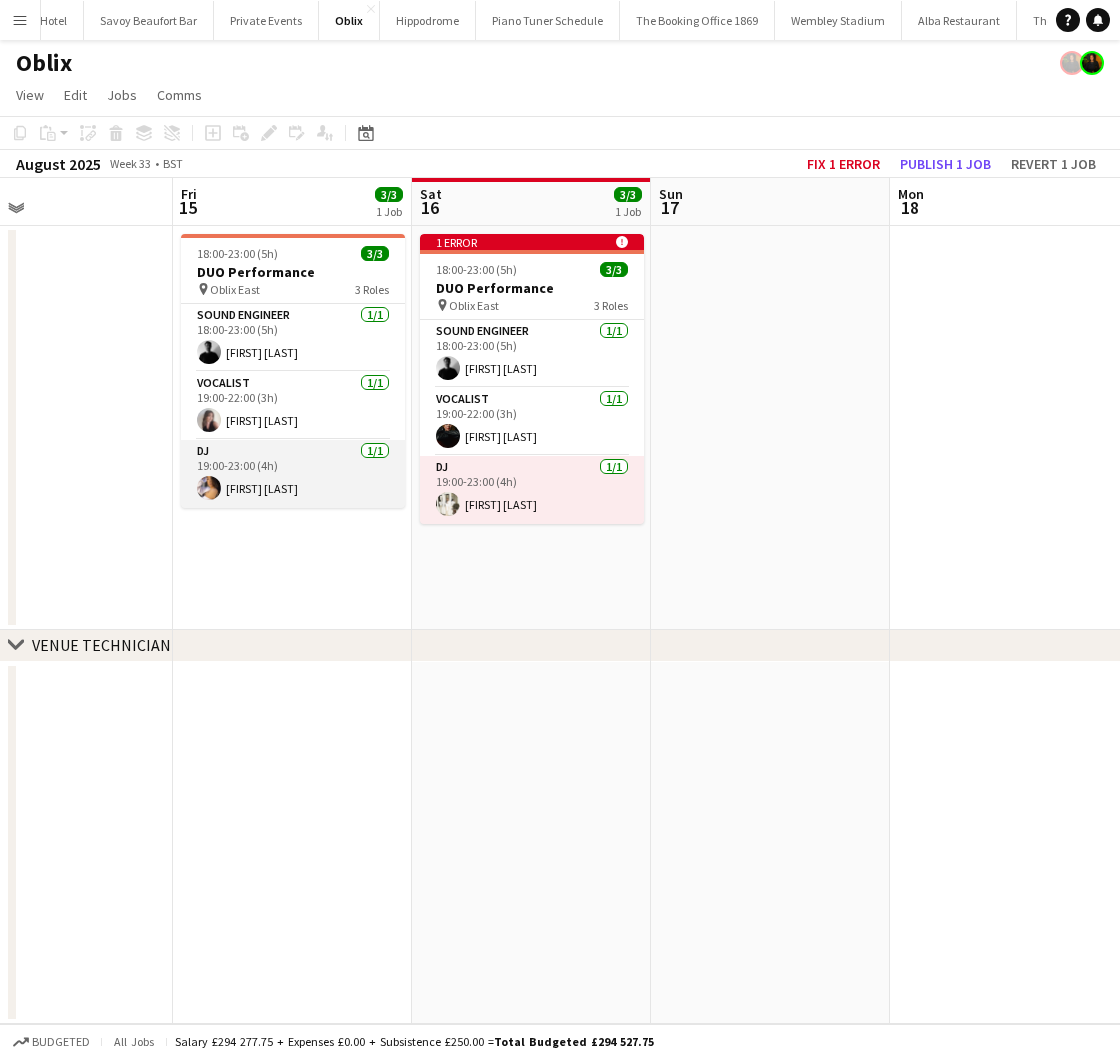 click on "DJ   1/1   19:00-23:00 (4h)
[FIRST] [LAST]" at bounding box center [293, 474] 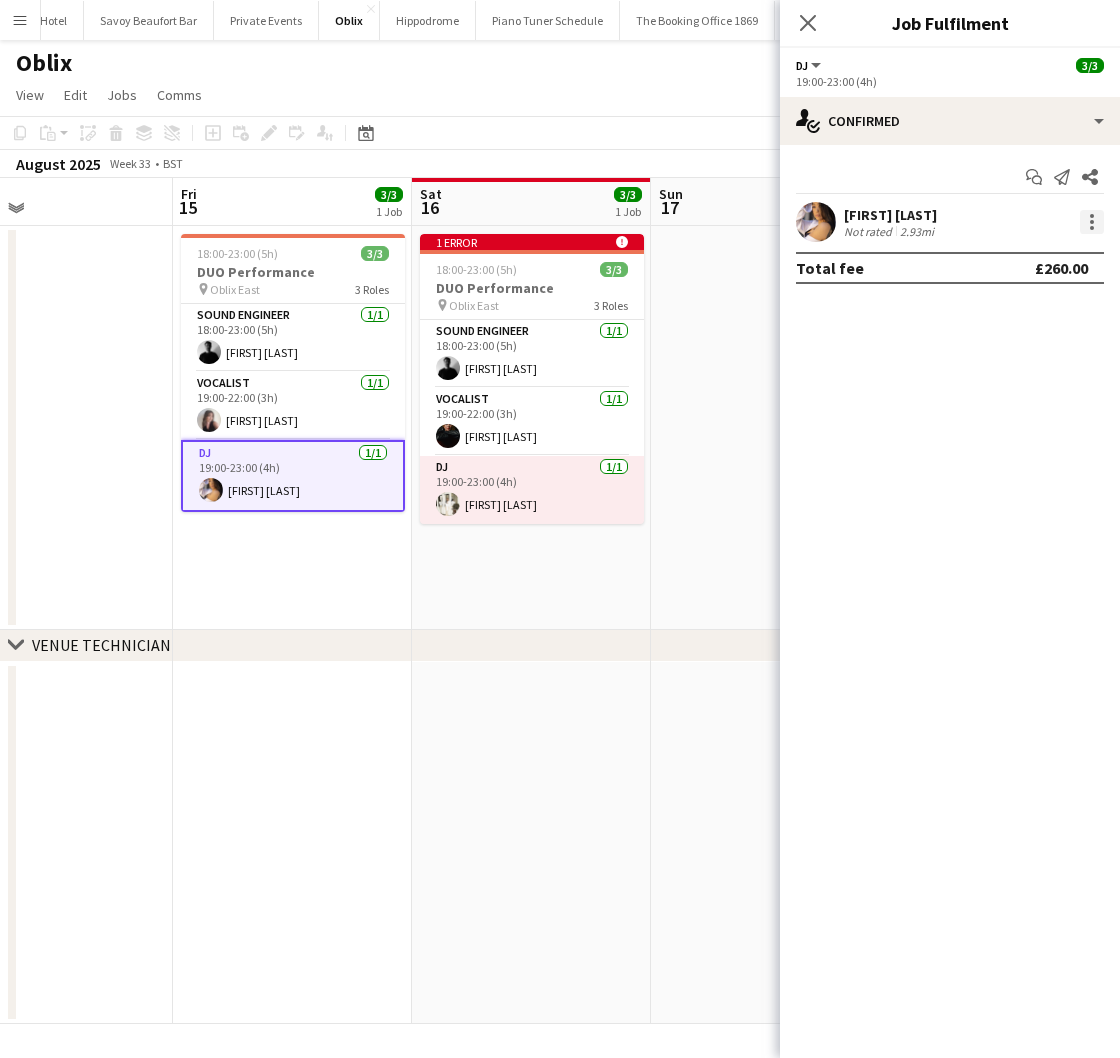 click at bounding box center (1092, 222) 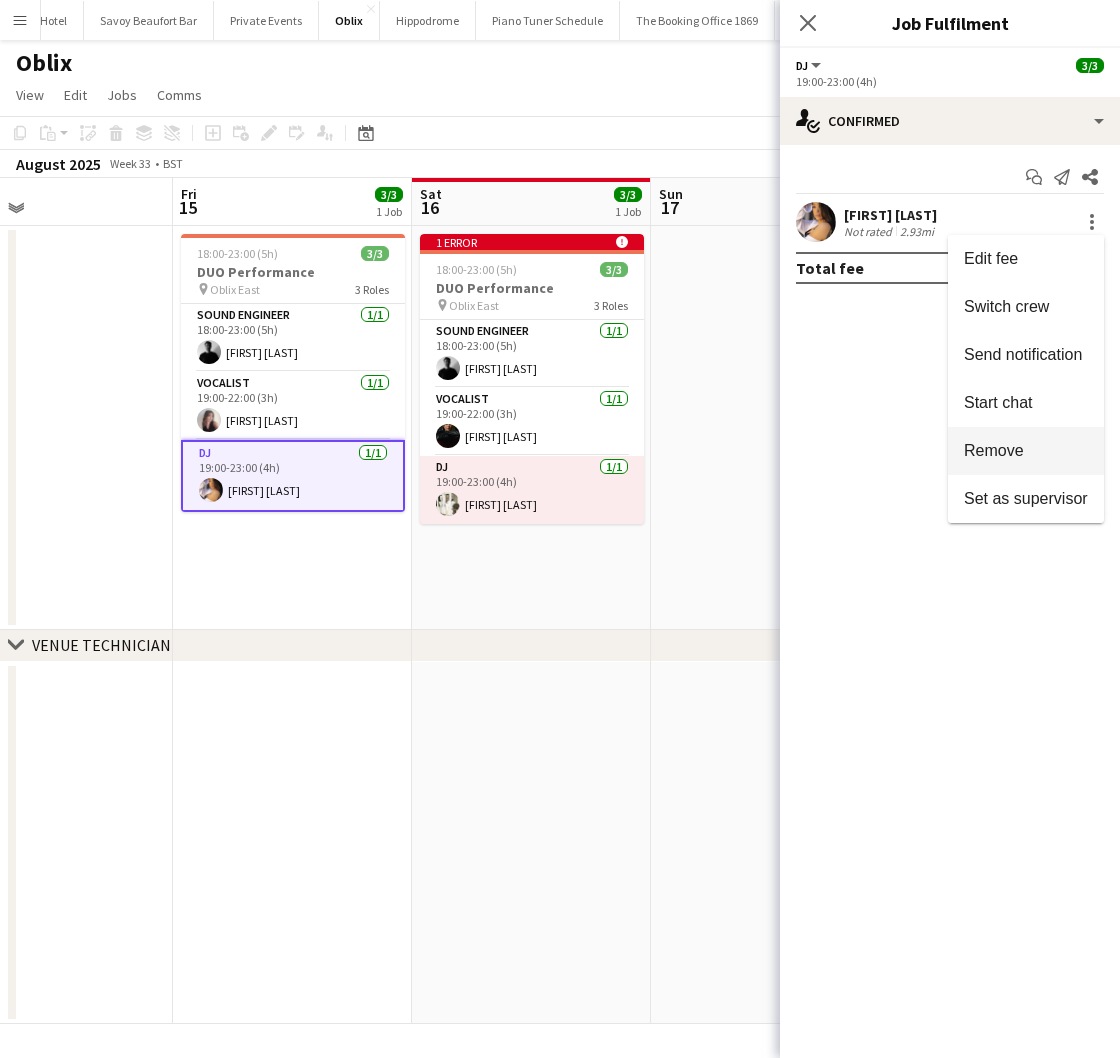 click on "Remove" at bounding box center [994, 450] 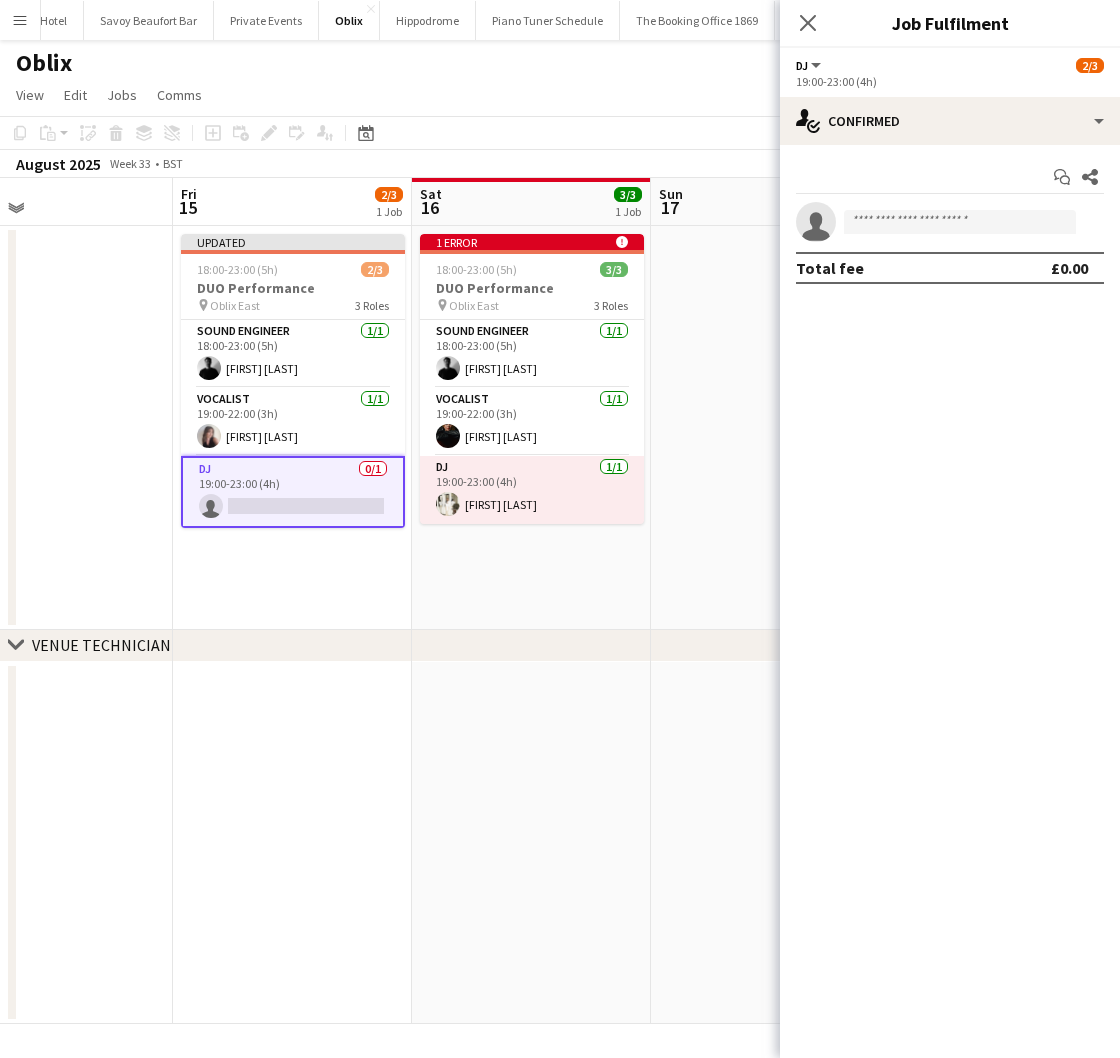 click on "Updated   18:00-23:00 (5h)    2/3   DUO Performance
pin
Oblix East   3 Roles   Sound Engineer   1/1   18:00-23:00 (5h)
[FIRST] [LAST]  Vocalist   1/1   19:00-22:00 (3h)
[FIRST] [LAST]  DJ   0/1   19:00-23:00 (4h)
single-neutral-actions" at bounding box center [292, 428] 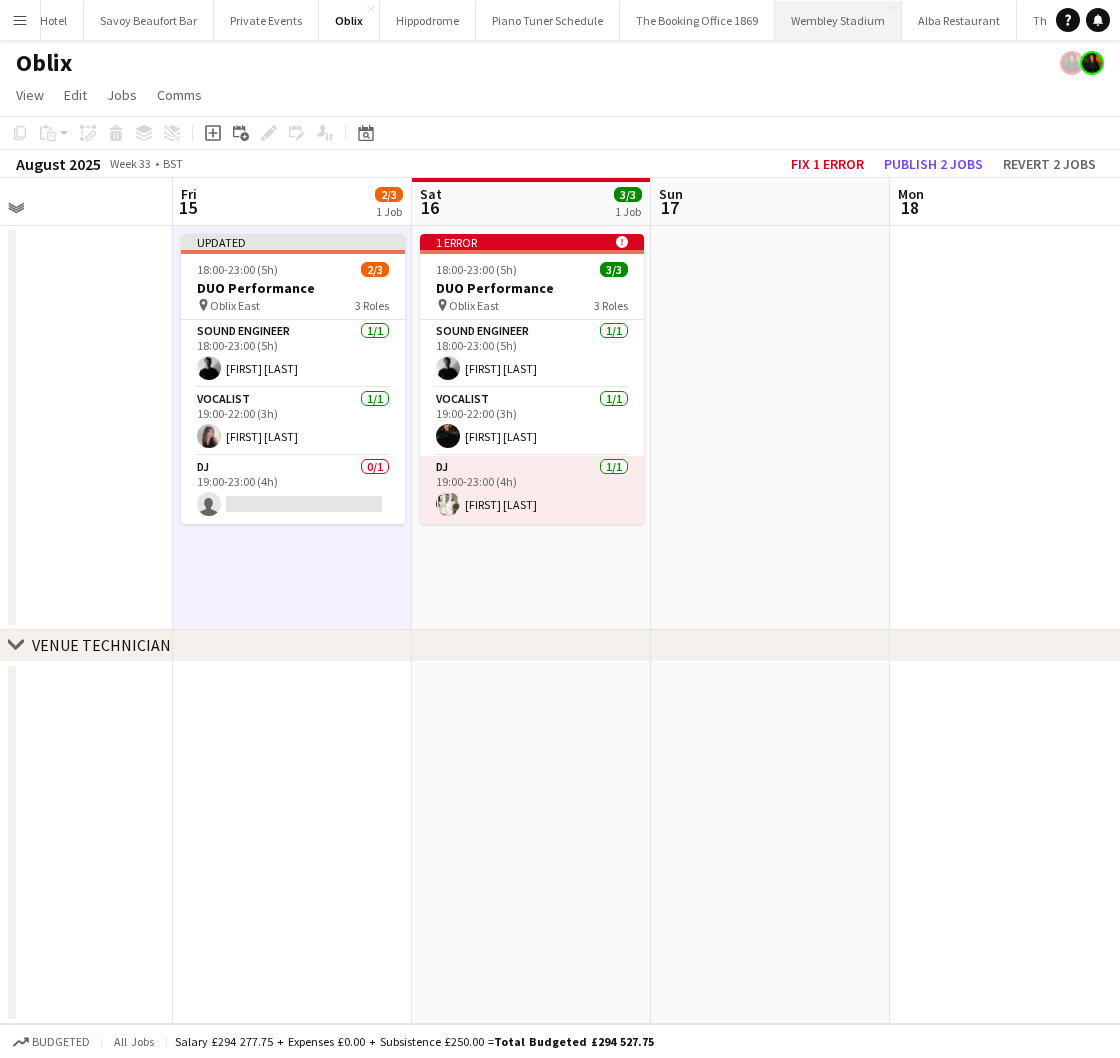 scroll, scrollTop: 0, scrollLeft: 152, axis: horizontal 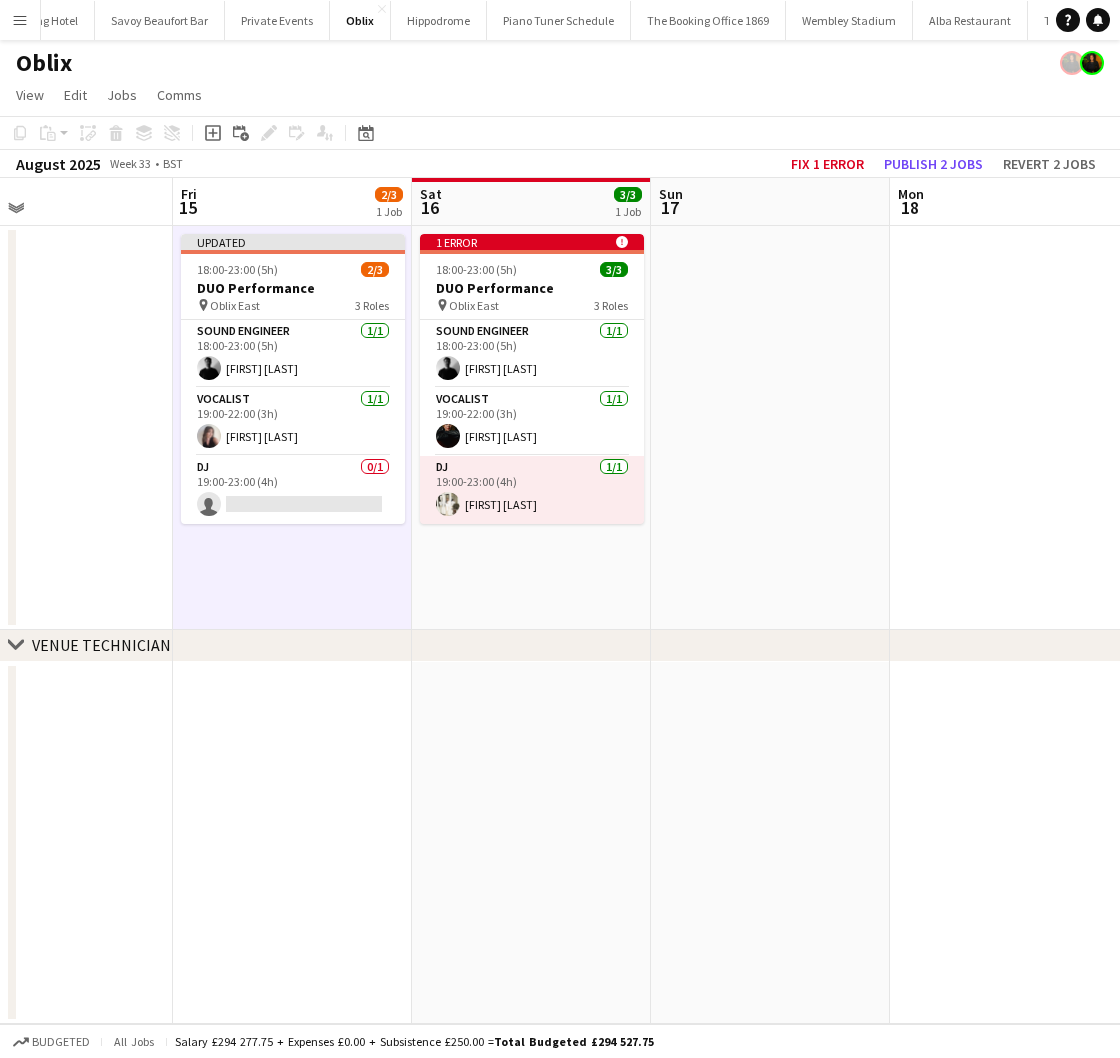 drag, startPoint x: 295, startPoint y: 331, endPoint x: 301, endPoint y: 311, distance: 20.880613 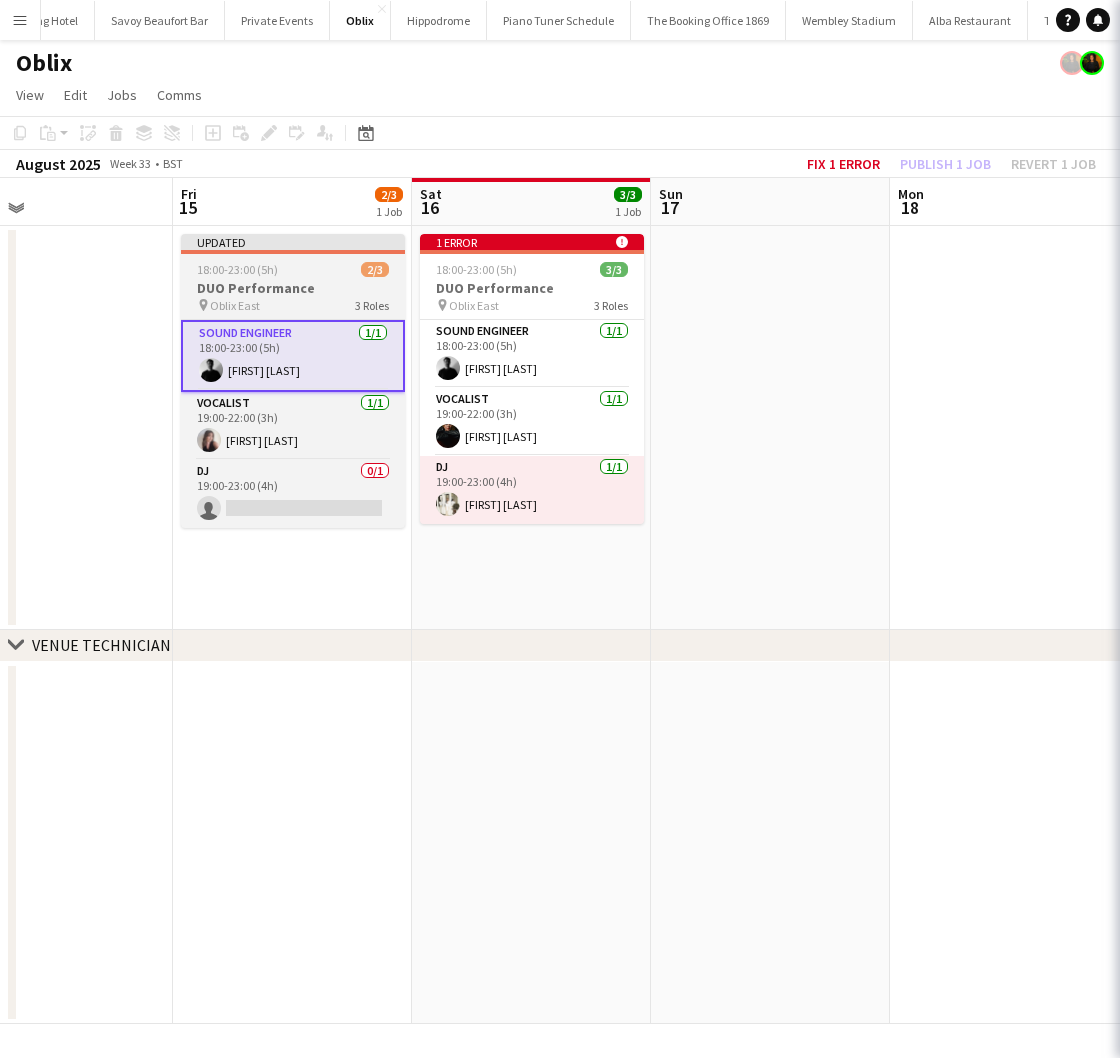 drag, startPoint x: 301, startPoint y: 291, endPoint x: 290, endPoint y: 292, distance: 11.045361 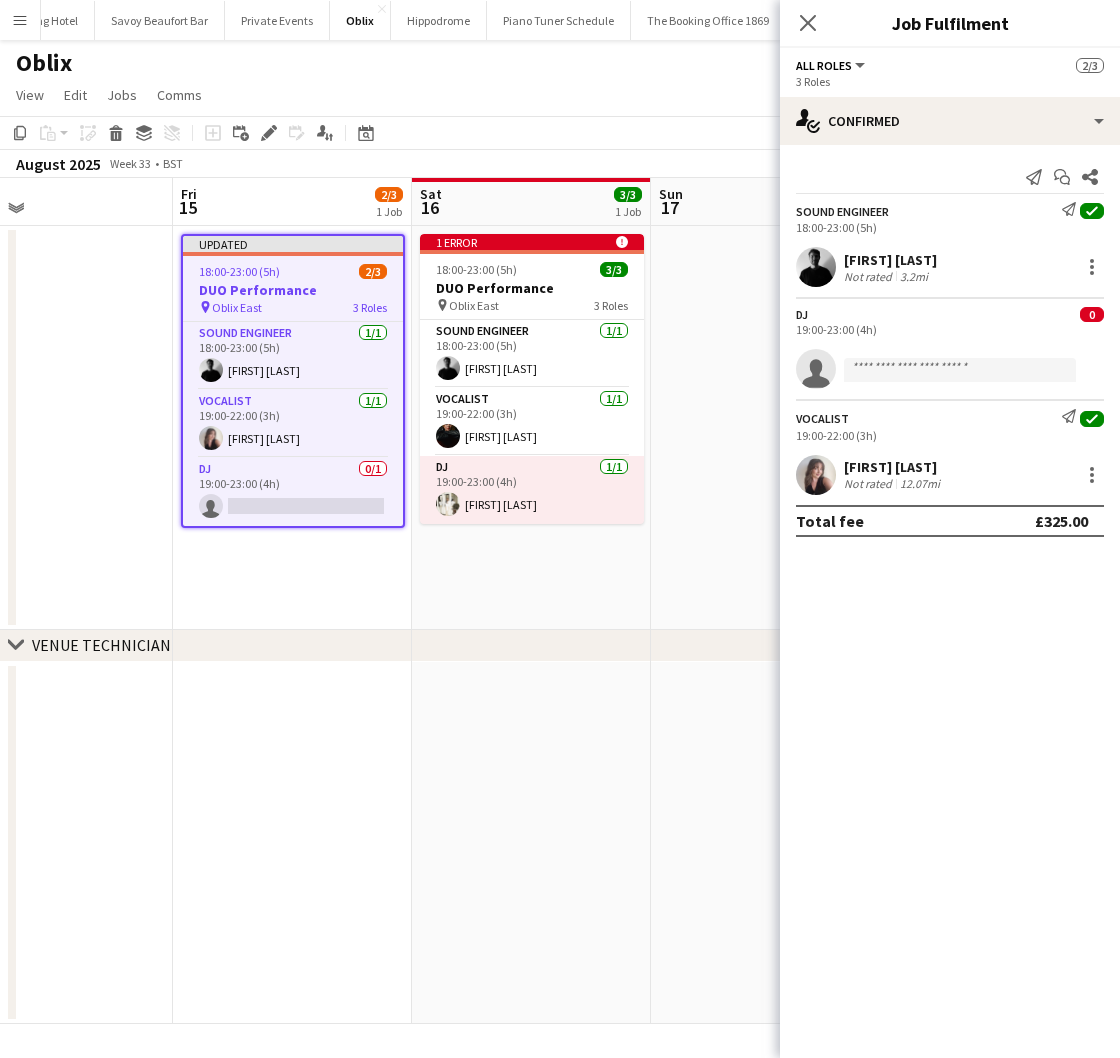 scroll, scrollTop: 0, scrollLeft: 545, axis: horizontal 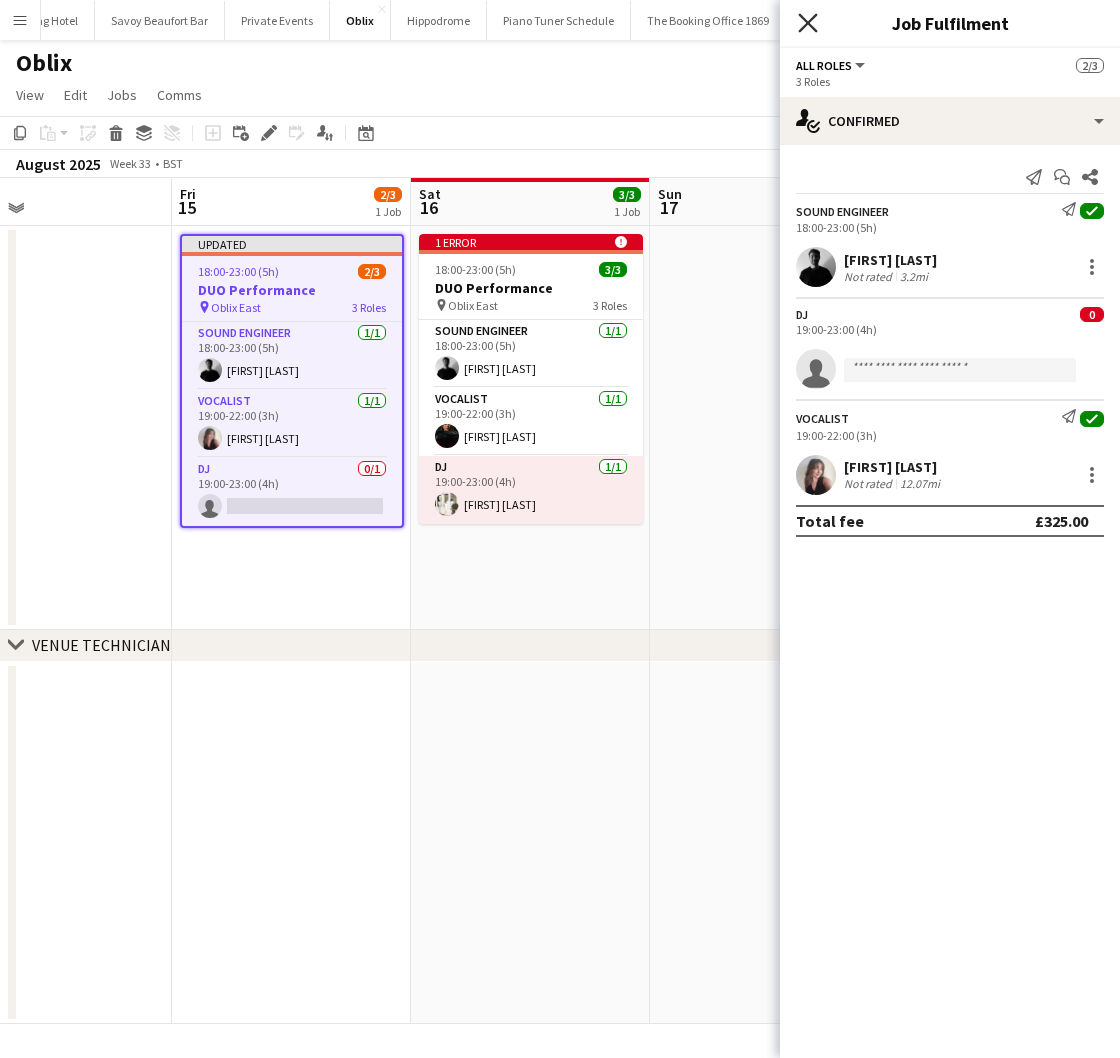 click on "Close pop-in" 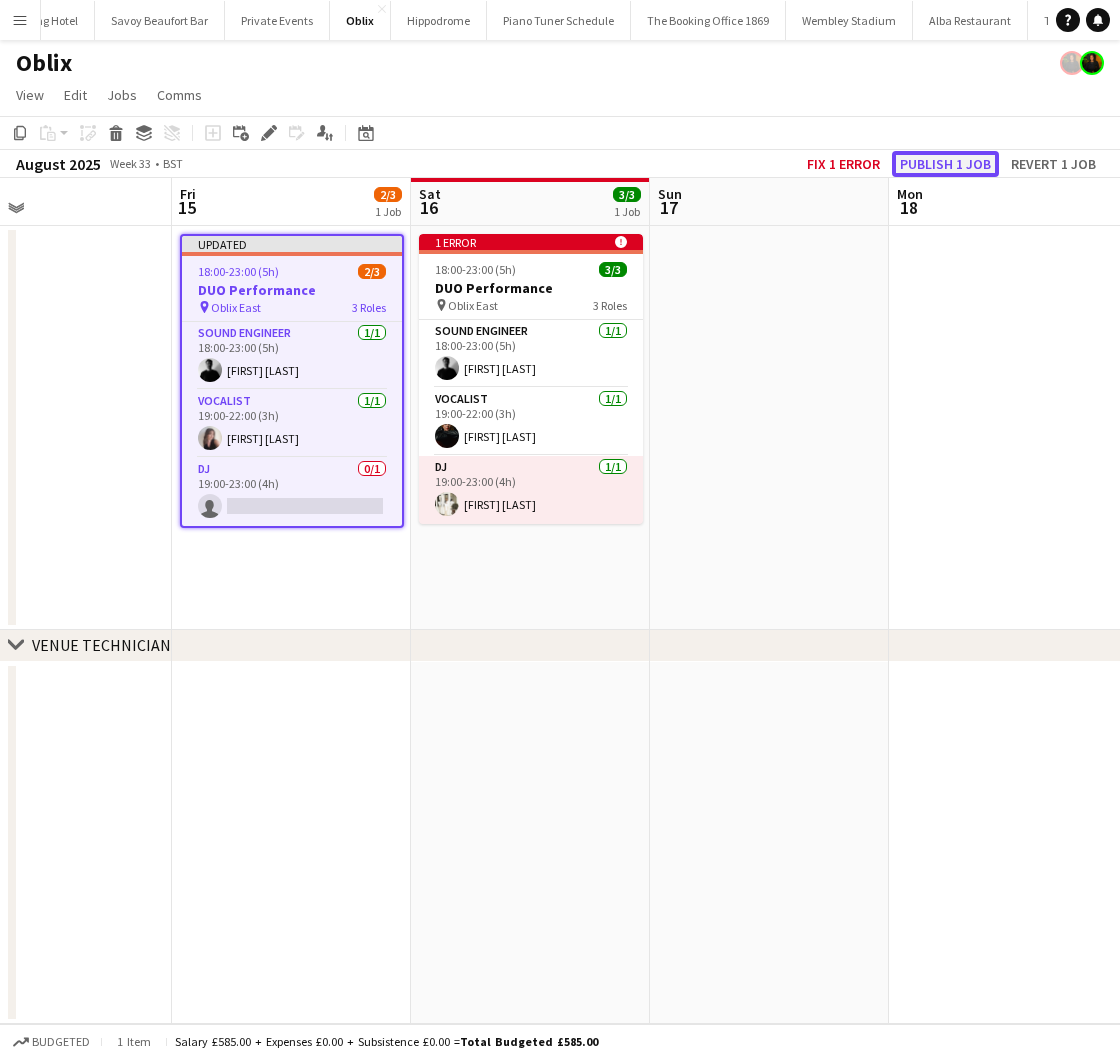 click on "Publish 1 job" 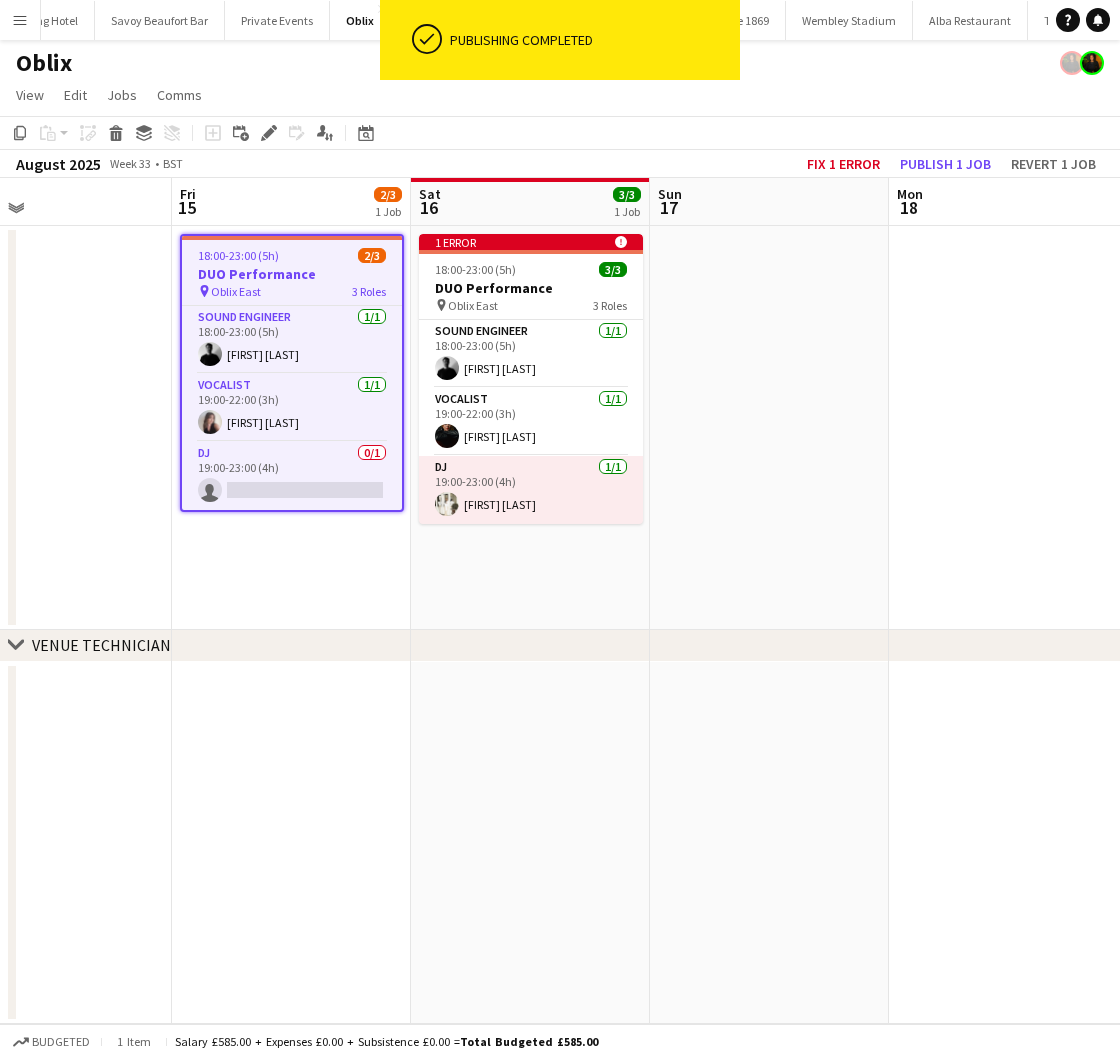 click on "View  Day view expanded Day view collapsed Month view Date picker Jump to today Expand Linked Jobs Collapse Linked Jobs  Edit  Copy
Command
C  Paste  Without Crew
Command
V With Crew
Command
Shift
V Paste as linked job  Group  Group Ungroup  Jobs  New Job Edit Job Delete Job New Linked Job Edit Linked Jobs Job fulfilment Promote Role Copy Role URL  Comms  Notify confirmed crew Create chat" 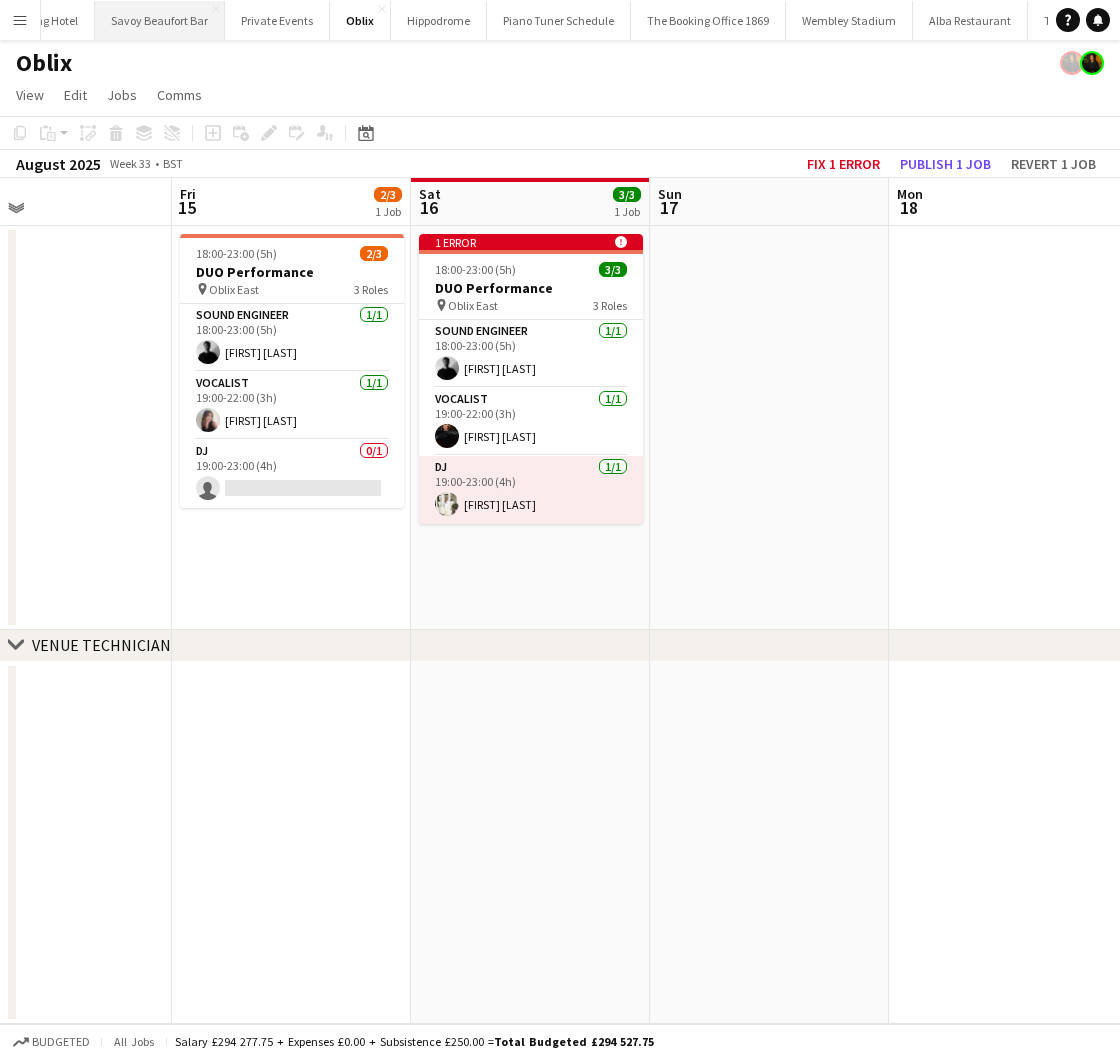 click on "Savoy Beaufort Bar
Close" at bounding box center (160, 20) 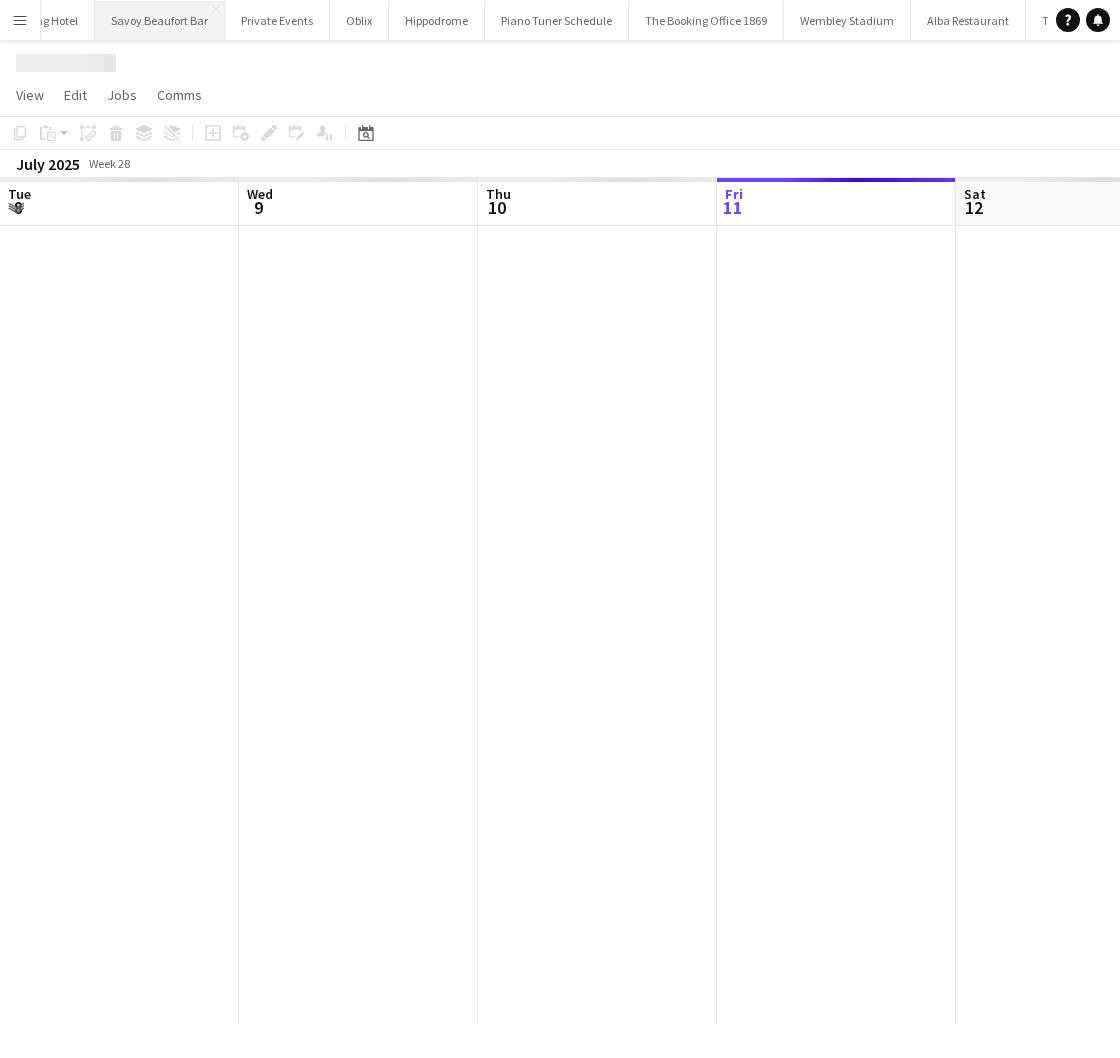 scroll, scrollTop: 0, scrollLeft: 478, axis: horizontal 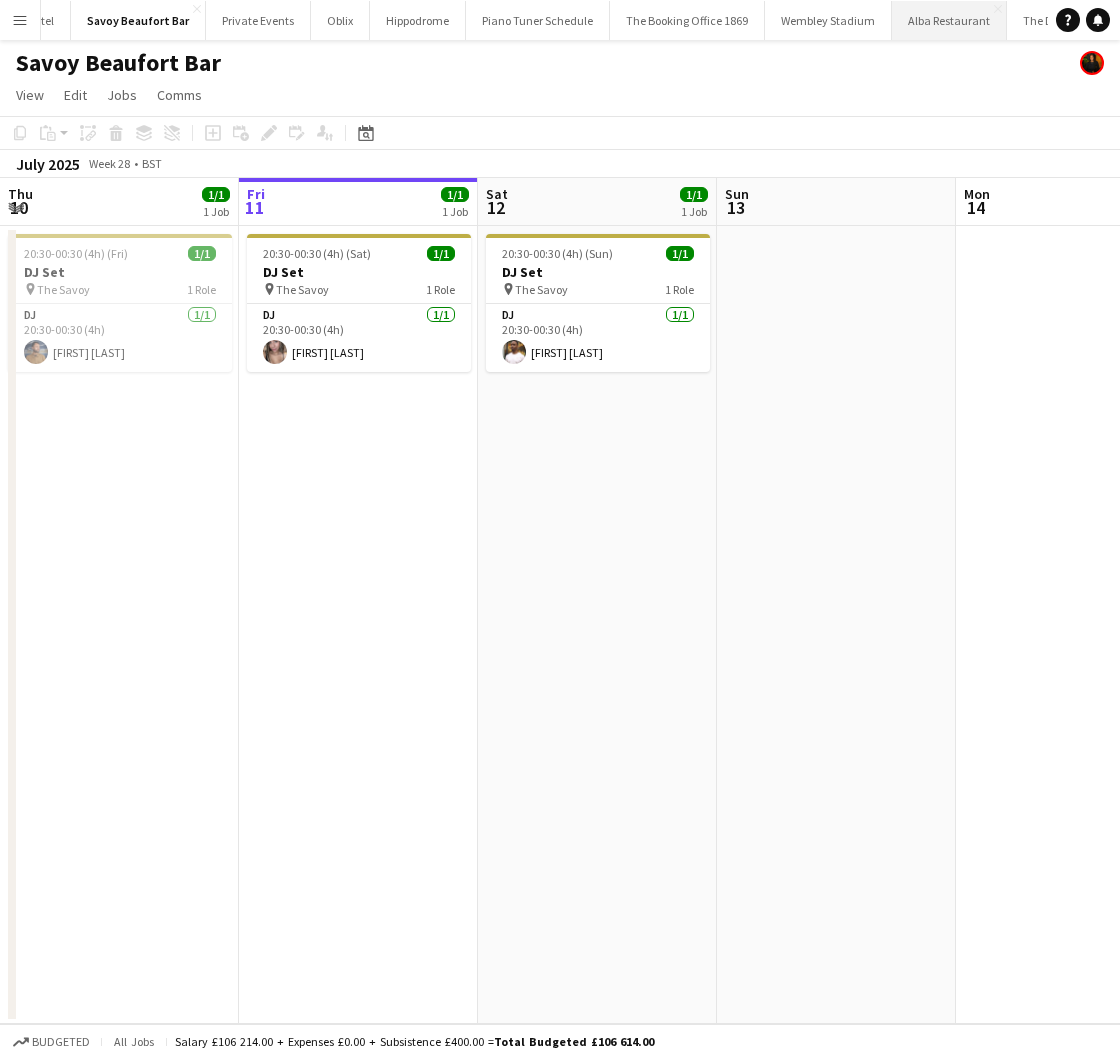 click on "Alba Restaurant
Close" at bounding box center [949, 20] 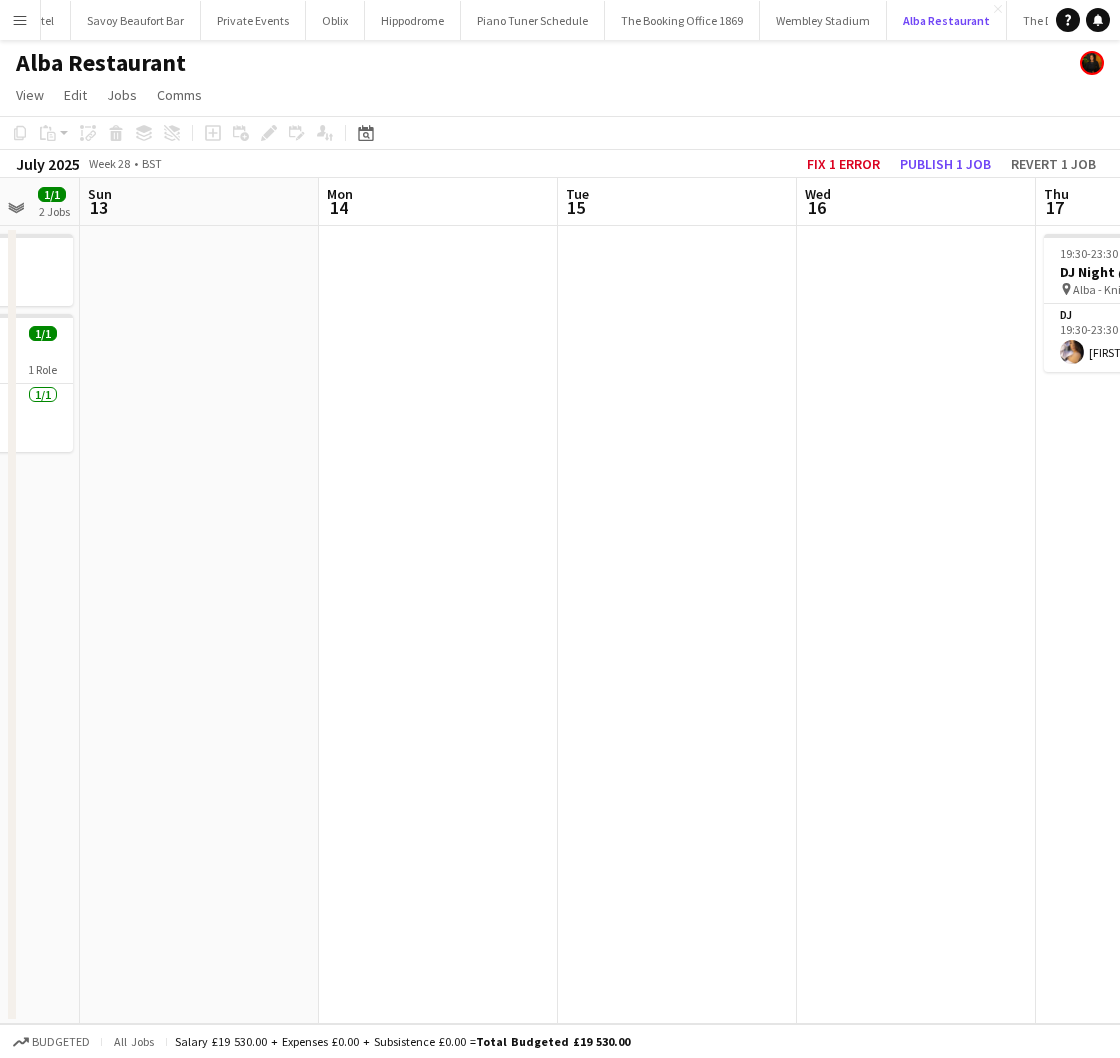 scroll, scrollTop: 0, scrollLeft: 750, axis: horizontal 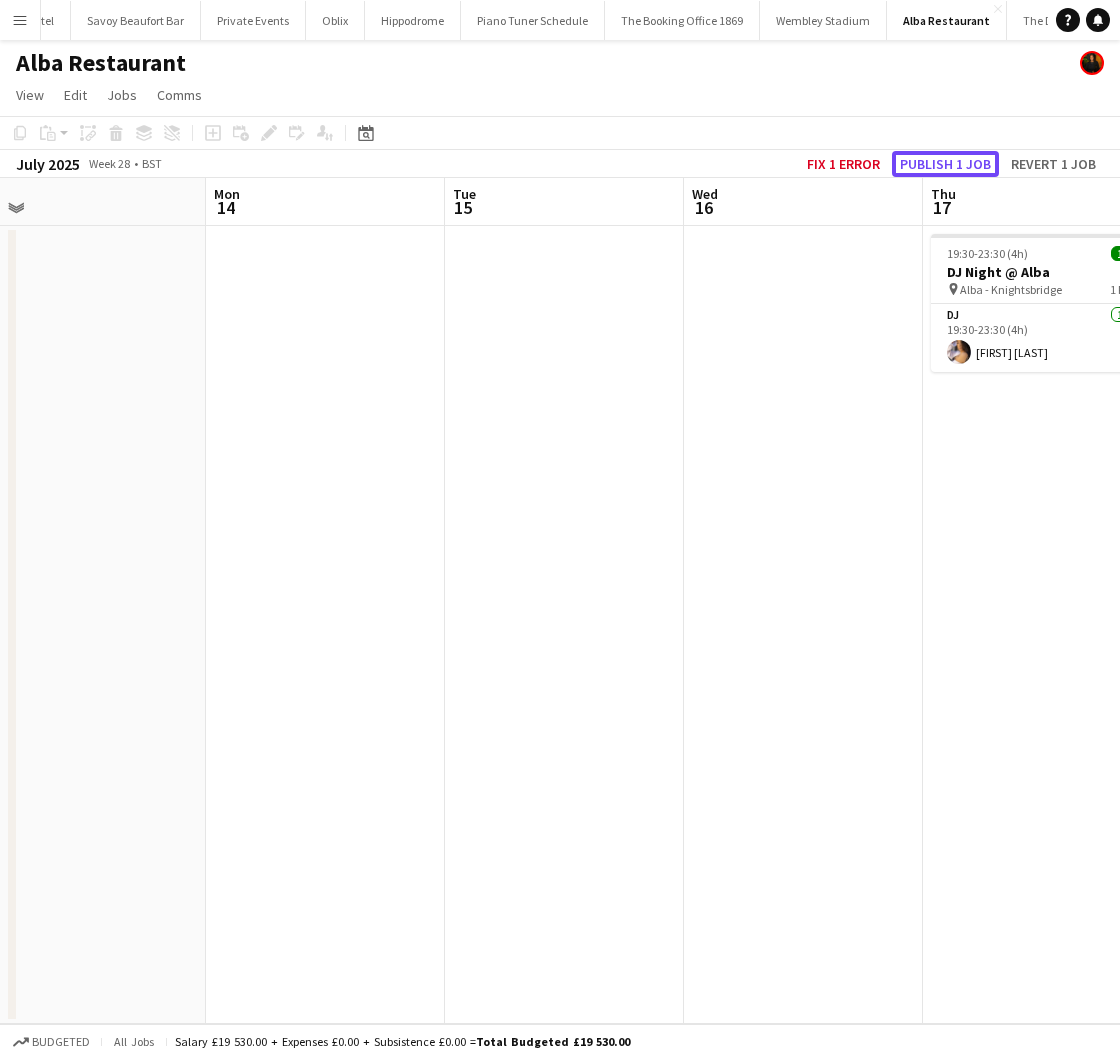 click on "Publish 1 job" 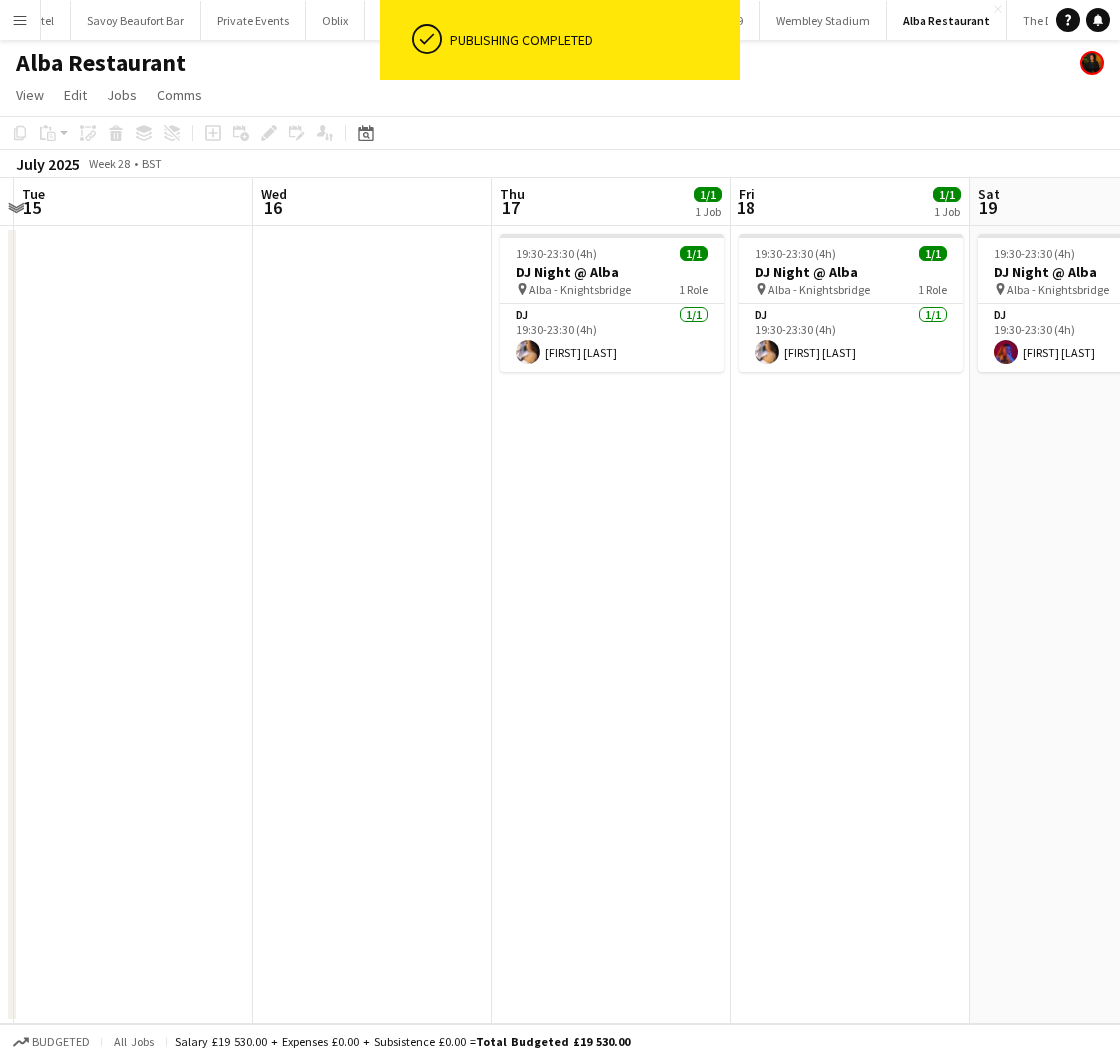 scroll, scrollTop: 0, scrollLeft: 702, axis: horizontal 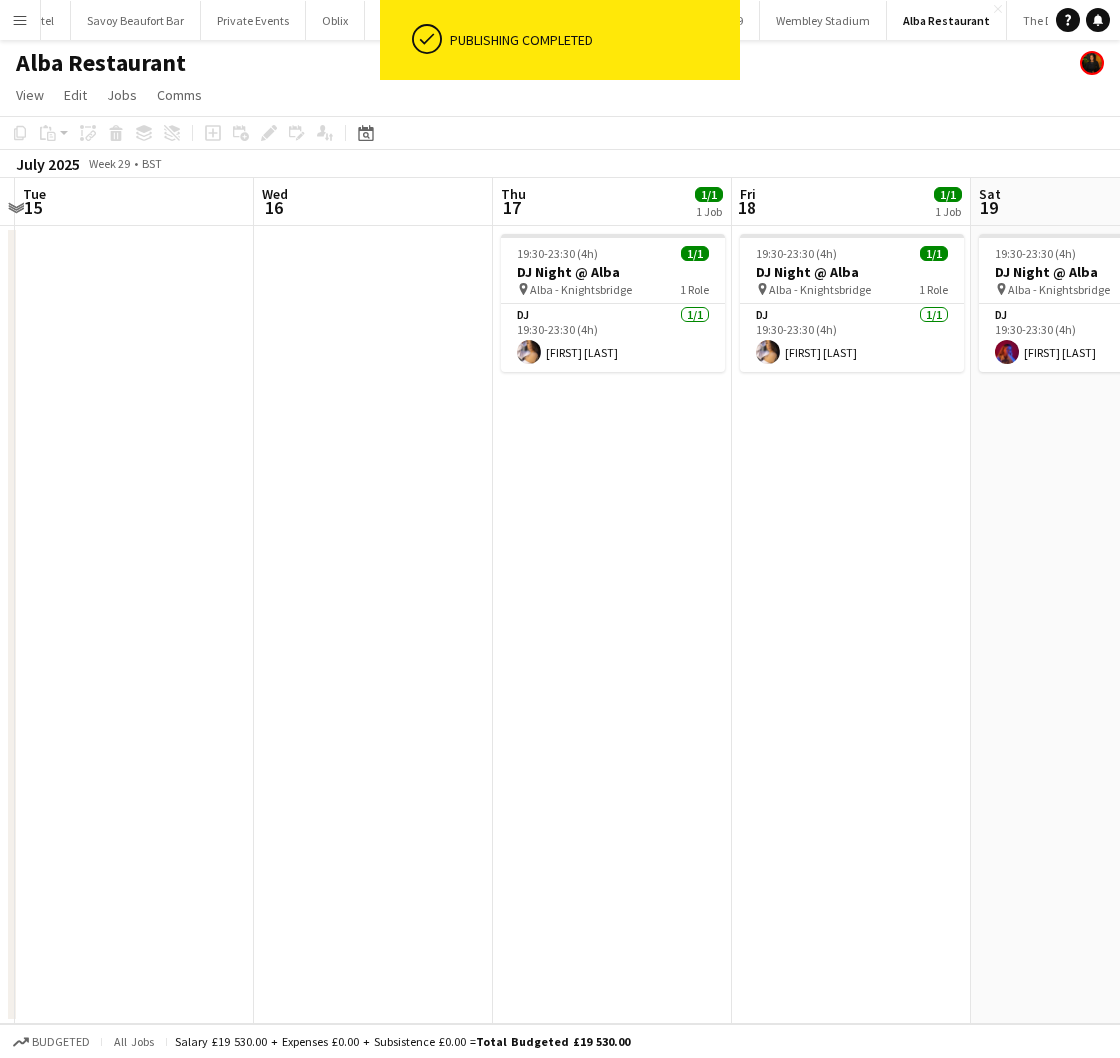 drag, startPoint x: 859, startPoint y: 110, endPoint x: 562, endPoint y: 60, distance: 301.17935 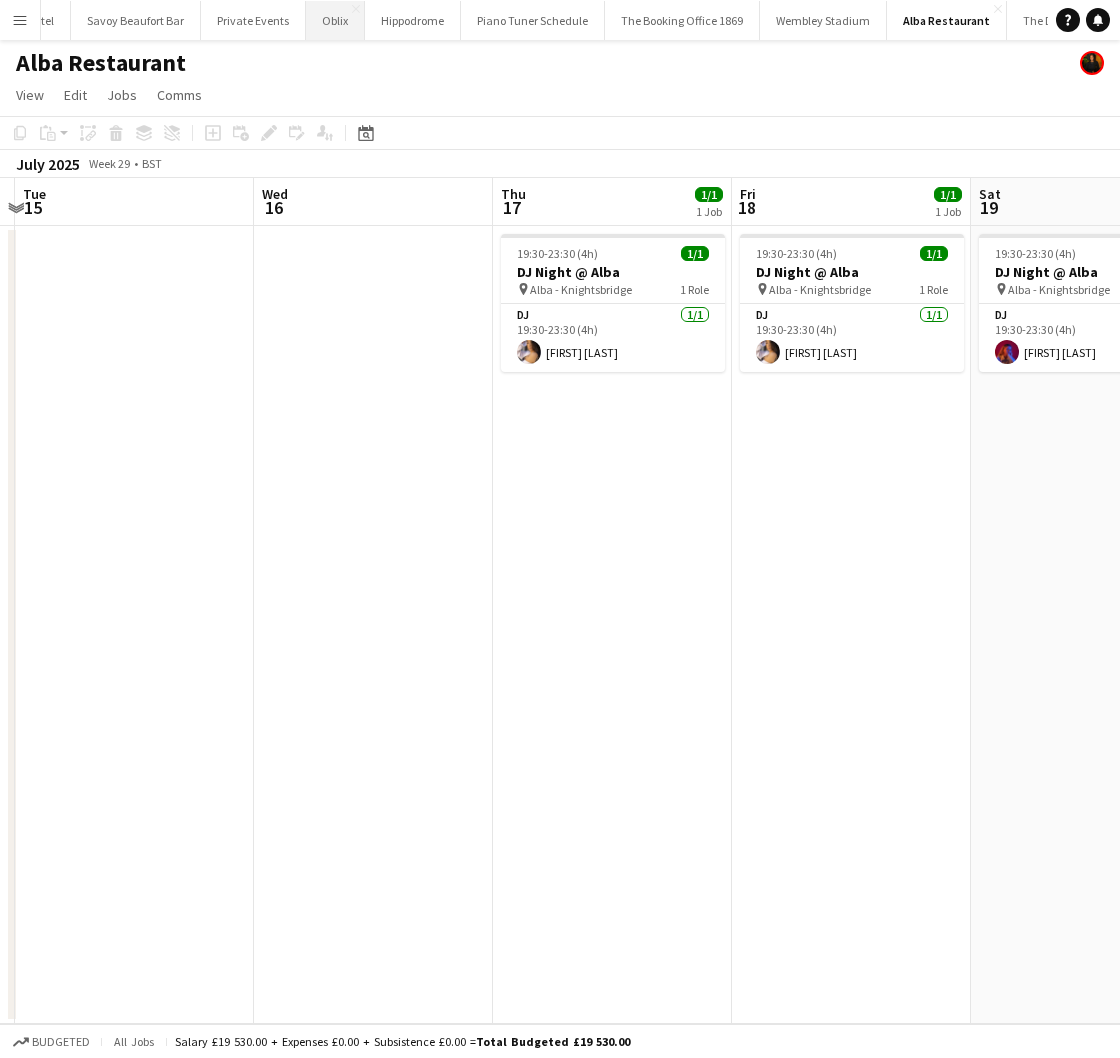 drag, startPoint x: 312, startPoint y: 24, endPoint x: 318, endPoint y: 33, distance: 10.816654 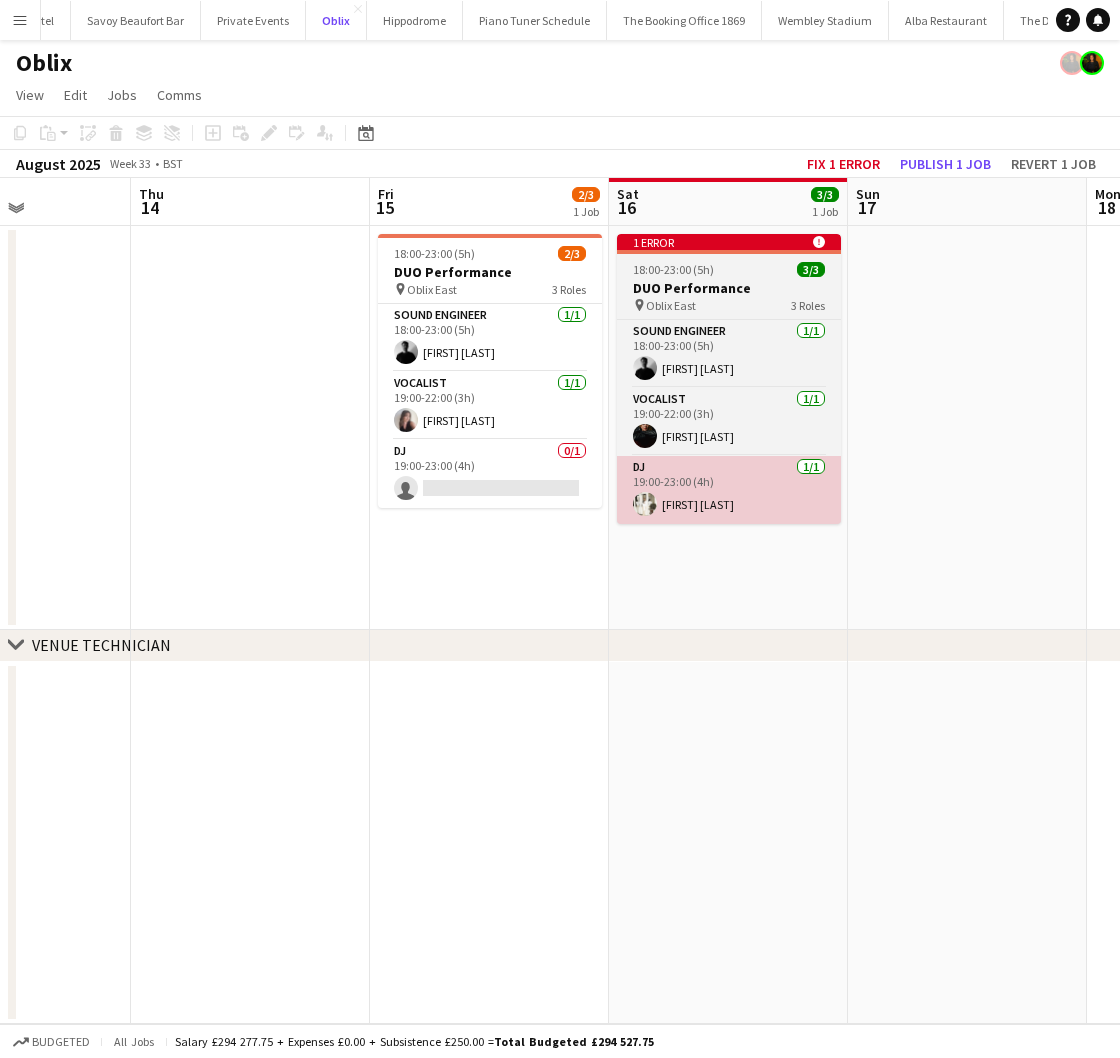 scroll, scrollTop: 0, scrollLeft: 856, axis: horizontal 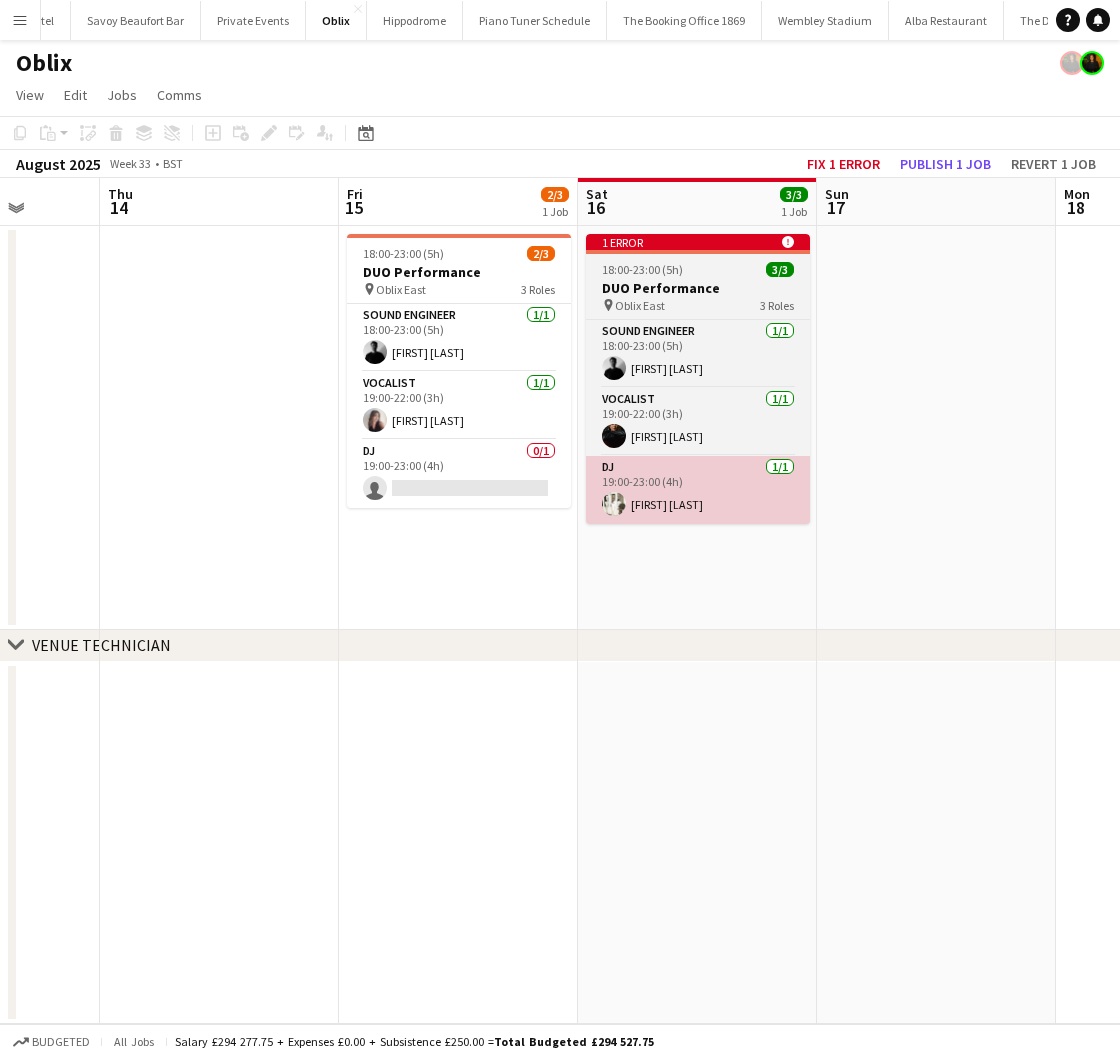 click on "DJ   1/1   19:00-23:00 (4h)
[FIRST] [LAST]" at bounding box center (698, 490) 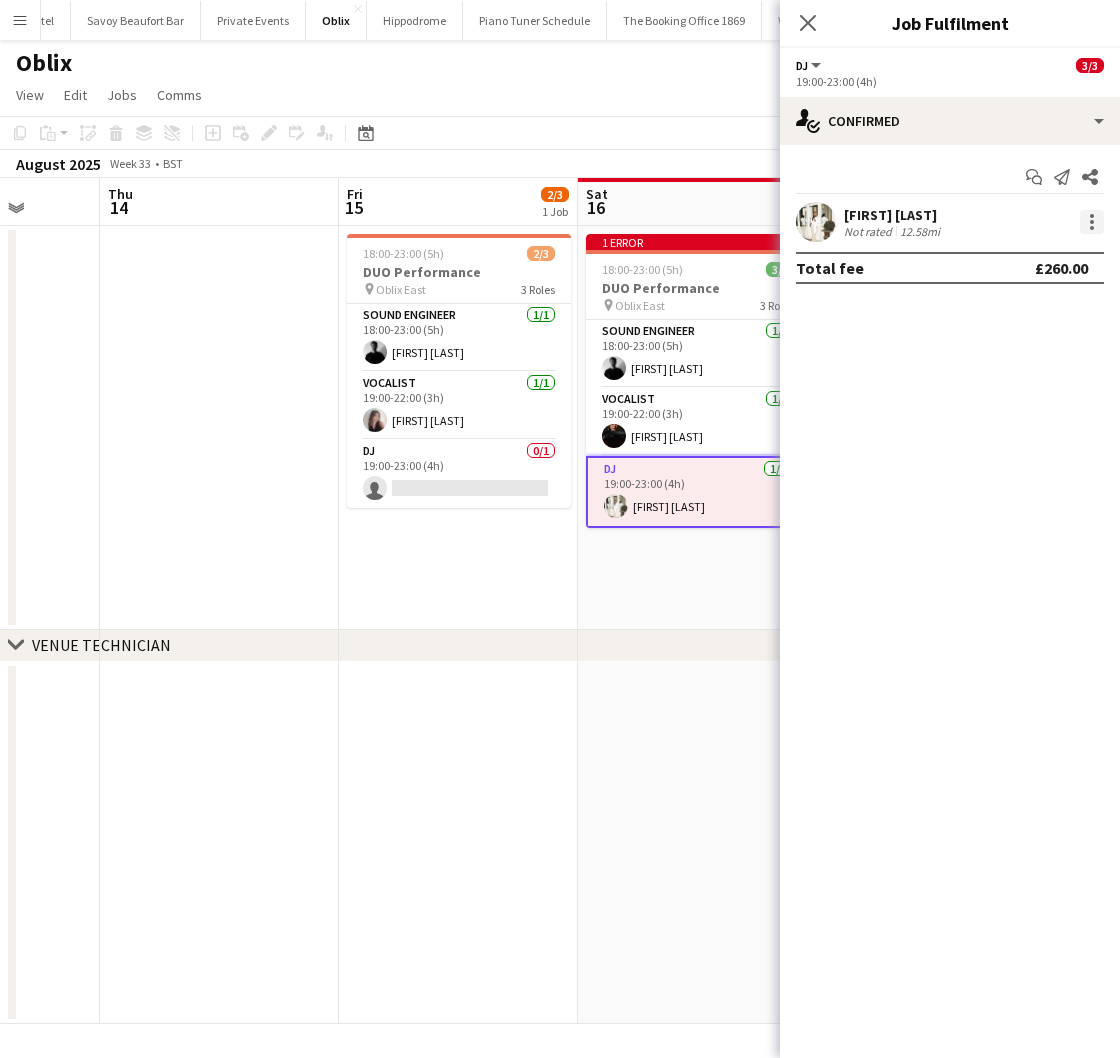 click at bounding box center (1092, 222) 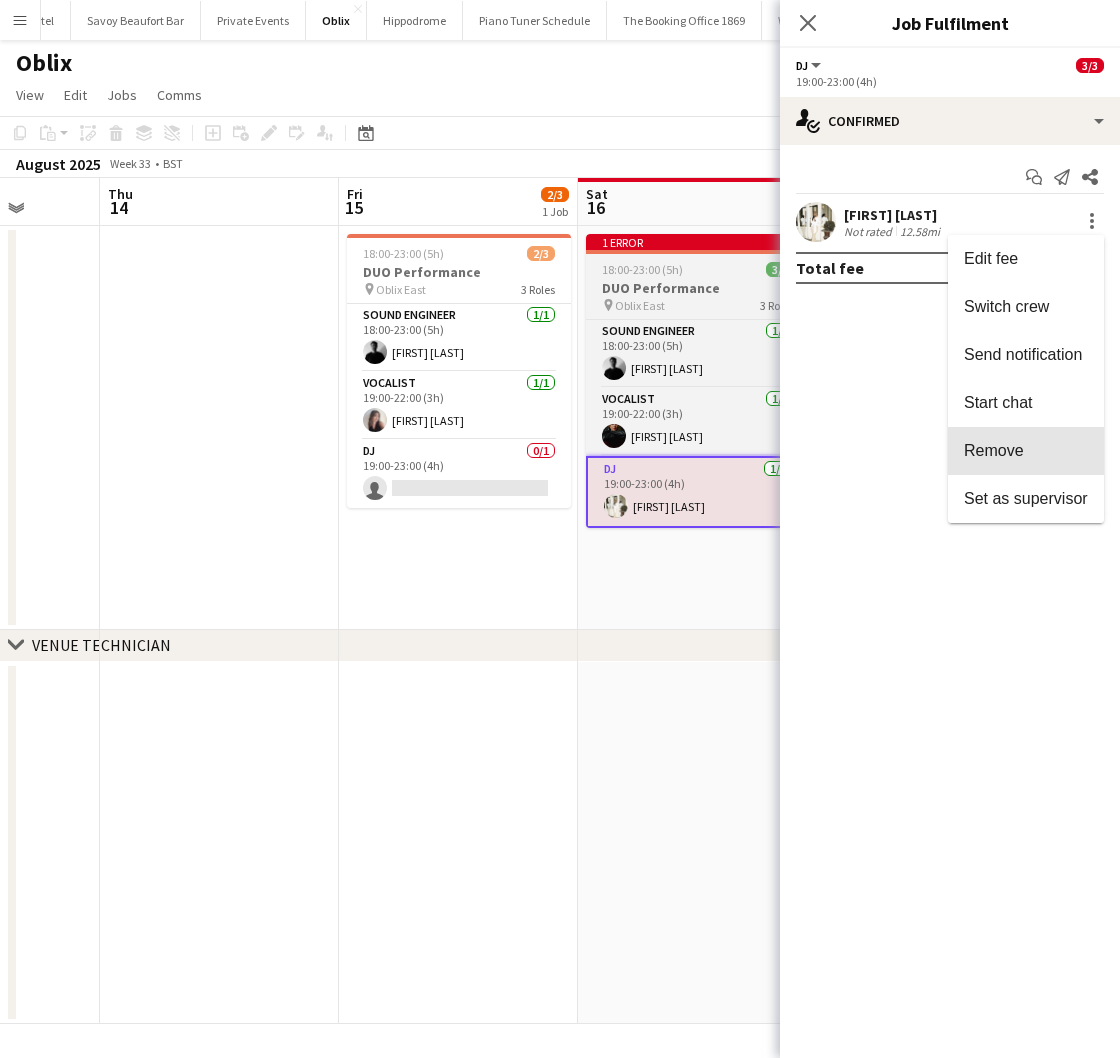 drag, startPoint x: 997, startPoint y: 450, endPoint x: 685, endPoint y: 492, distance: 314.81424 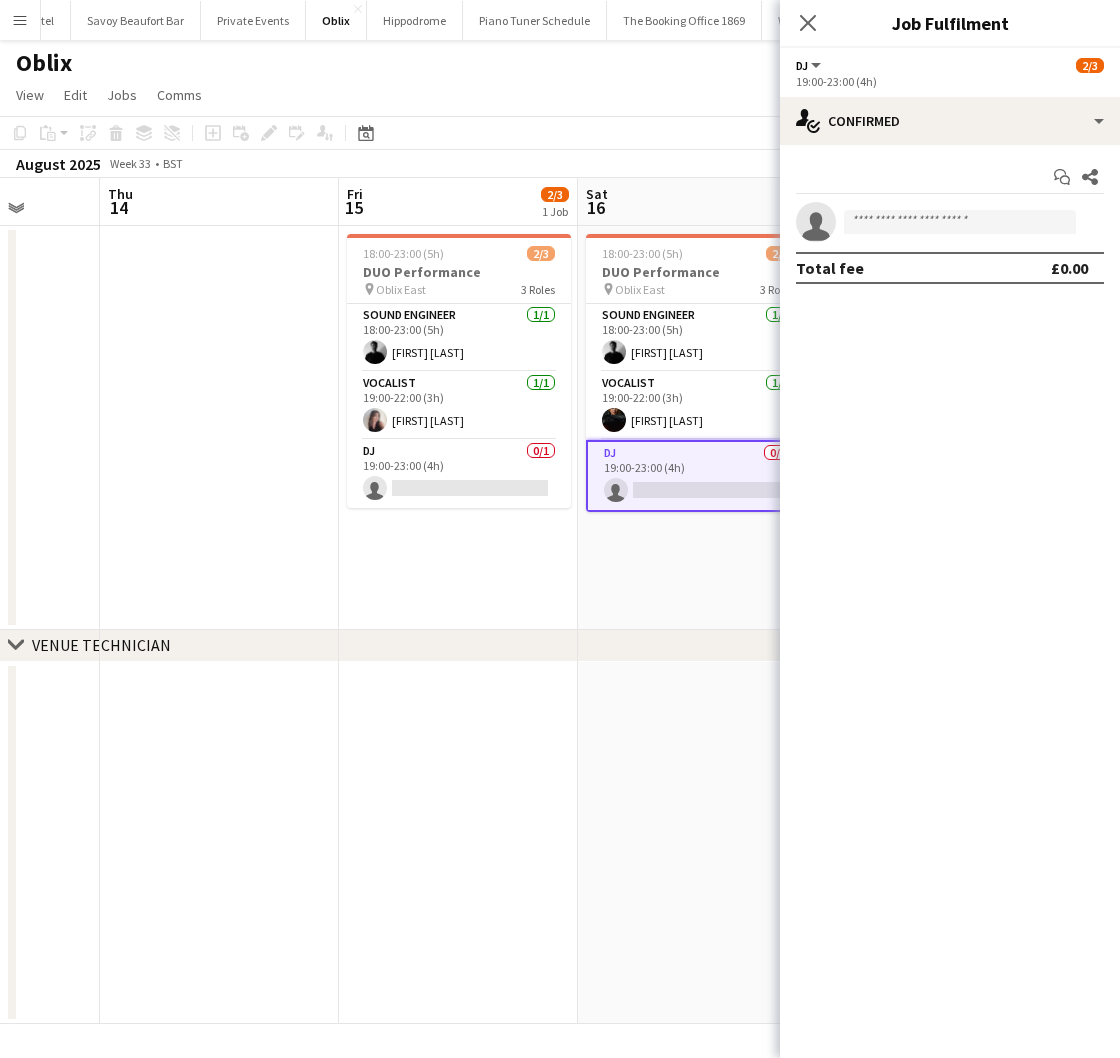 click on "18:00-23:00 (5h)    2/3   DUO Performance
pin
Oblix East   3 Roles   Sound Engineer   1/1   18:00-23:00 (5h)
[FIRST] [LAST]  Vocalist   1/1   19:00-22:00 (3h)
[FIRST] [LAST]  DJ   0/1   19:00-23:00 (4h)
single-neutral-actions" at bounding box center [458, 428] 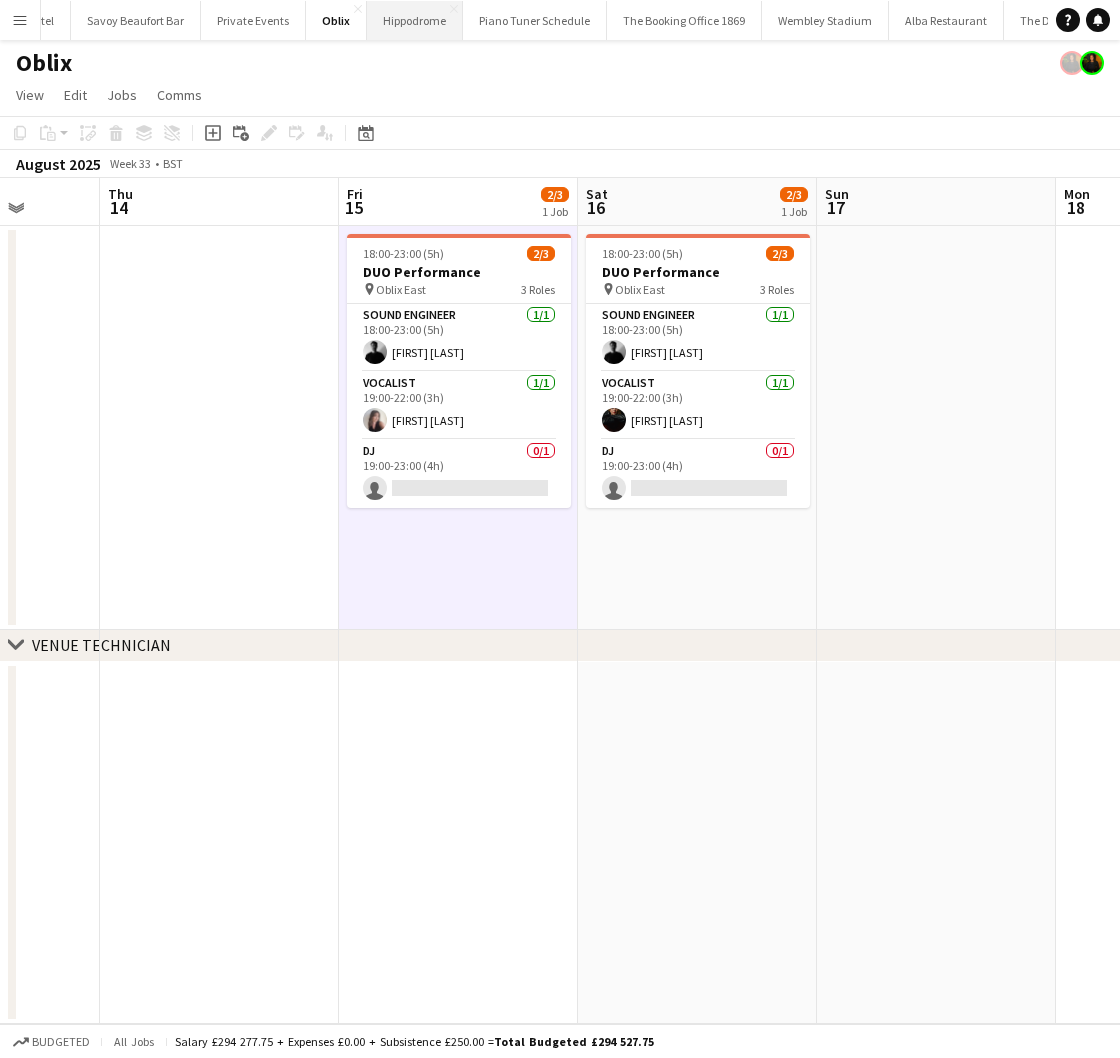 click on "Hippodrome
Close" at bounding box center (415, 20) 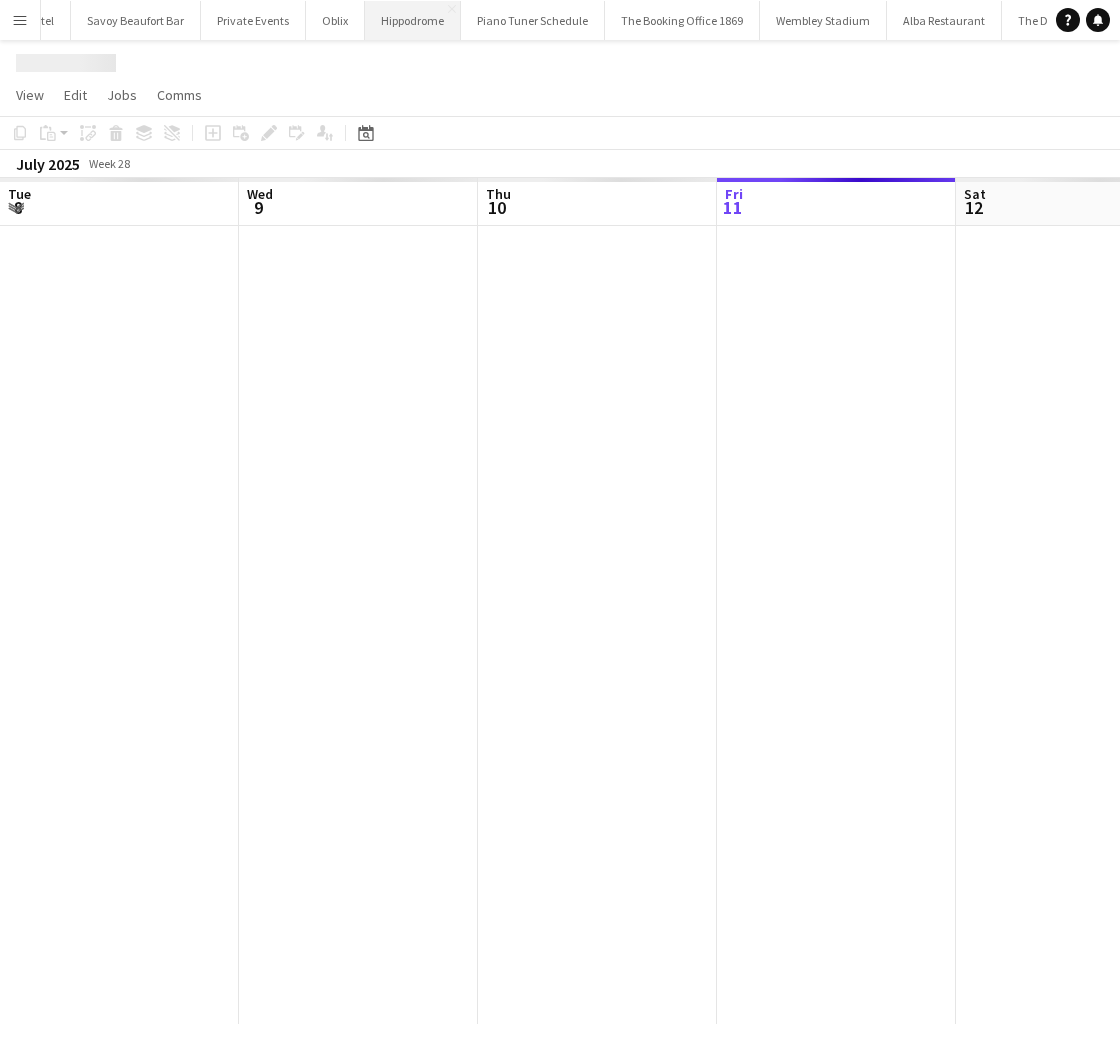 scroll, scrollTop: 0, scrollLeft: 478, axis: horizontal 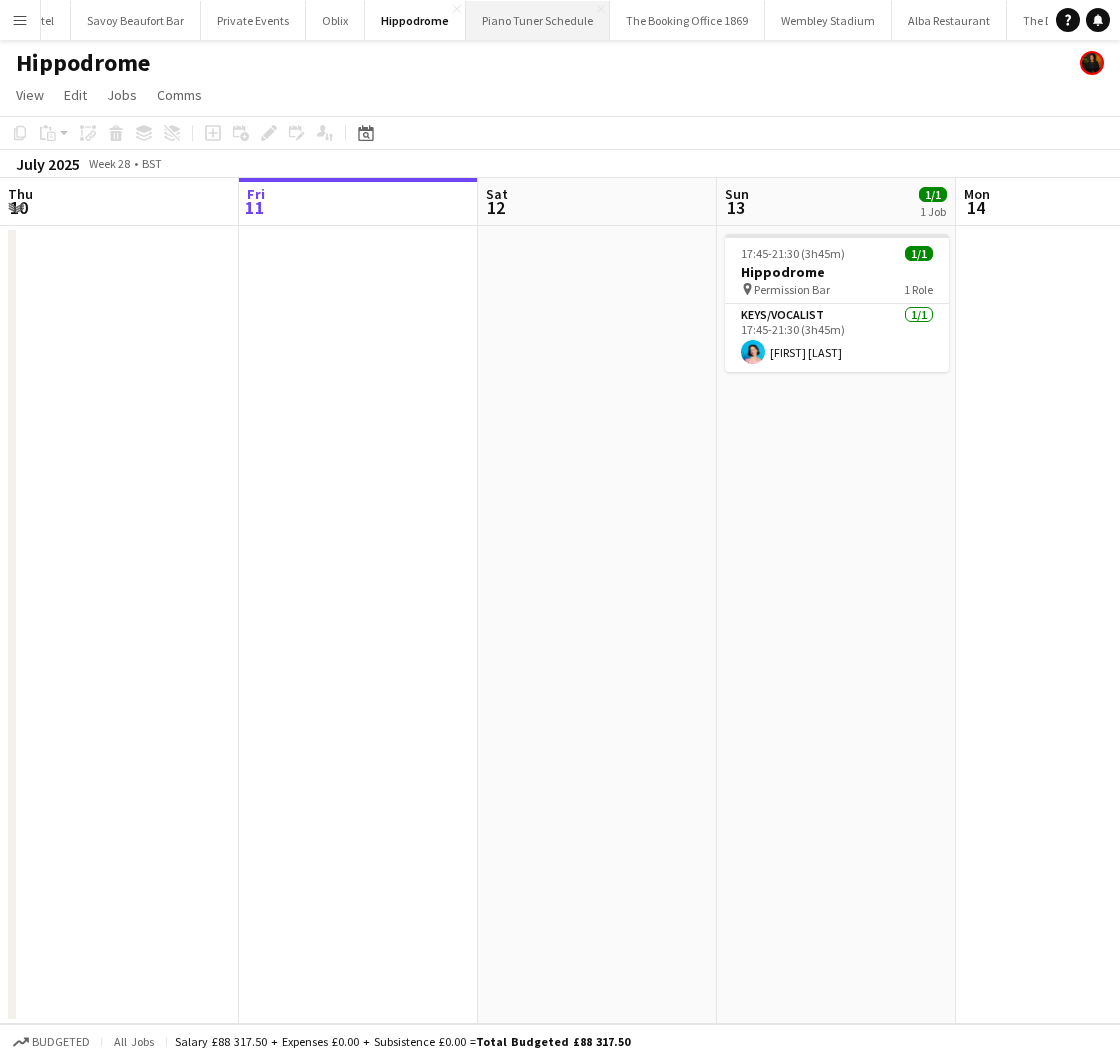 click on "Piano Tuner Schedule
Close" at bounding box center (538, 20) 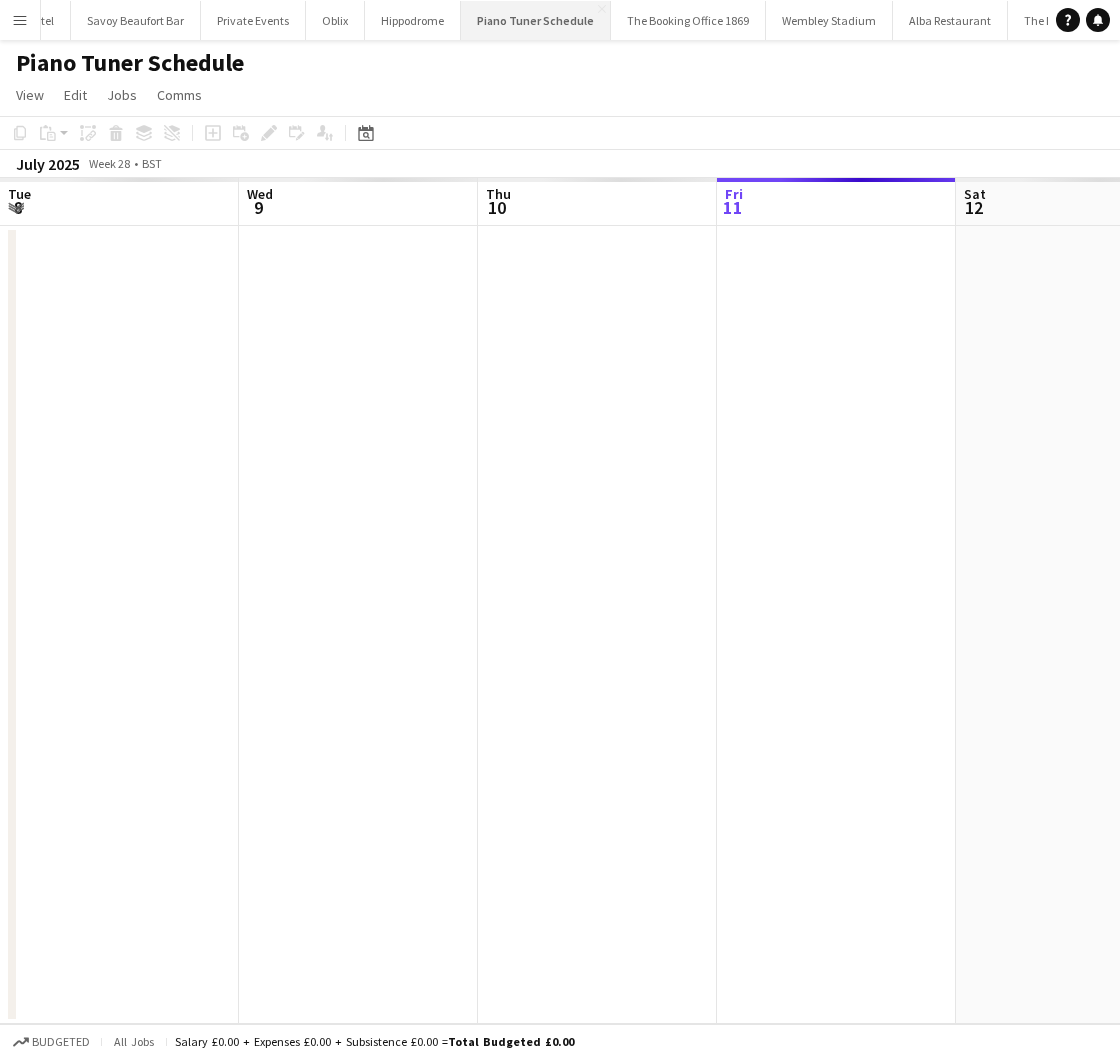 scroll, scrollTop: 0, scrollLeft: 478, axis: horizontal 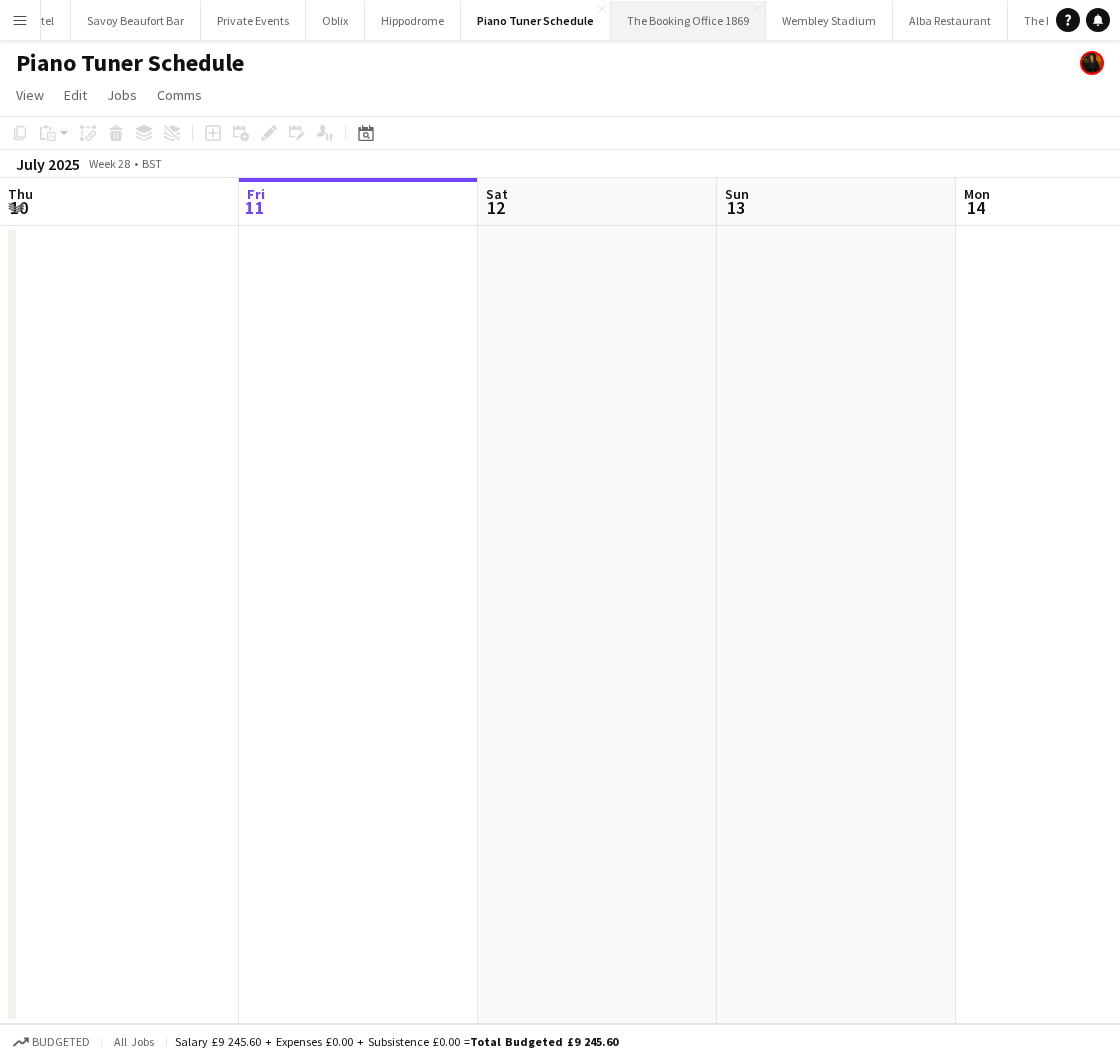 click on "The Booking Office 1869
Close" at bounding box center [688, 20] 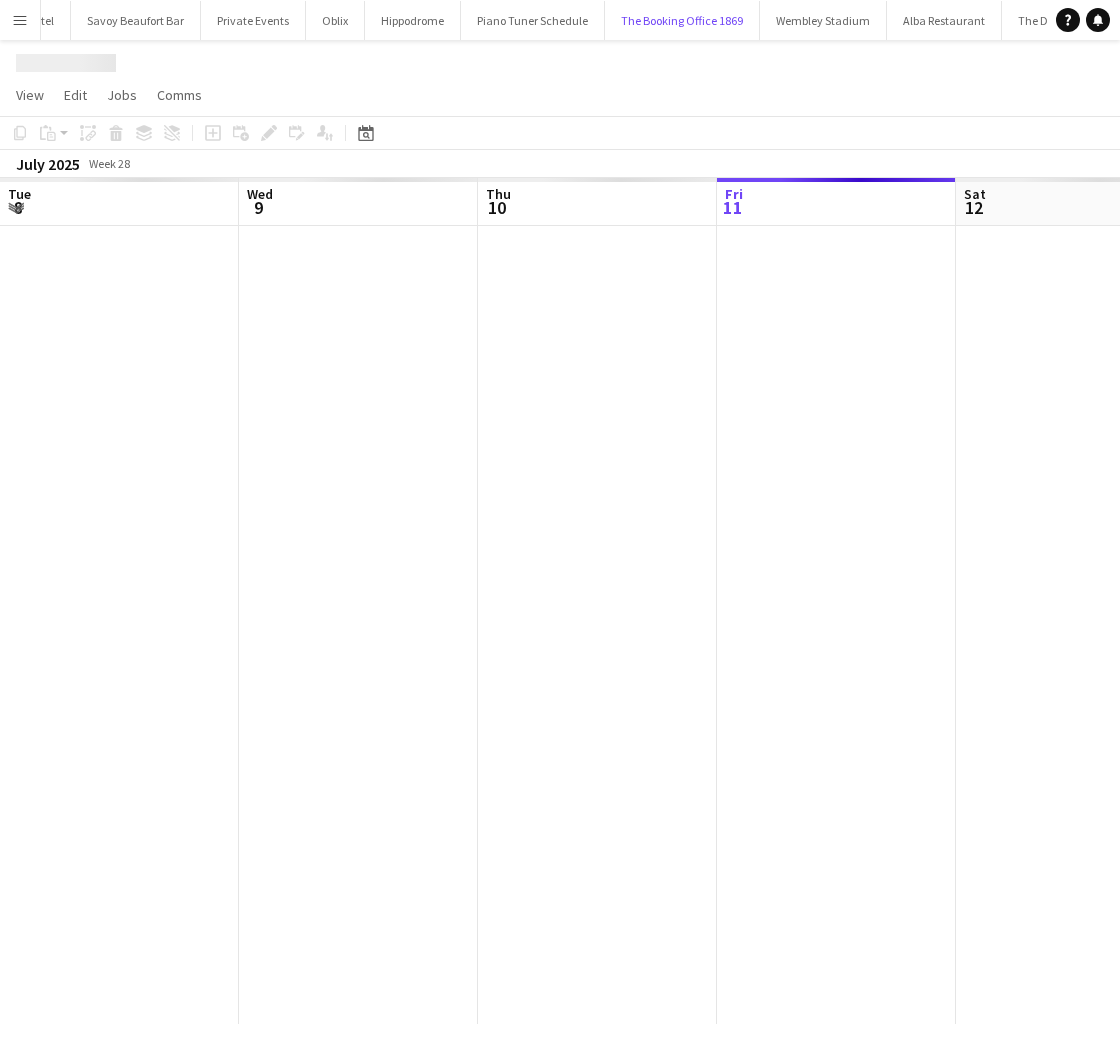 scroll, scrollTop: 0, scrollLeft: 478, axis: horizontal 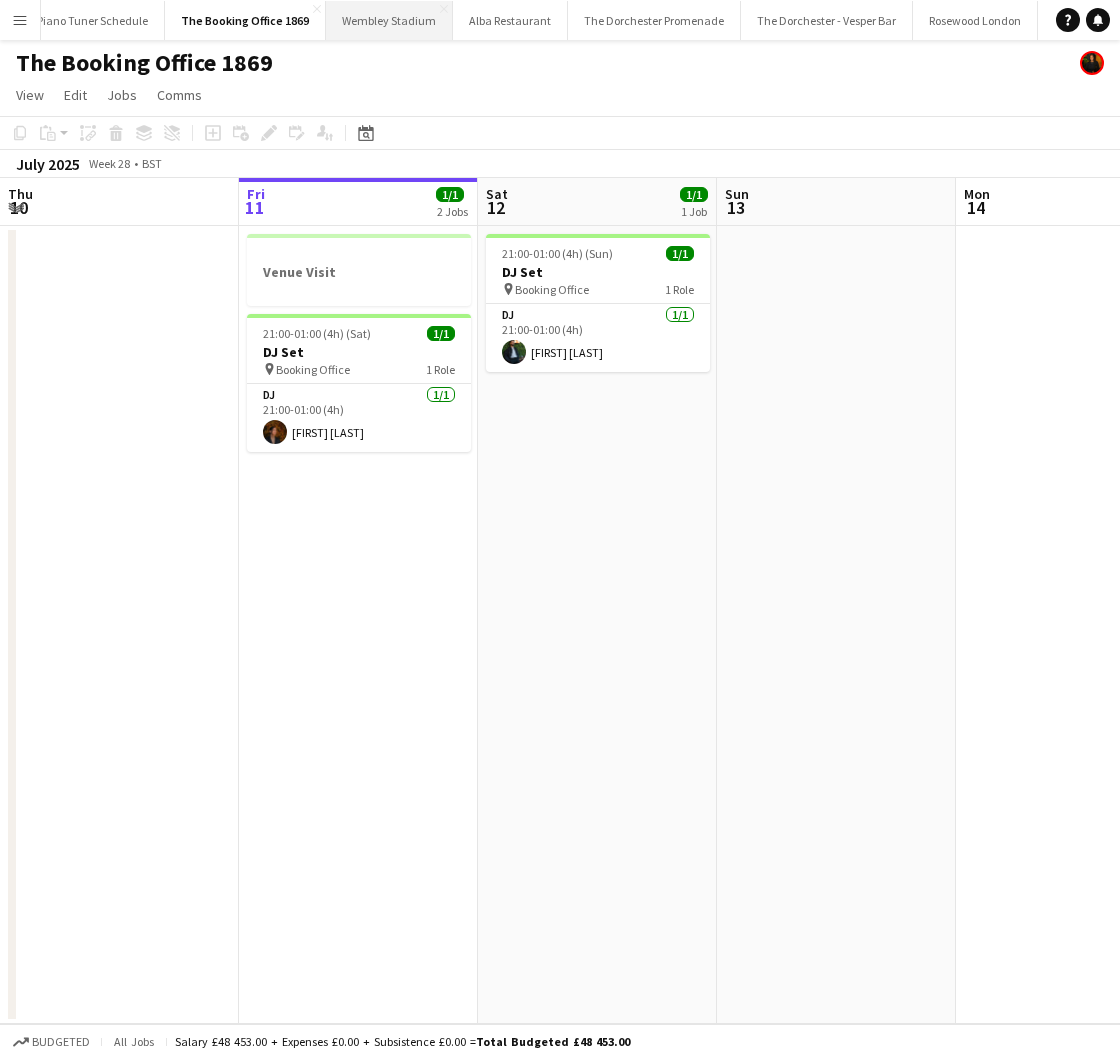 click on "Wembley Stadium
Close" at bounding box center [389, 20] 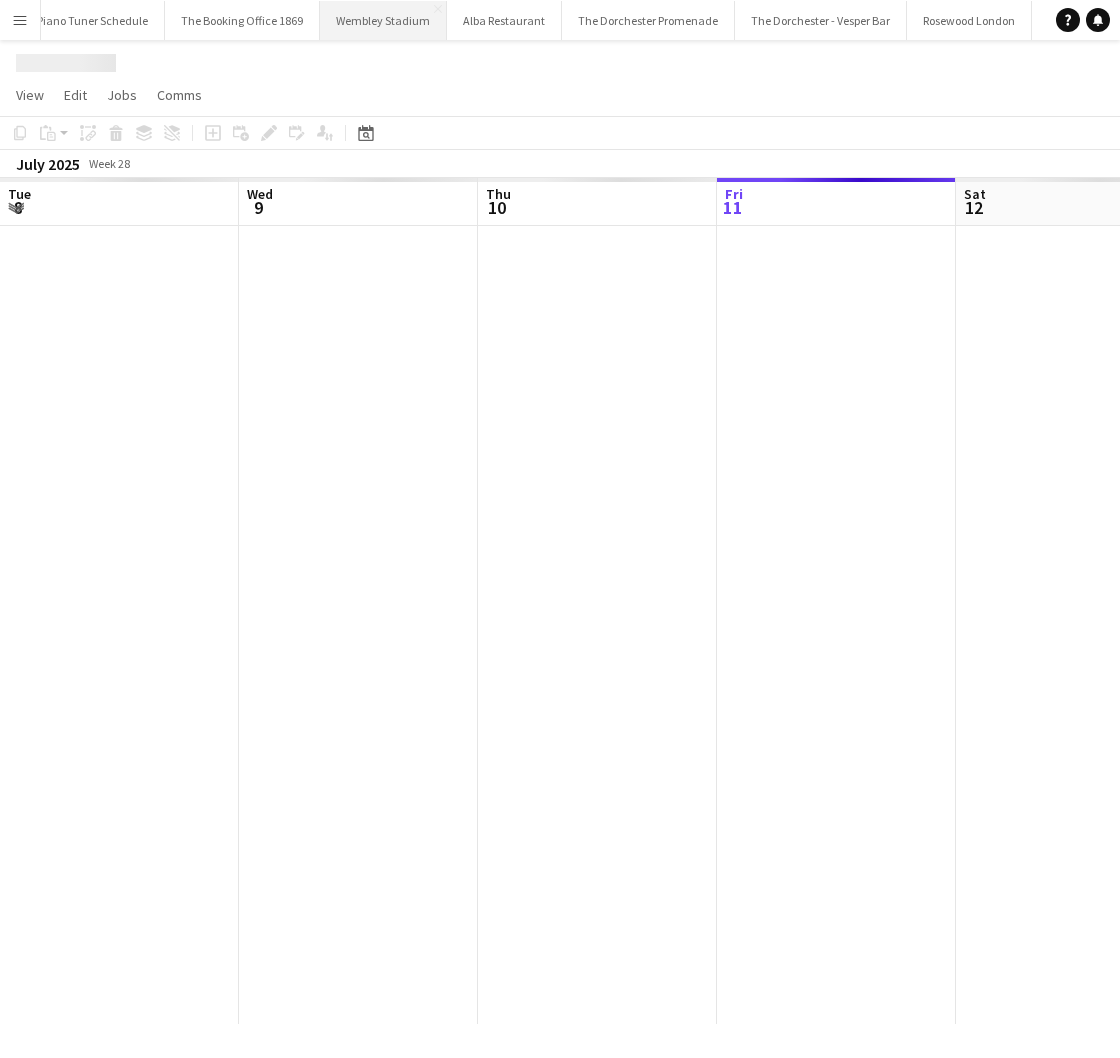 scroll, scrollTop: 0, scrollLeft: 478, axis: horizontal 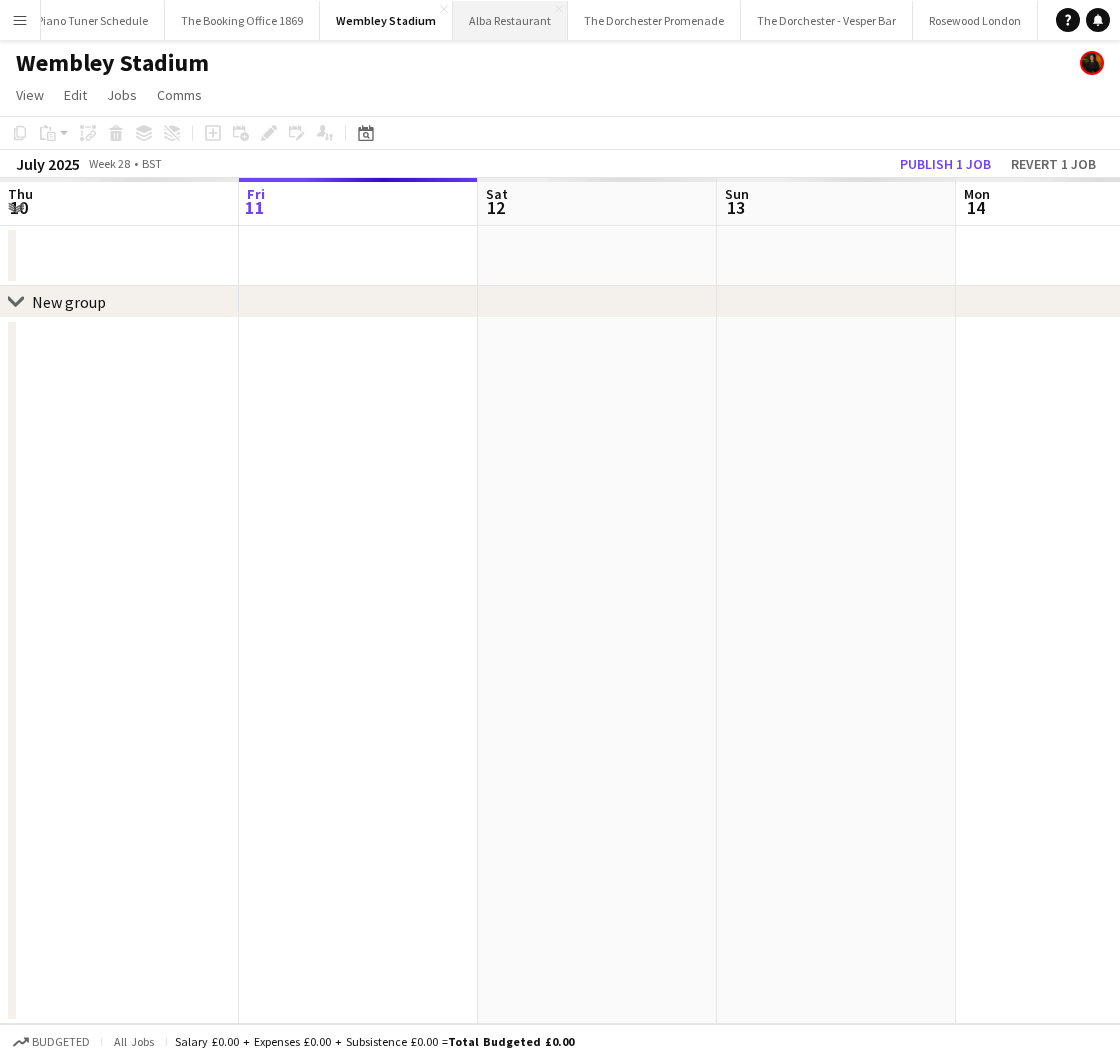 click on "Alba Restaurant
Close" at bounding box center (510, 20) 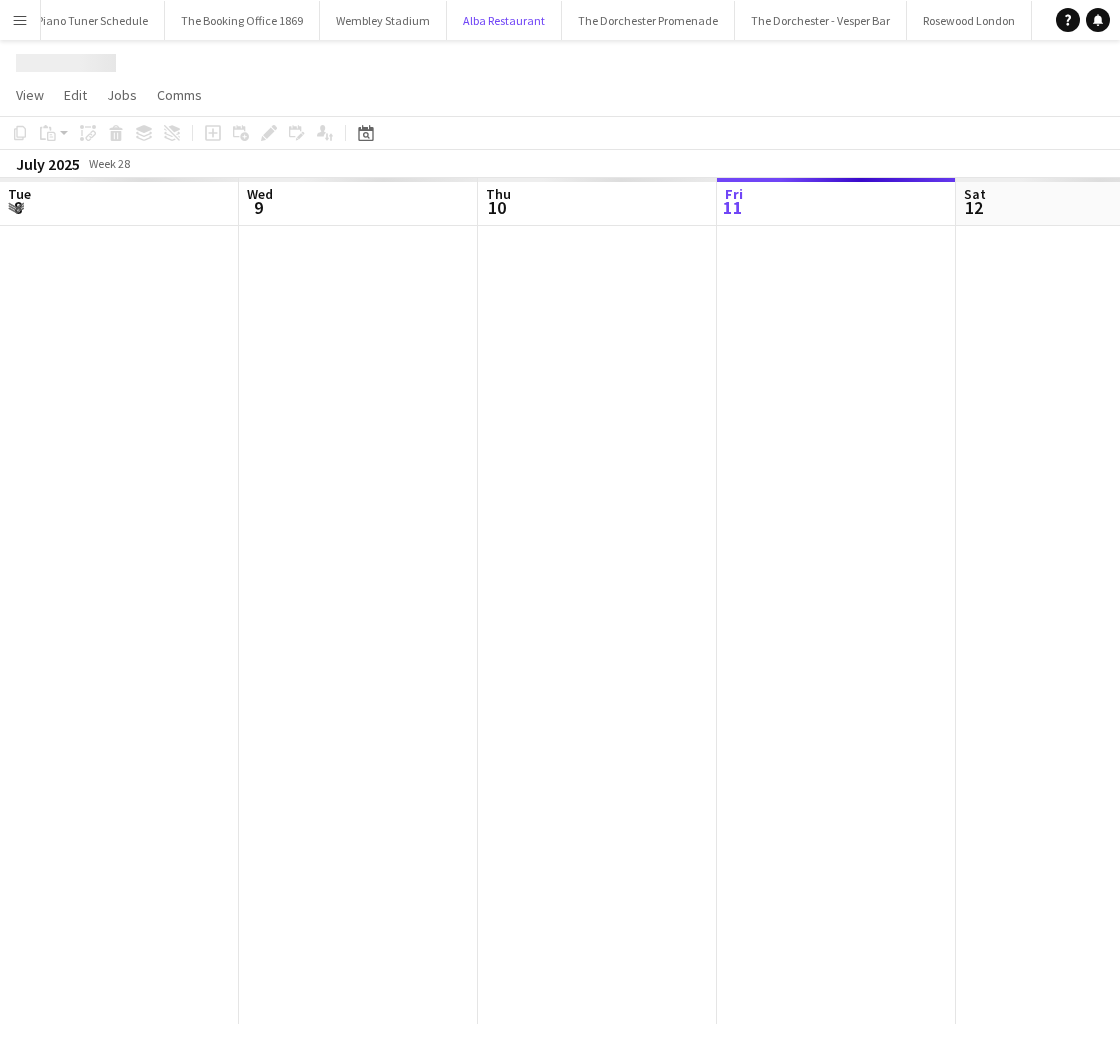 scroll, scrollTop: 0, scrollLeft: 478, axis: horizontal 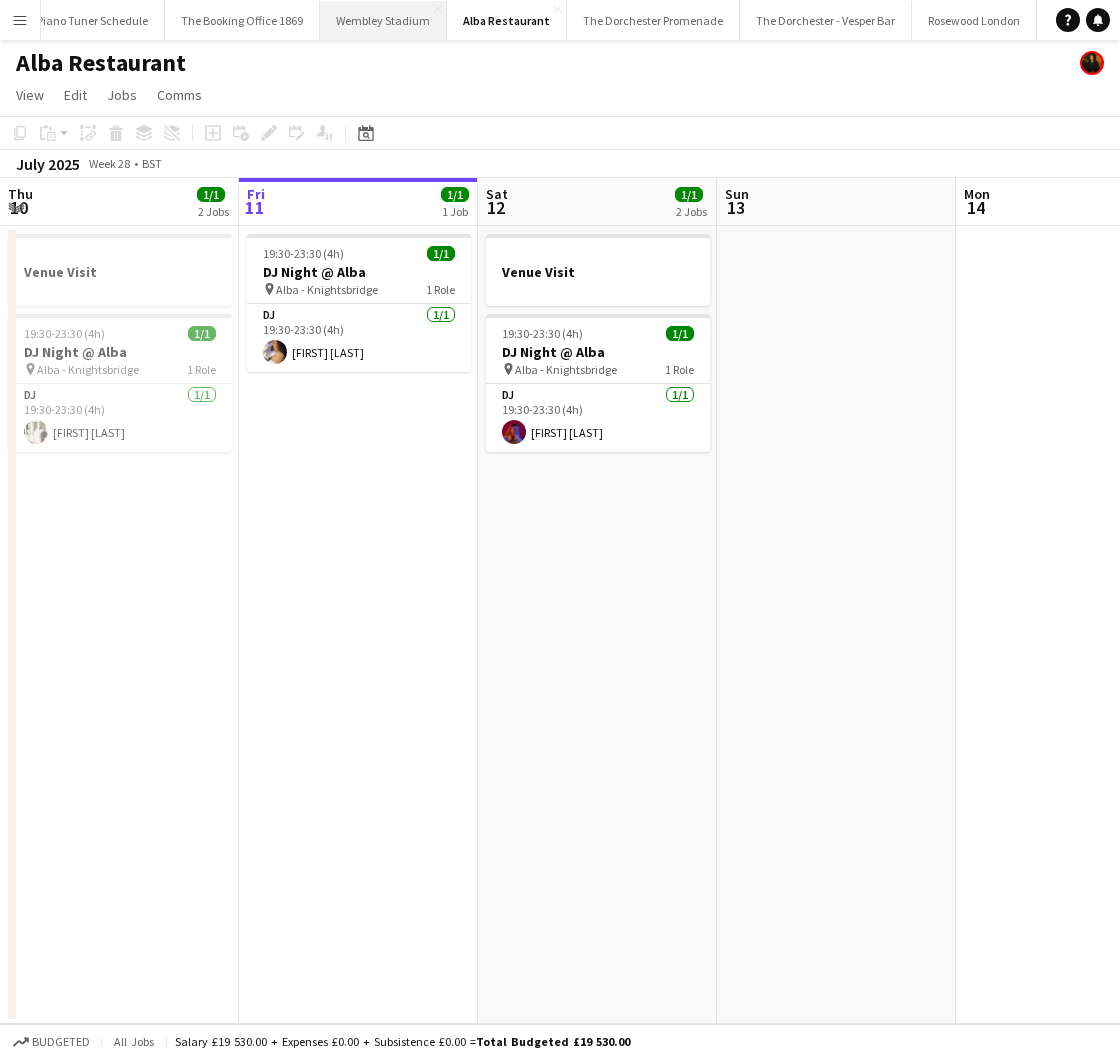 click on "Wembley Stadium
Close" at bounding box center (383, 20) 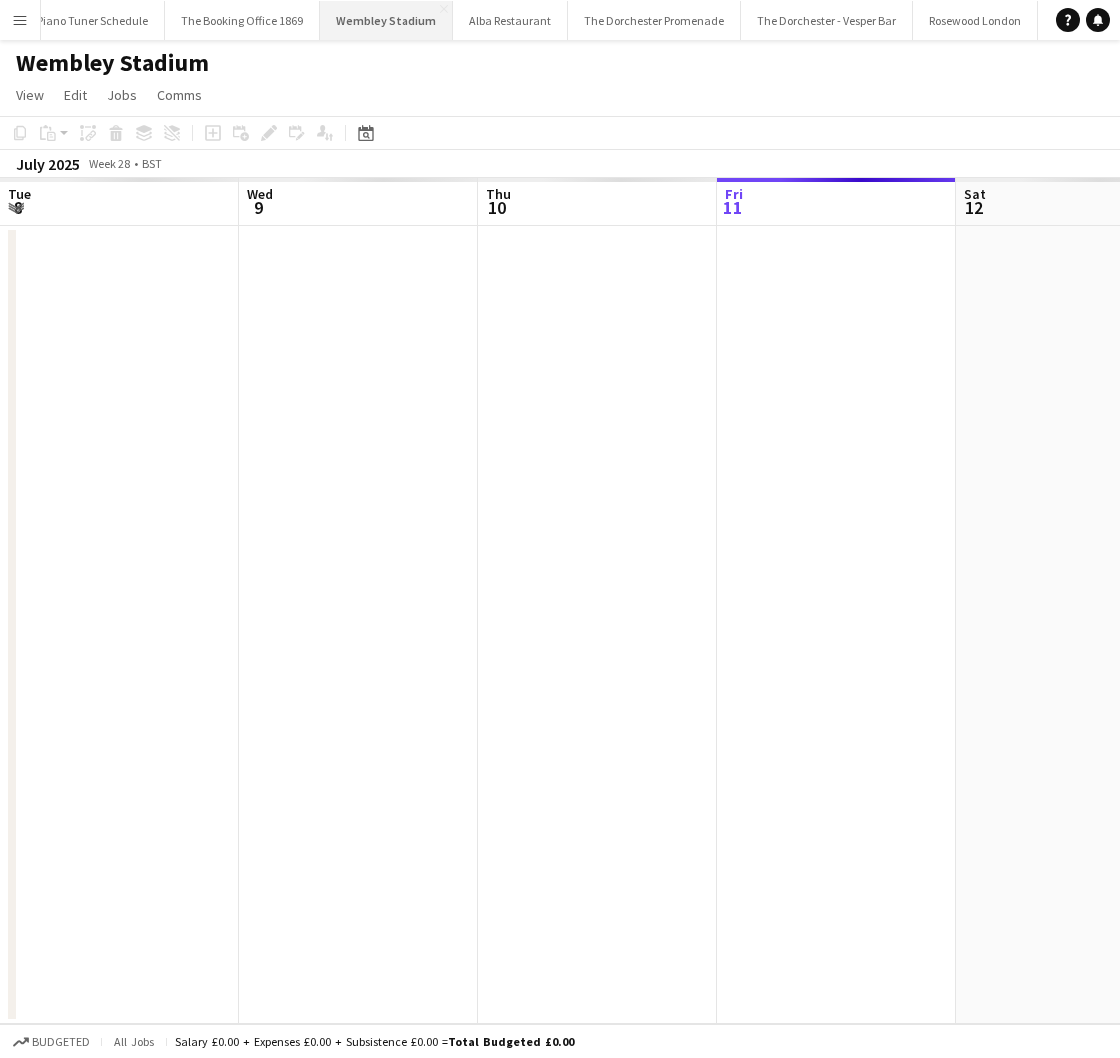 scroll, scrollTop: 0, scrollLeft: 478, axis: horizontal 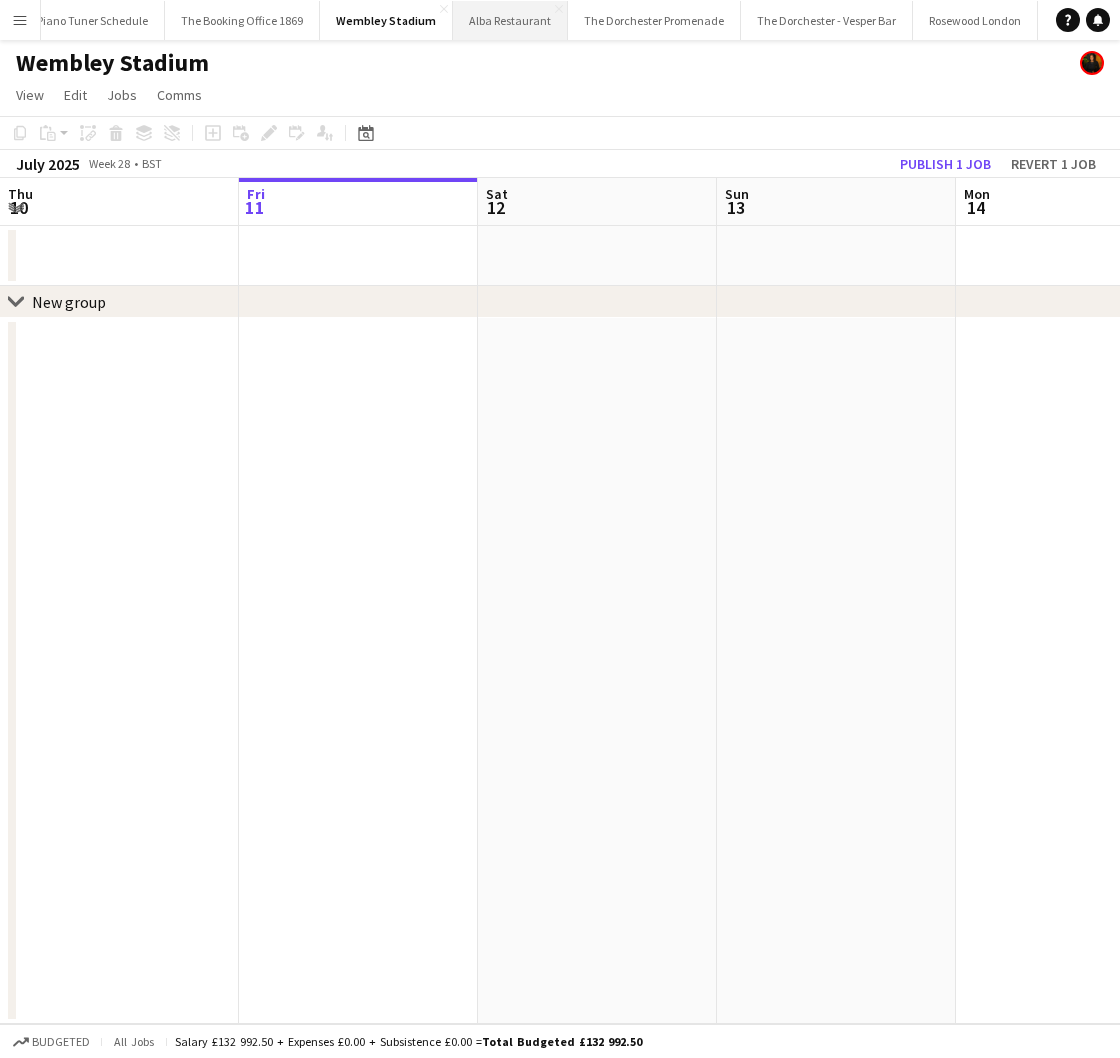 click on "Alba Restaurant
Close" at bounding box center [510, 20] 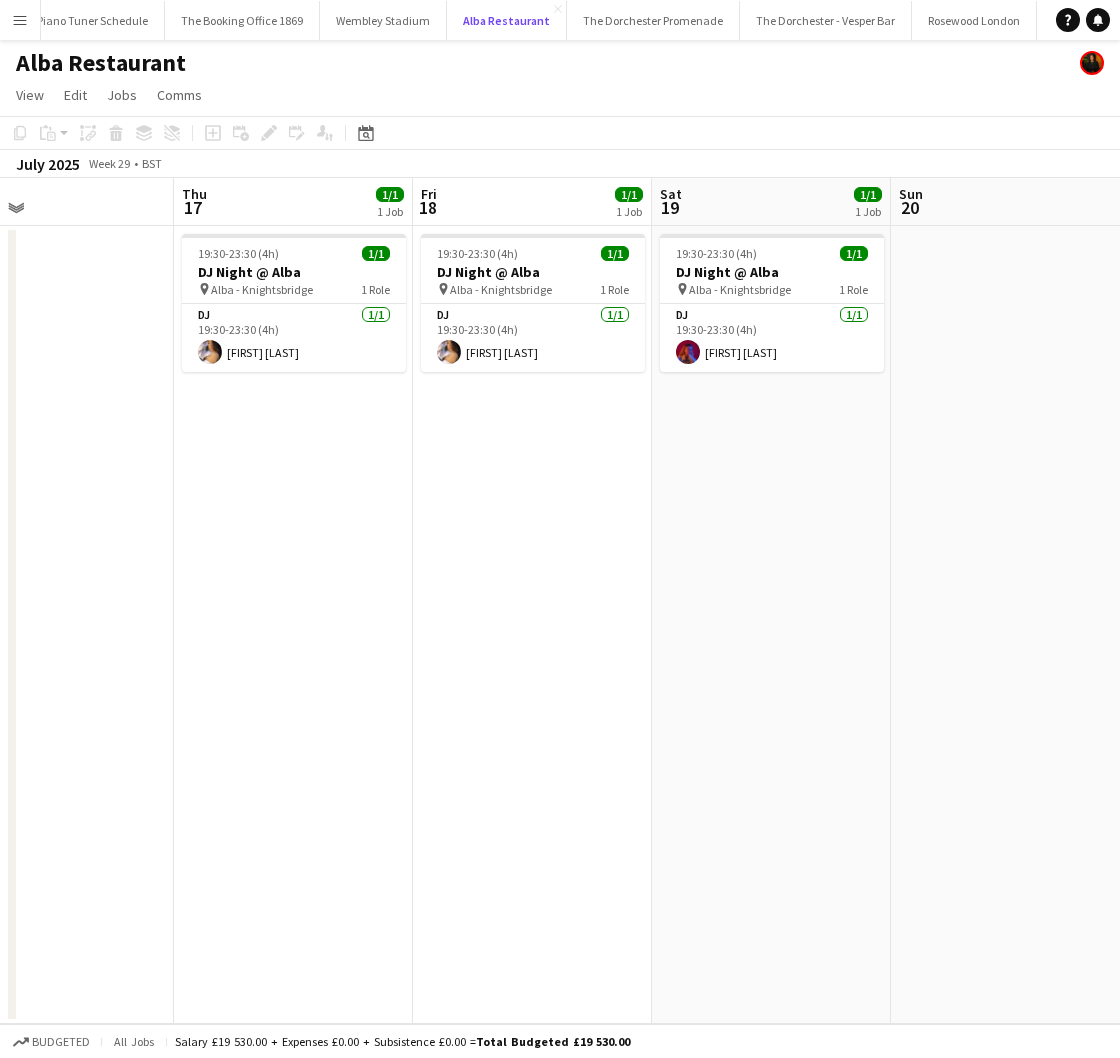scroll, scrollTop: 0, scrollLeft: 860, axis: horizontal 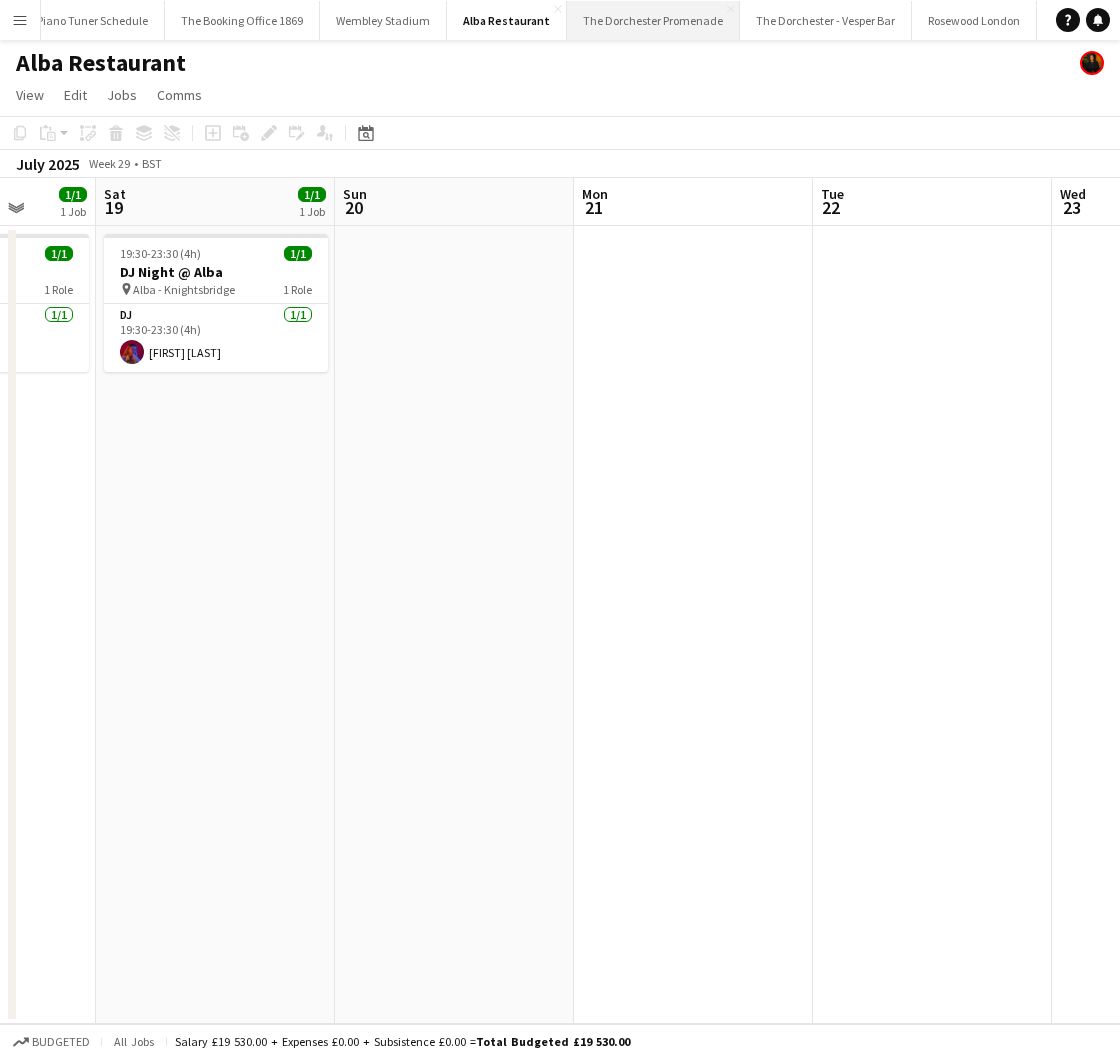 click on "The Dorchester Promenade
Close" at bounding box center (653, 20) 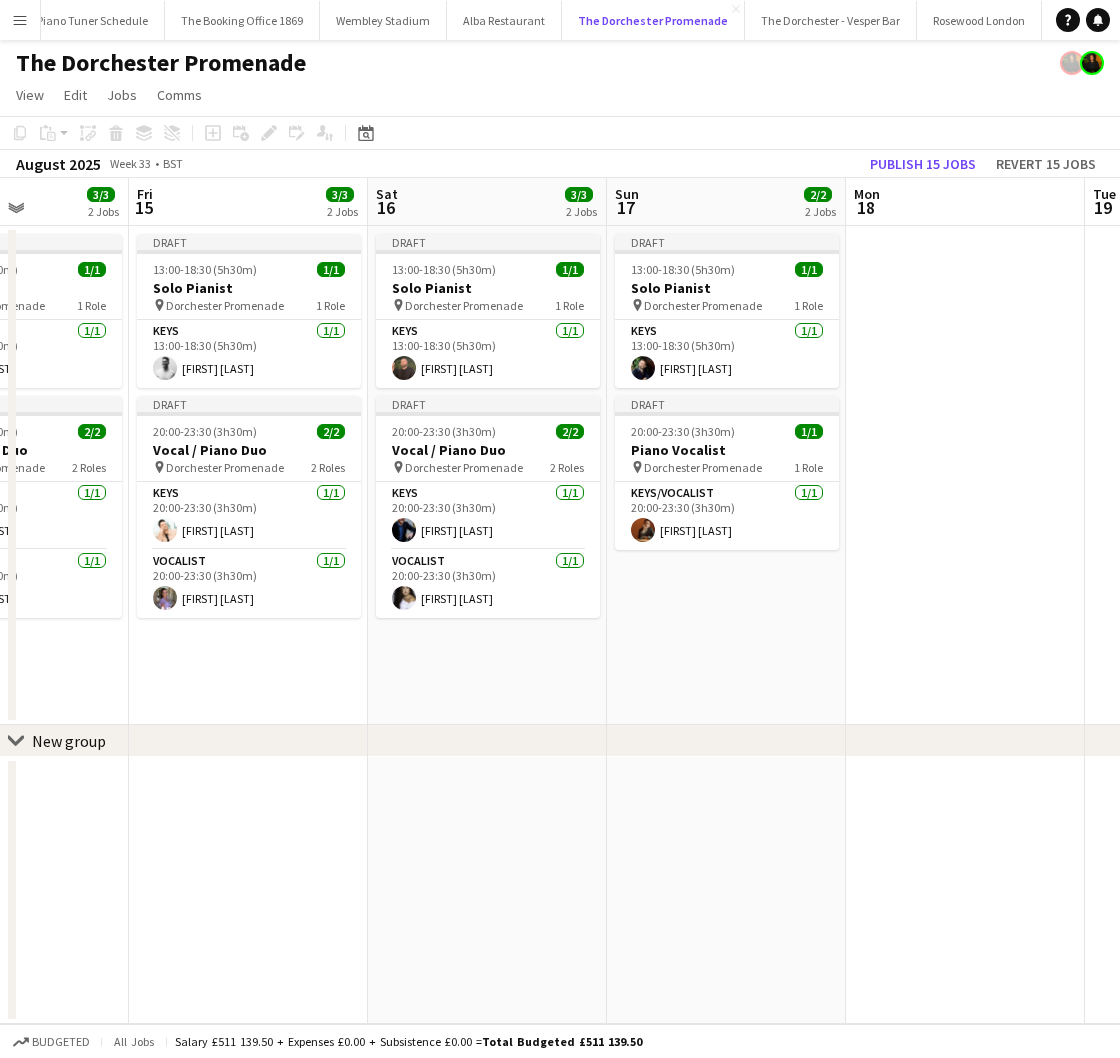 scroll, scrollTop: 0, scrollLeft: 828, axis: horizontal 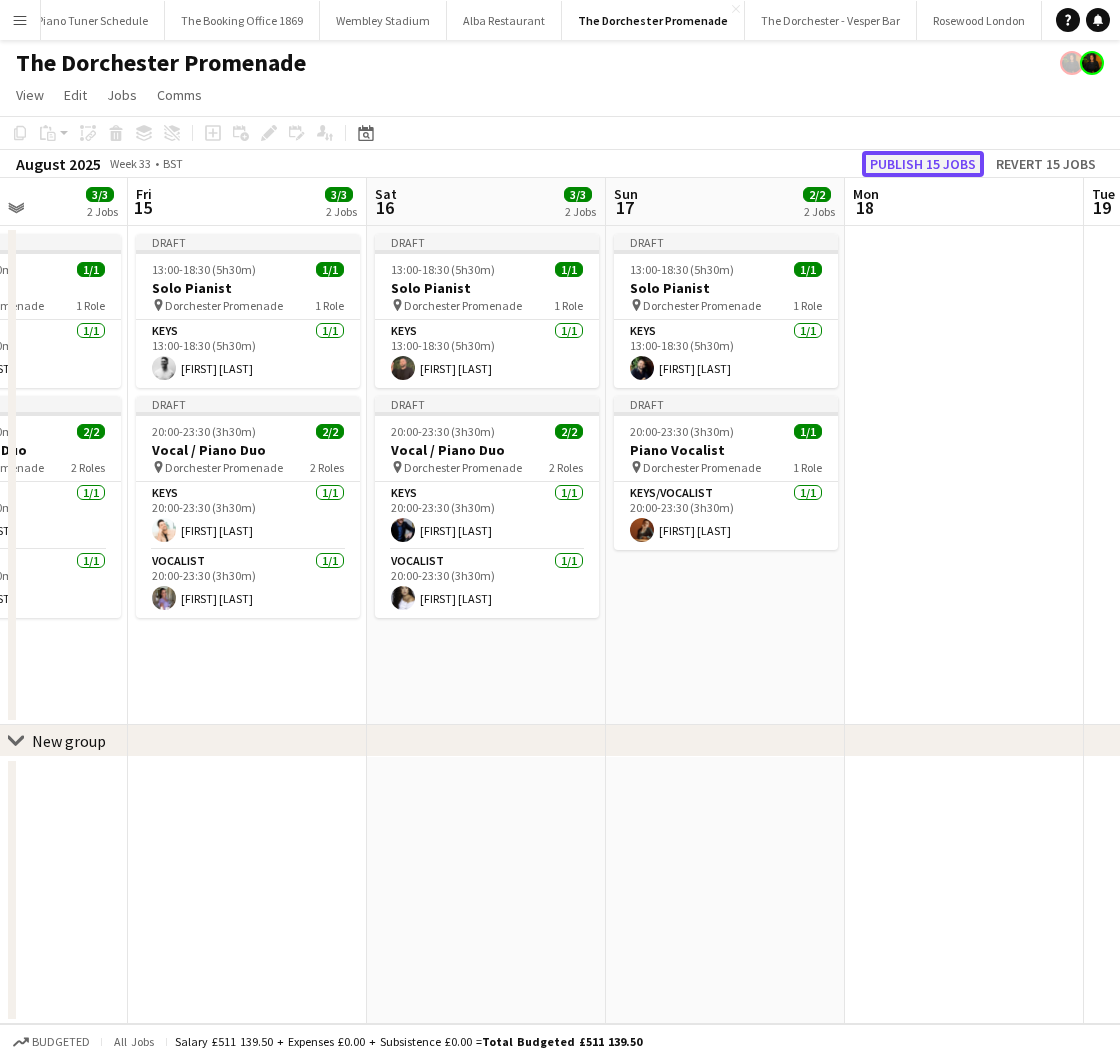 click on "Publish 15 jobs" 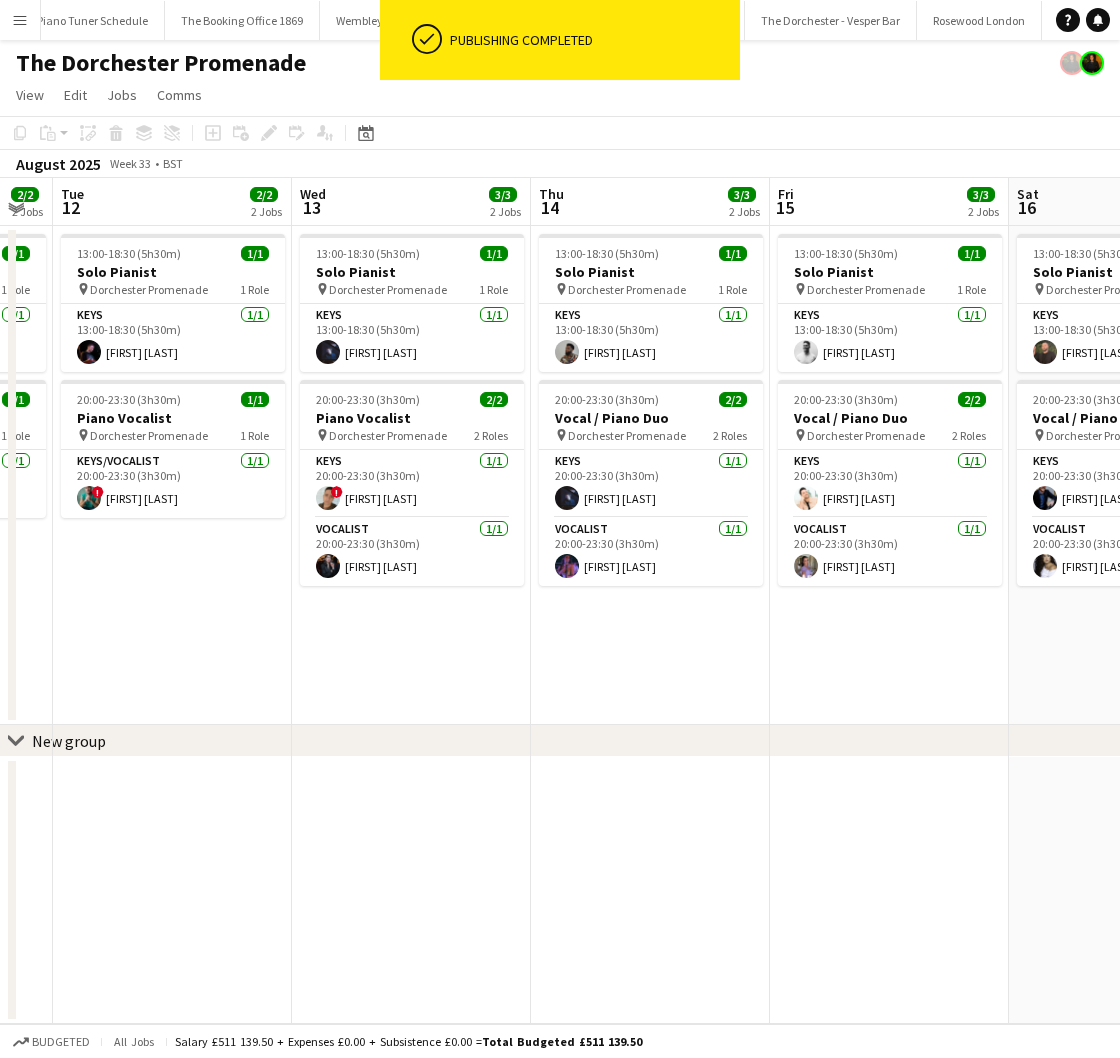 scroll, scrollTop: 0, scrollLeft: 780, axis: horizontal 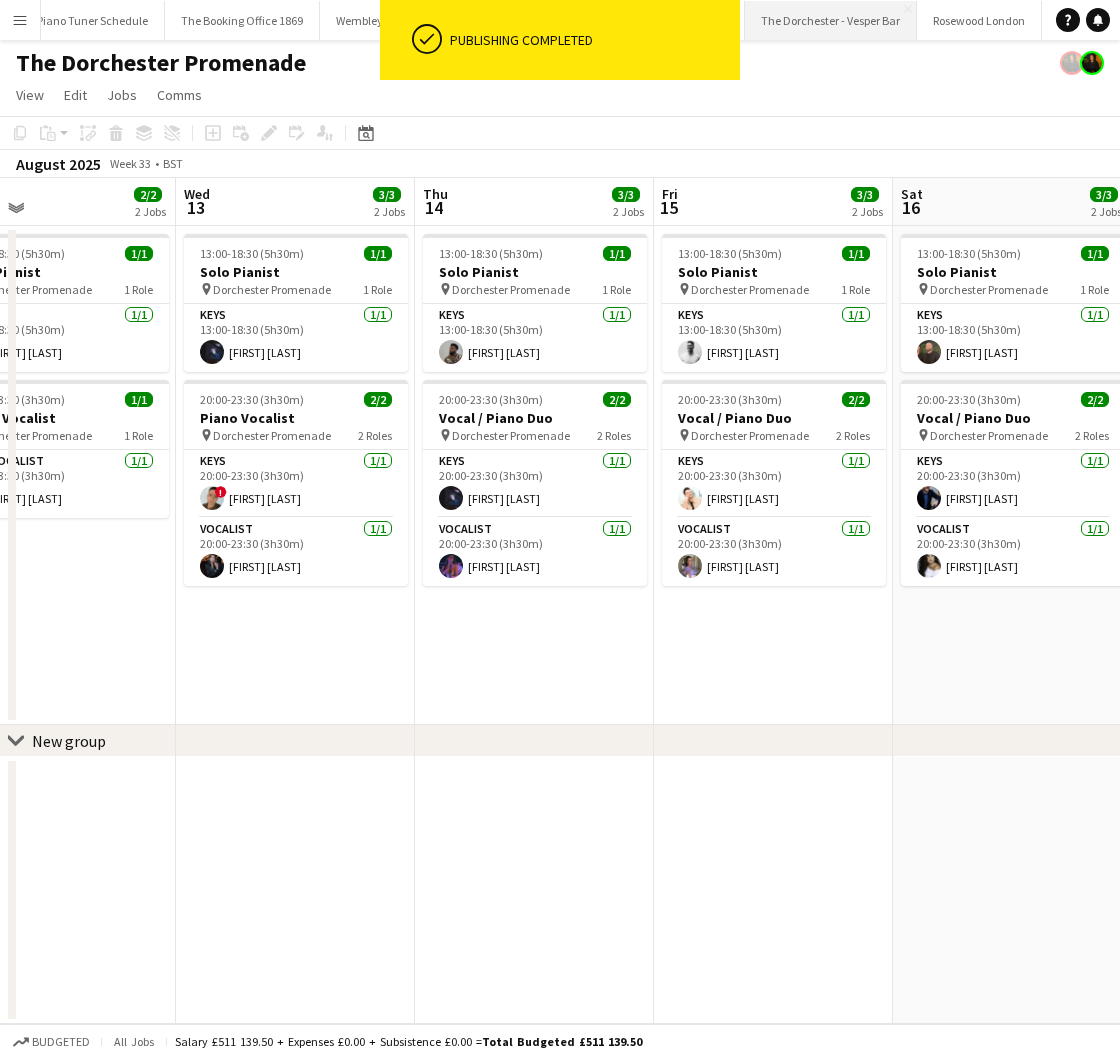 drag, startPoint x: 820, startPoint y: 17, endPoint x: 817, endPoint y: 29, distance: 12.369317 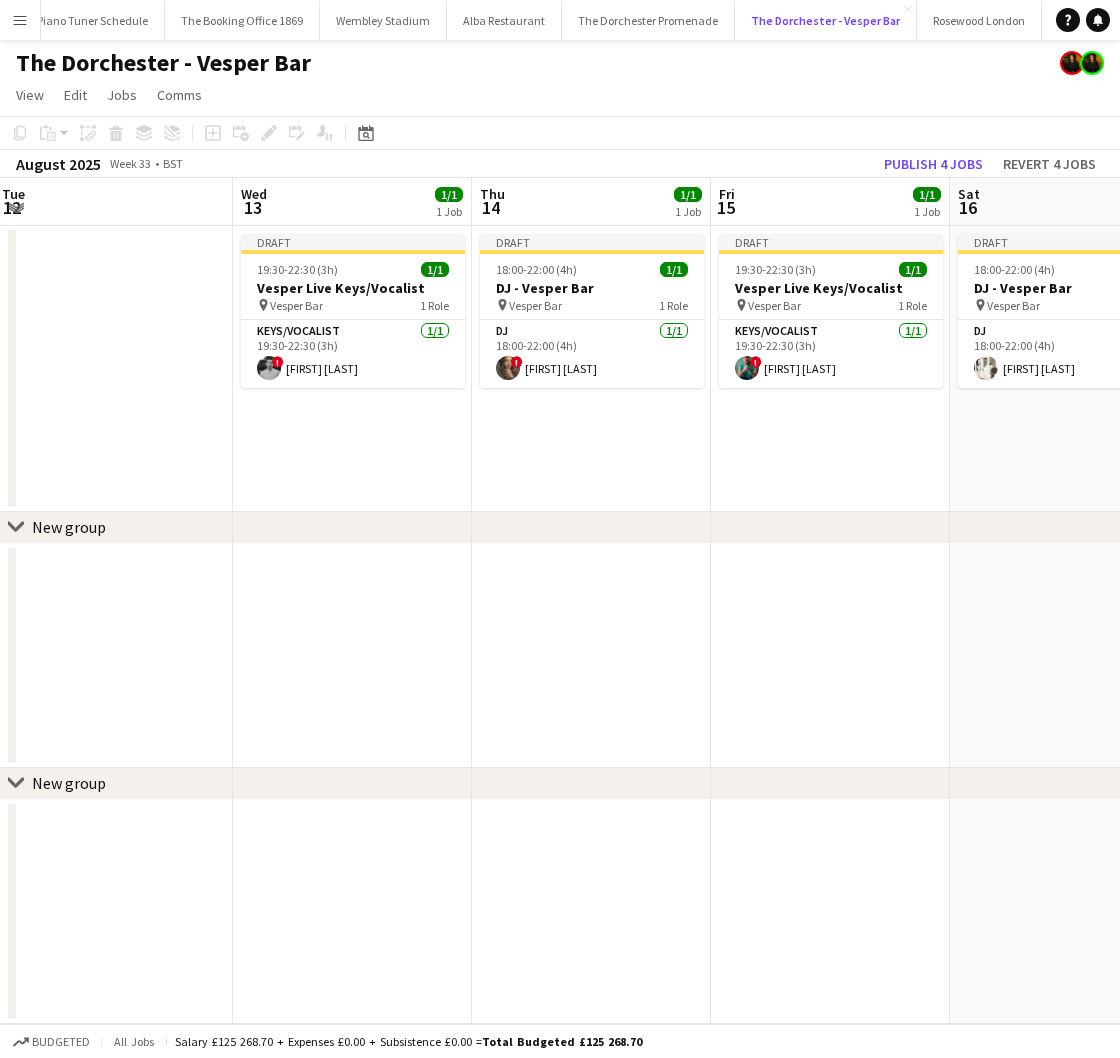 scroll, scrollTop: 0, scrollLeft: 803, axis: horizontal 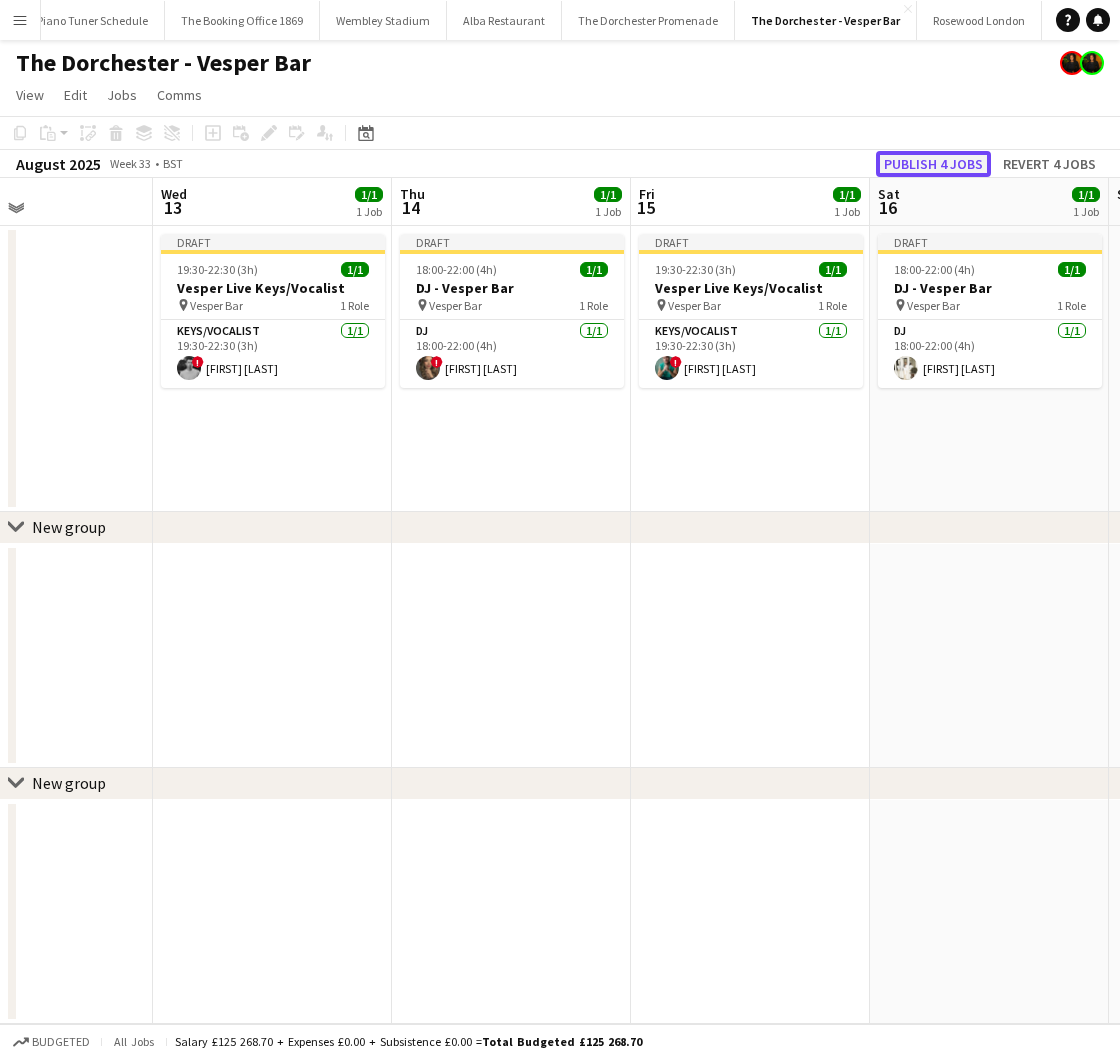 click on "Publish 4 jobs" 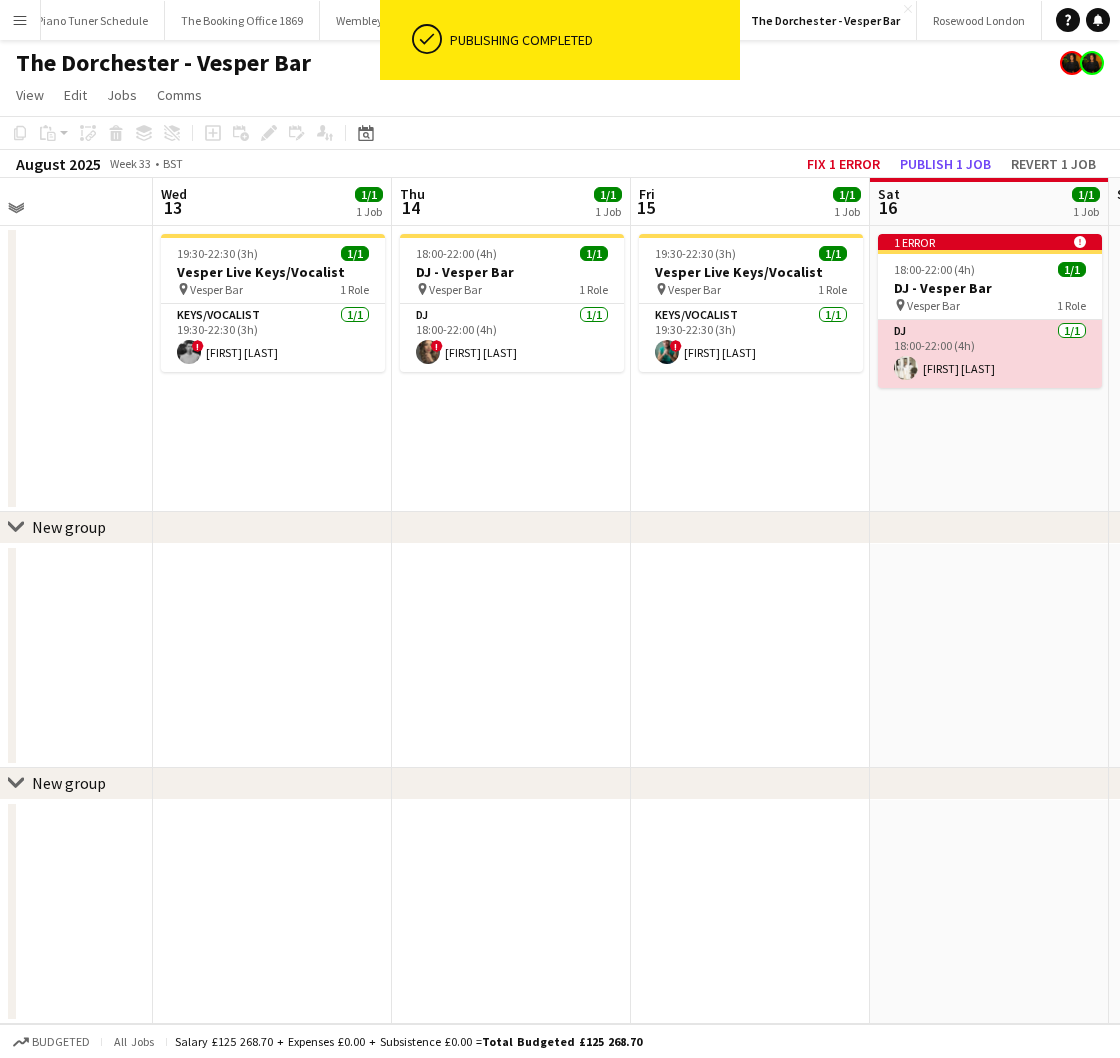 click on "DJ   1/1   18:00-22:00 (4h)
[FIRST] [LAST]" at bounding box center [990, 354] 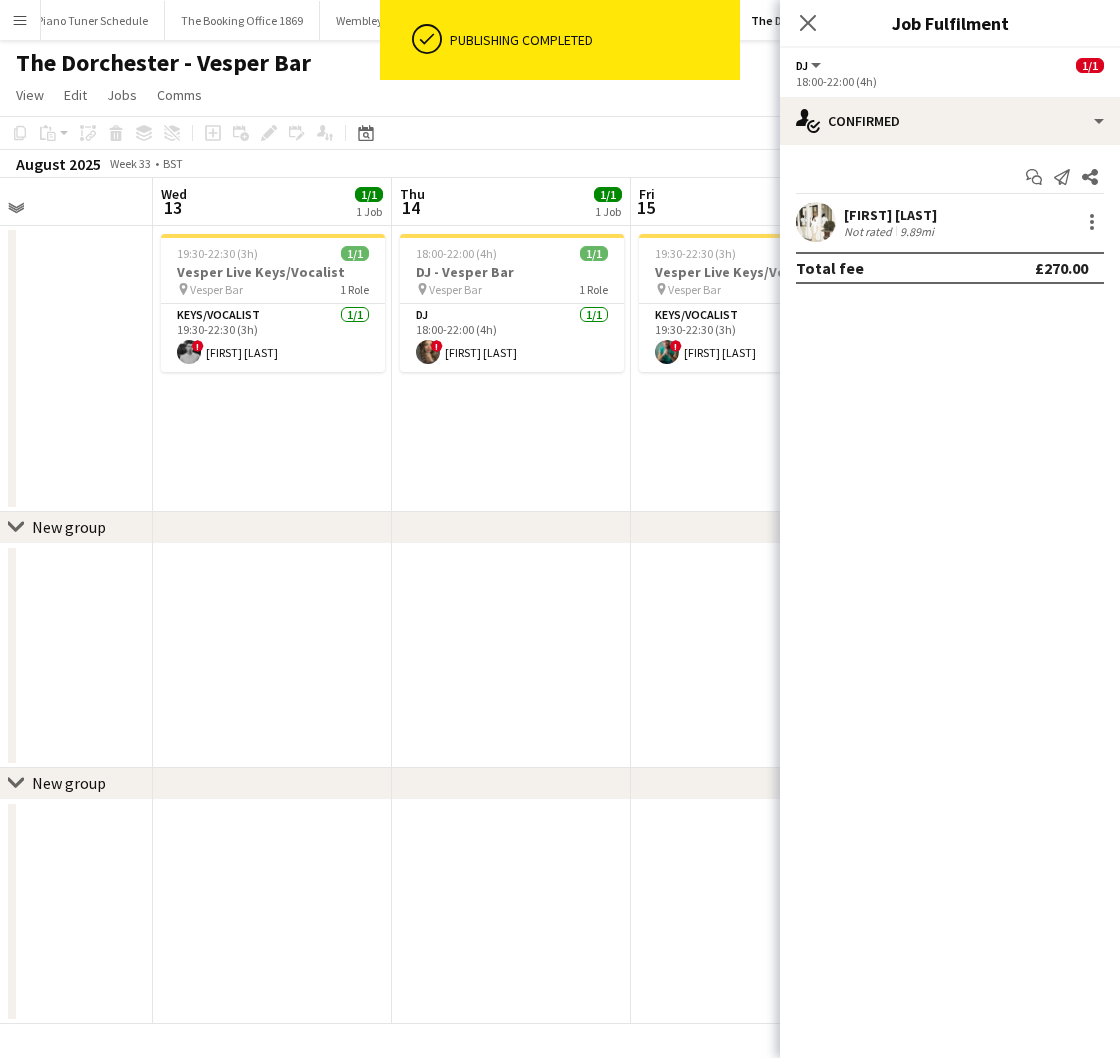click on "19:30-22:30 (3h)    1/1   Vesper Live Keys/Vocalist
pin
Vesper Bar   1 Role   Keys/Vocalist   1/1   19:30-22:30 (3h)
! [FIRST] [LAST]" at bounding box center [750, 369] 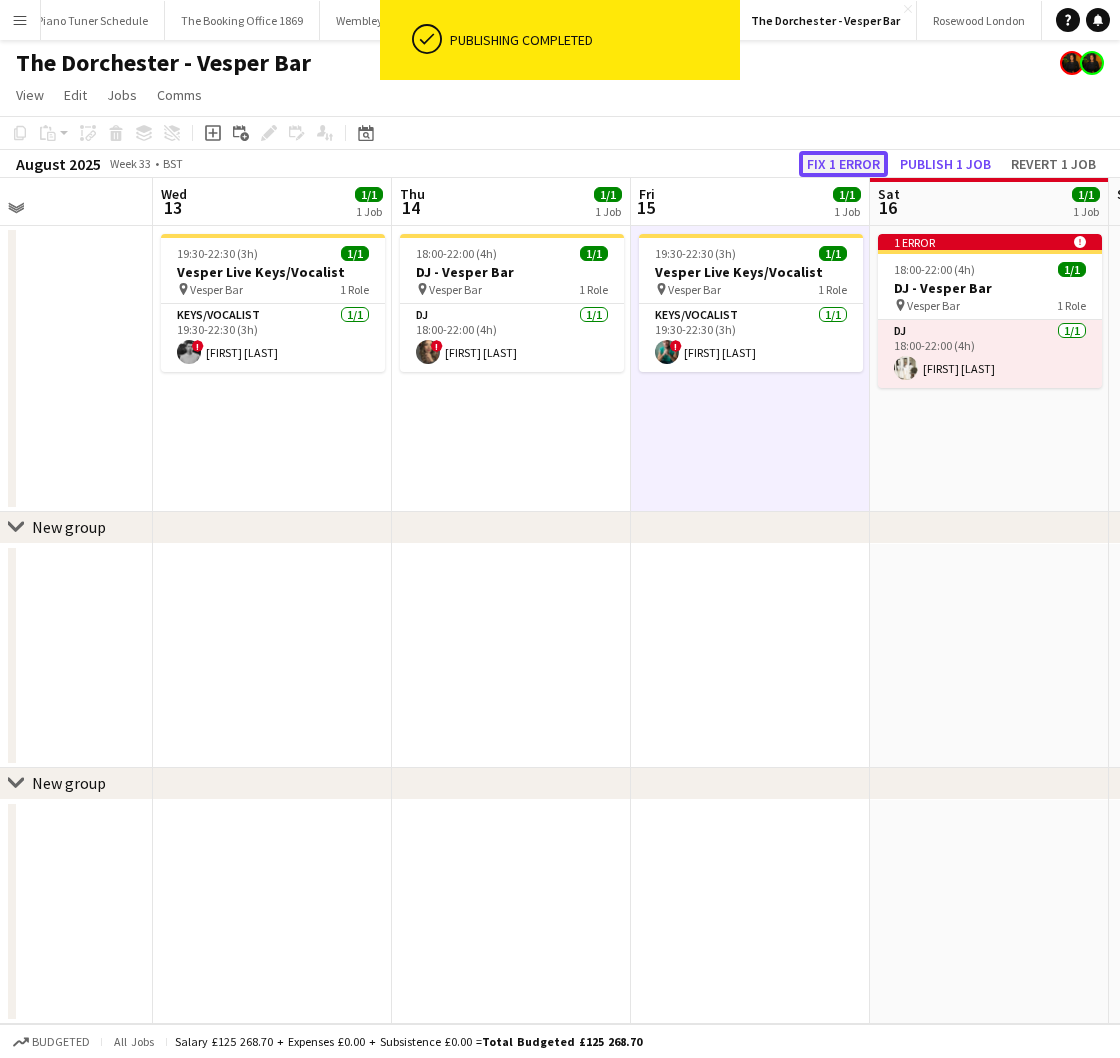 click on "Fix 1 error" 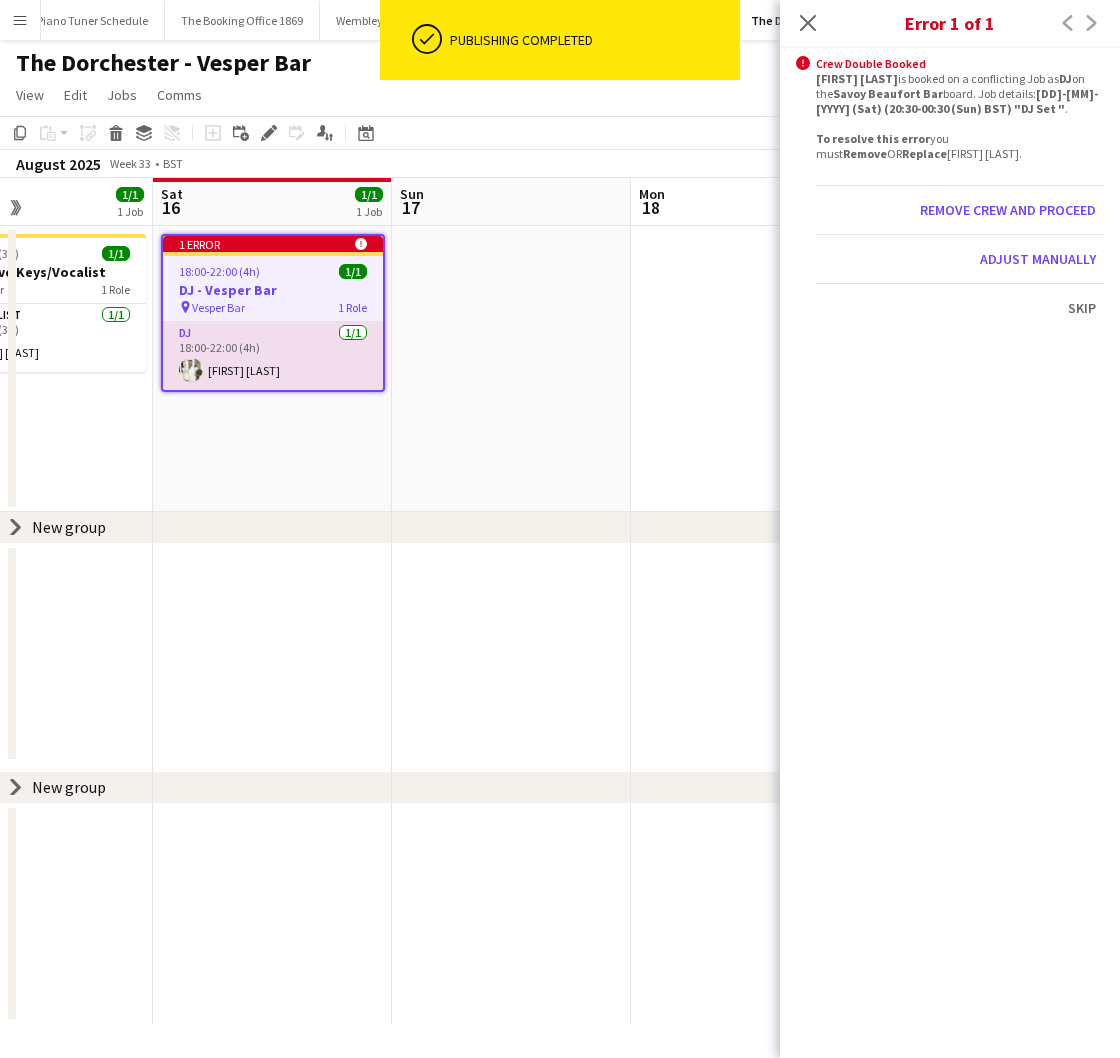 scroll, scrollTop: 0, scrollLeft: 688, axis: horizontal 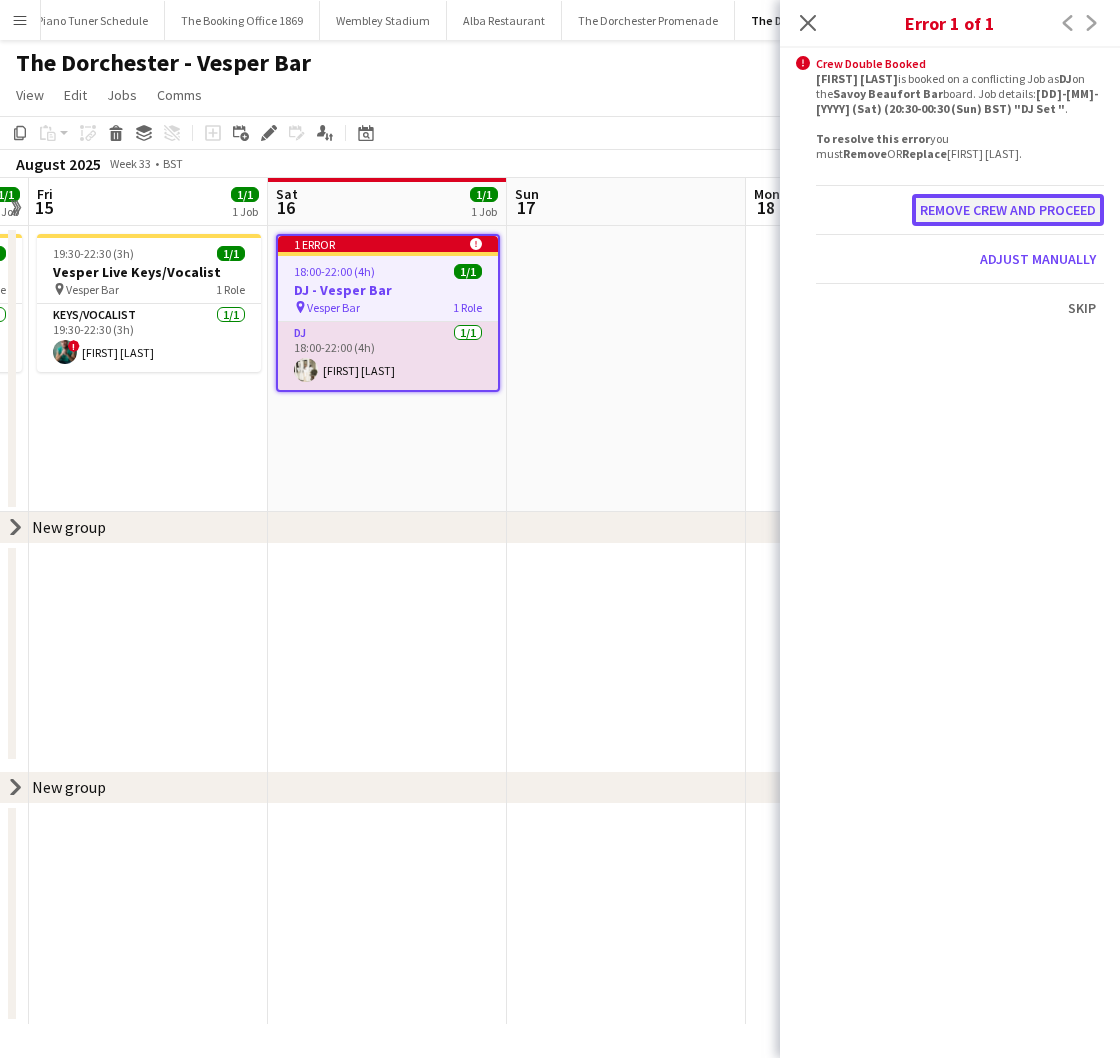 click on "Remove crew and proceed" 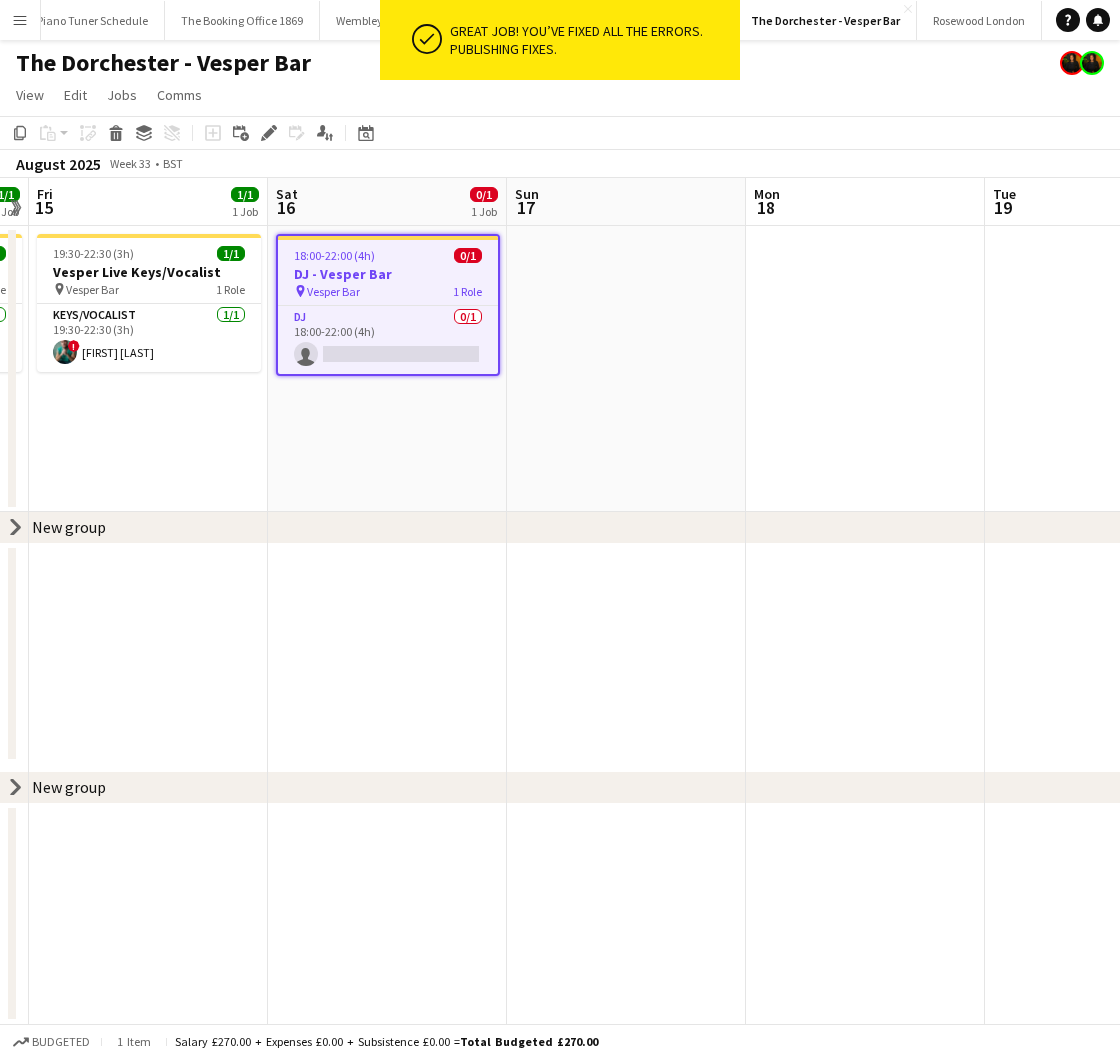 click at bounding box center [626, 369] 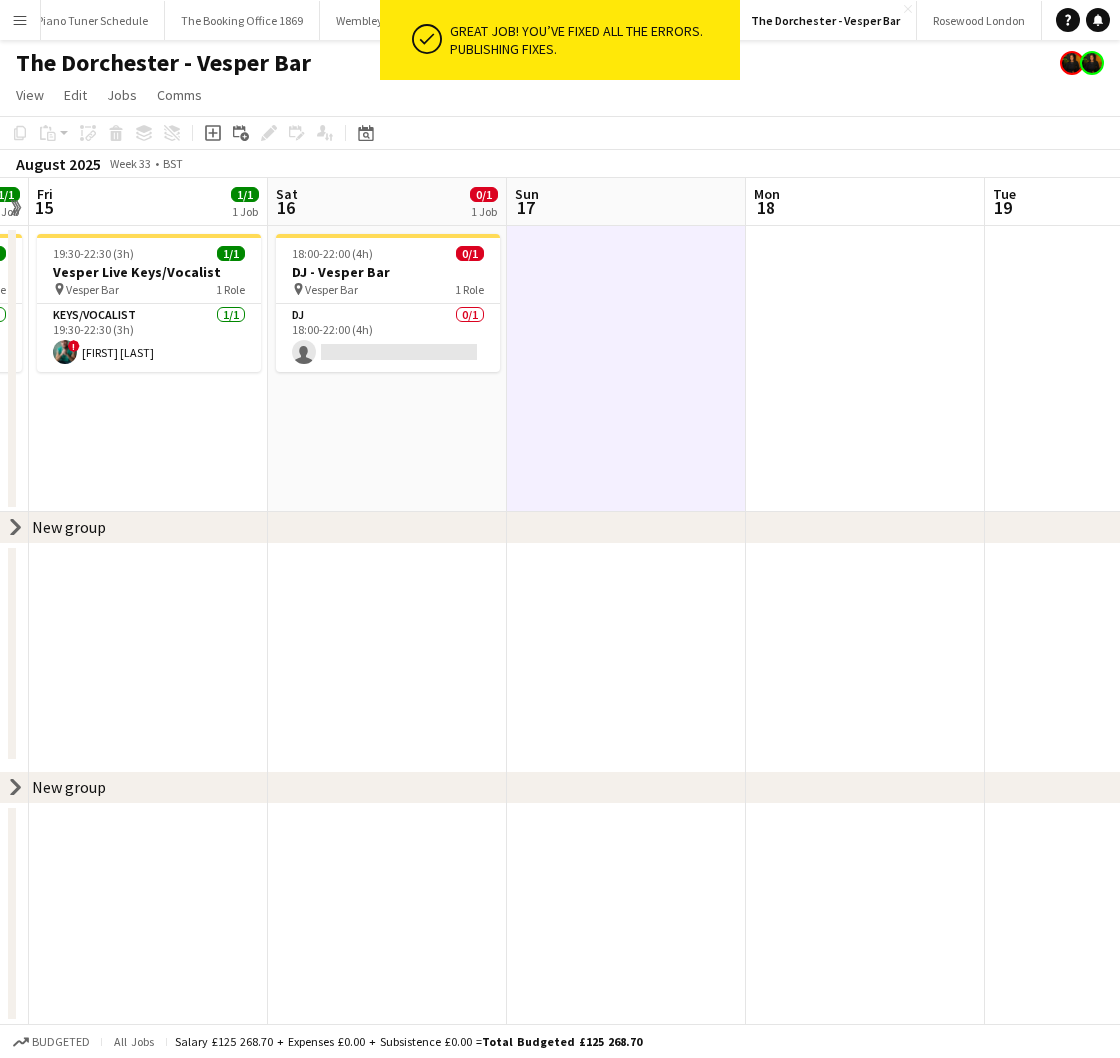 click on "ok-circled
Great job! You’ve fixed all the errors. Publishing fixes." at bounding box center (560, 45) 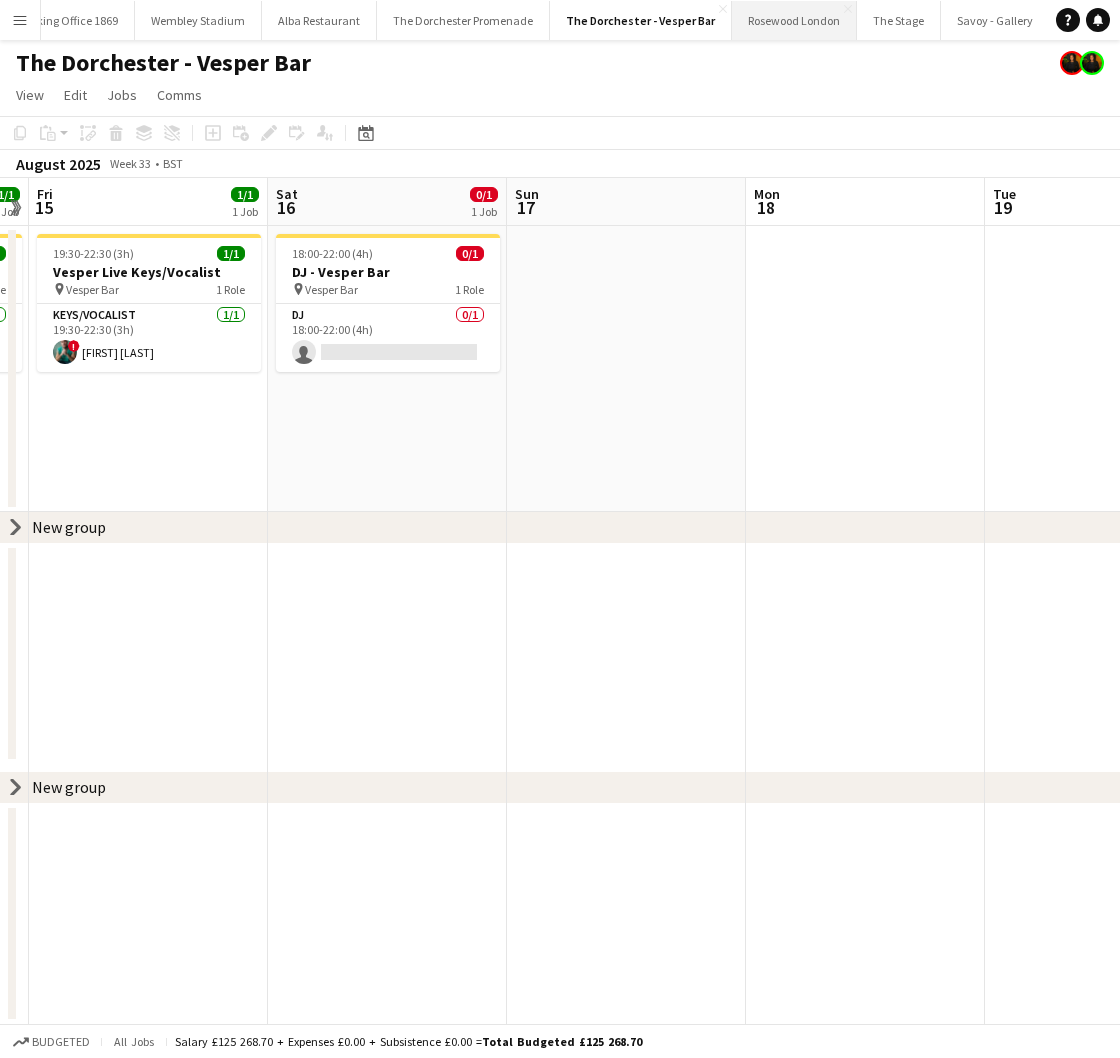 click on "Rosewood London
Close" at bounding box center (794, 20) 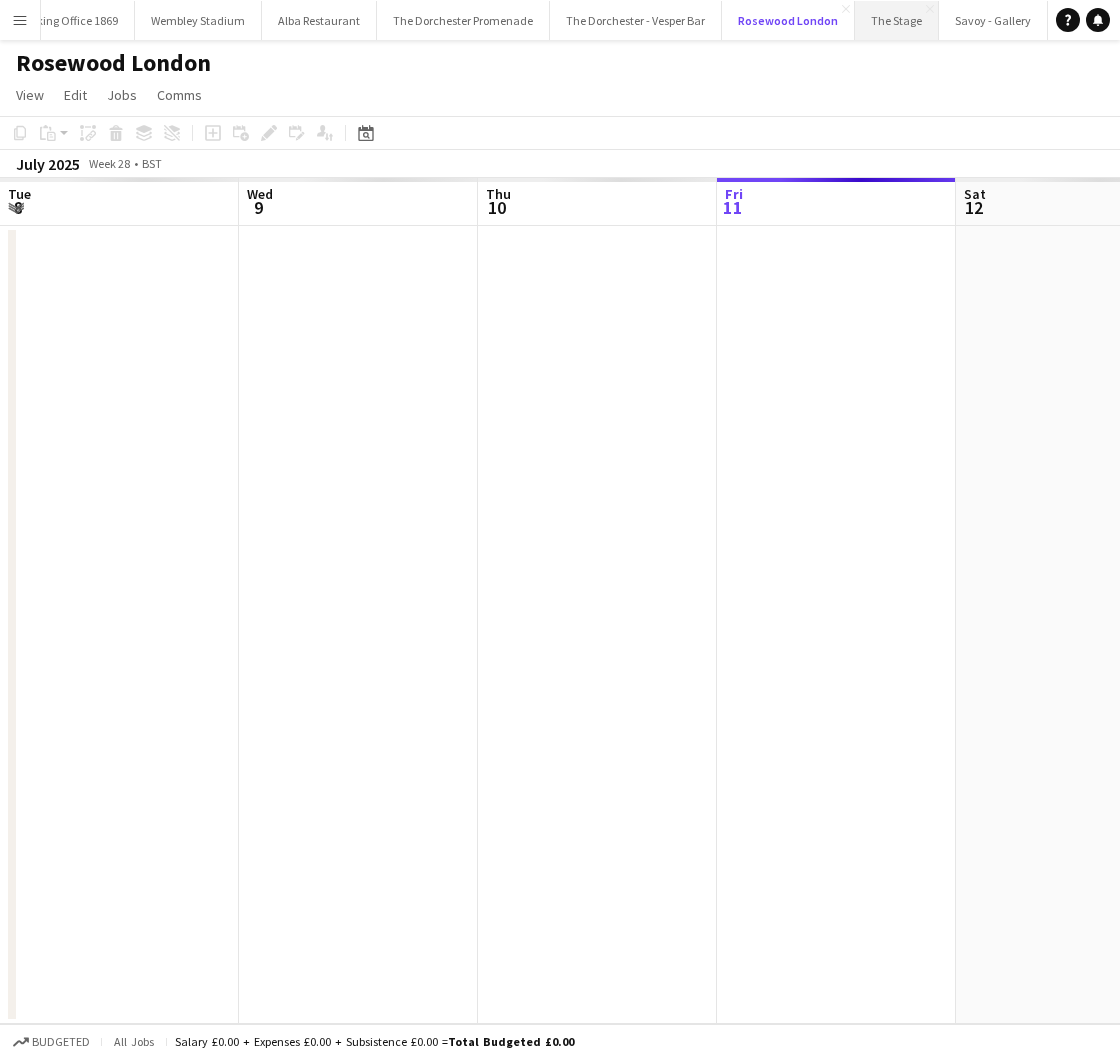scroll, scrollTop: 0, scrollLeft: 797, axis: horizontal 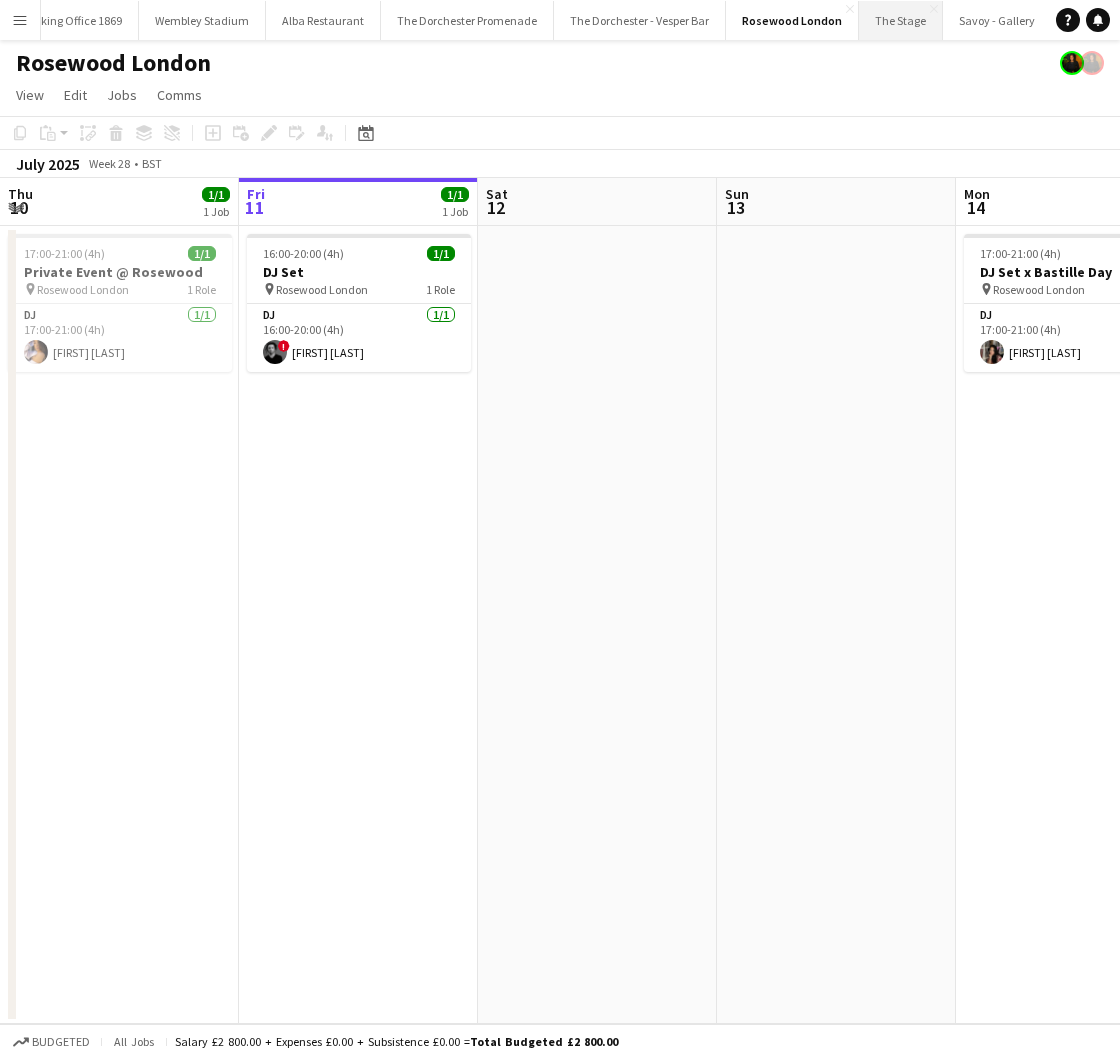 click on "The Stage
Close" at bounding box center [901, 20] 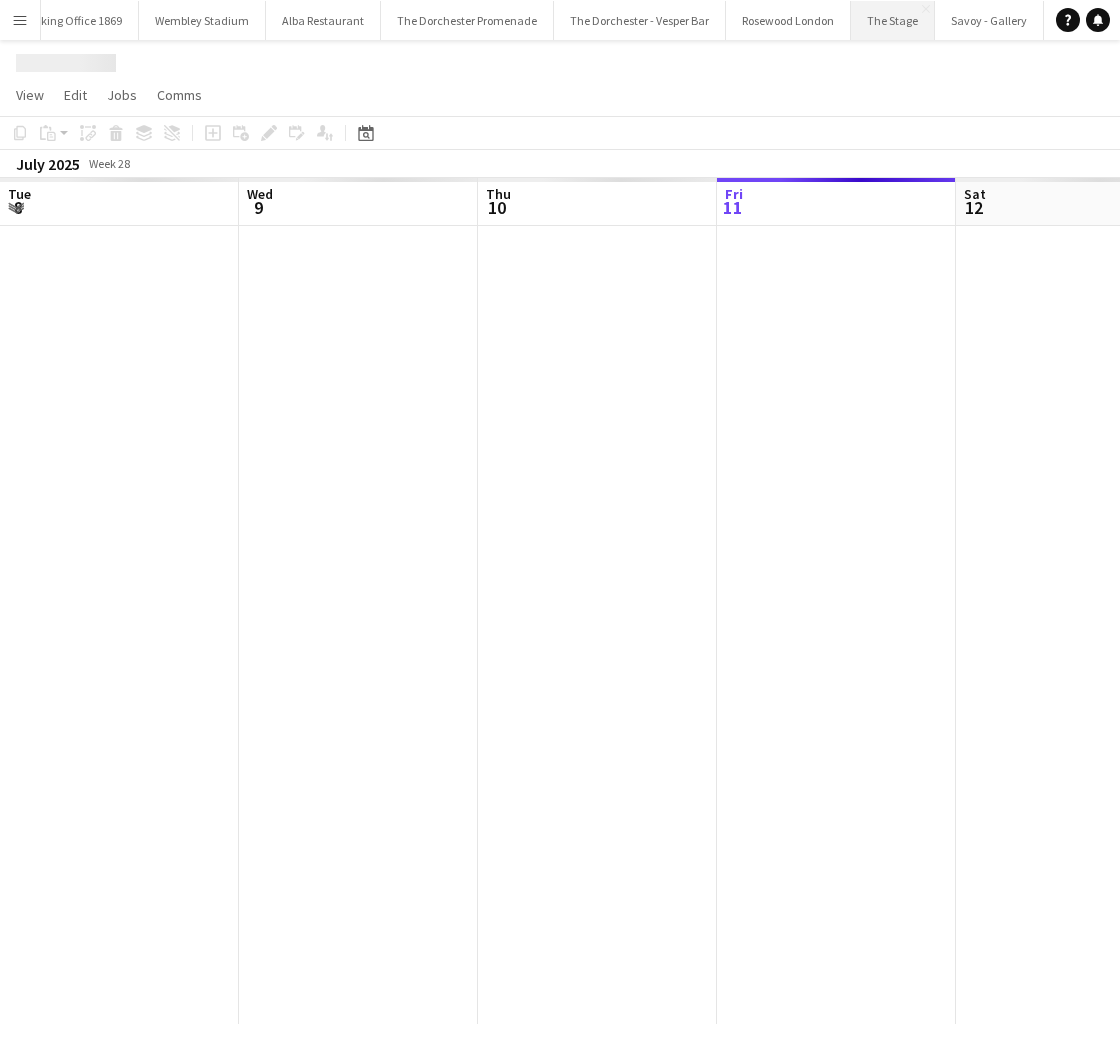 scroll, scrollTop: 0, scrollLeft: 478, axis: horizontal 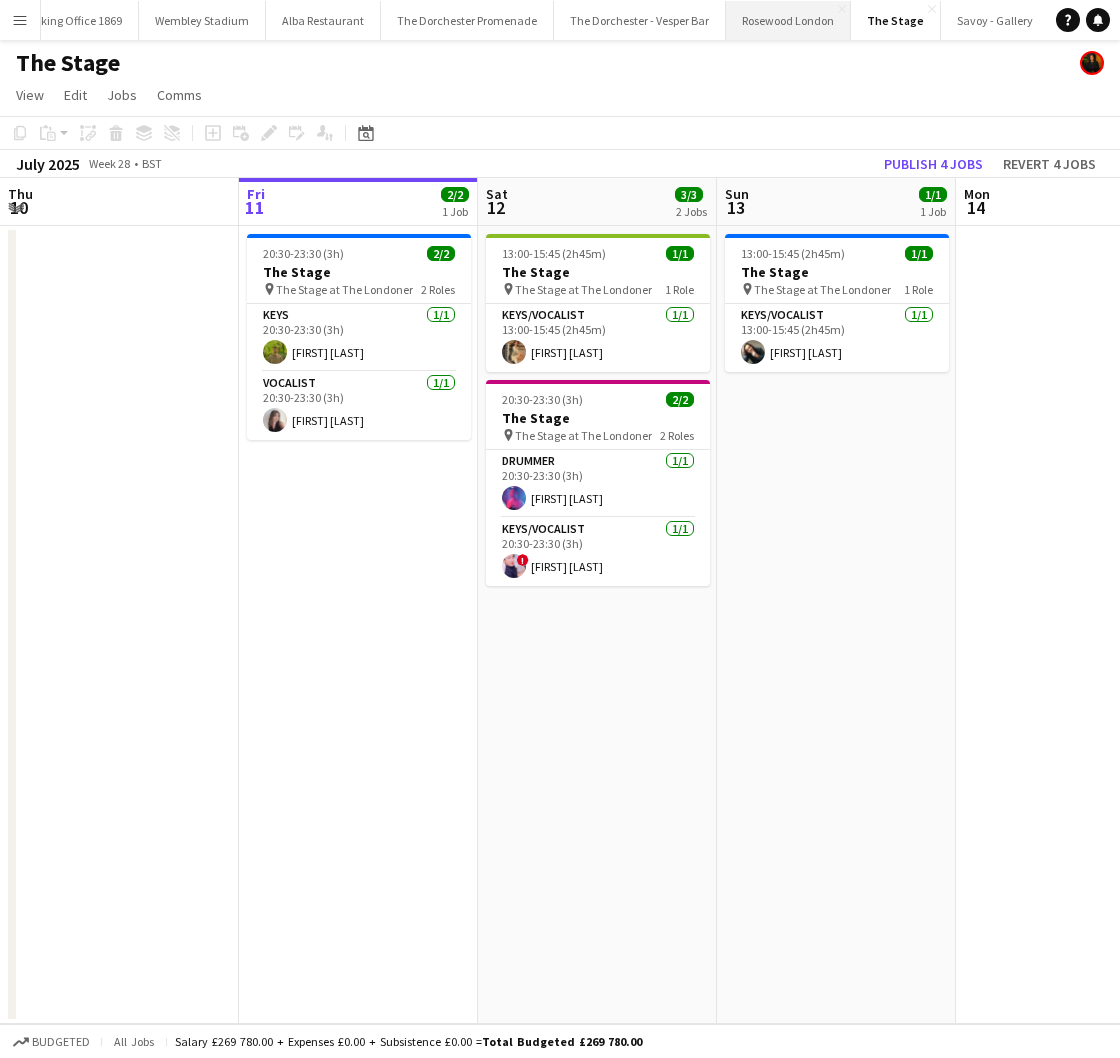 click on "Rosewood London
Close" at bounding box center [788, 20] 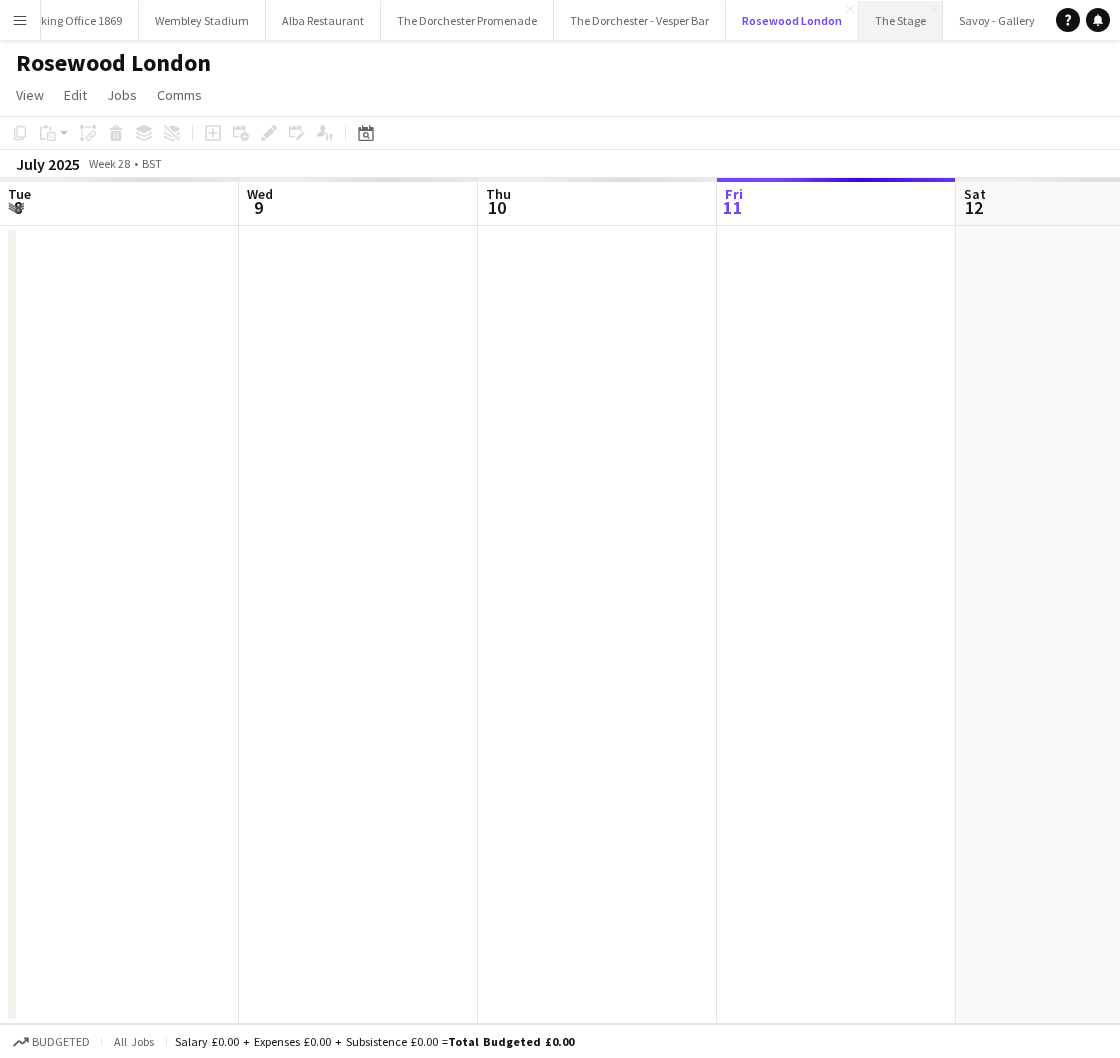scroll, scrollTop: 0, scrollLeft: 478, axis: horizontal 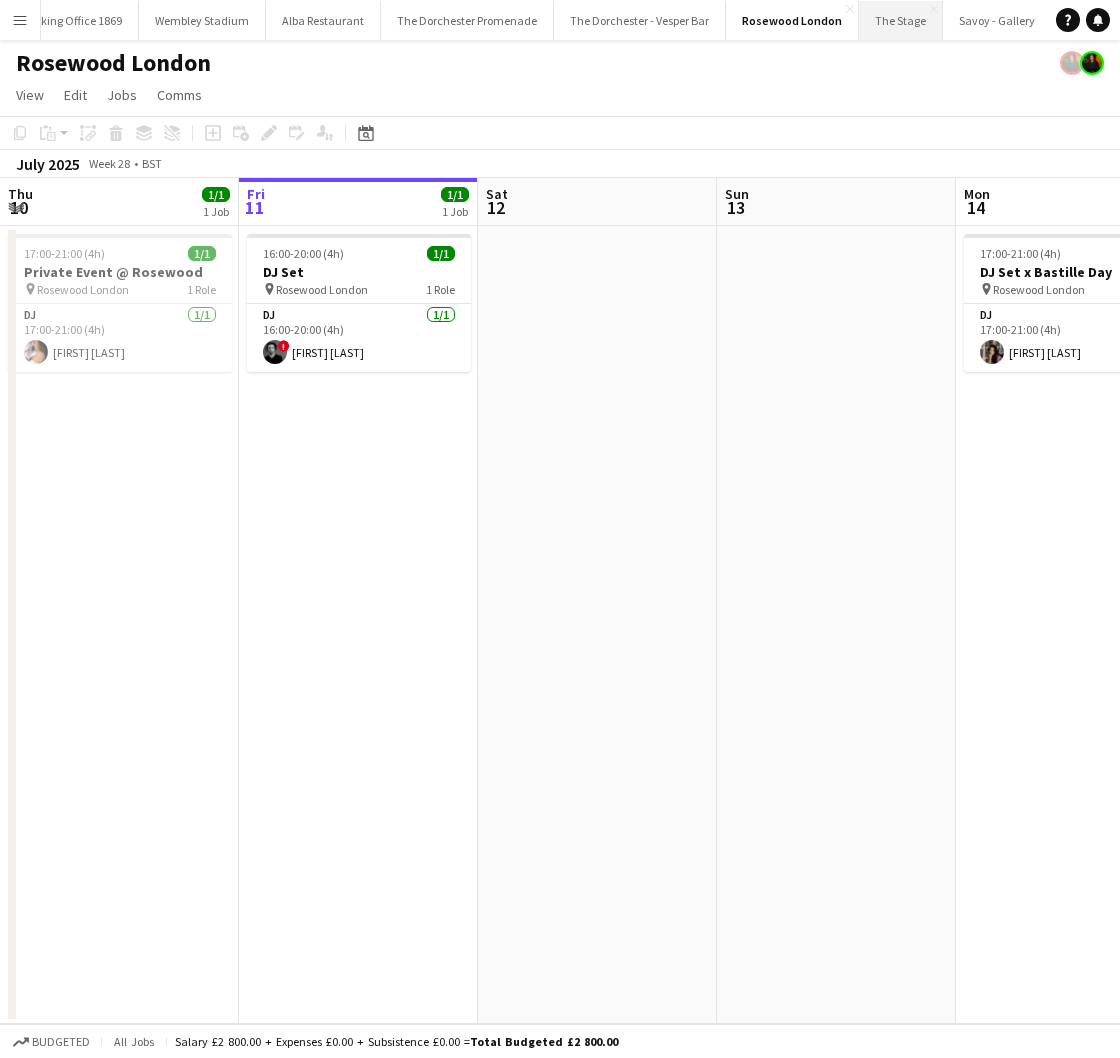 click on "The Stage
Close" at bounding box center [901, 20] 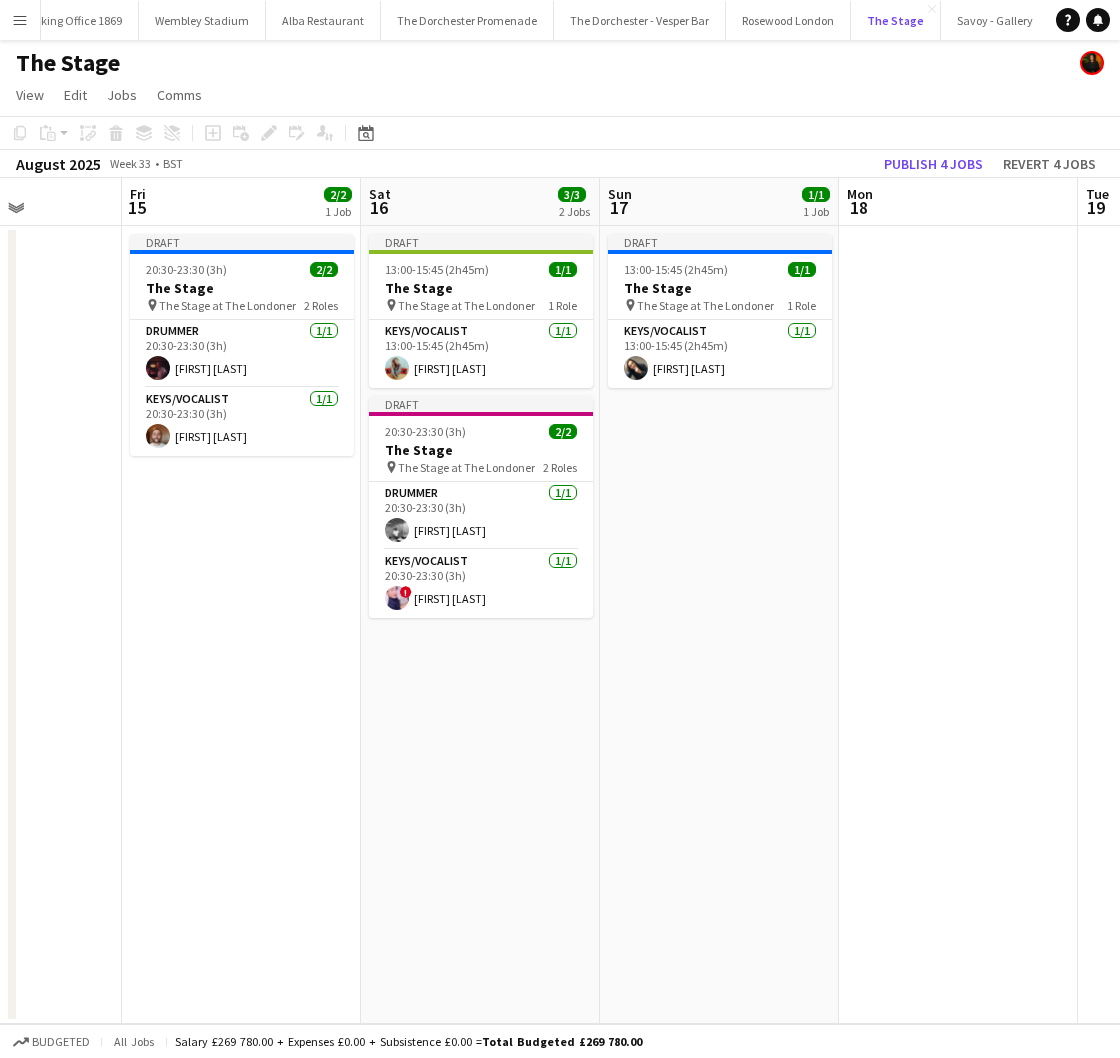 scroll, scrollTop: 0, scrollLeft: 838, axis: horizontal 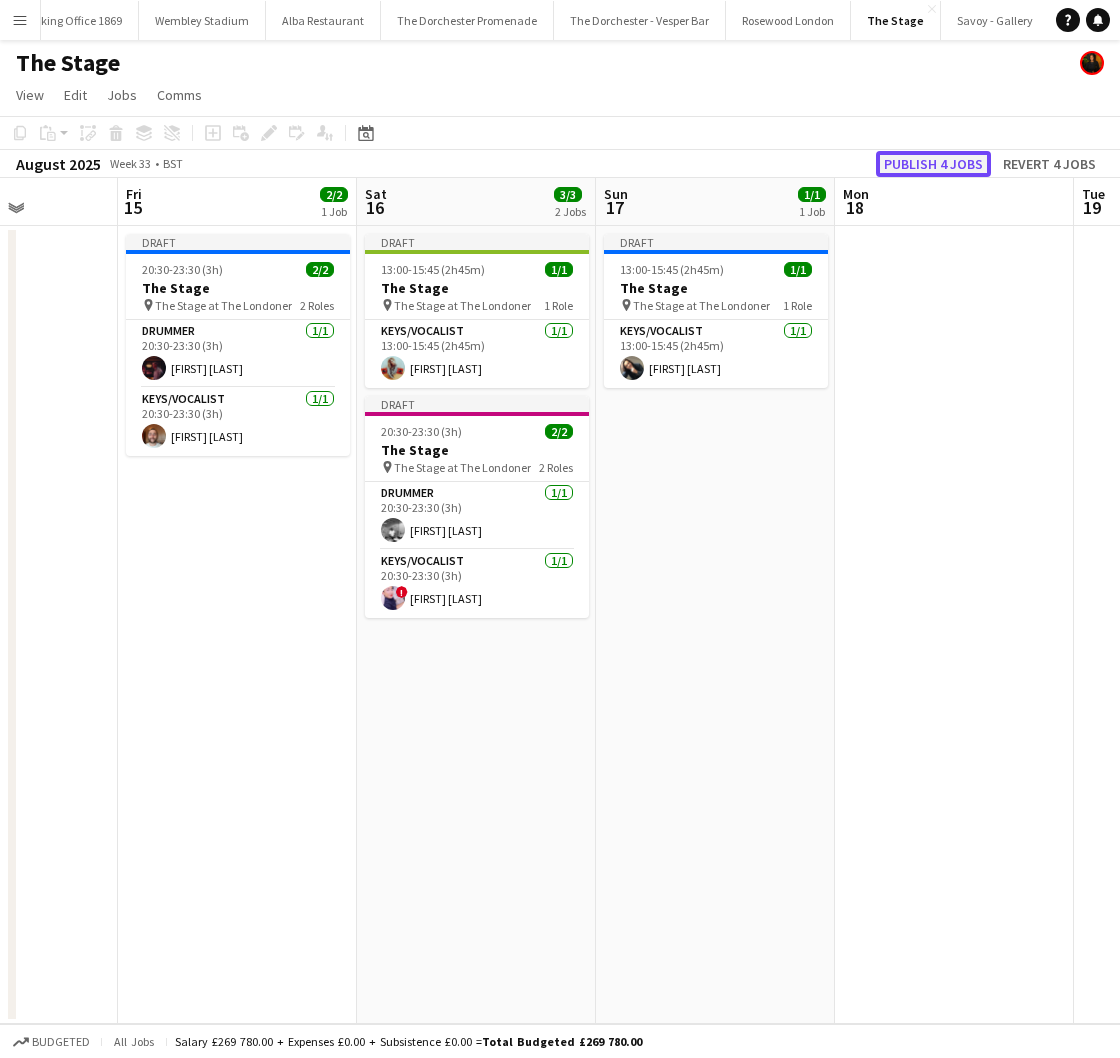 click on "Publish 4 jobs" 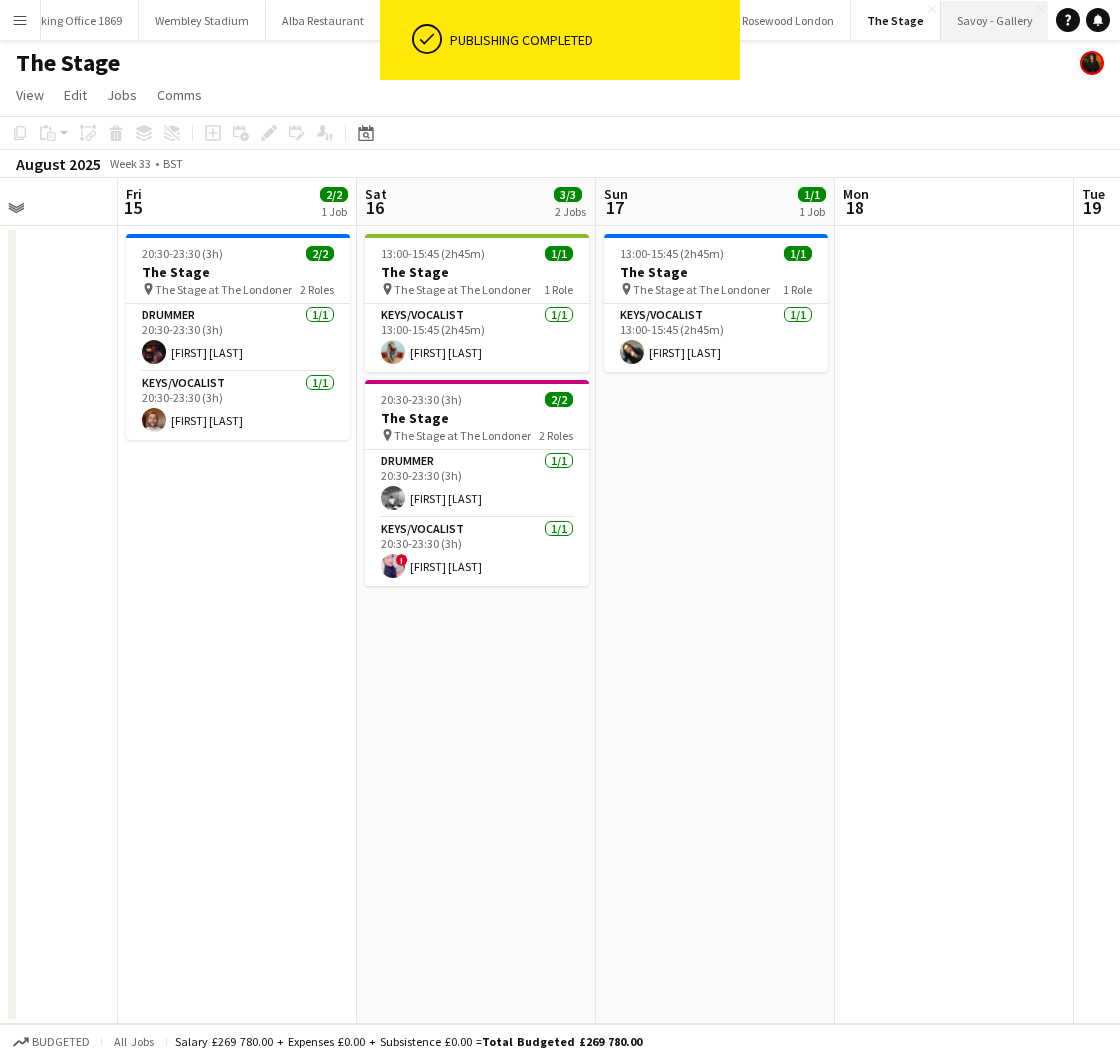 click on "Savoy - Gallery
Close" at bounding box center [995, 20] 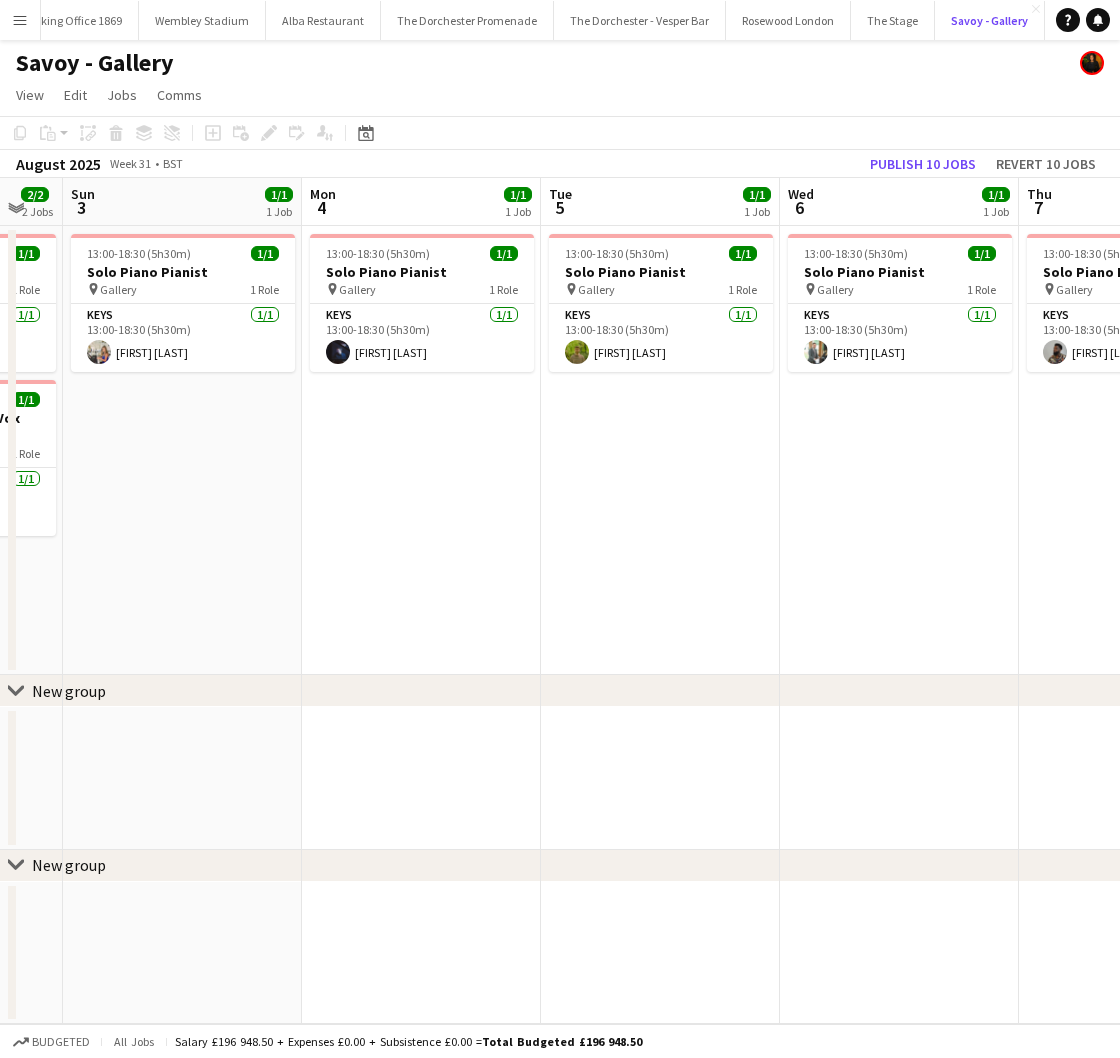 scroll, scrollTop: 0, scrollLeft: 653, axis: horizontal 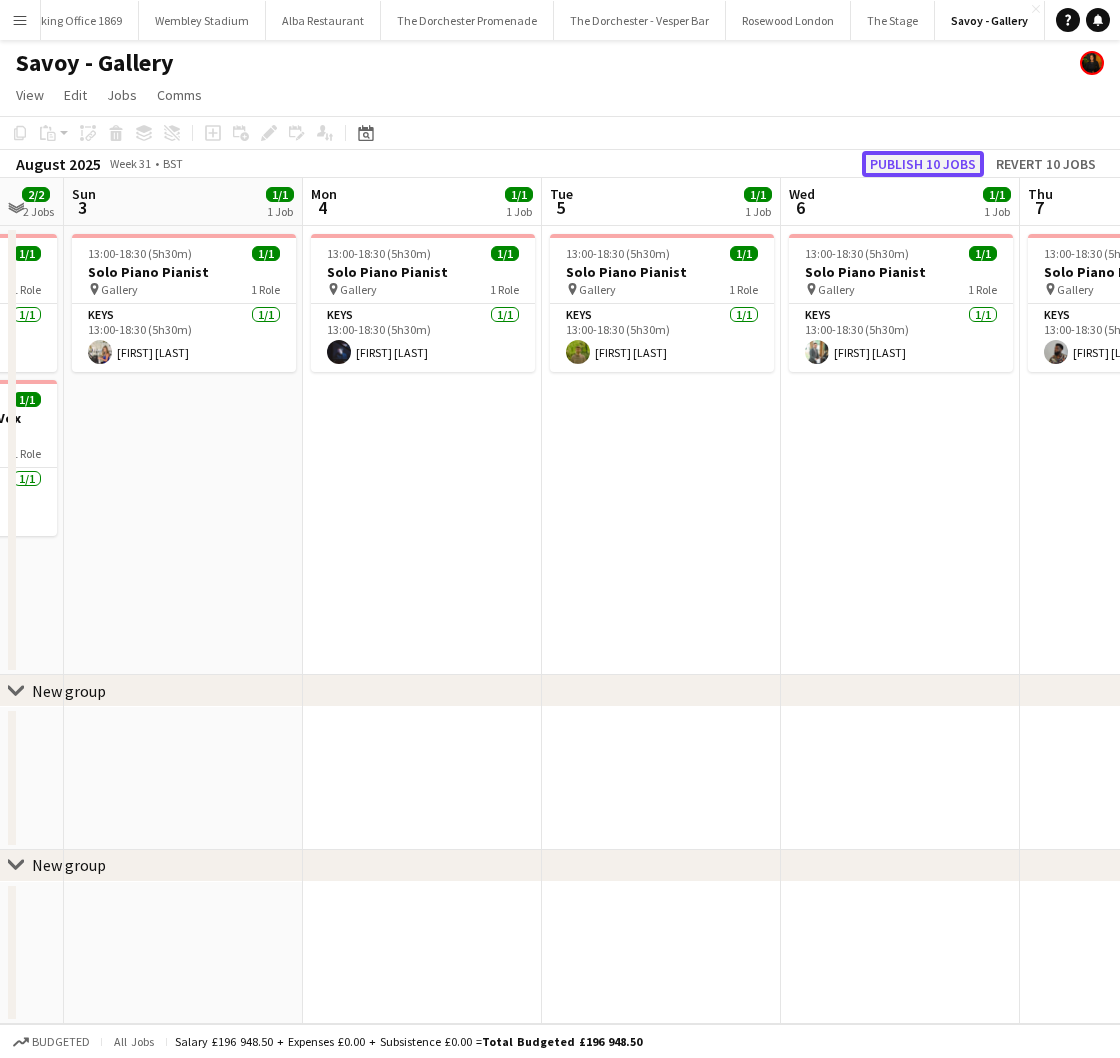 click on "Publish 10 jobs" 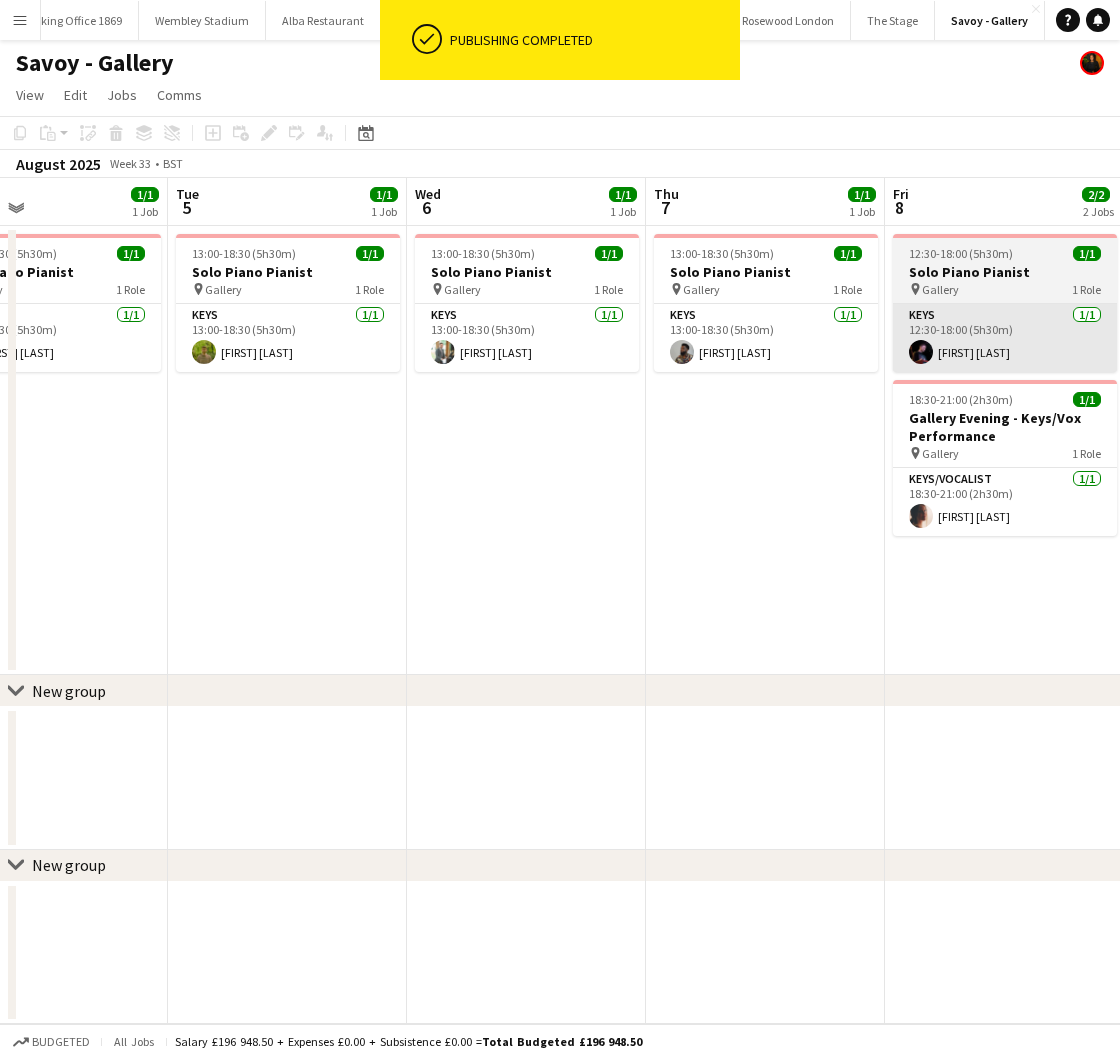 scroll, scrollTop: 0, scrollLeft: 499, axis: horizontal 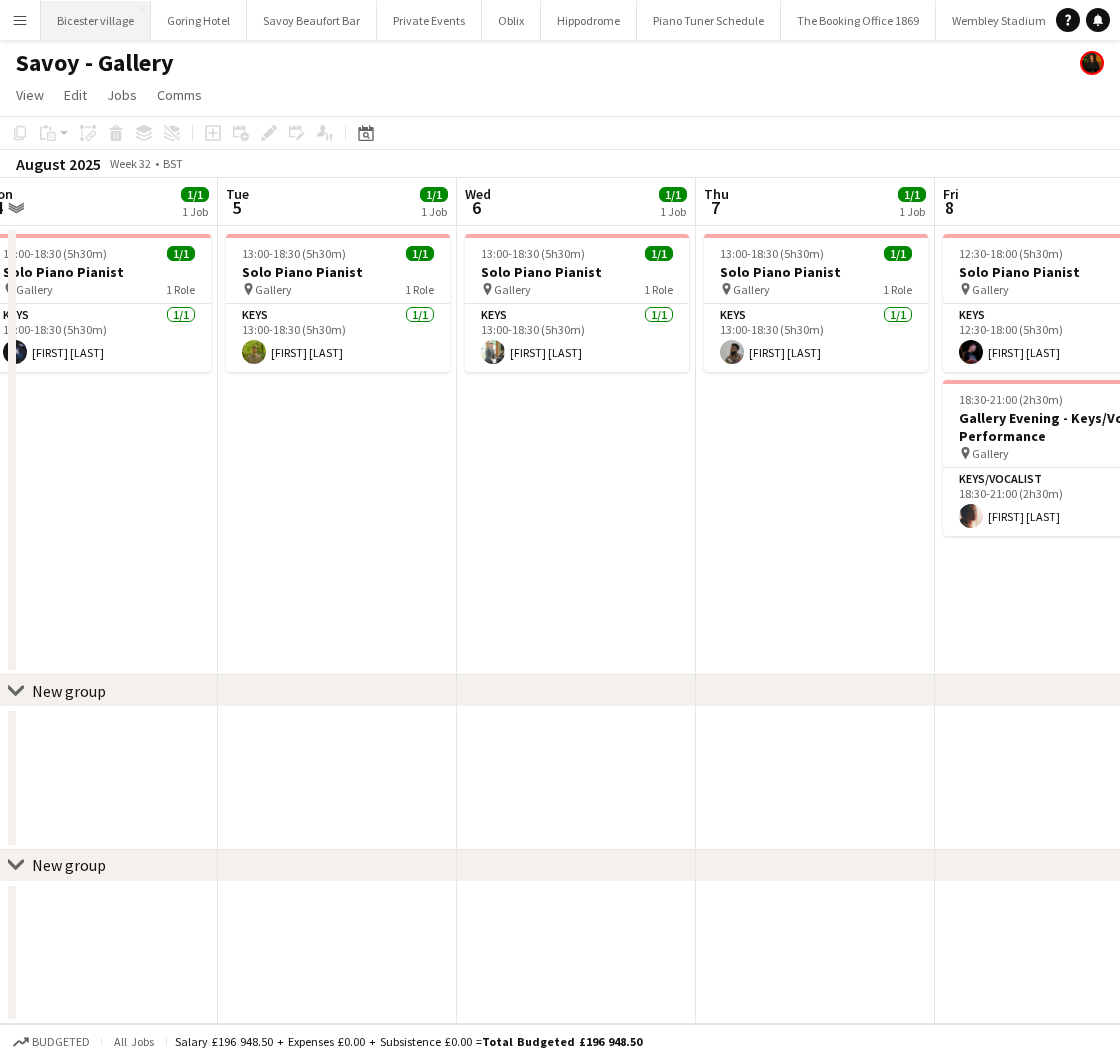 click on "Bicester village
Close" at bounding box center (96, 20) 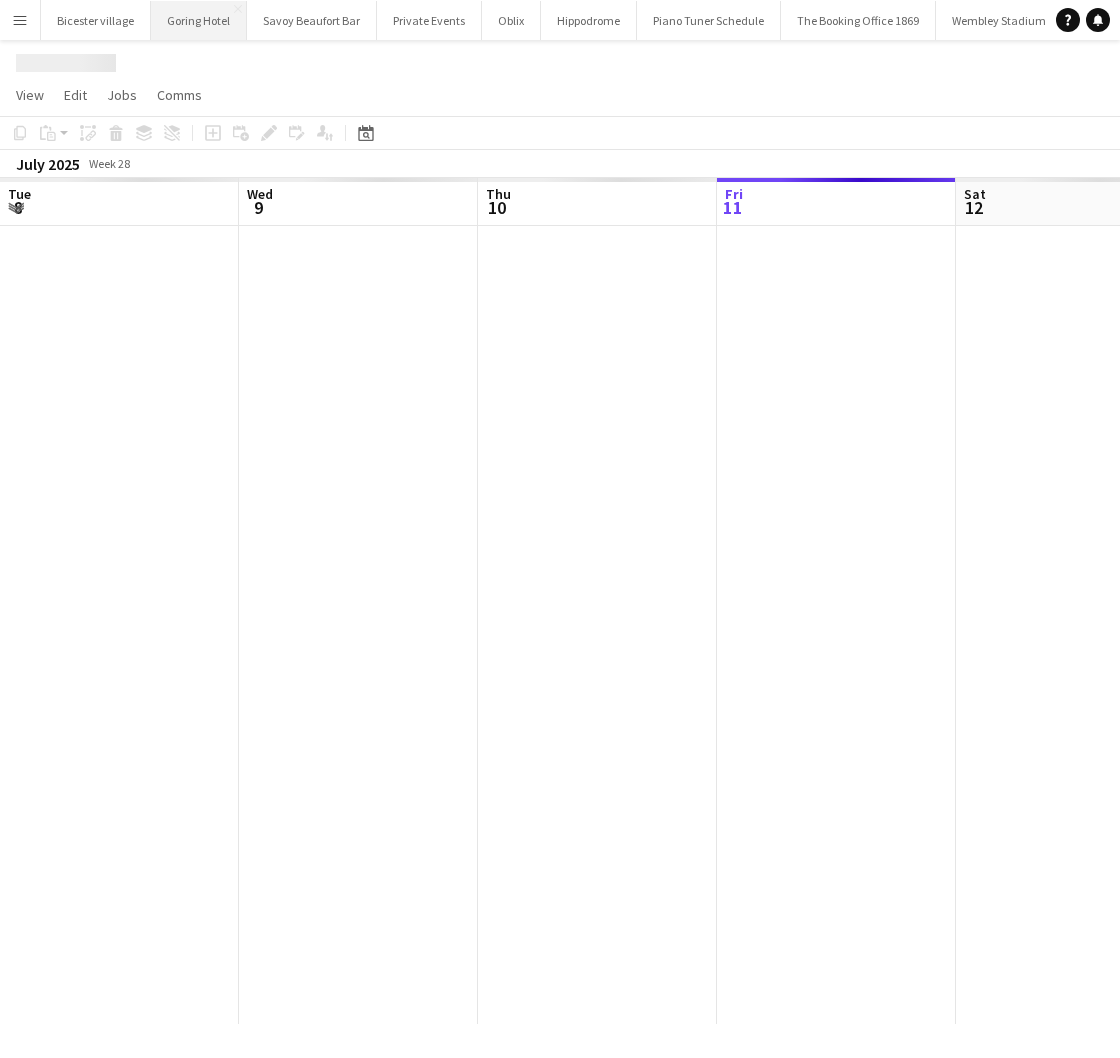 click on "Goring Hotel
Close" at bounding box center (199, 20) 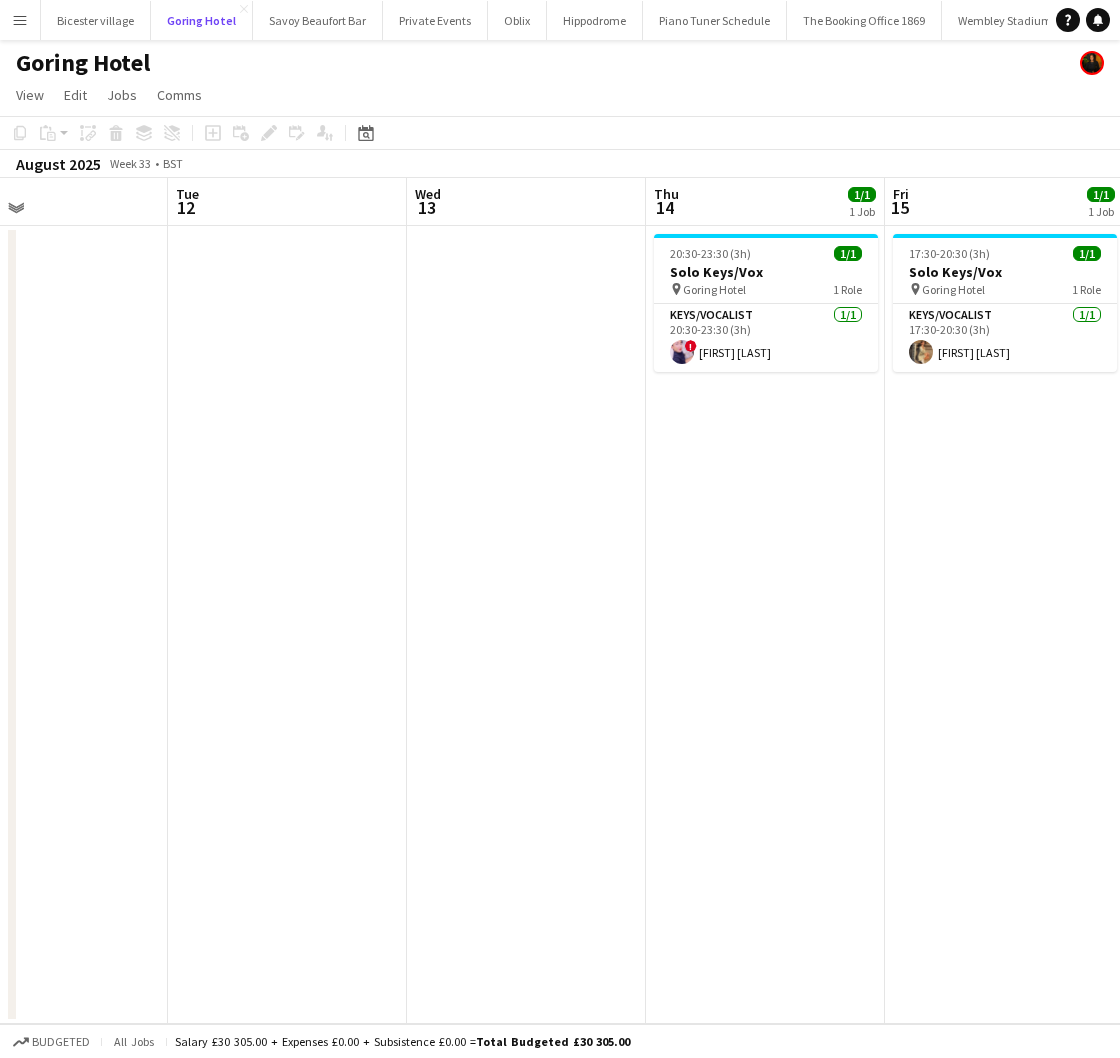 scroll, scrollTop: 0, scrollLeft: 549, axis: horizontal 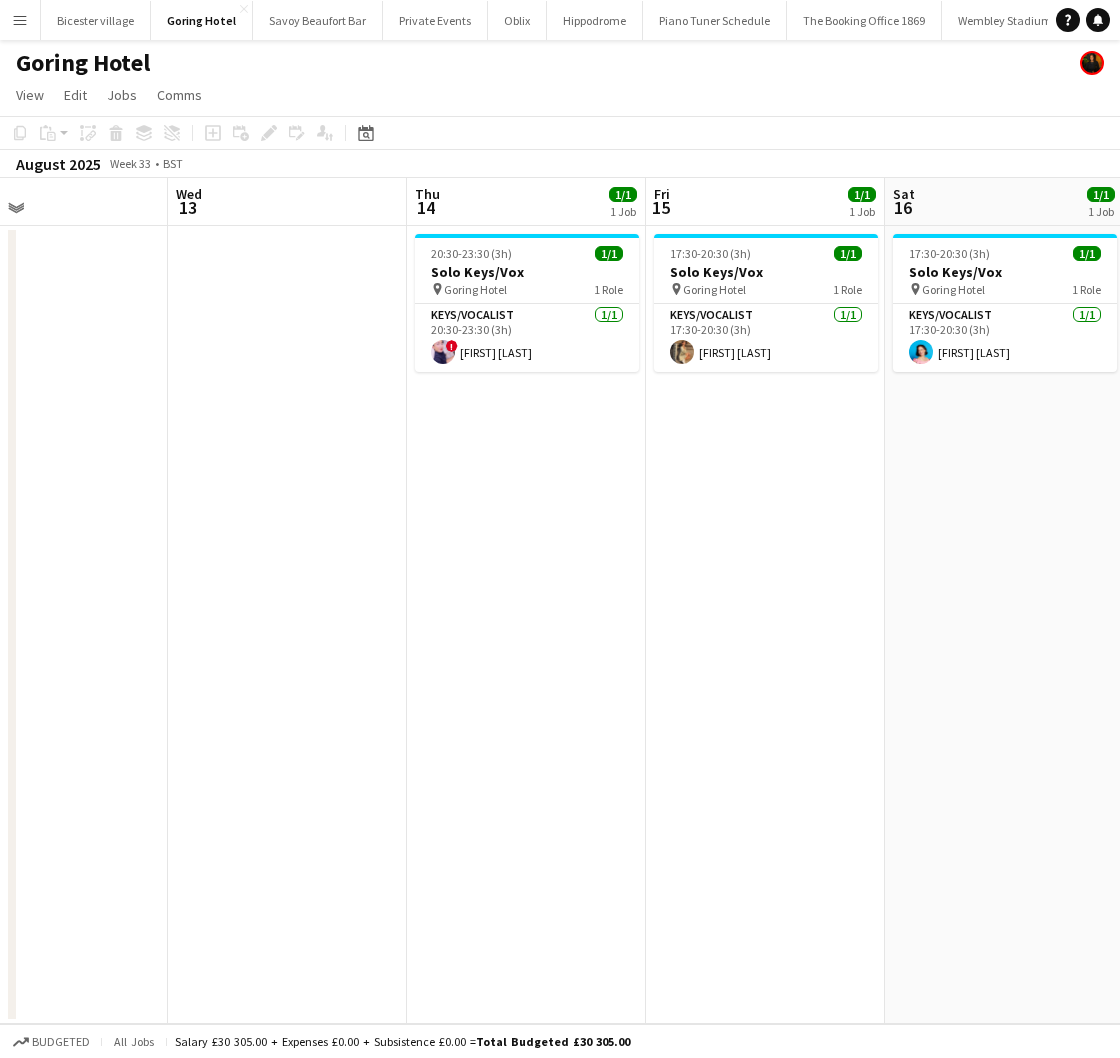 click on "Keys/Vocalist   1/1   17:30-20:30 (3h)
[FIRST] [LAST]" at bounding box center (766, 338) 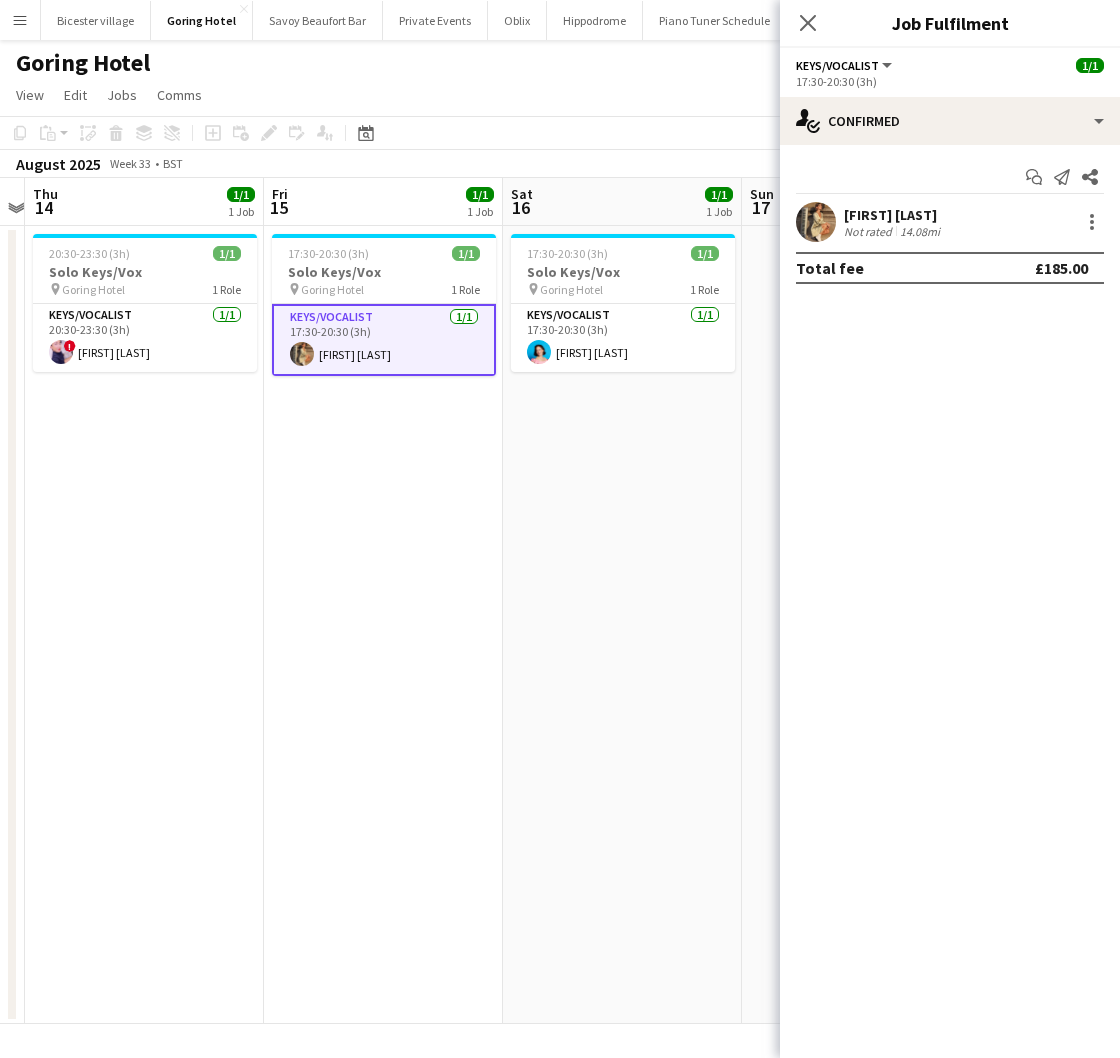 scroll, scrollTop: 0, scrollLeft: 693, axis: horizontal 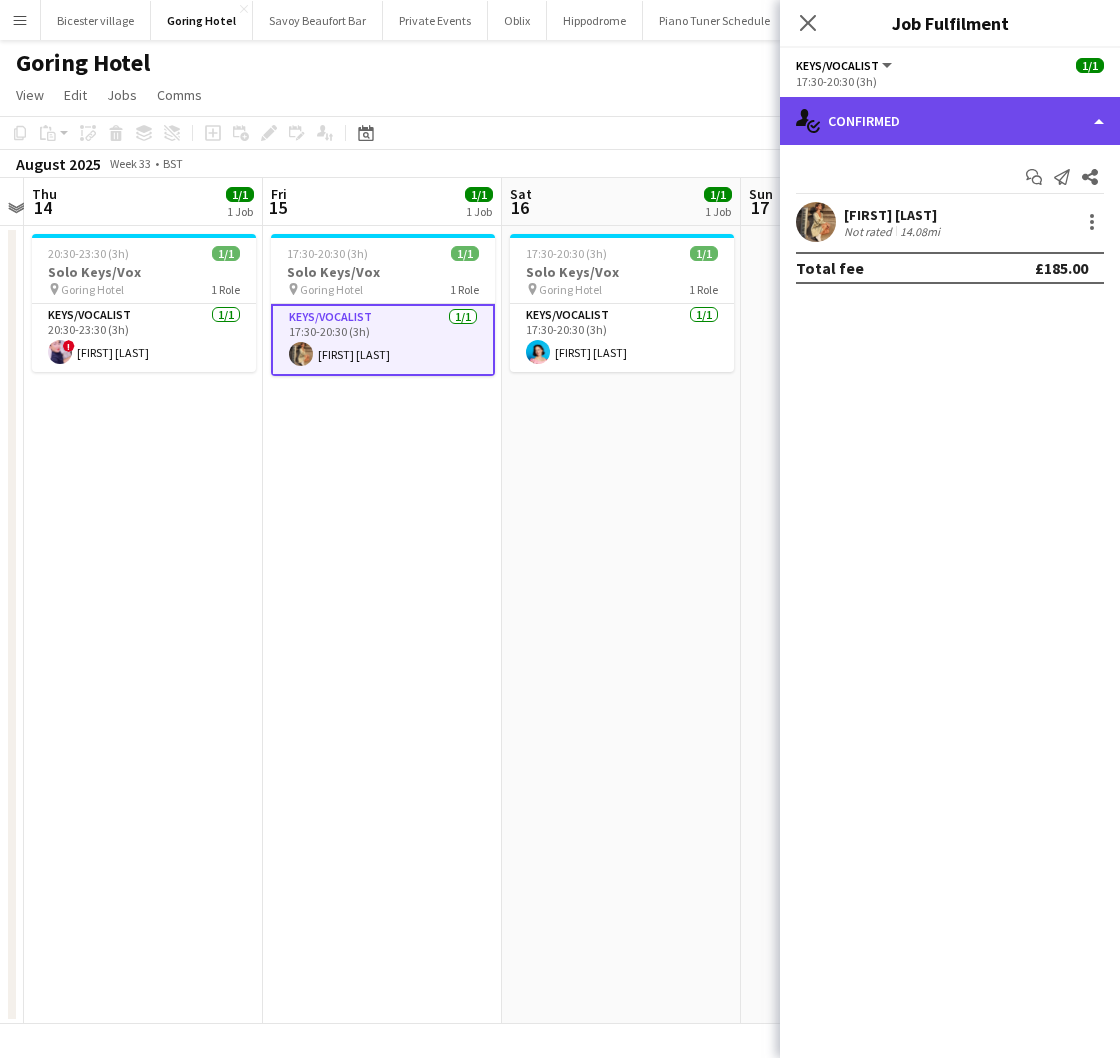 drag, startPoint x: 900, startPoint y: 127, endPoint x: 915, endPoint y: 165, distance: 40.853397 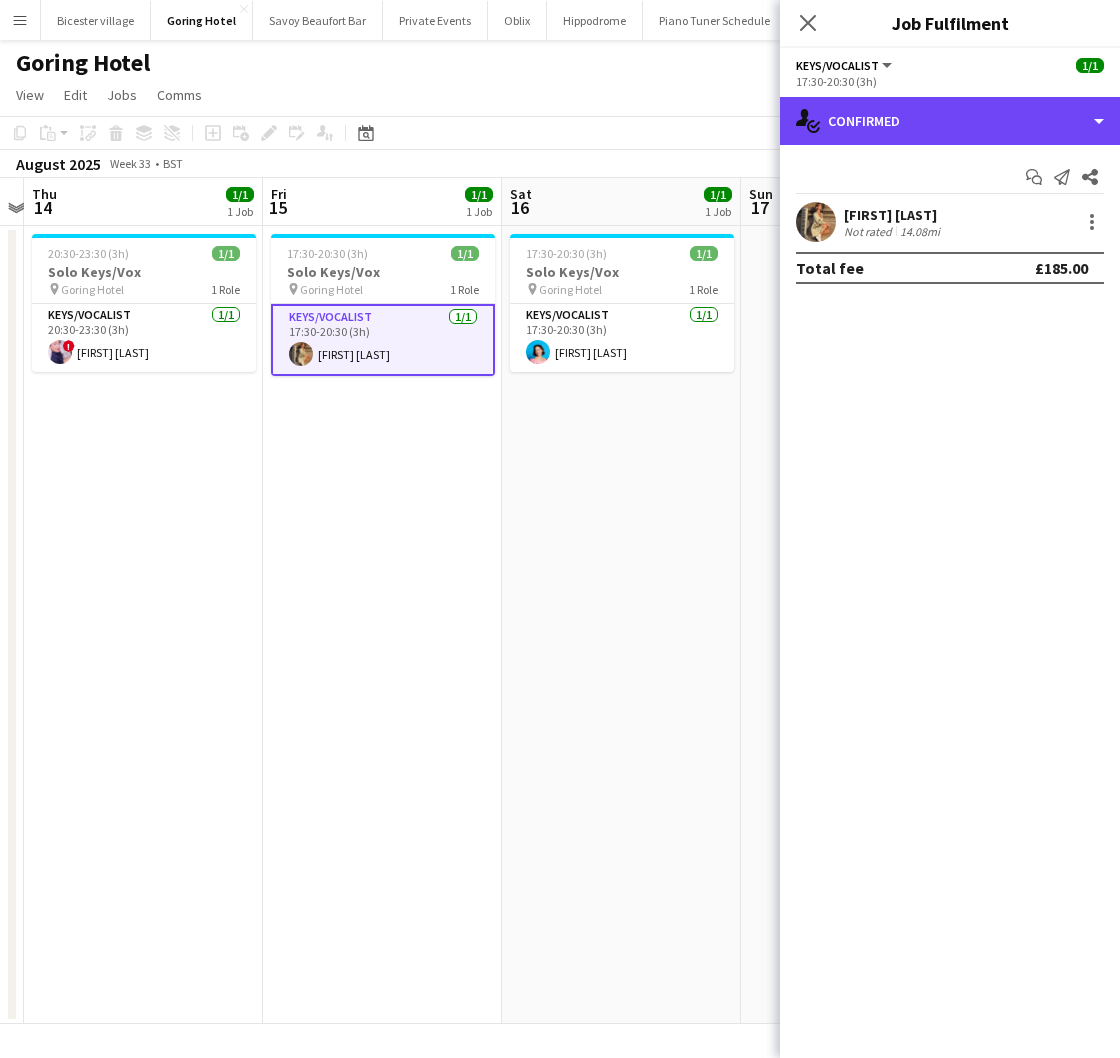 click on "single-neutral-actions-check-2
Confirmed" 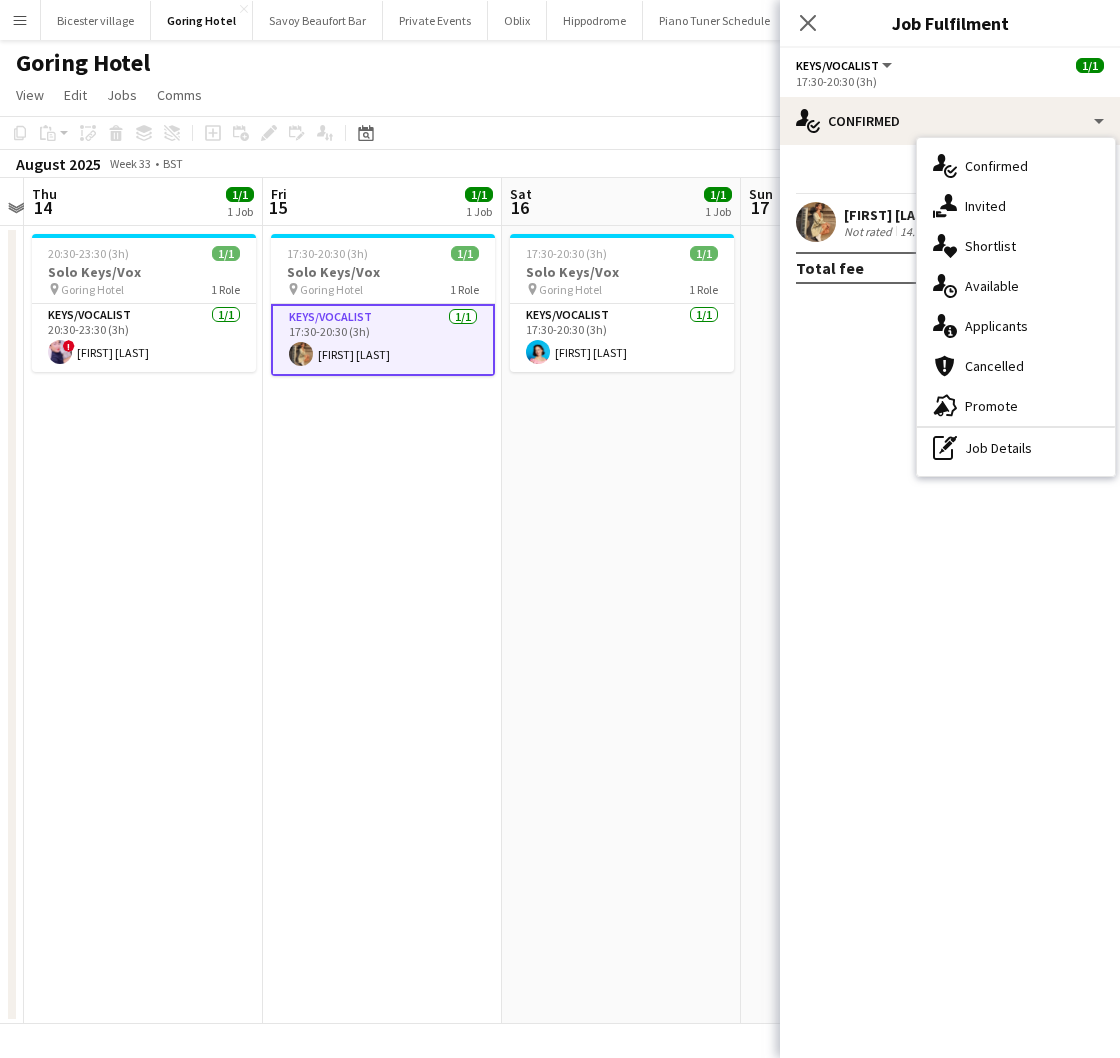 drag, startPoint x: 978, startPoint y: 280, endPoint x: 998, endPoint y: 334, distance: 57.58472 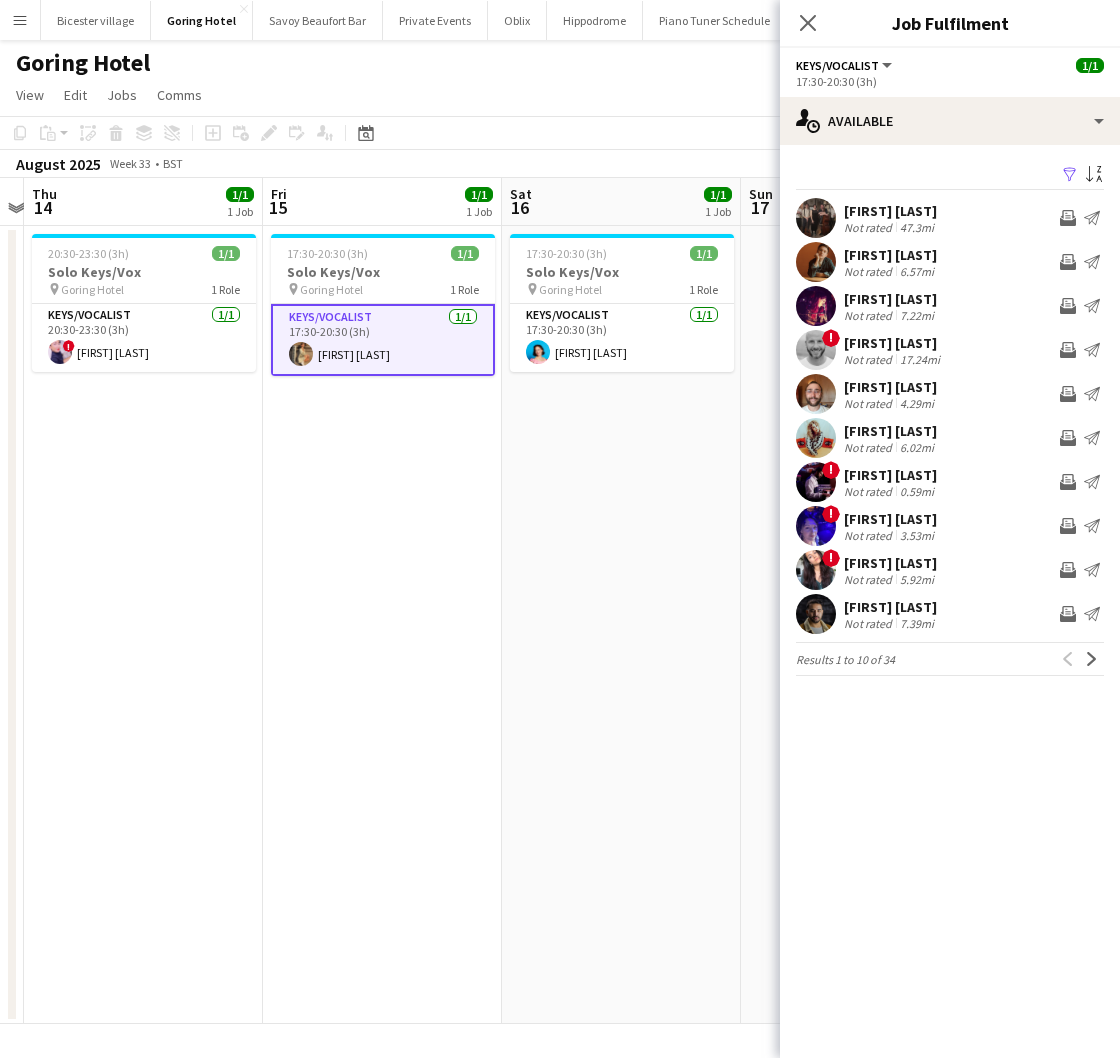 click on "17:30-20:30 (3h)    1/1   Solo Keys/Vox
pin
Goring Hotel   1 Role   Keys/Vocalist   1/1   17:30-20:30 (3h)
[FIRST] [LAST]" at bounding box center (382, 625) 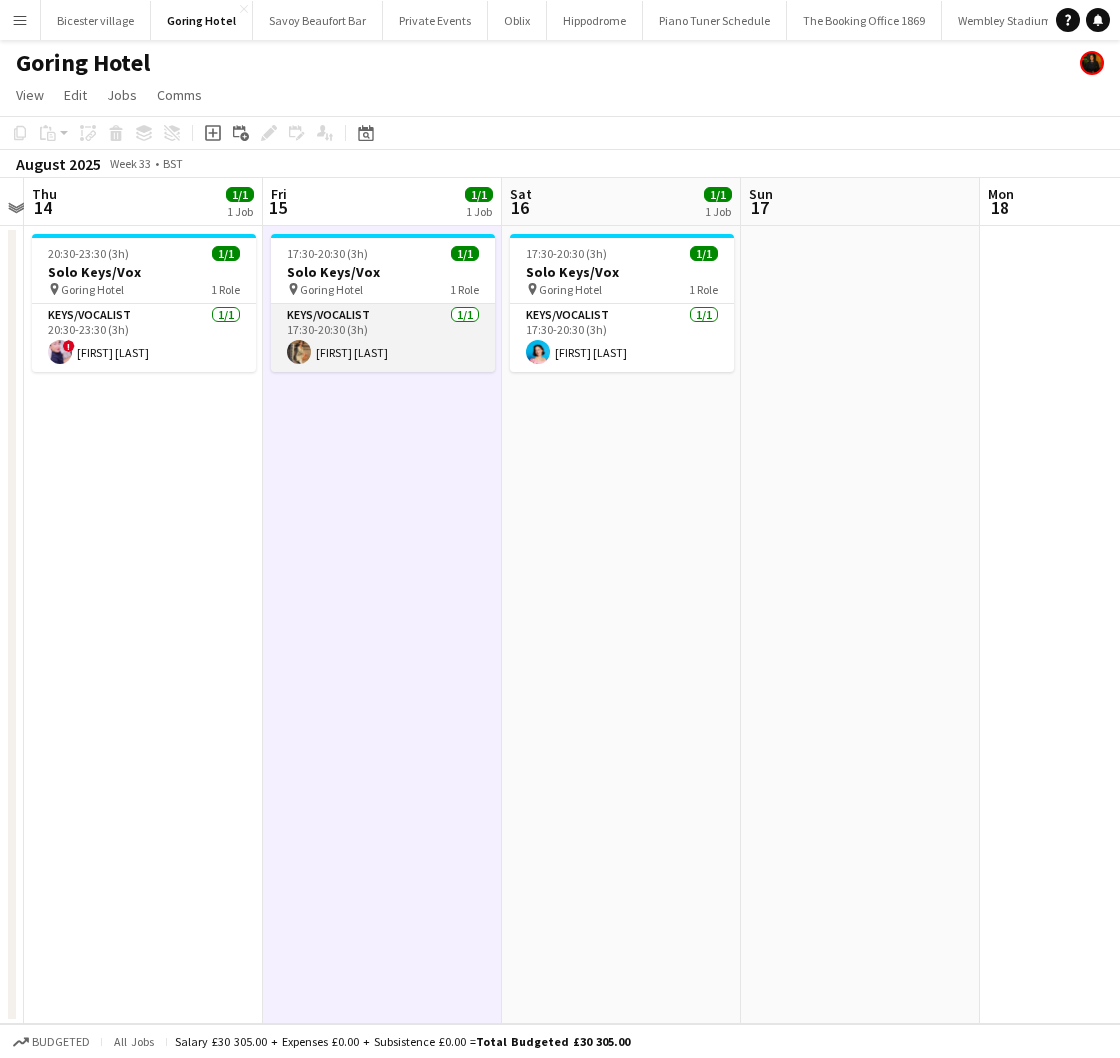 drag, startPoint x: 410, startPoint y: 351, endPoint x: 674, endPoint y: 309, distance: 267.32004 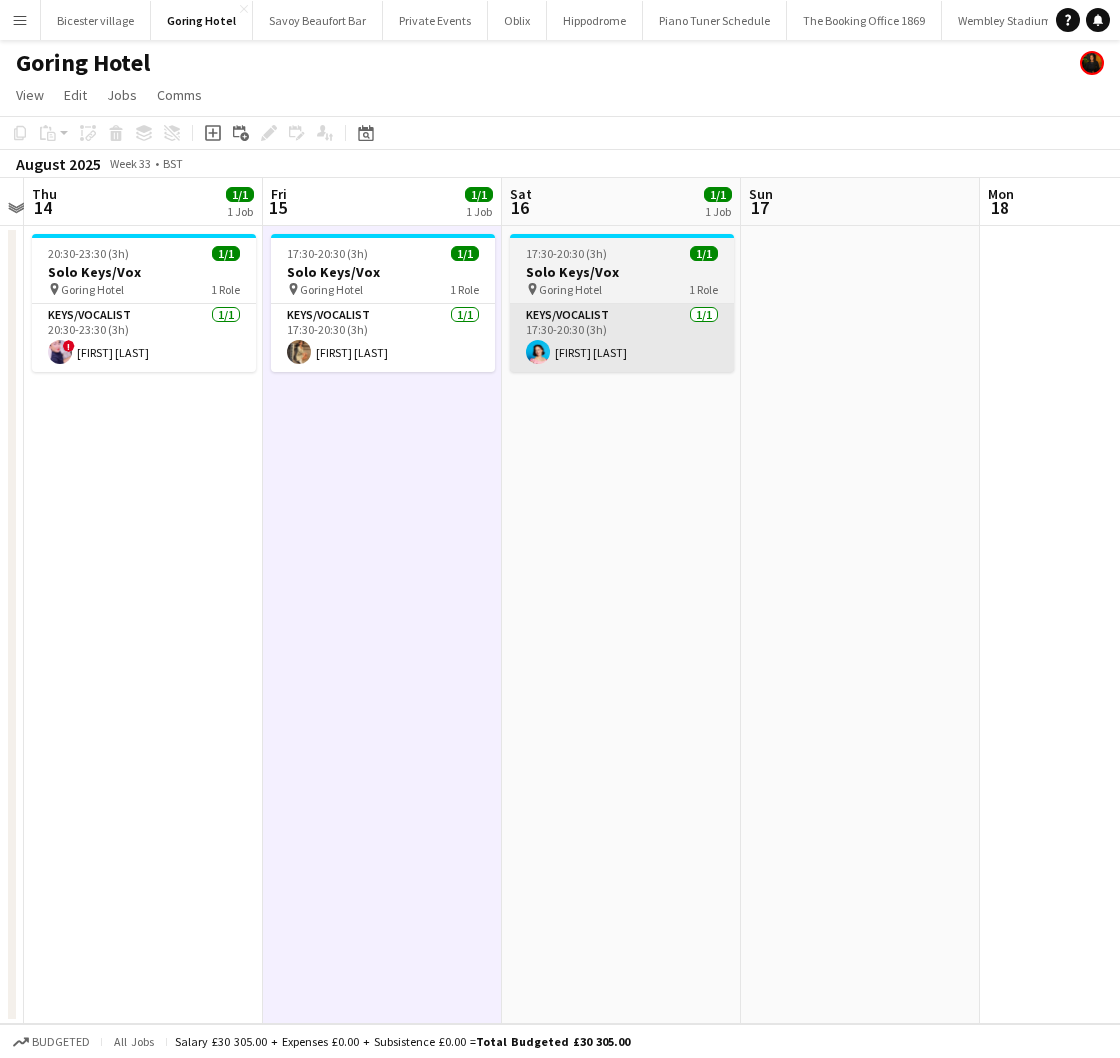 scroll, scrollTop: 0, scrollLeft: 692, axis: horizontal 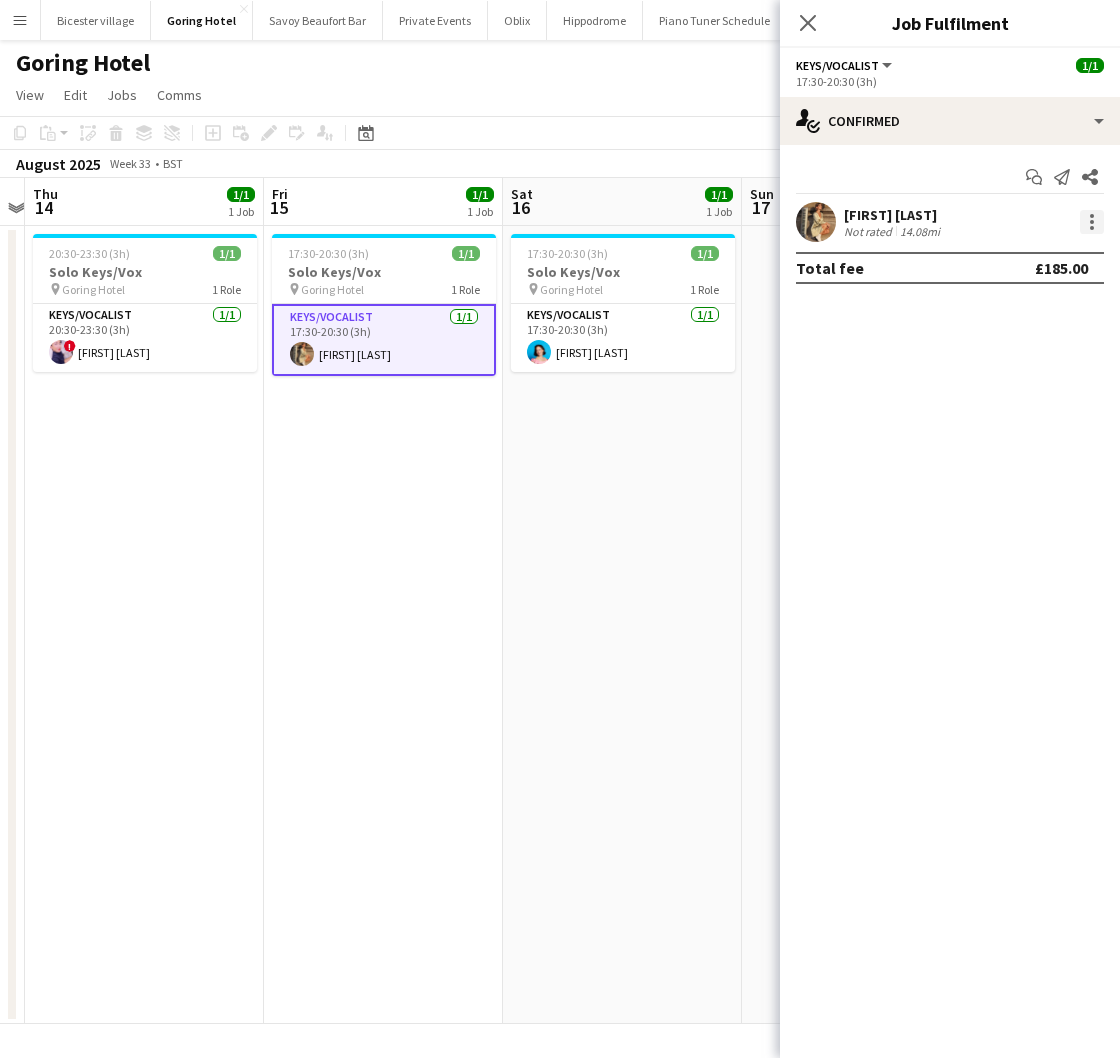 click at bounding box center (1092, 222) 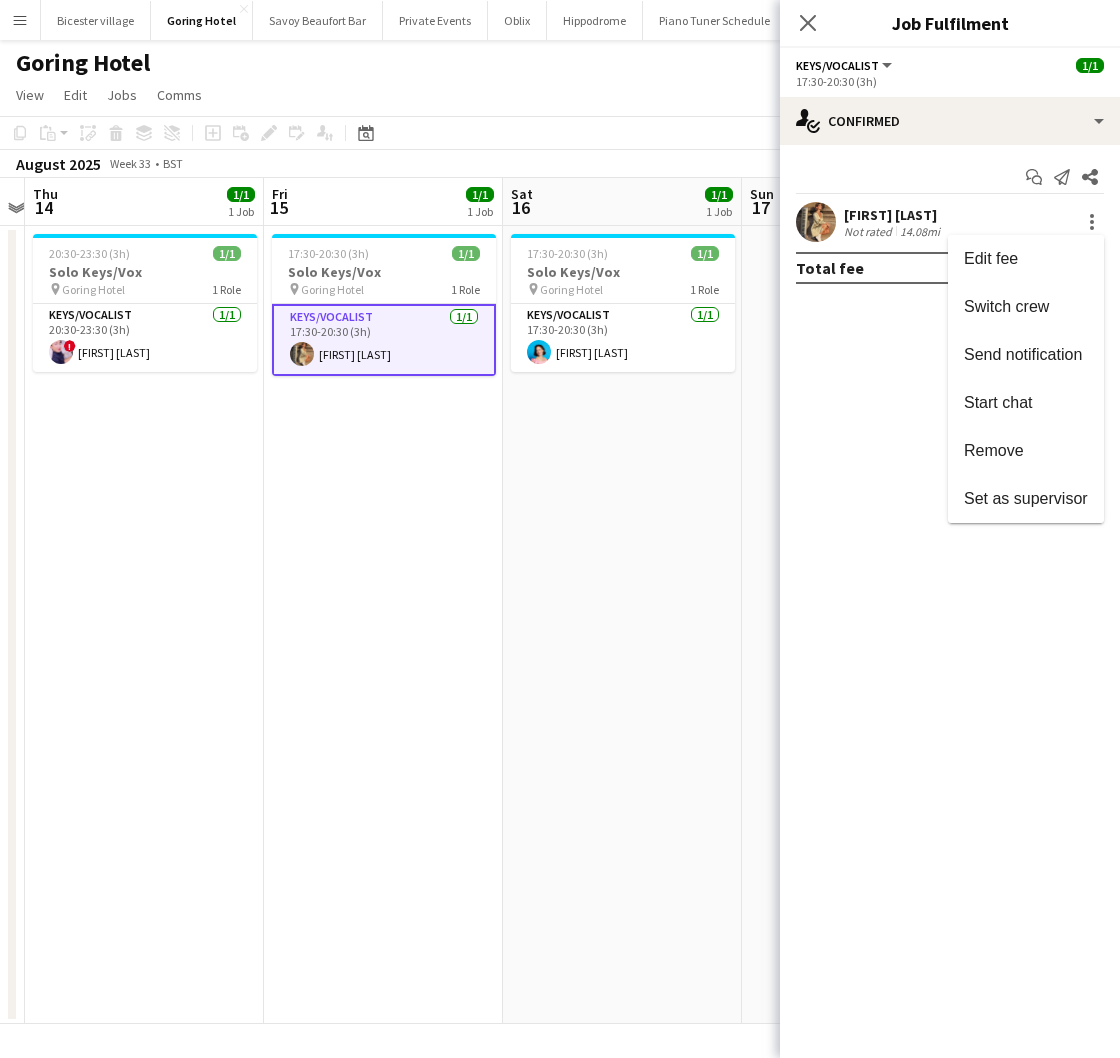 drag, startPoint x: 1040, startPoint y: 454, endPoint x: 1036, endPoint y: 443, distance: 11.7046995 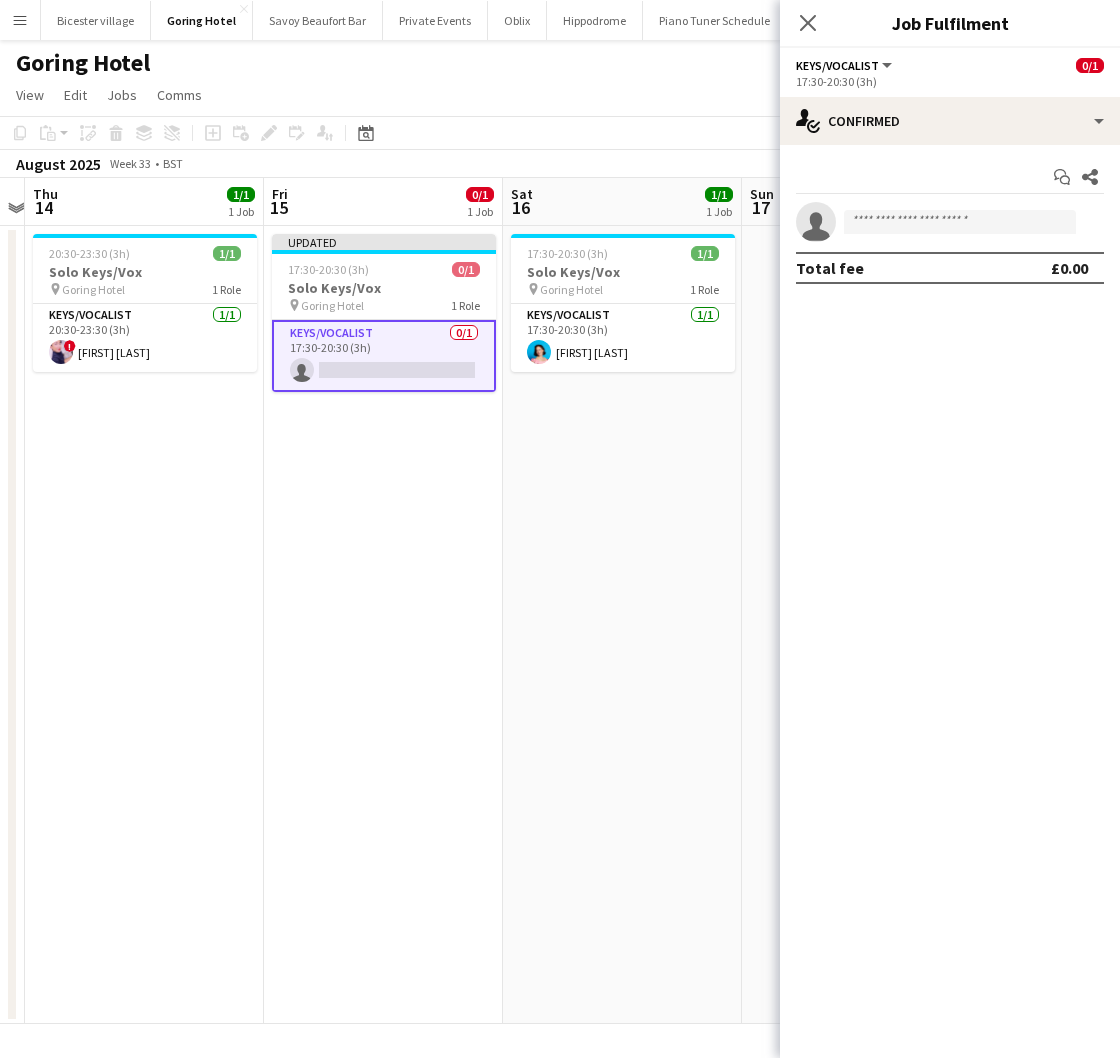 click on "Start chat
Share
single-neutral-actions
Total fee   £0.00" at bounding box center (950, 222) 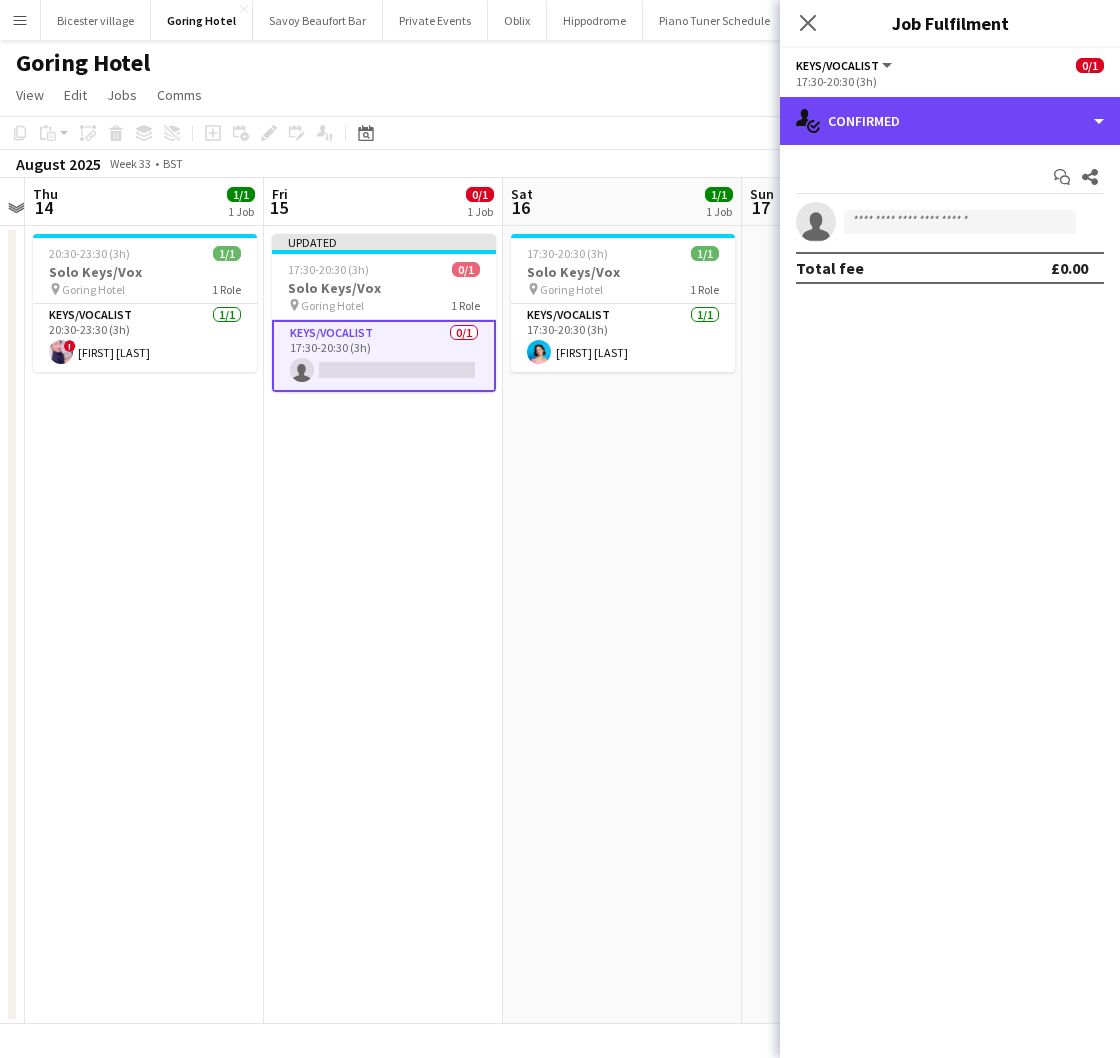 drag, startPoint x: 846, startPoint y: 132, endPoint x: 890, endPoint y: 160, distance: 52.153618 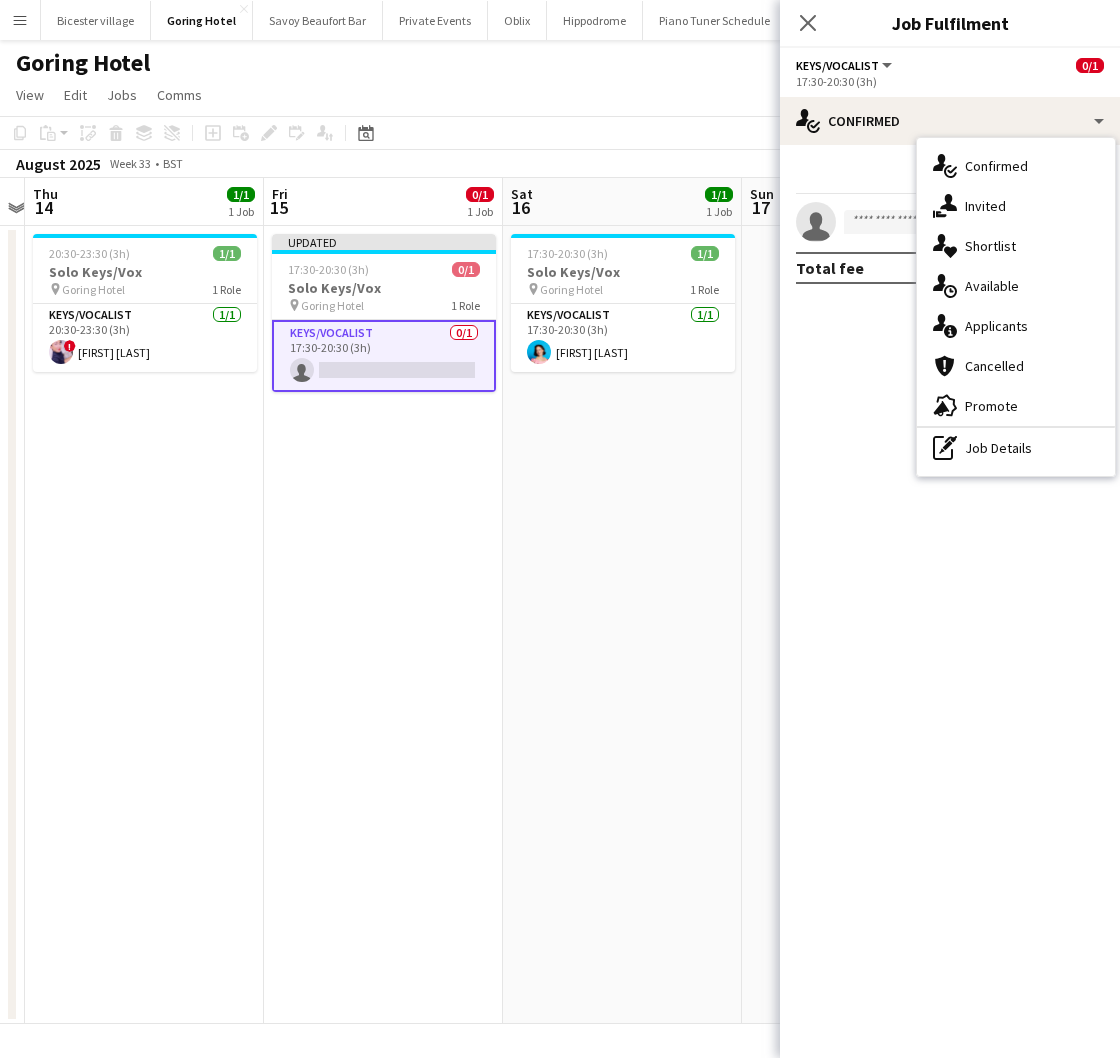 drag, startPoint x: 988, startPoint y: 273, endPoint x: 1011, endPoint y: 305, distance: 39.40812 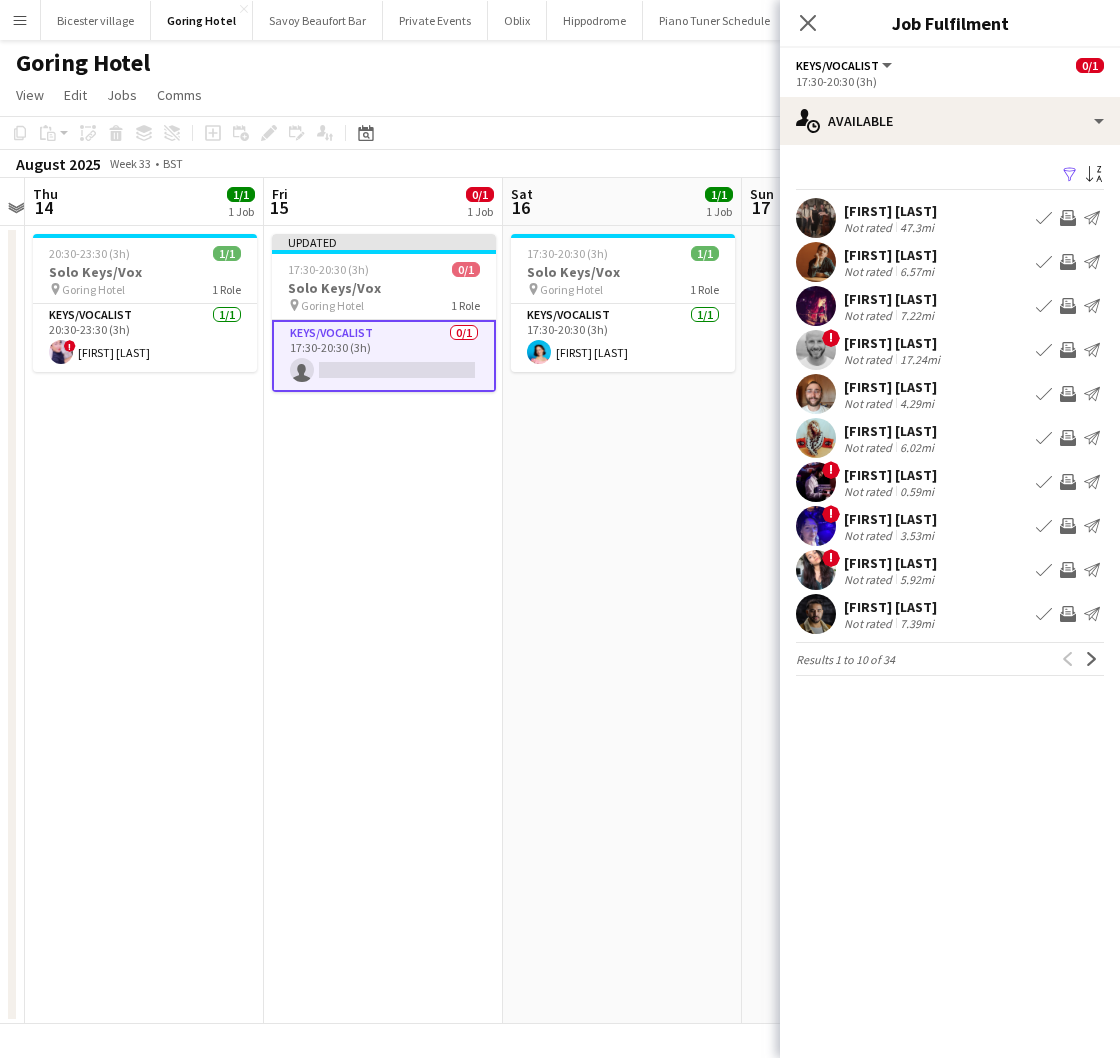 click on "Book crew" at bounding box center (1044, 438) 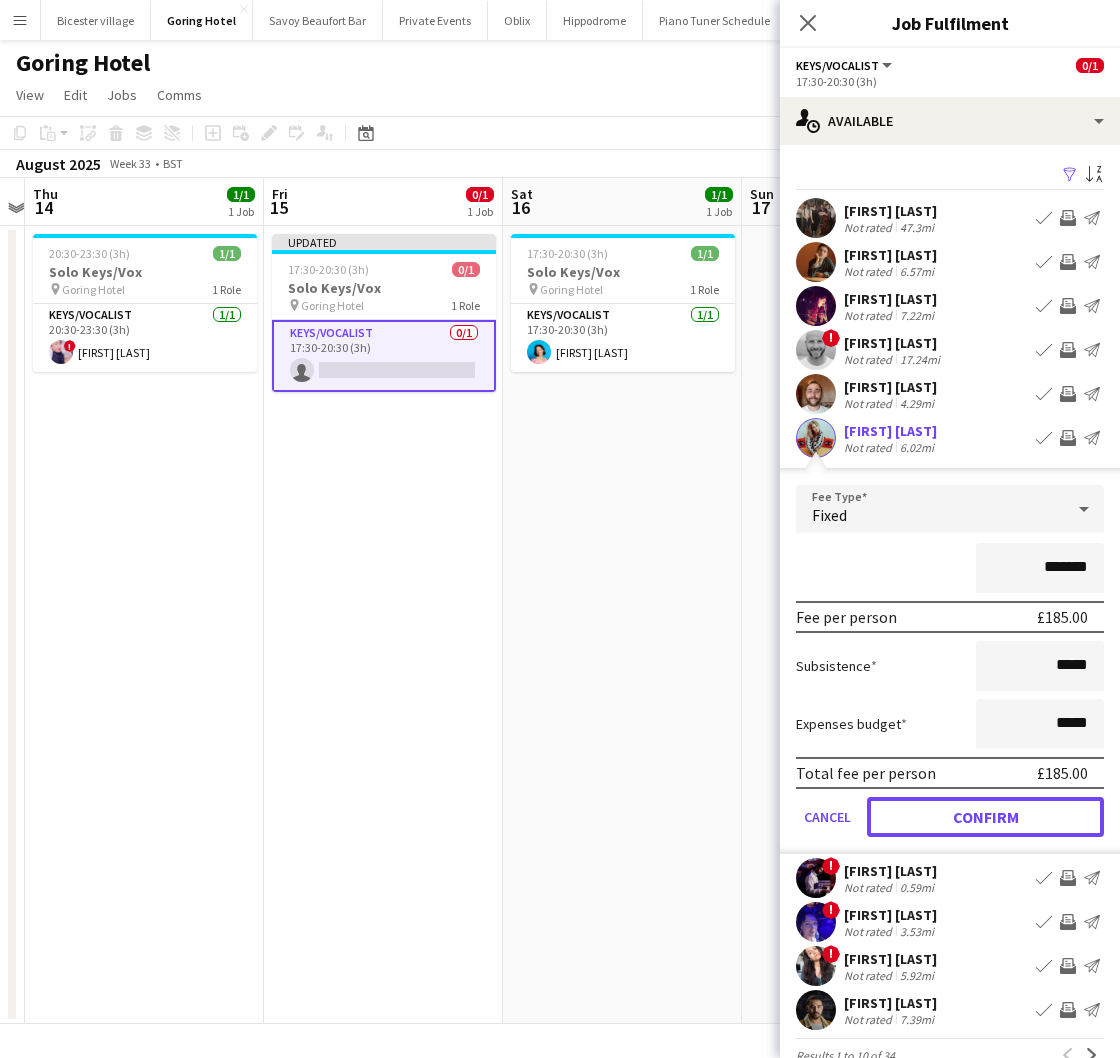 drag, startPoint x: 893, startPoint y: 806, endPoint x: 707, endPoint y: 778, distance: 188.09572 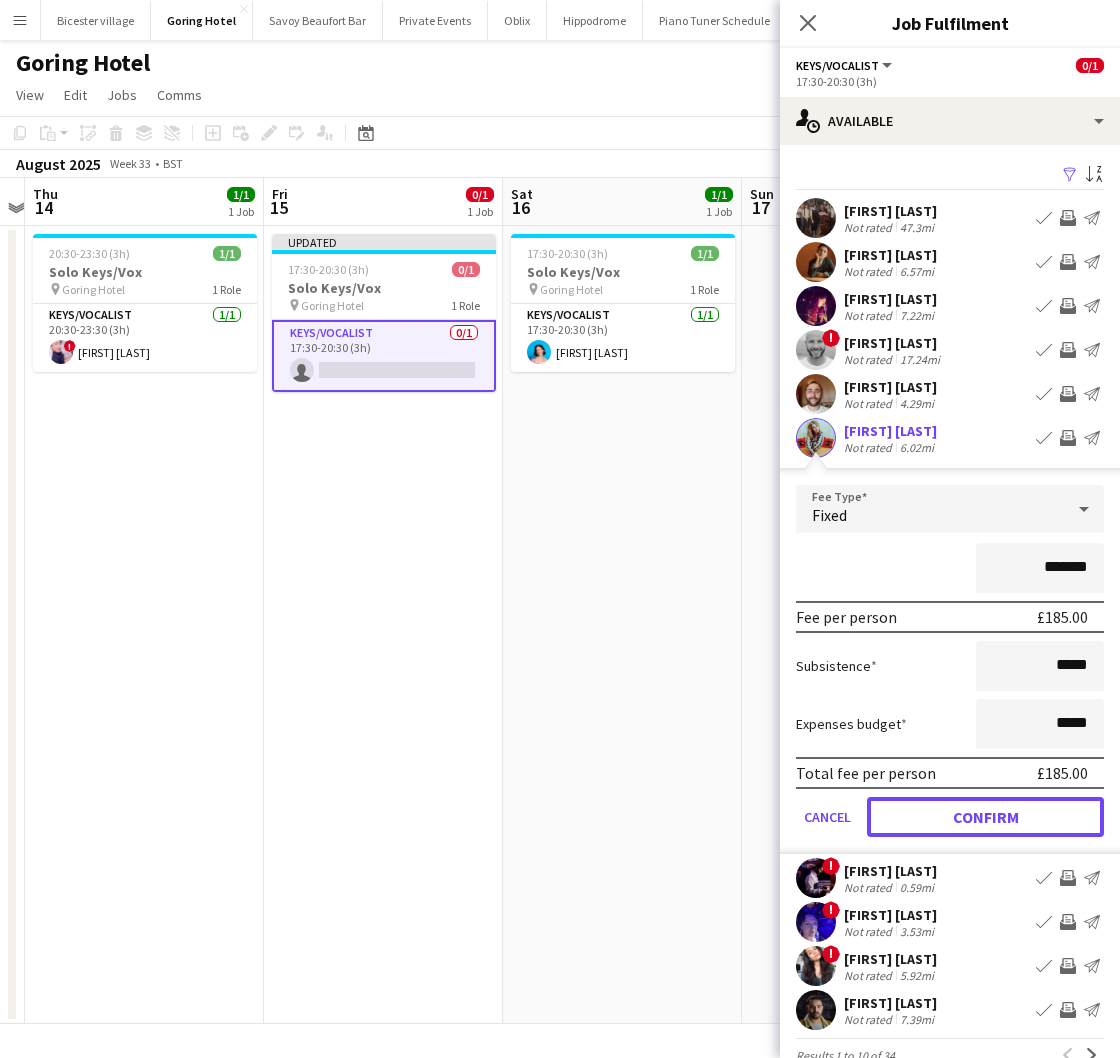 click on "Confirm" at bounding box center [985, 817] 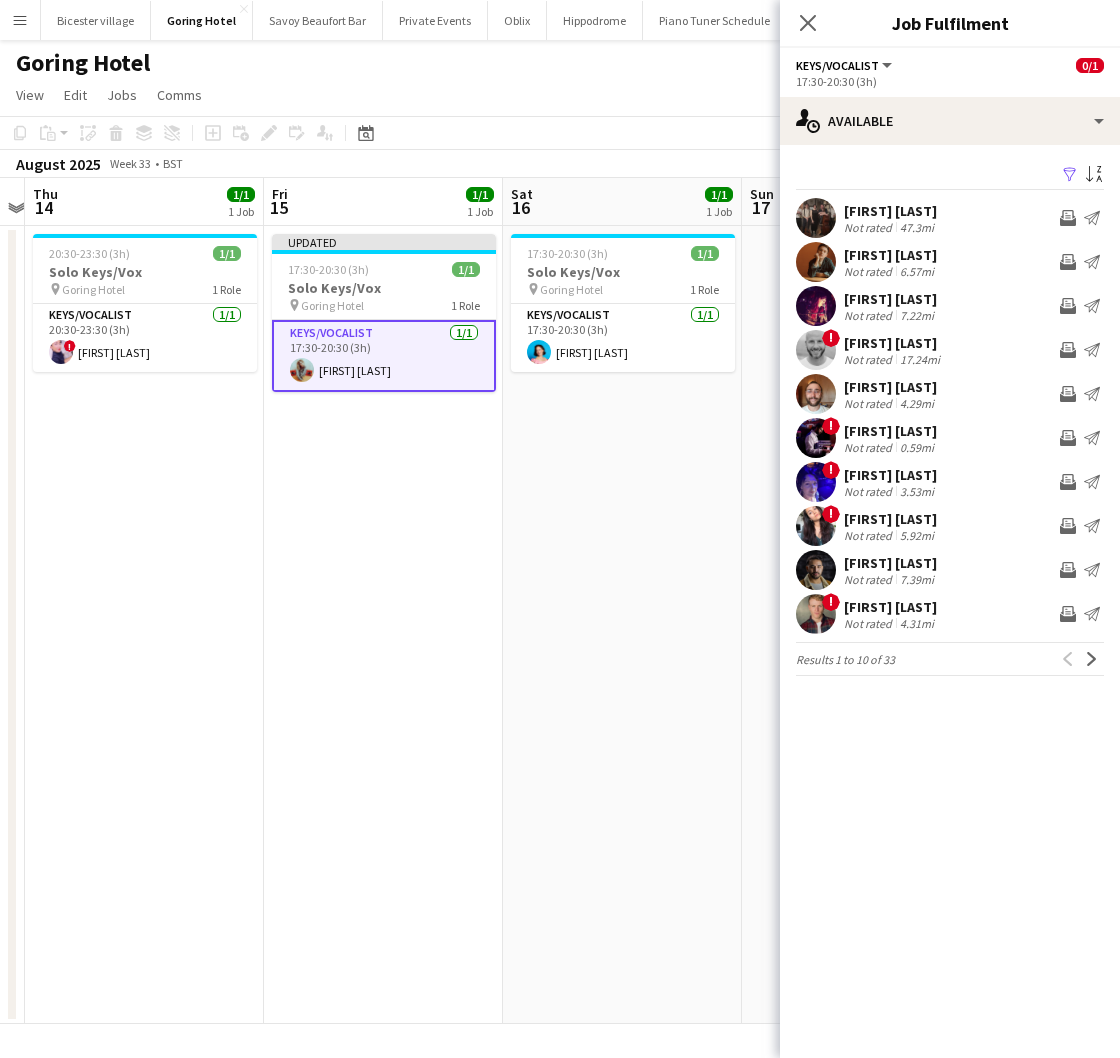 click on "Updated   17:30-20:30 (3h)    1/1   Solo Keys/Vox
pin
Goring Hotel   1 Role   Keys/Vocalist   1/1   17:30-20:30 (3h)
[FIRST] [LAST]" at bounding box center [383, 625] 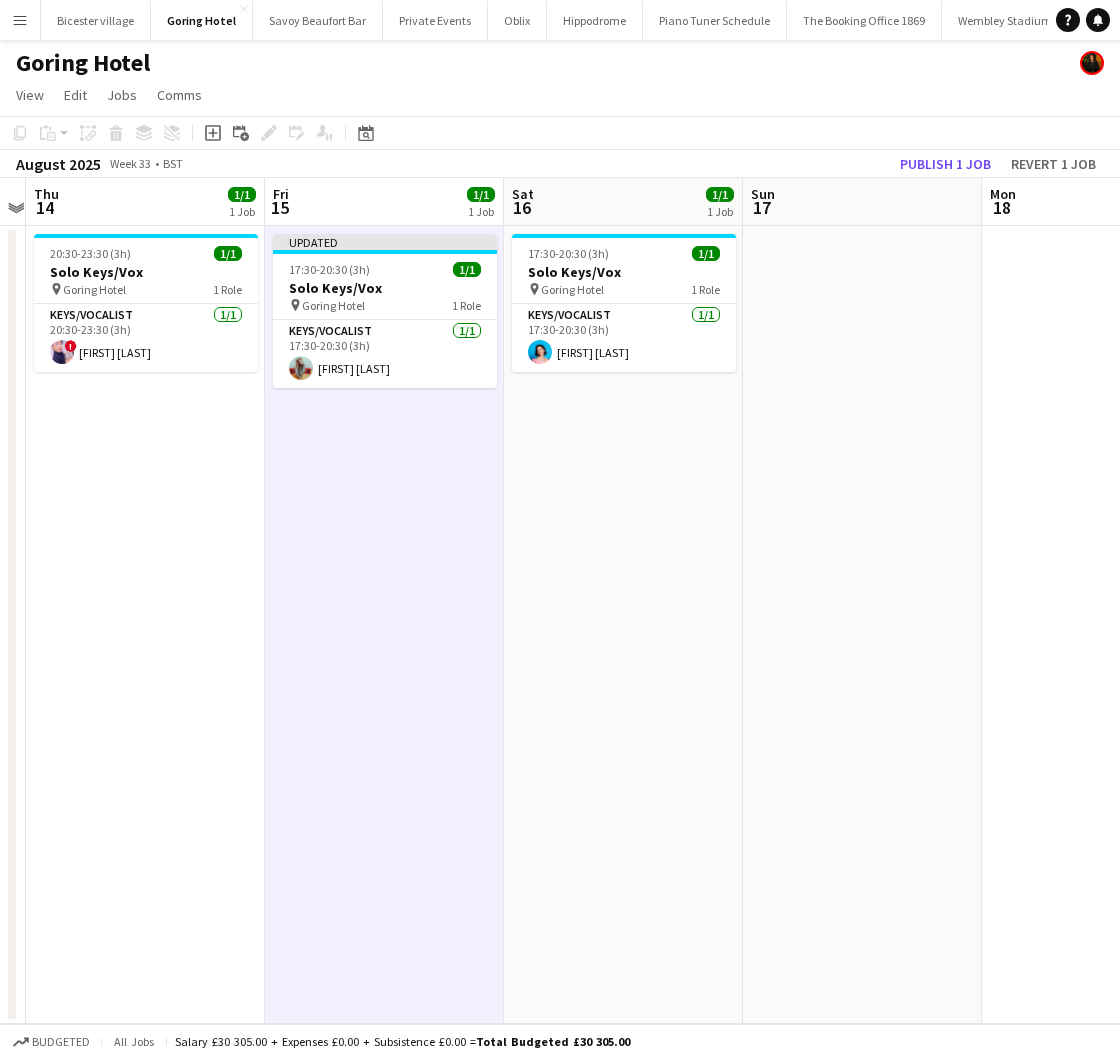 click on "Solo Keys/Vox" at bounding box center (385, 288) 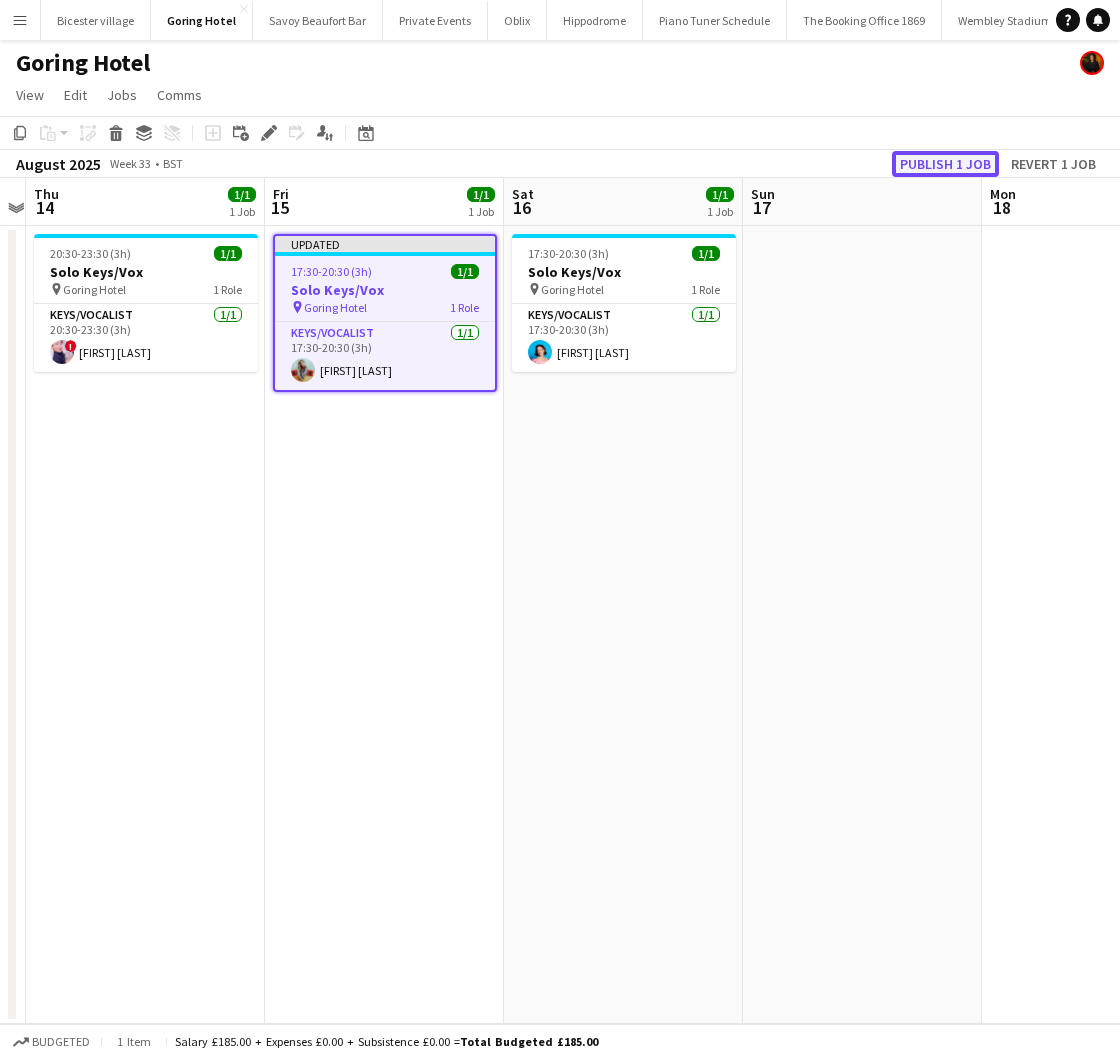 click on "Publish 1 job" 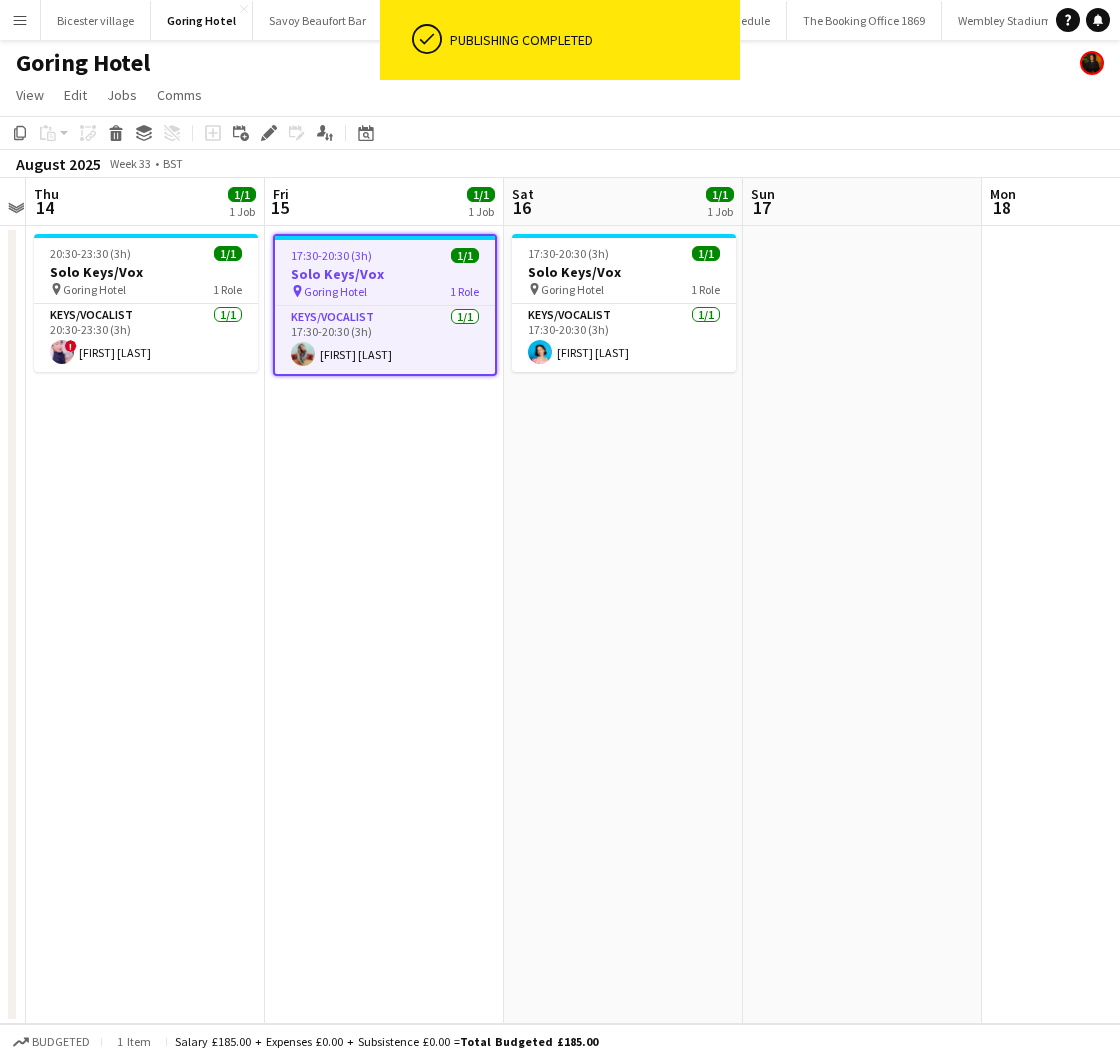 click at bounding box center [862, 625] 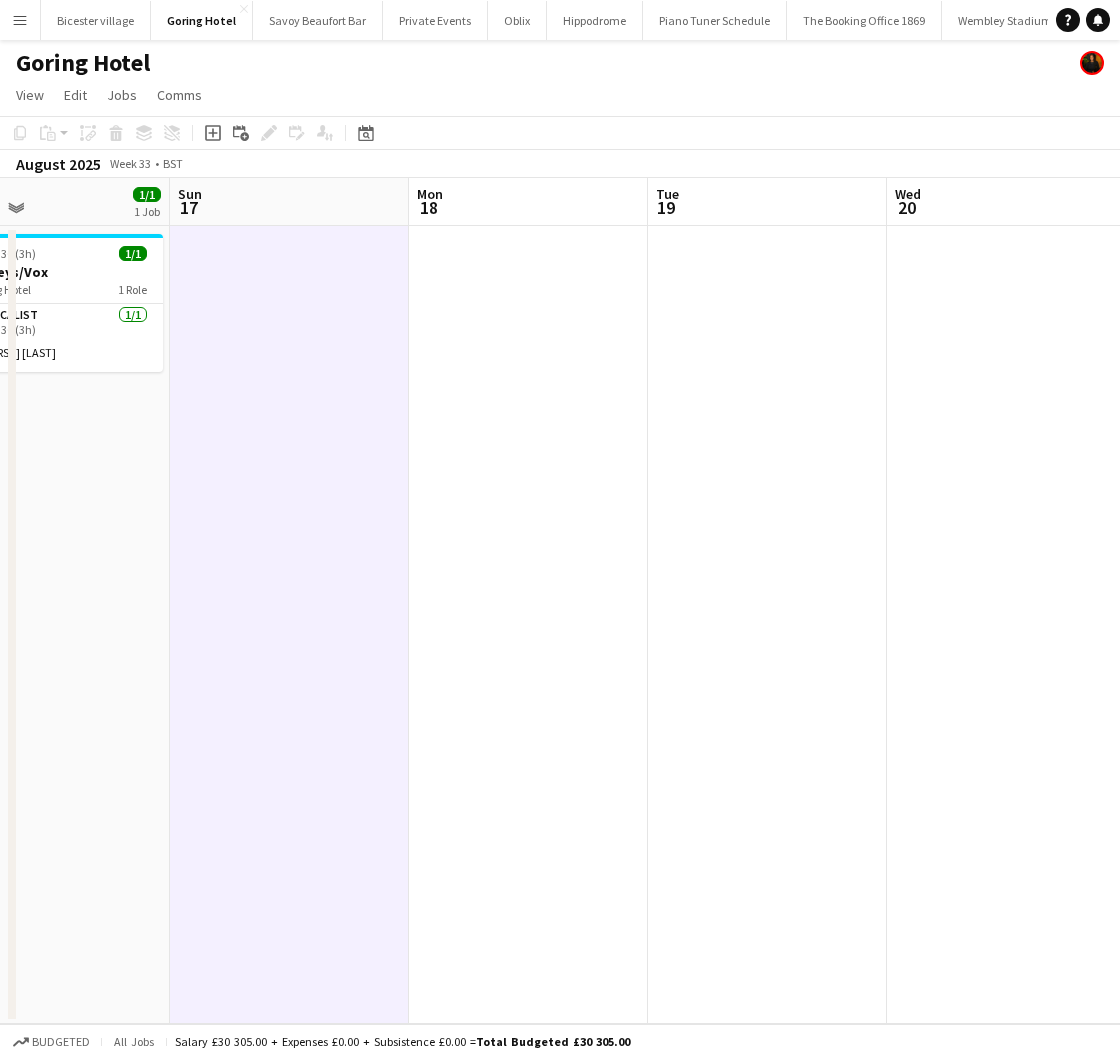 scroll, scrollTop: 0, scrollLeft: 792, axis: horizontal 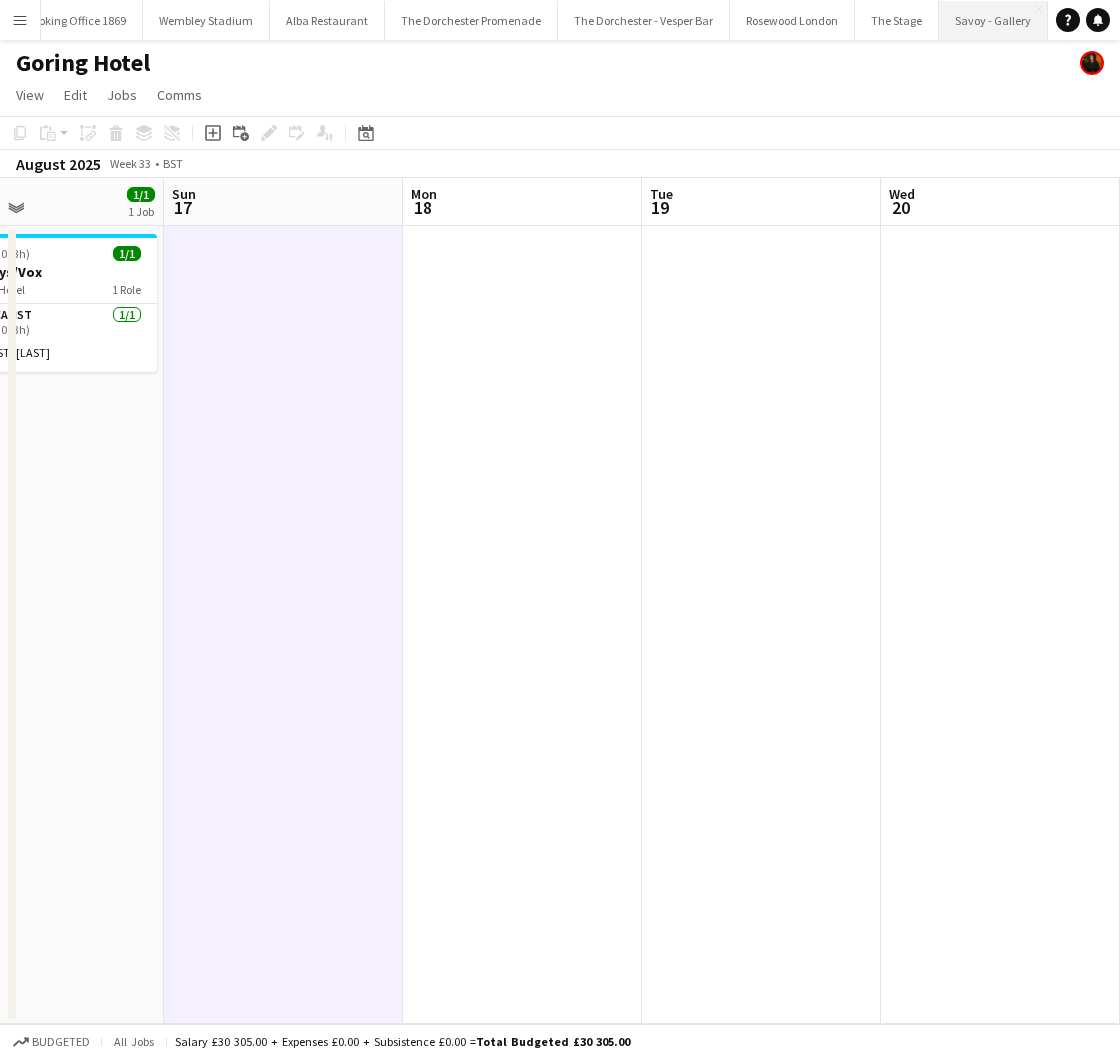 click on "Savoy - Gallery
Close" at bounding box center [993, 20] 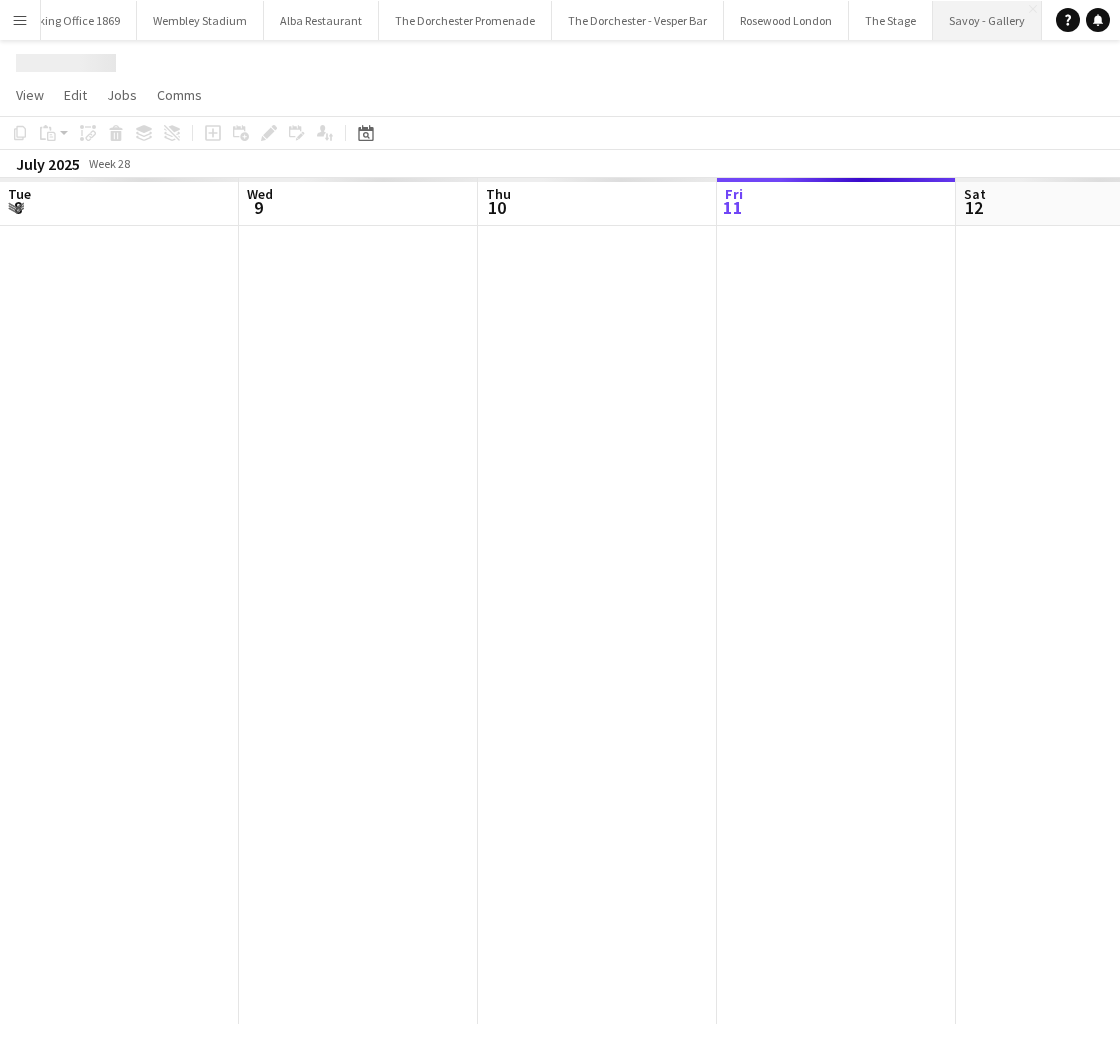 scroll, scrollTop: 0, scrollLeft: 797, axis: horizontal 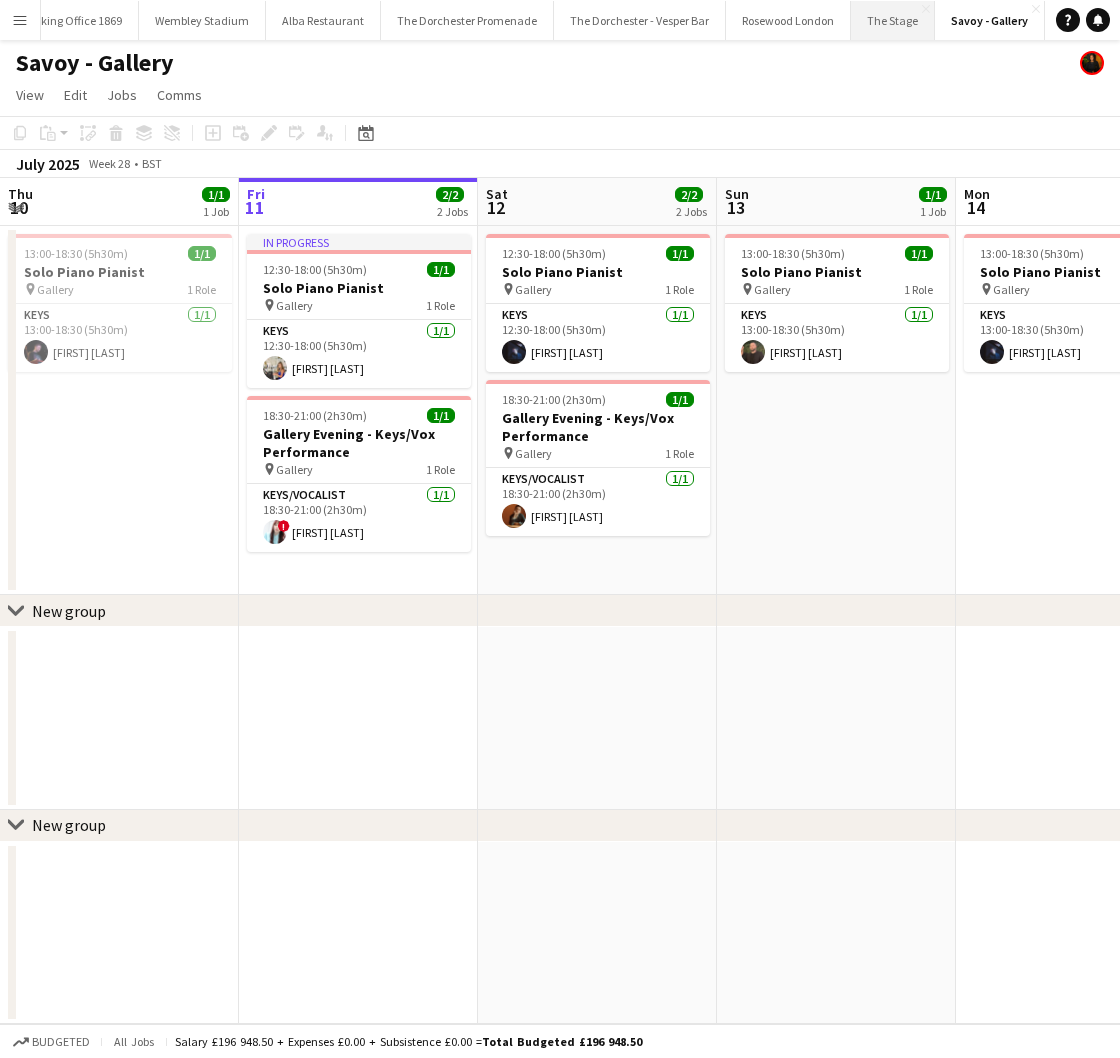 click on "The Stage
Close" at bounding box center (893, 20) 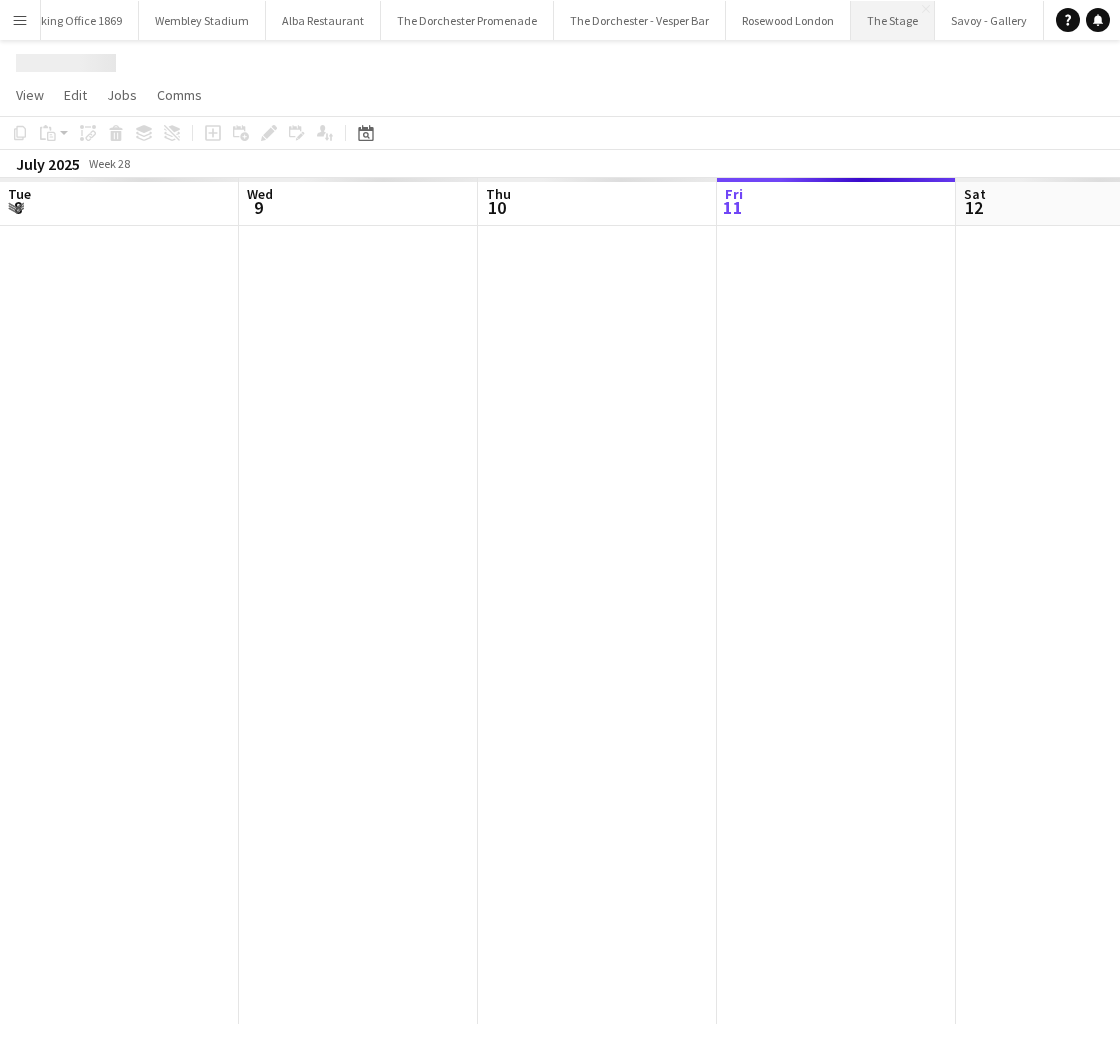 scroll, scrollTop: 0, scrollLeft: 478, axis: horizontal 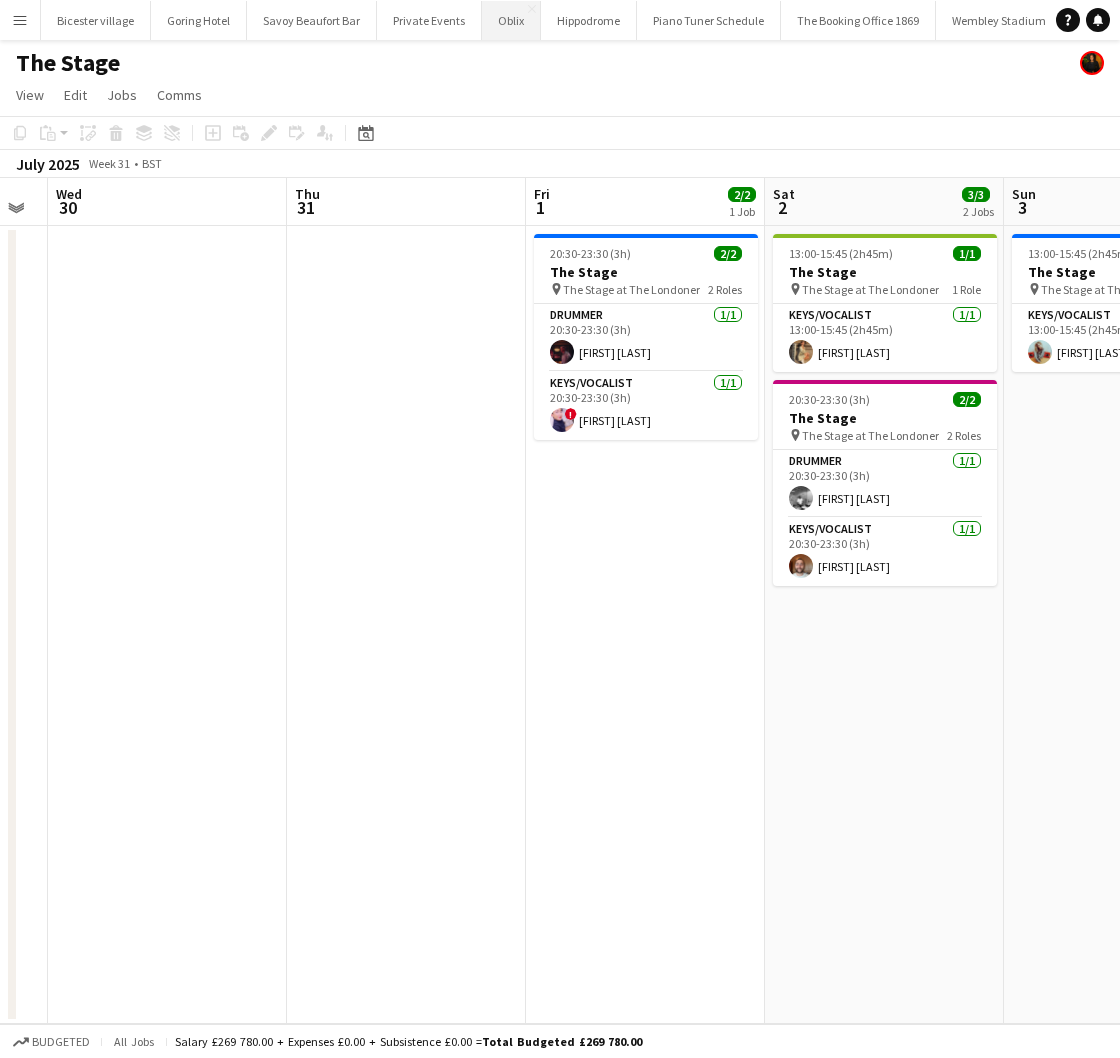 click on "Oblix
Close" at bounding box center (511, 20) 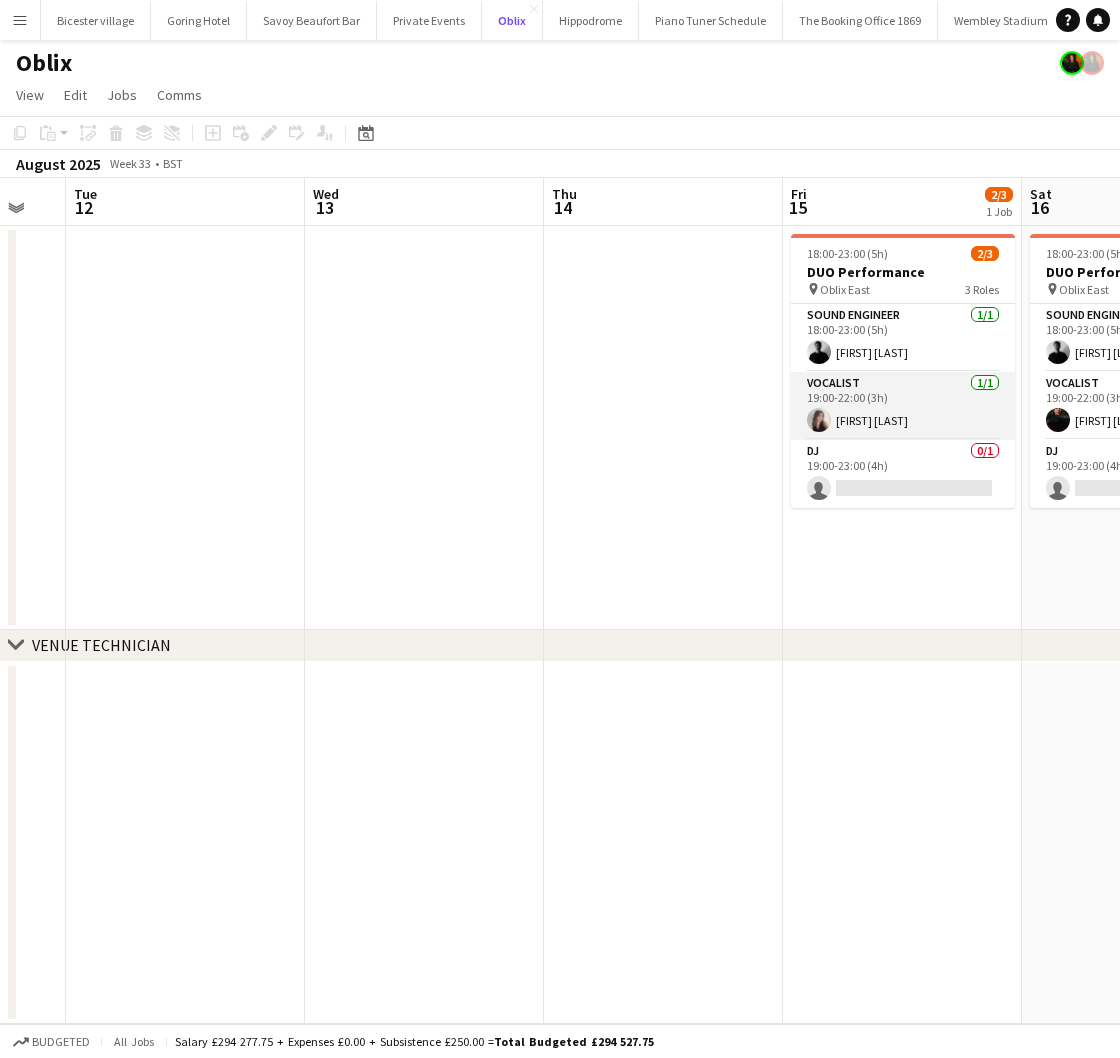 scroll, scrollTop: 0, scrollLeft: 691, axis: horizontal 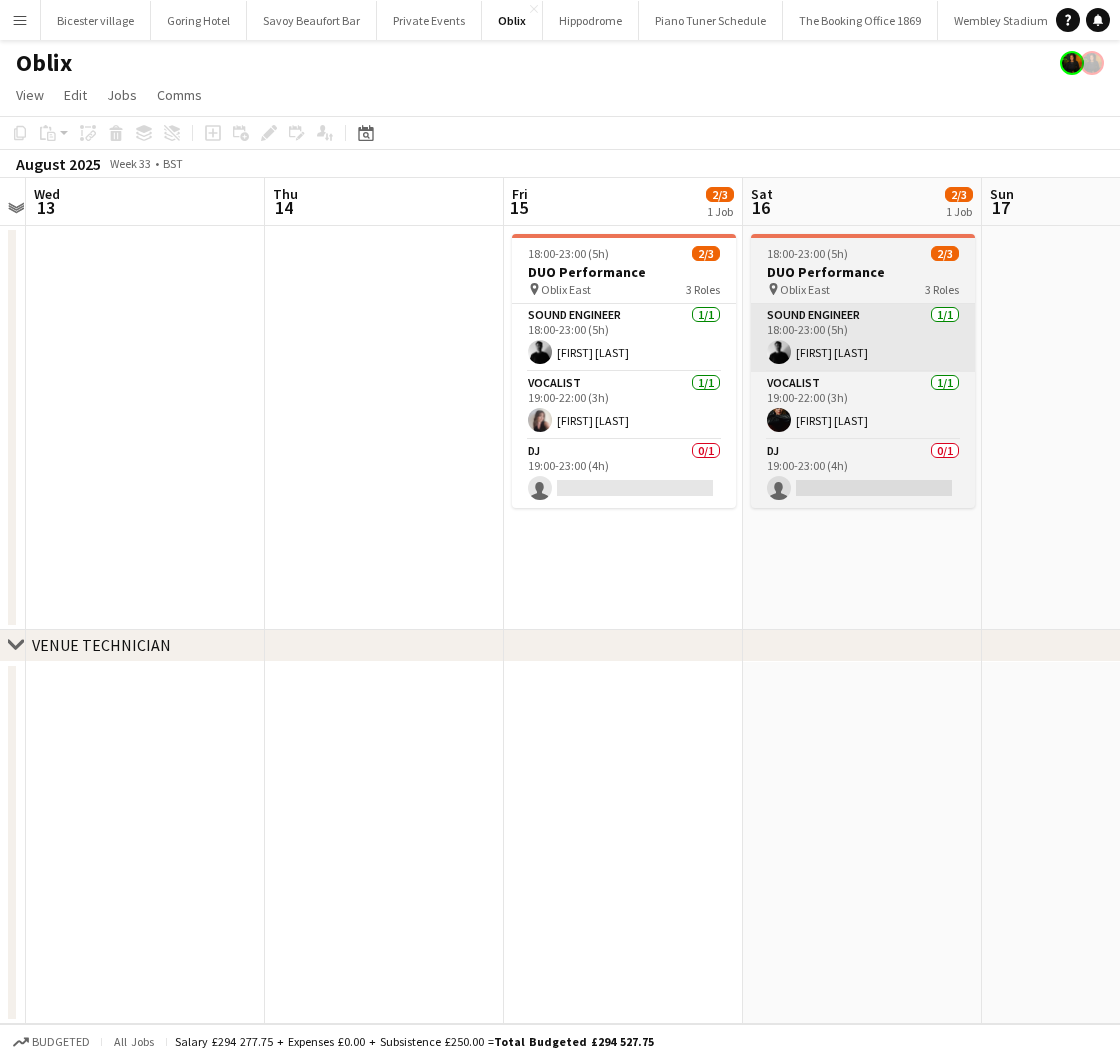 drag, startPoint x: 614, startPoint y: 415, endPoint x: 851, endPoint y: 332, distance: 251.11353 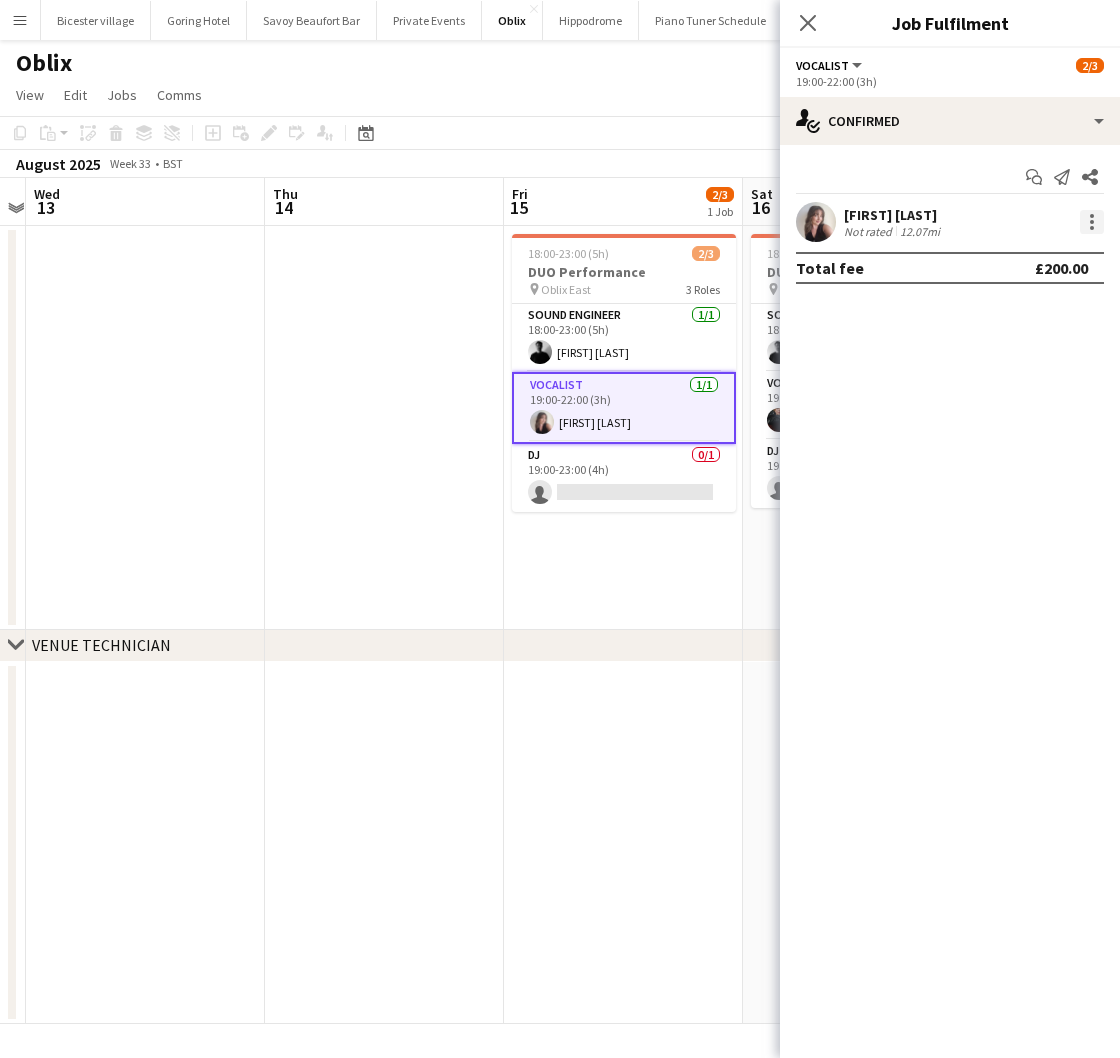 click at bounding box center [1092, 222] 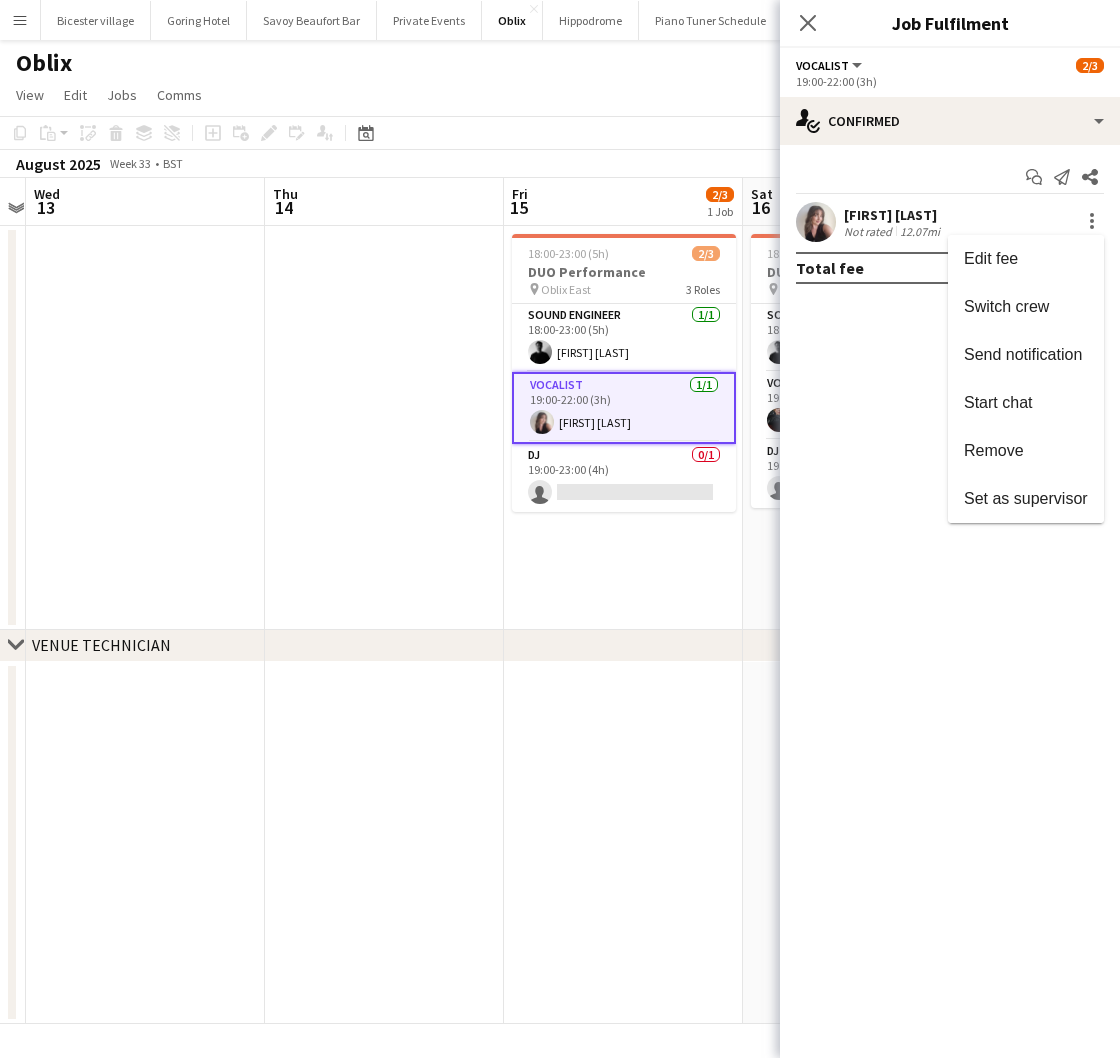 click on "Remove" at bounding box center (1026, 451) 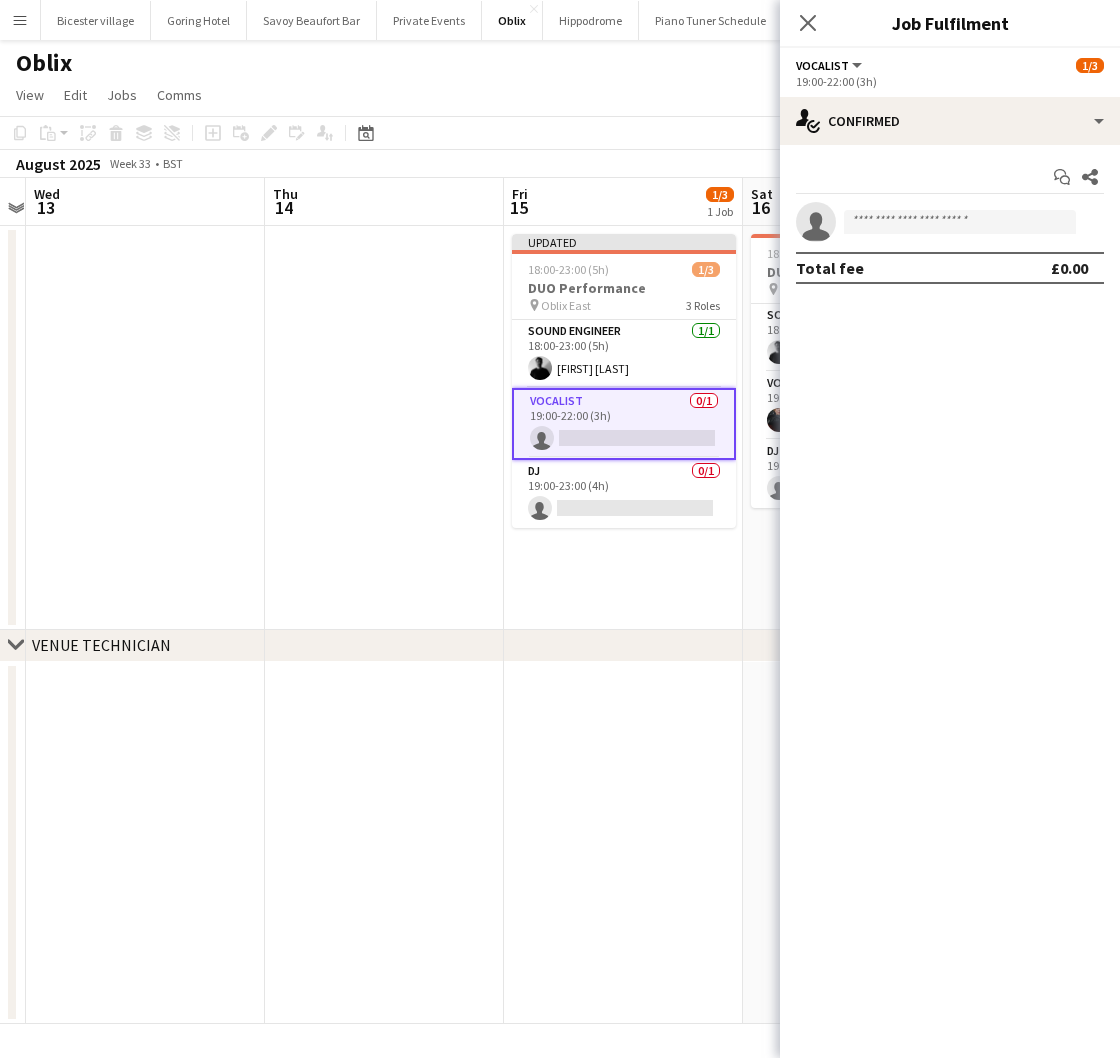 click on "Updated   18:00-23:00 (5h)    1/3   DUO Performance
pin
Oblix East   3 Roles   Sound Engineer   1/1   18:00-23:00 (5h)
[FIRST] [LAST]  Vocalist   0/1   19:00-22:00 (3h)
single-neutral-actions
DJ   0/1   19:00-23:00 (4h)
single-neutral-actions" at bounding box center (623, 428) 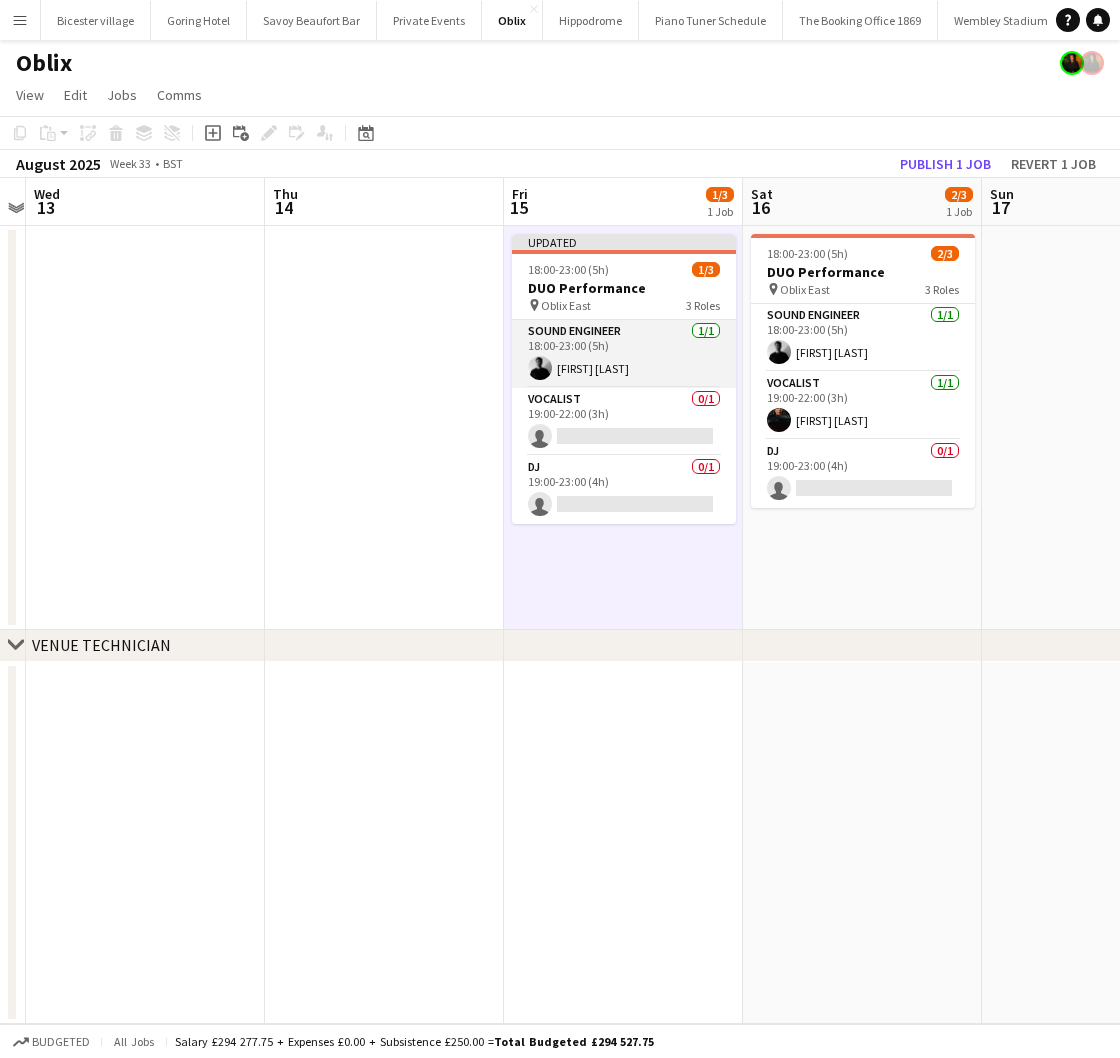 scroll, scrollTop: 0, scrollLeft: 688, axis: horizontal 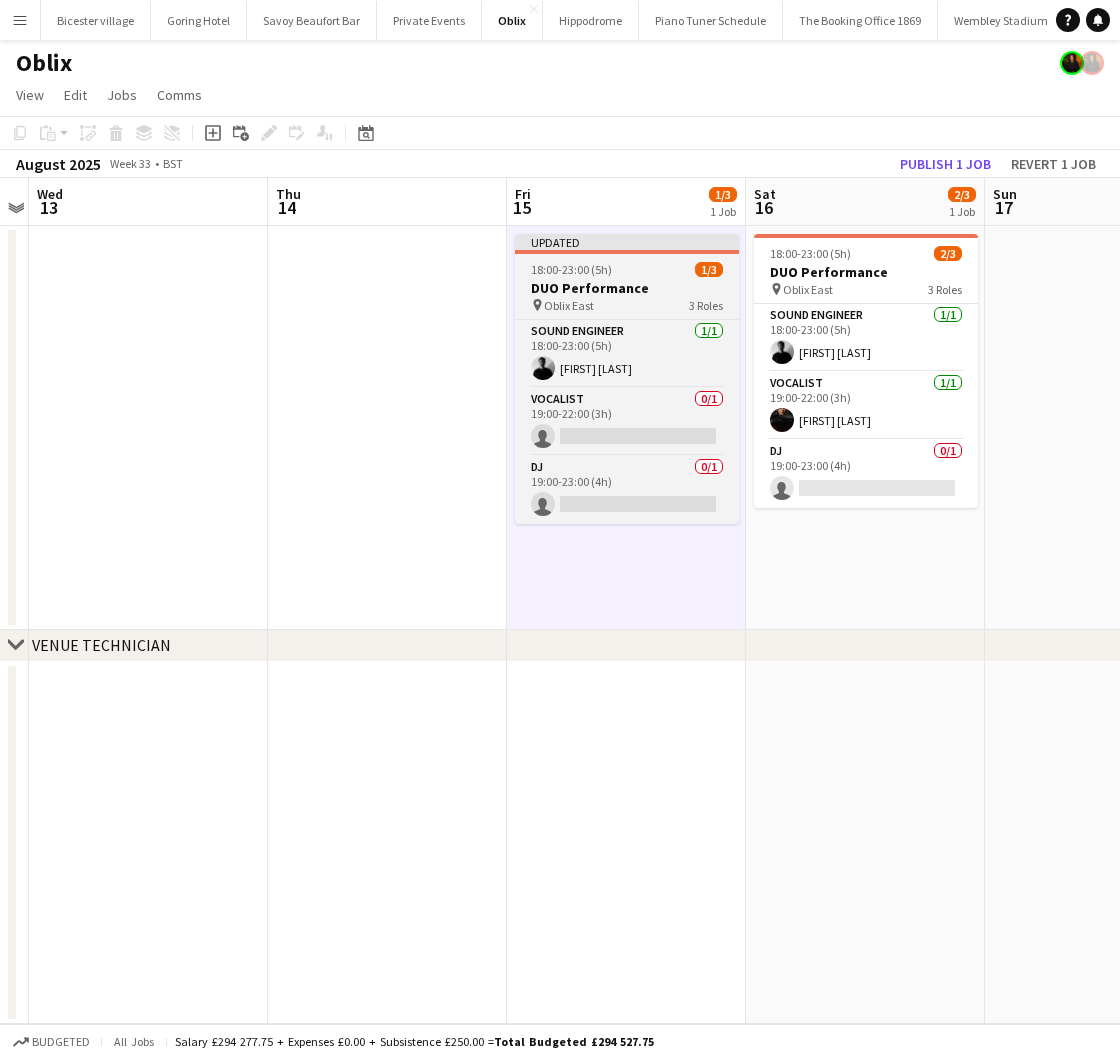 click on "Updated" at bounding box center (627, 242) 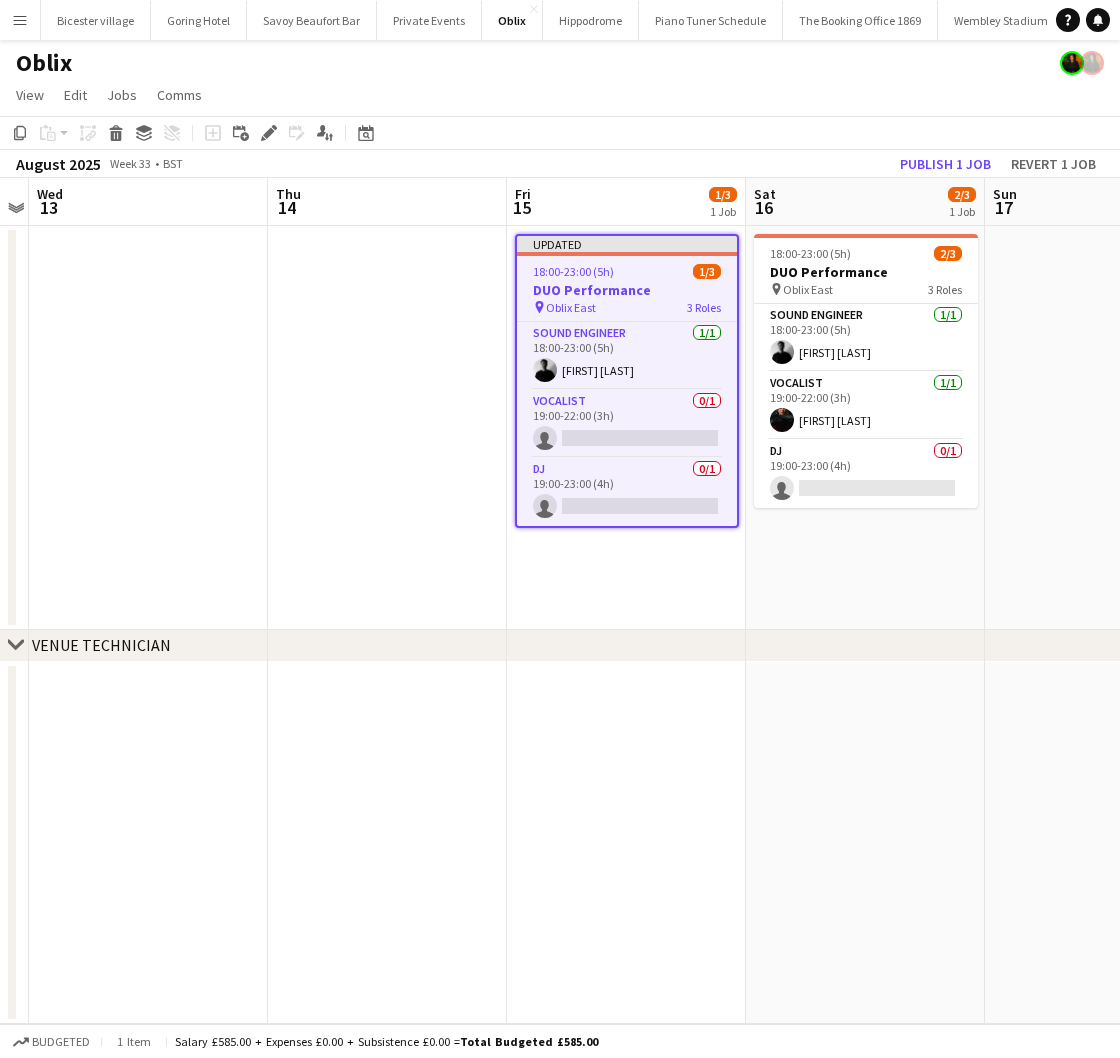 click on "Publish 1 job   Revert 1 job" 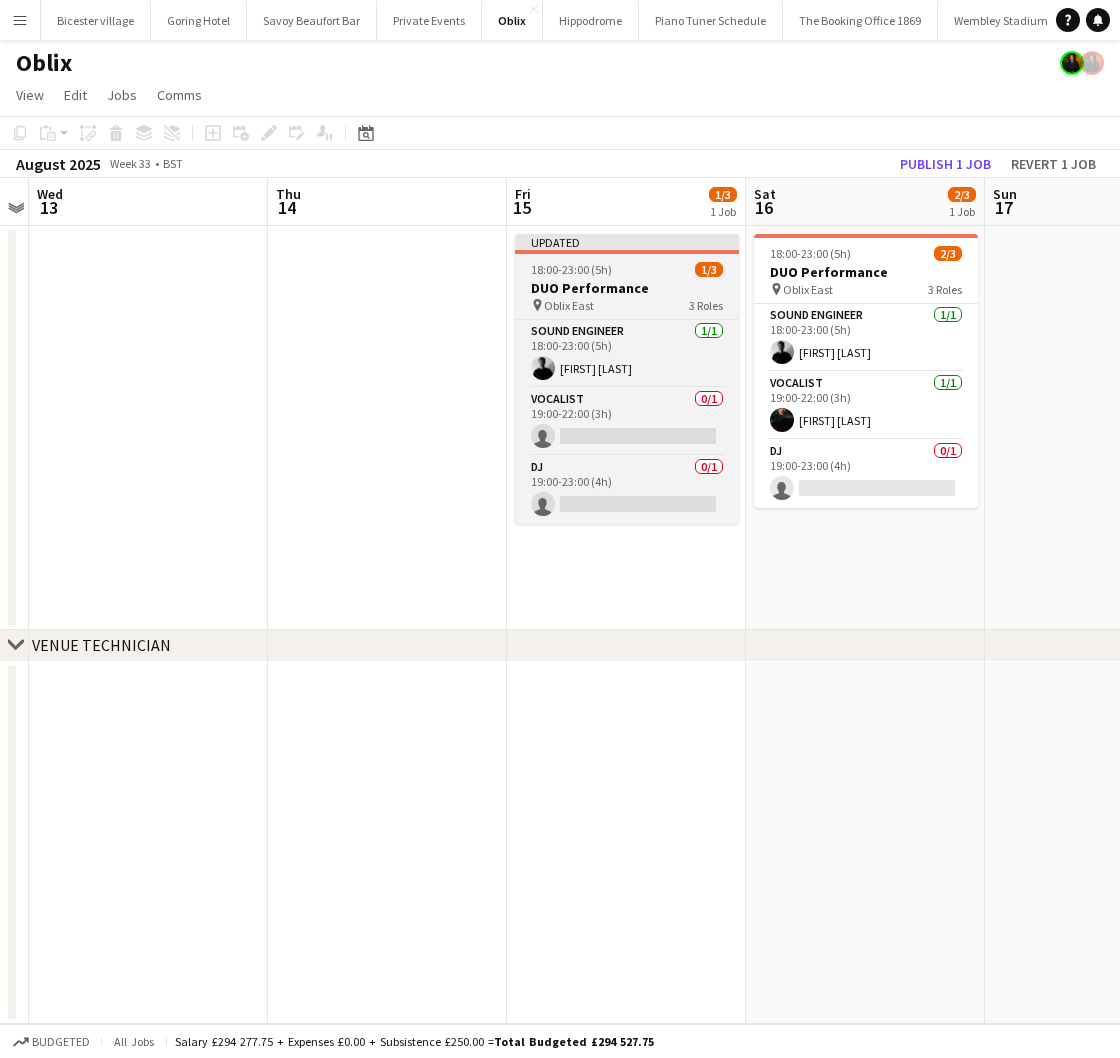drag, startPoint x: 658, startPoint y: 275, endPoint x: 698, endPoint y: 252, distance: 46.141087 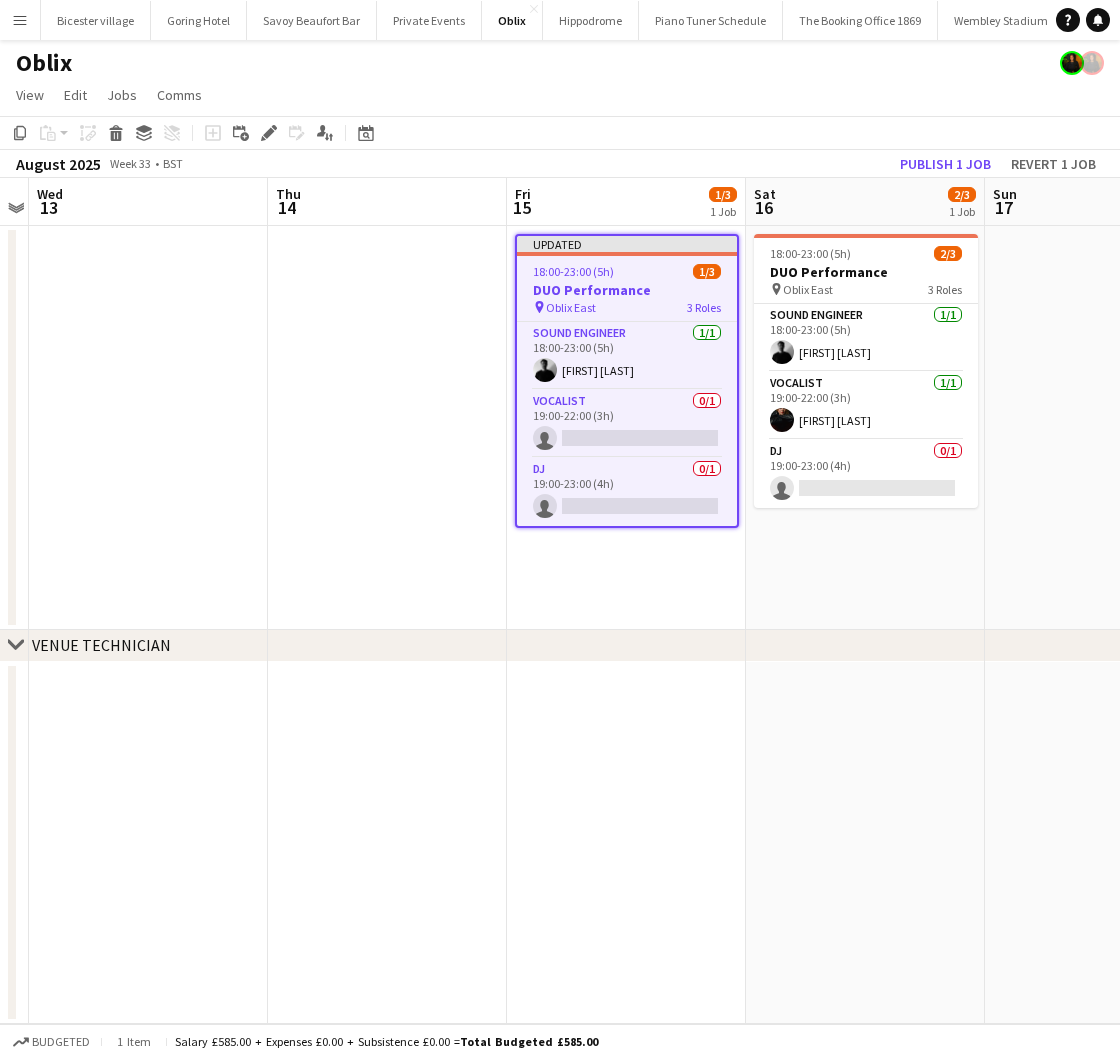 scroll, scrollTop: 0, scrollLeft: 686, axis: horizontal 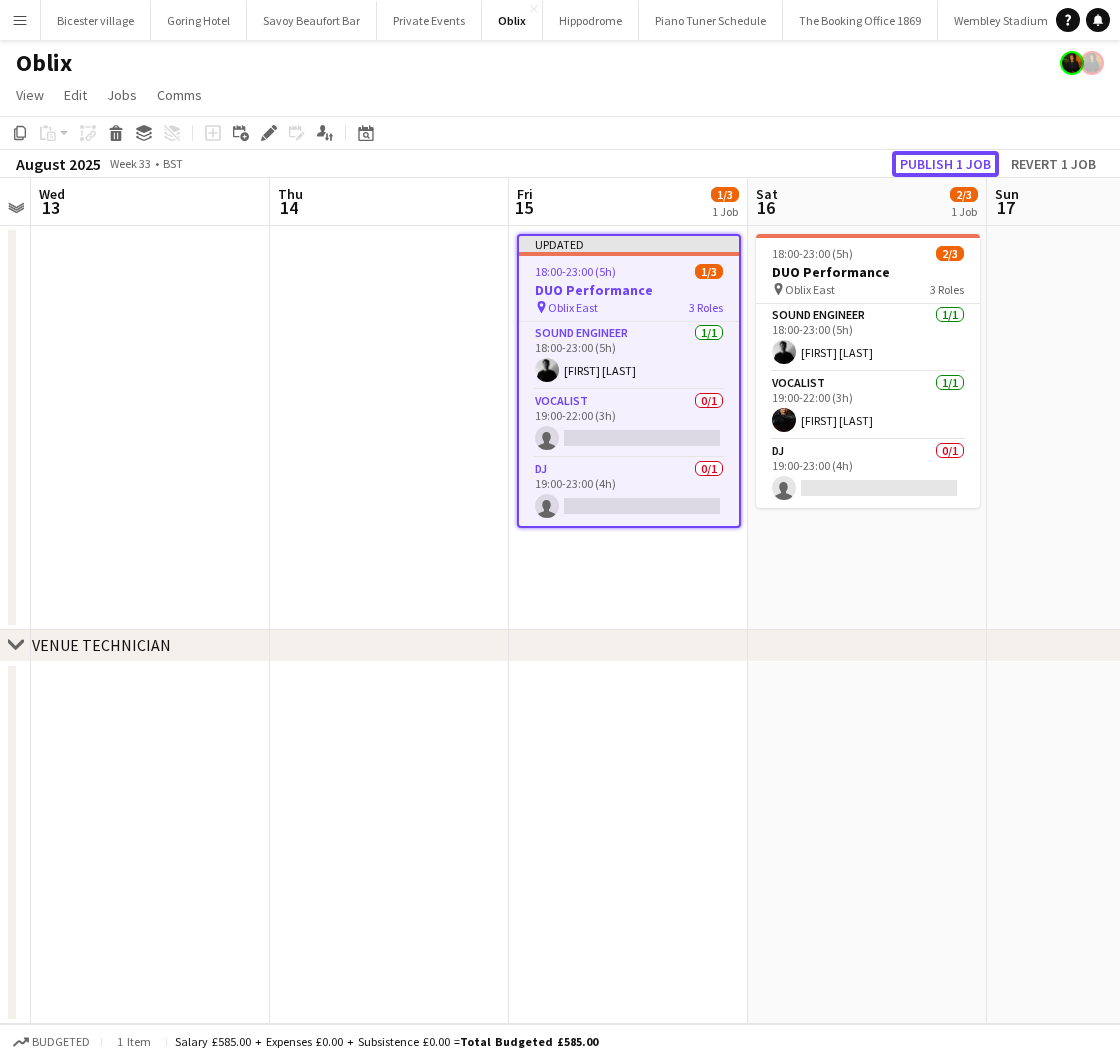 drag, startPoint x: 909, startPoint y: 169, endPoint x: 901, endPoint y: 220, distance: 51.62364 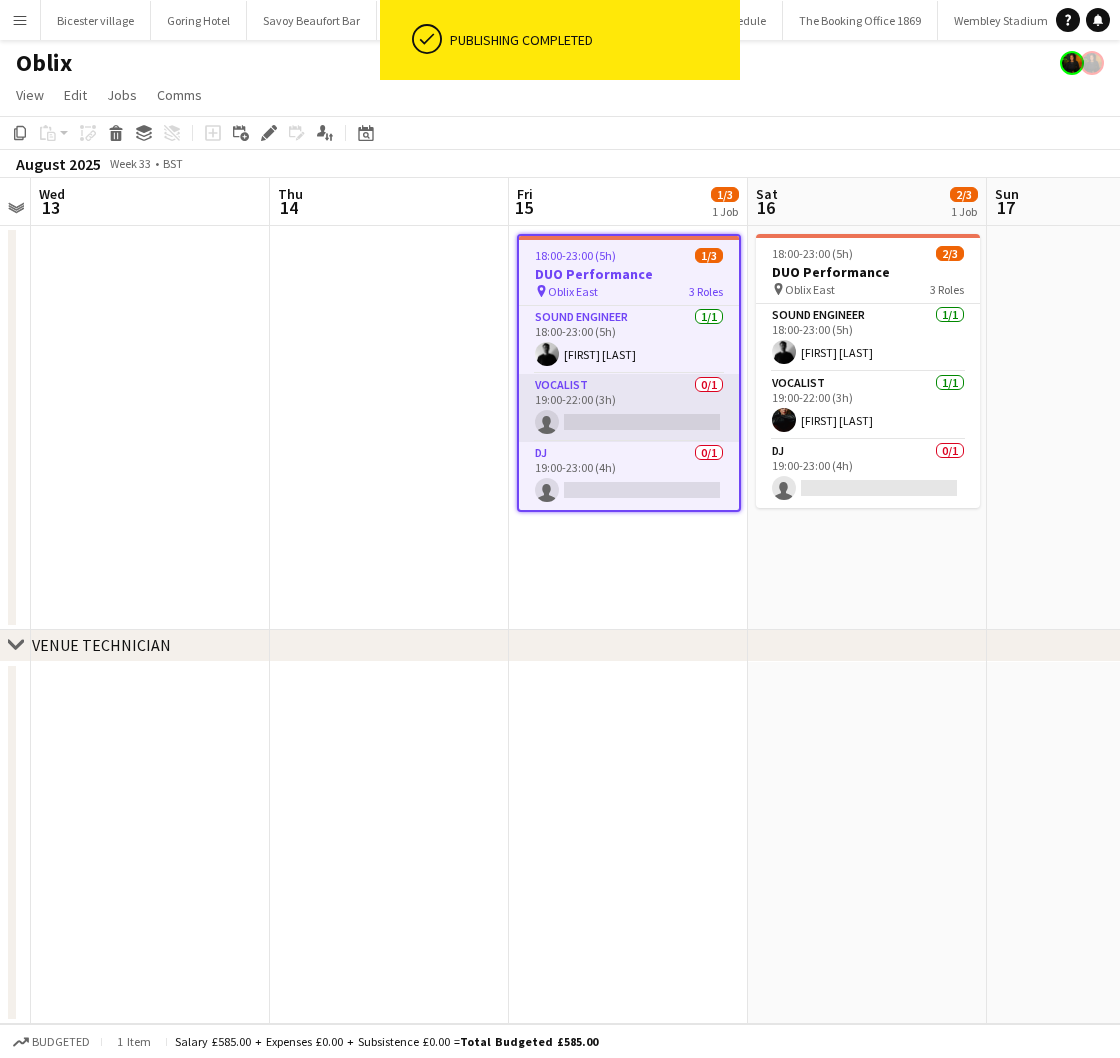 click on "Vocalist   0/1   19:00-22:00 (3h)
single-neutral-actions" at bounding box center [629, 408] 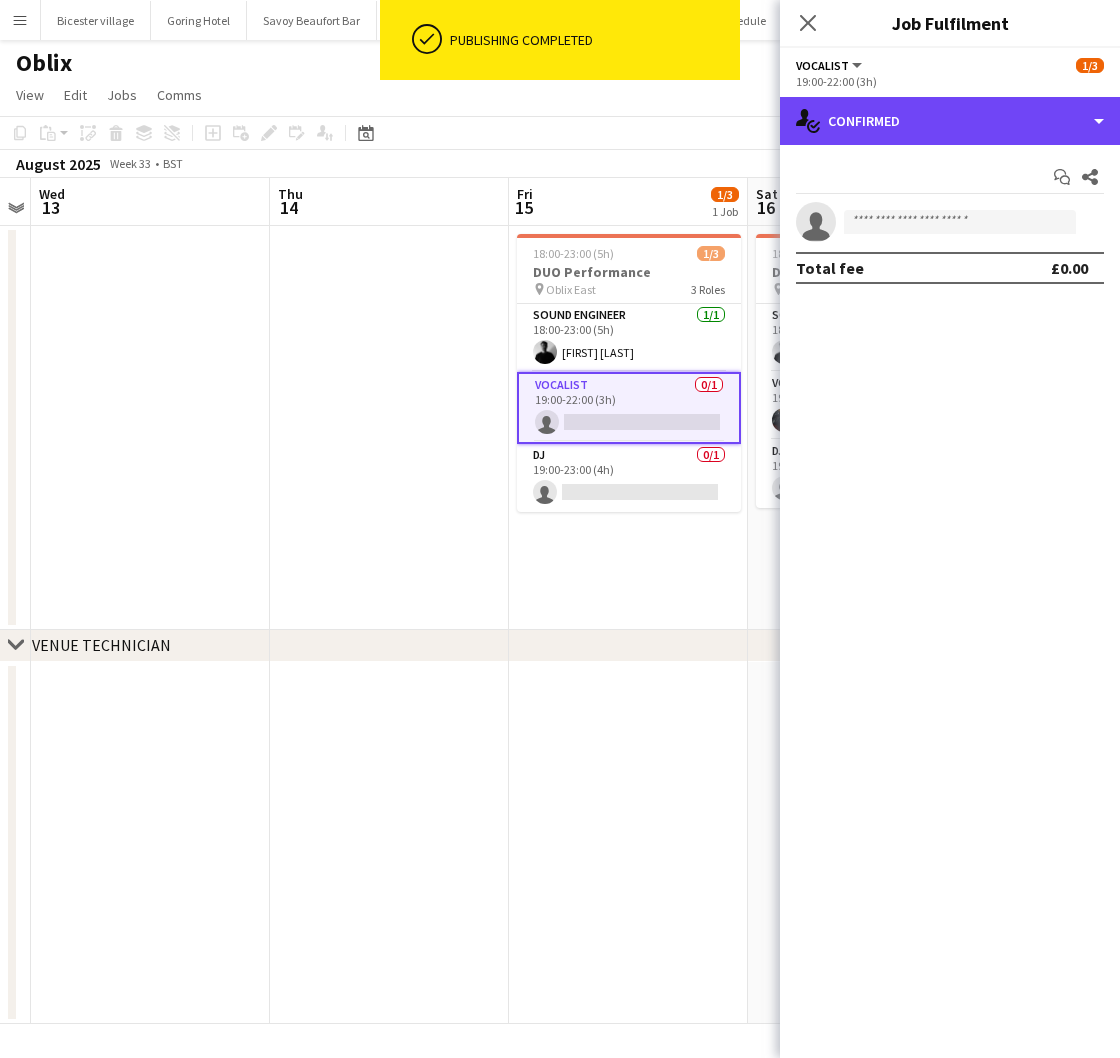 drag, startPoint x: 990, startPoint y: 138, endPoint x: 1008, endPoint y: 181, distance: 46.615448 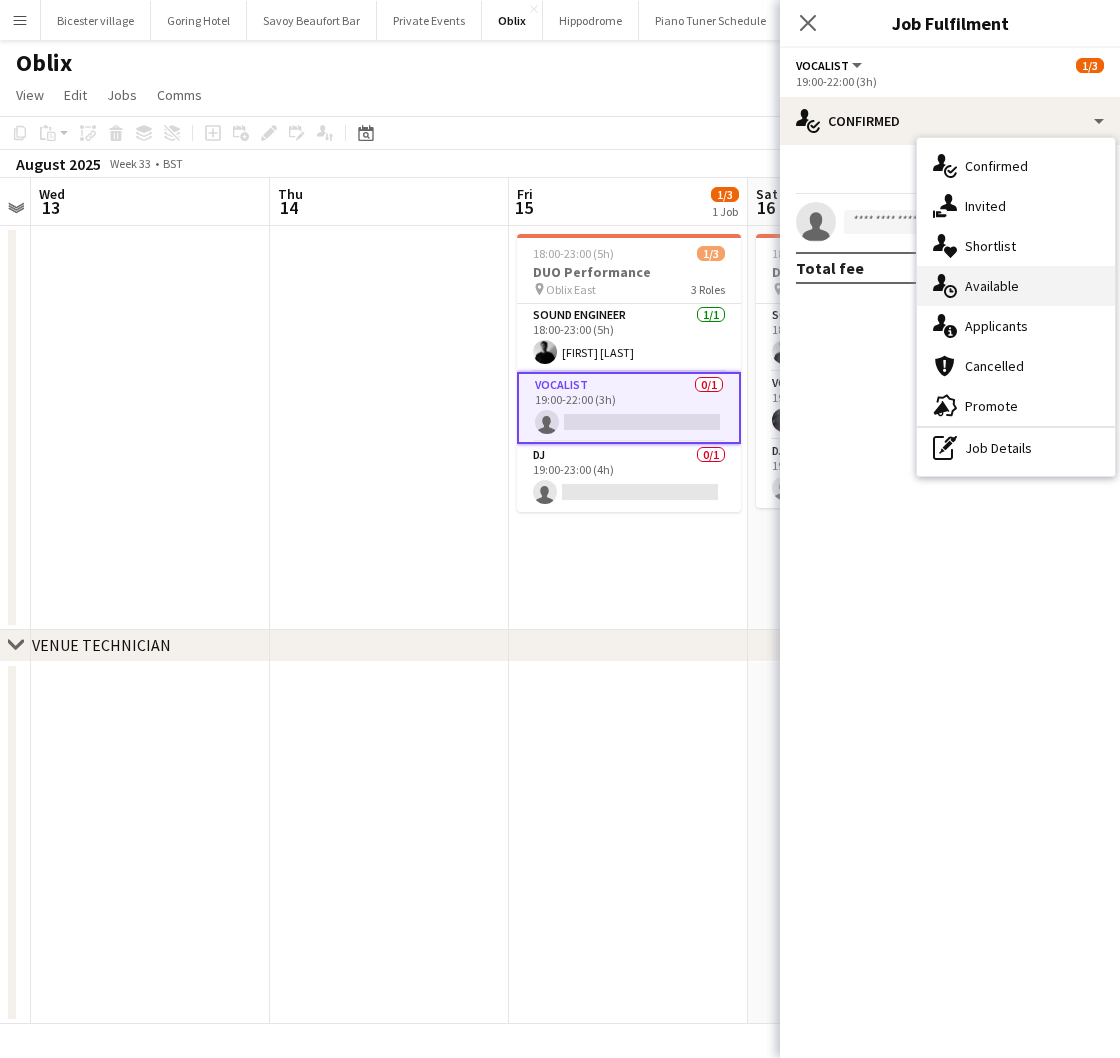 click on "single-neutral-actions-upload
Available" at bounding box center (1016, 286) 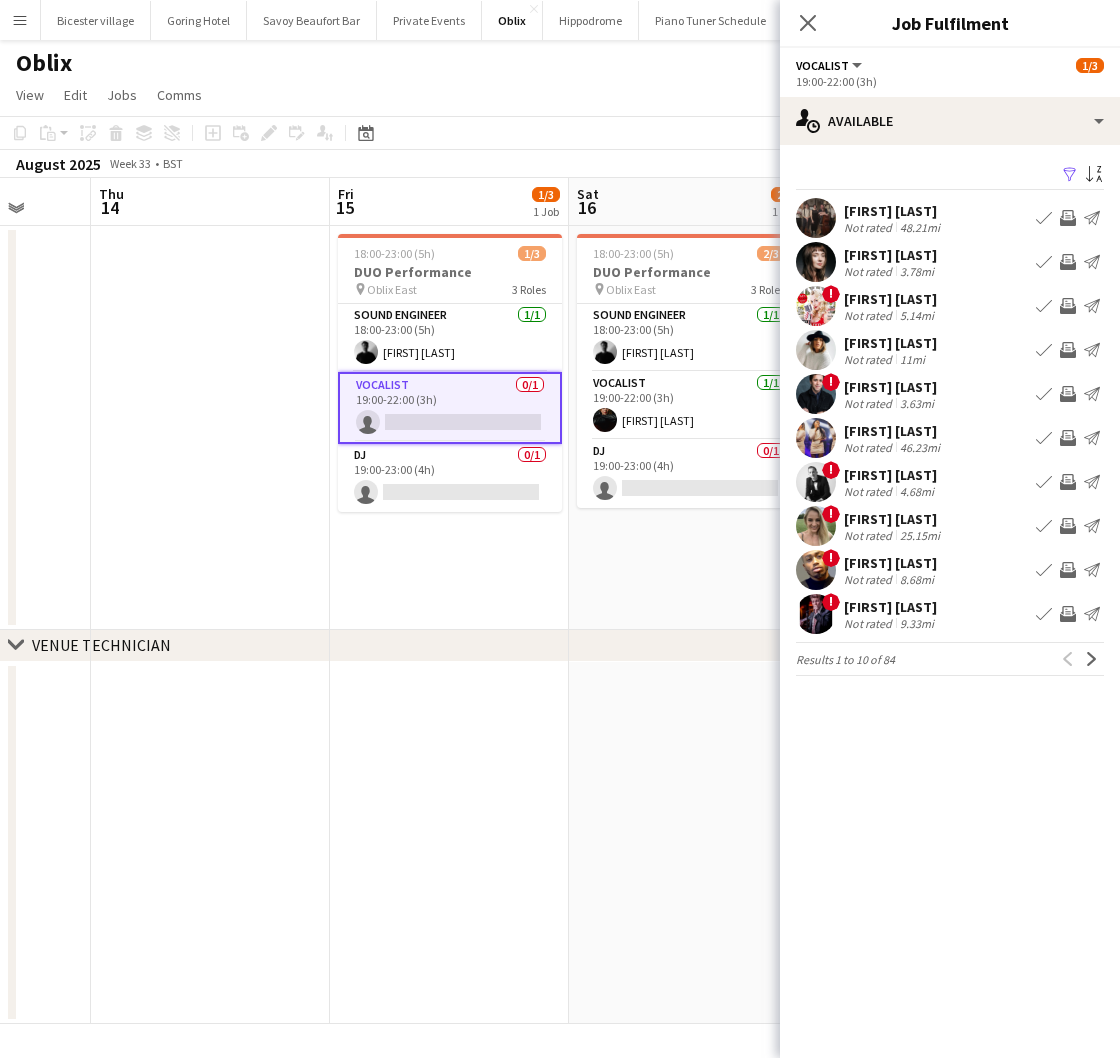 scroll, scrollTop: 0, scrollLeft: 611, axis: horizontal 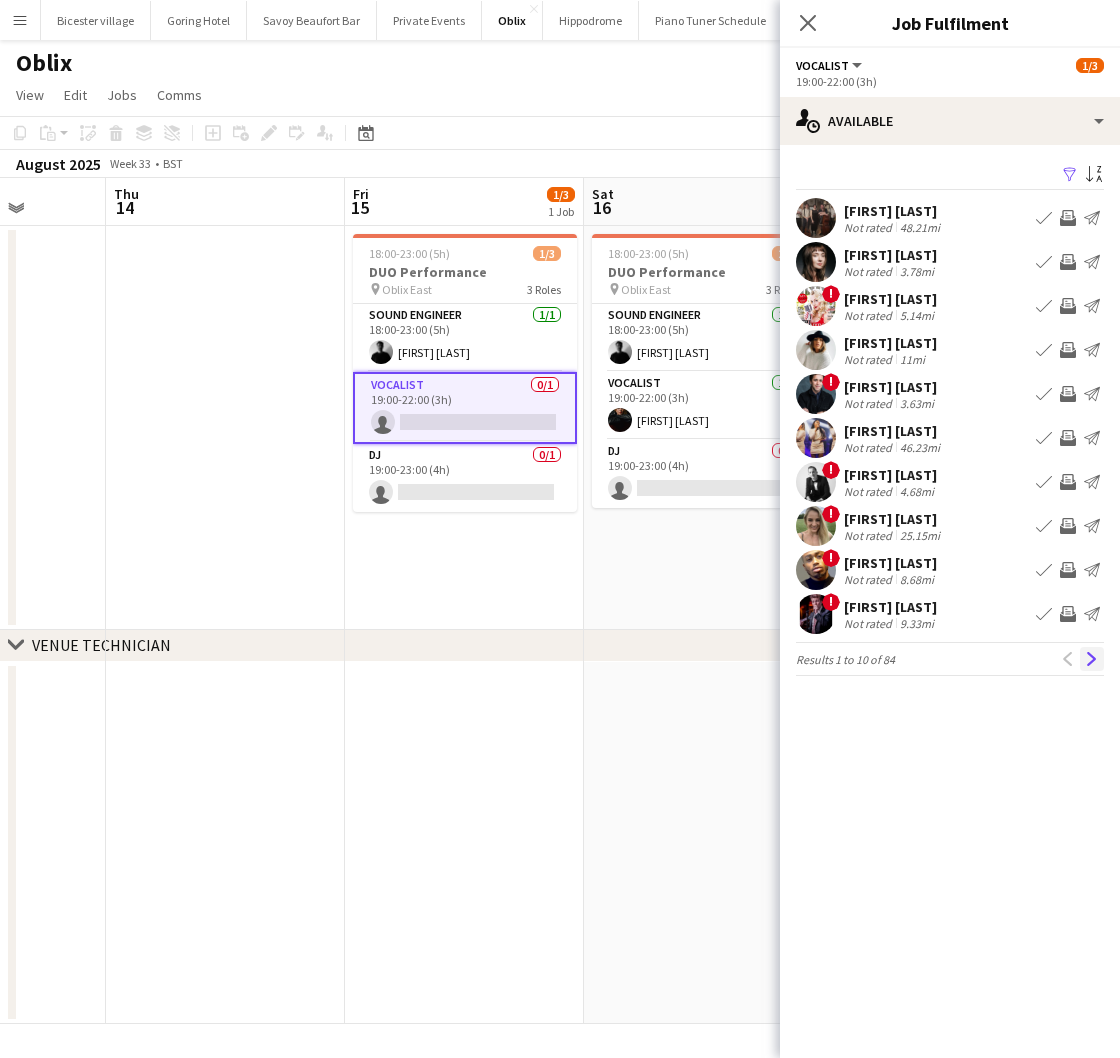 click on "Next" 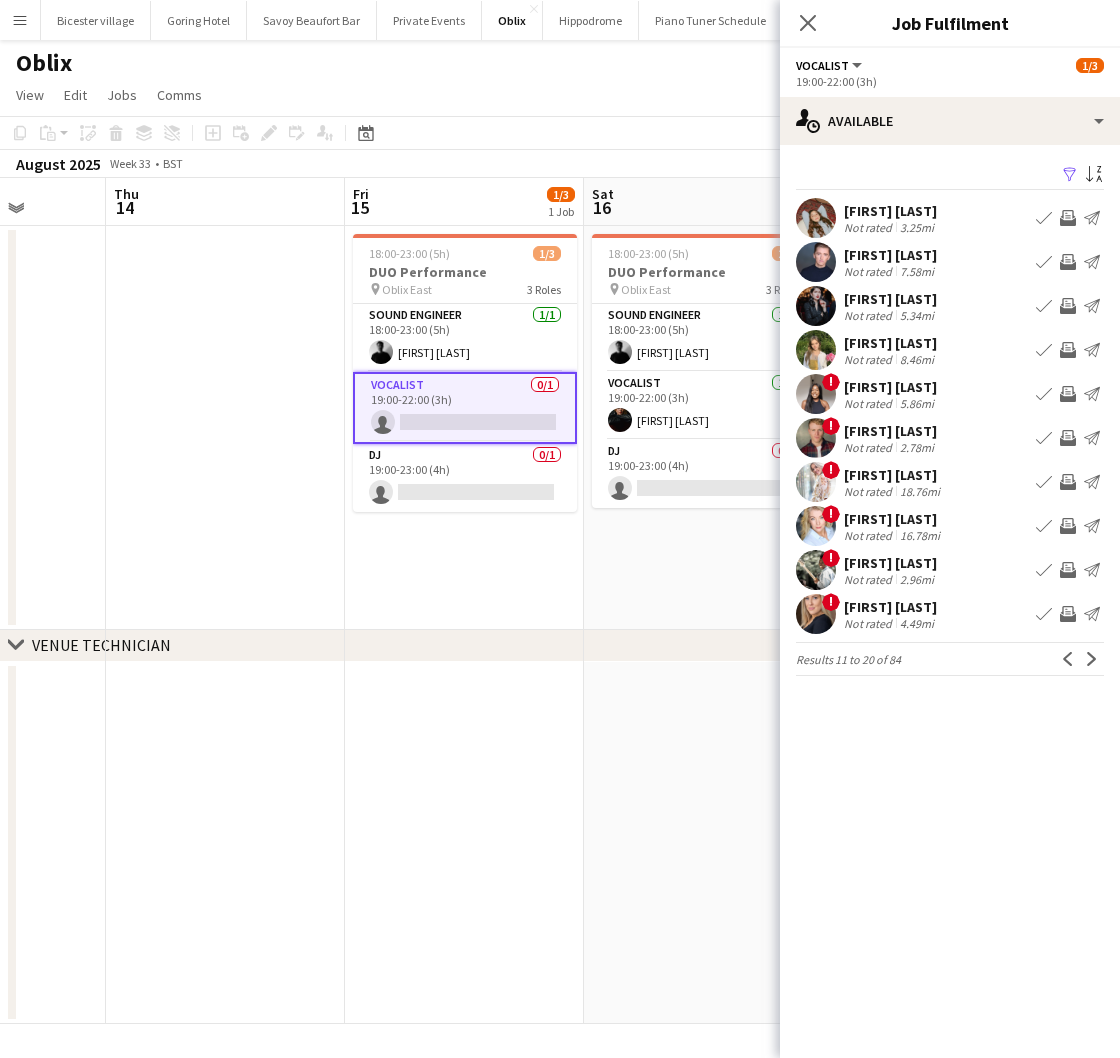 click on "Next" 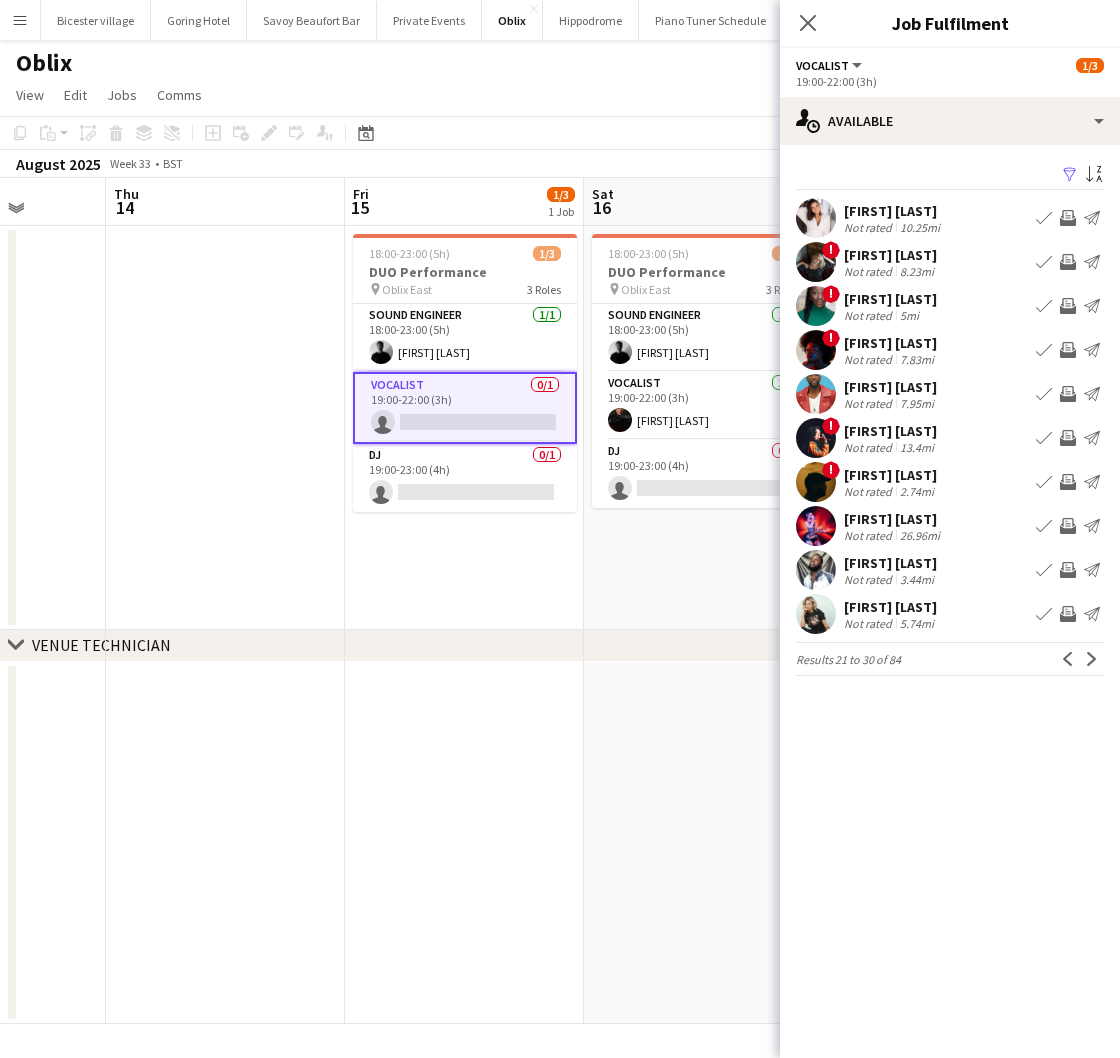 click on "Next" 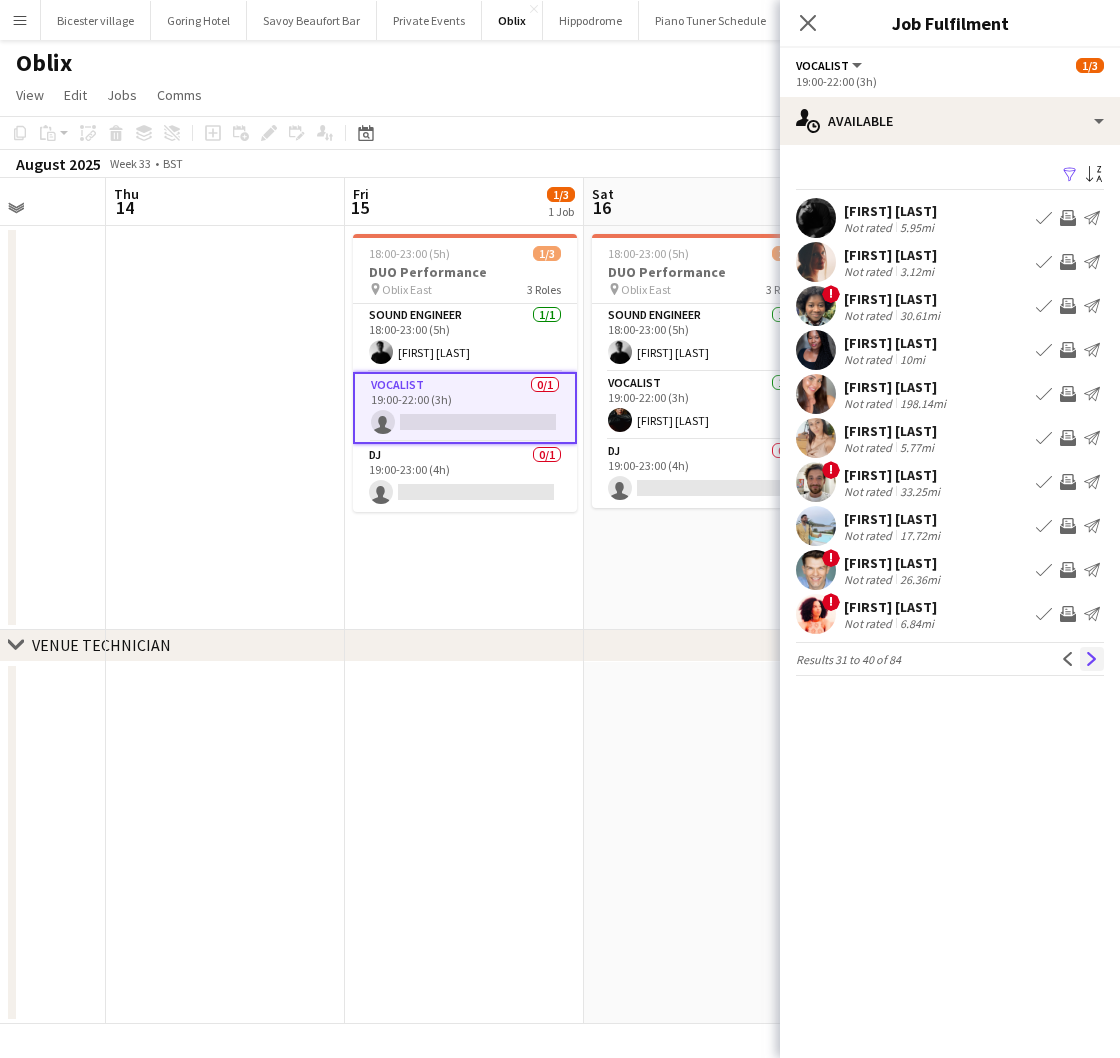 click on "Next" 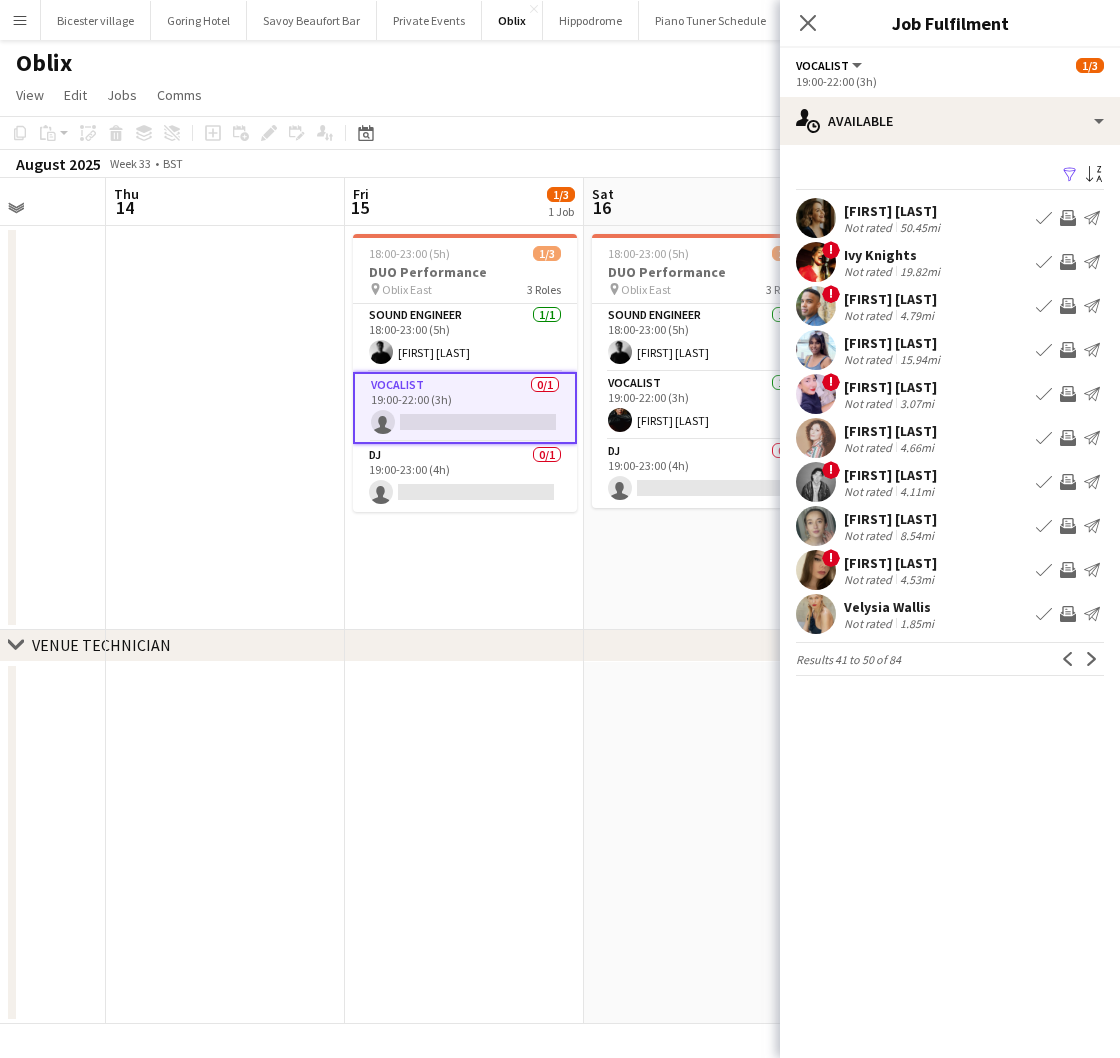 click on "Next" 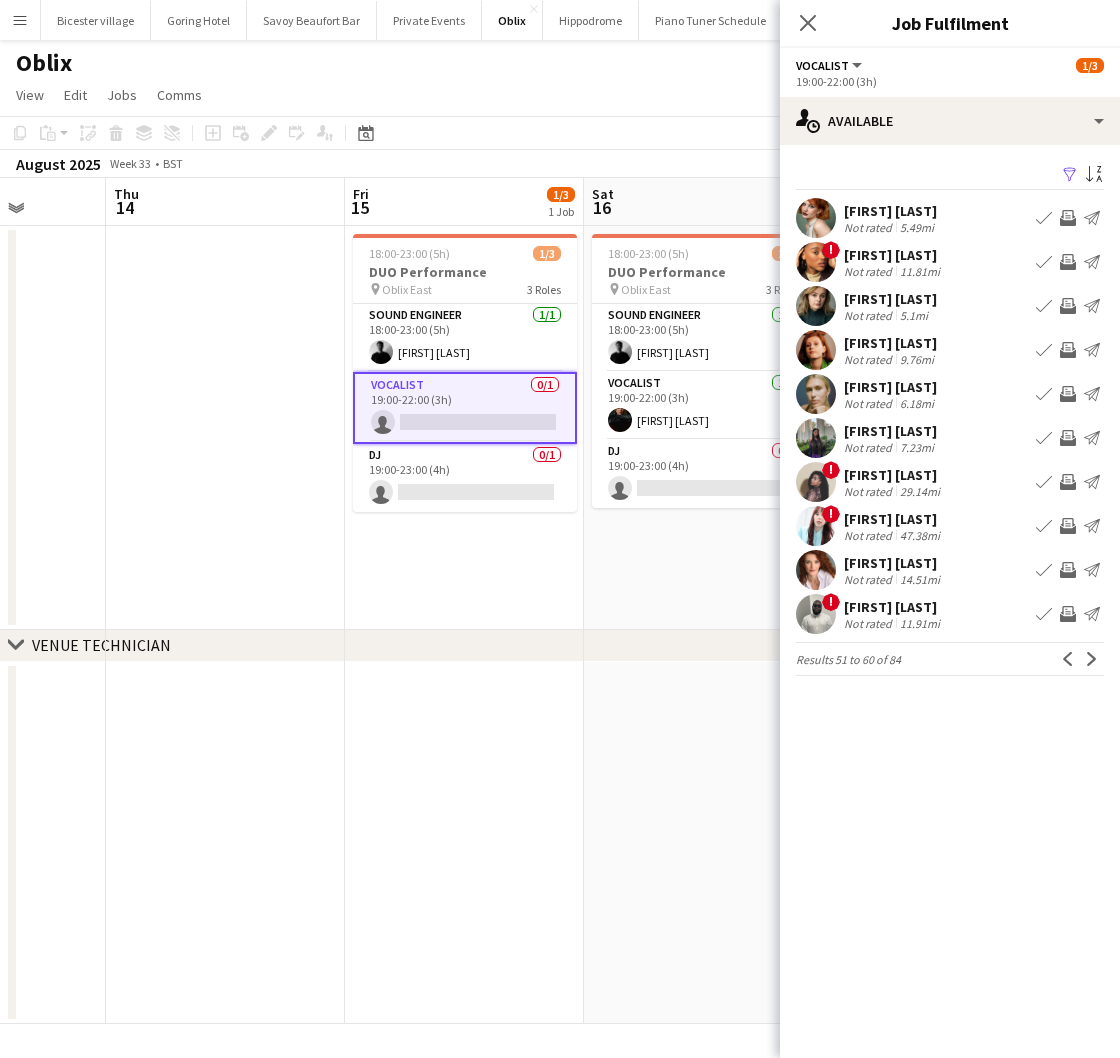 click on "Next" 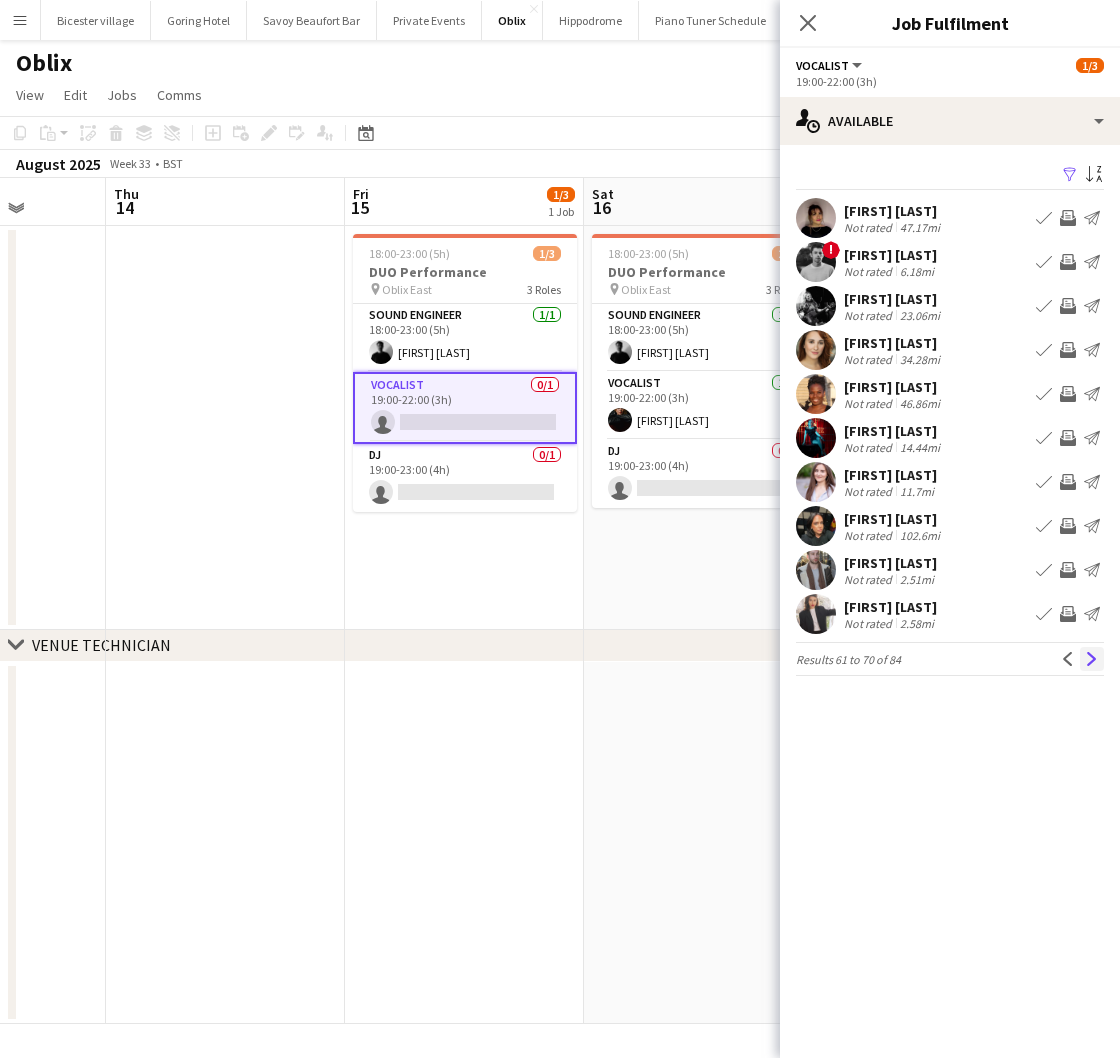 click on "Next" 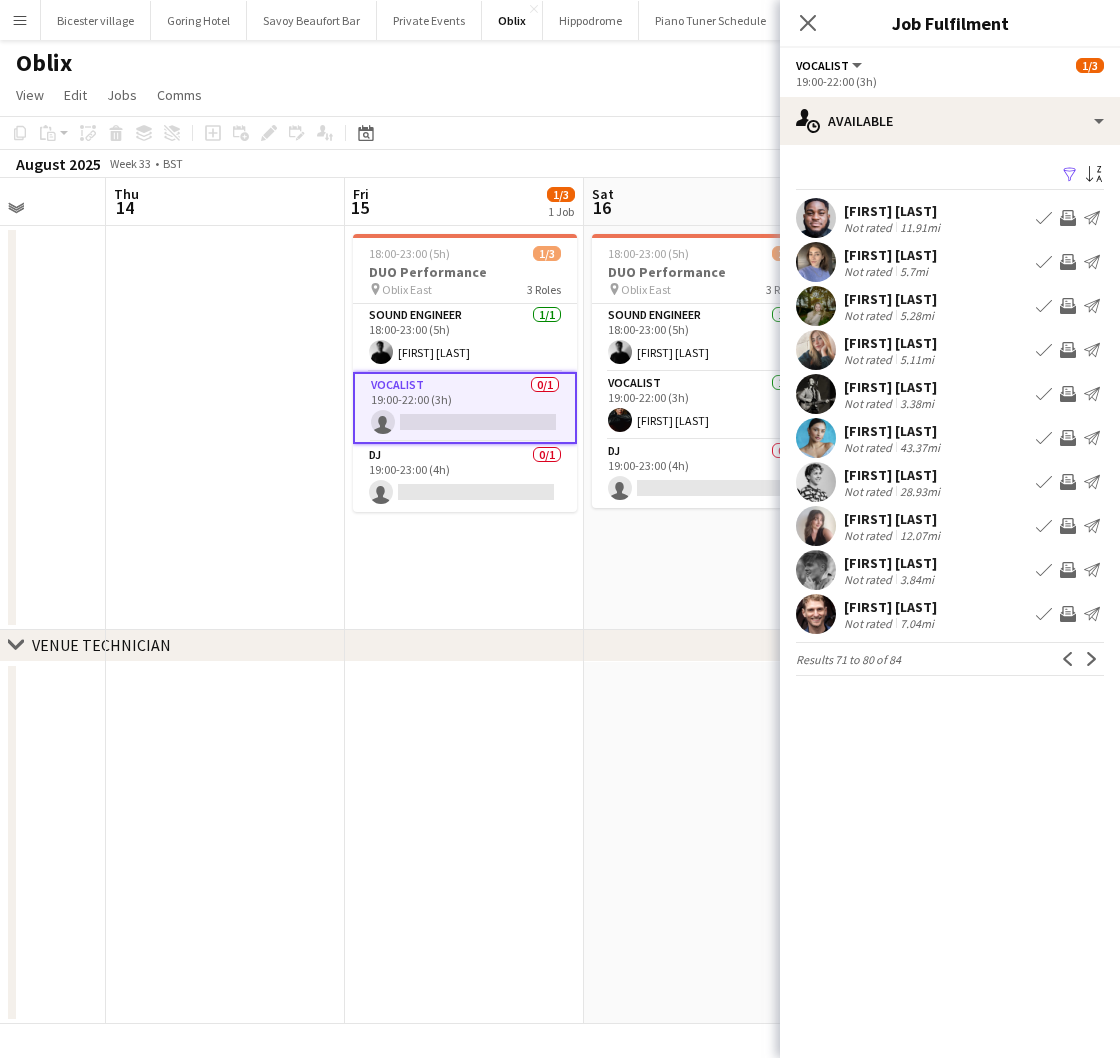 click on "Next" 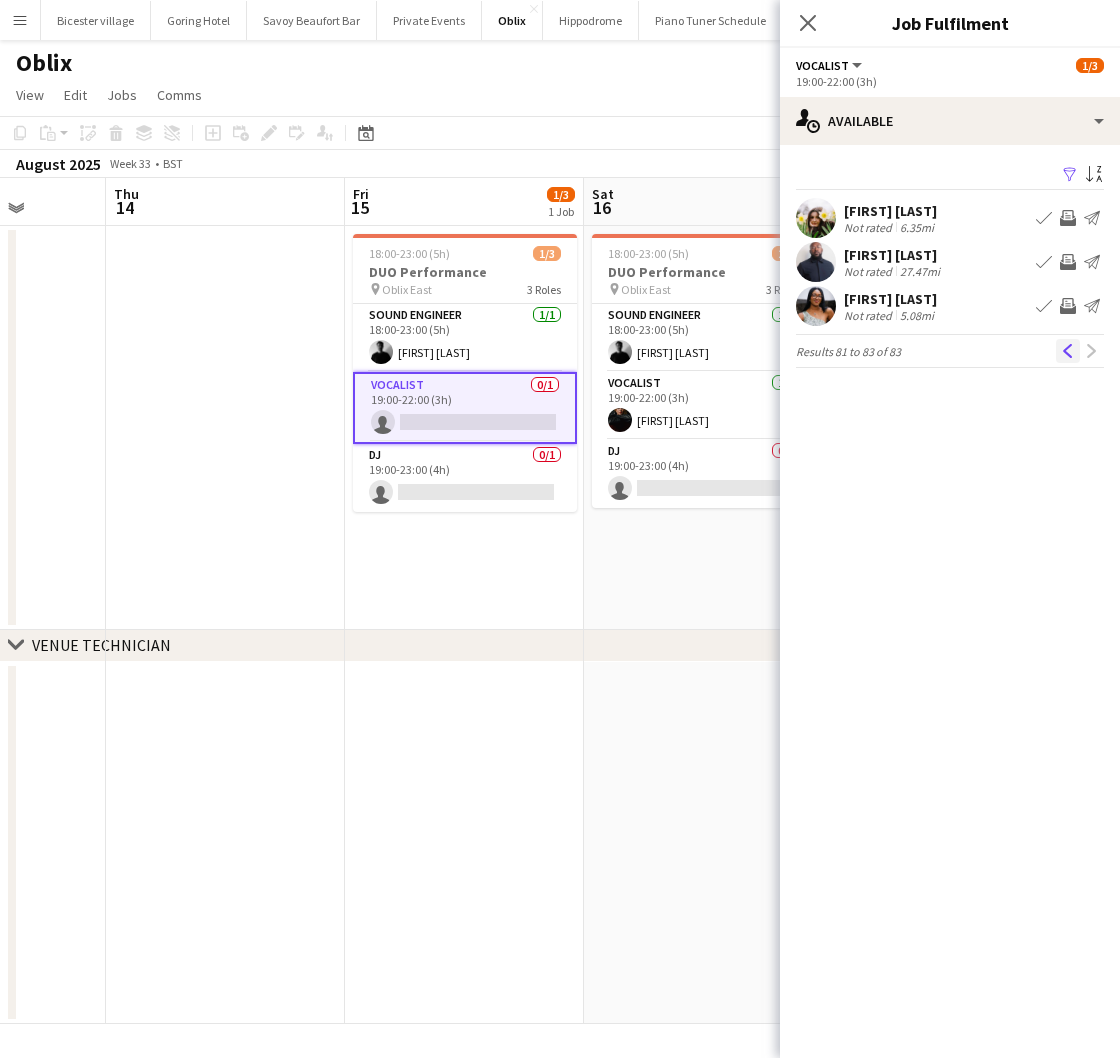 click on "Previous" 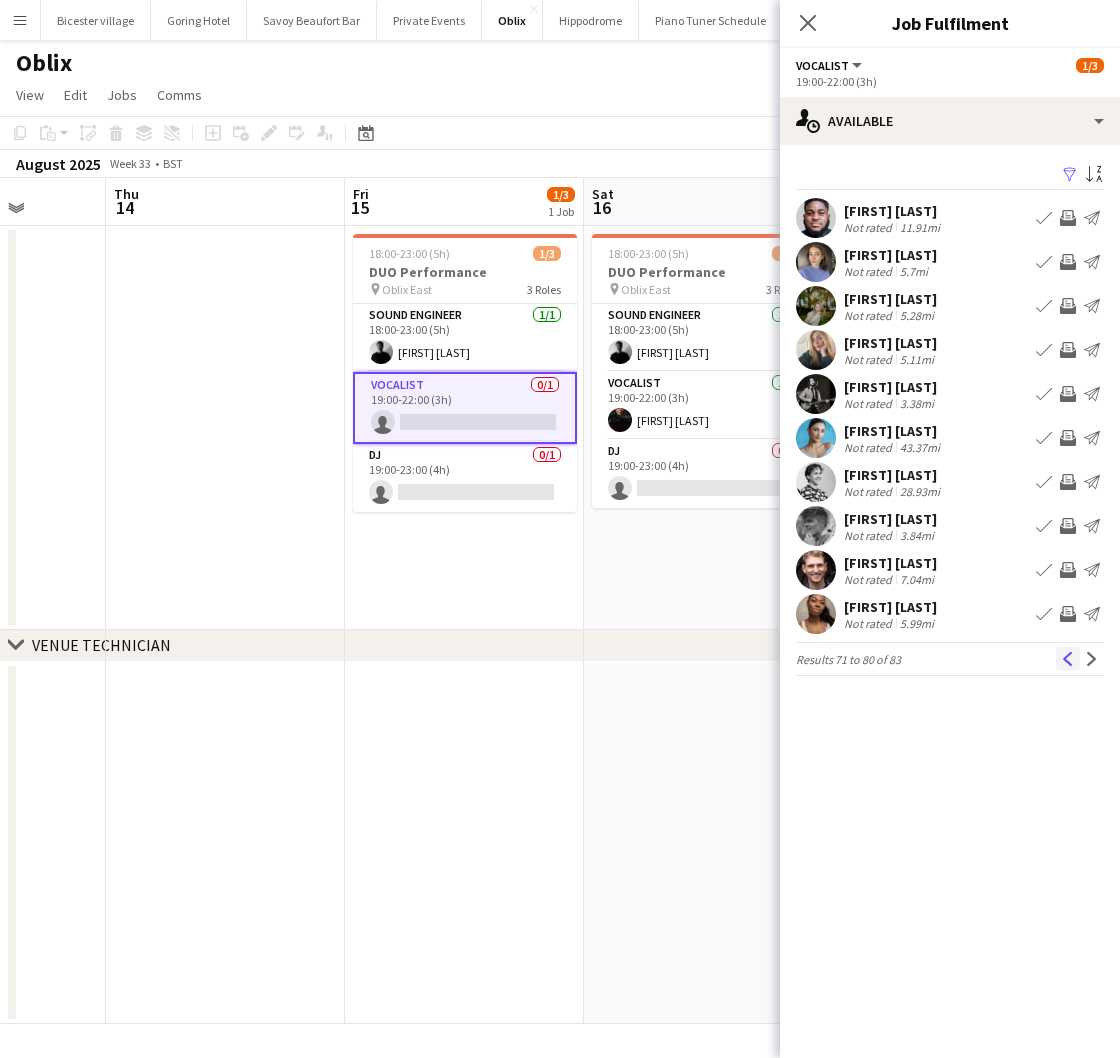 click on "Previous" 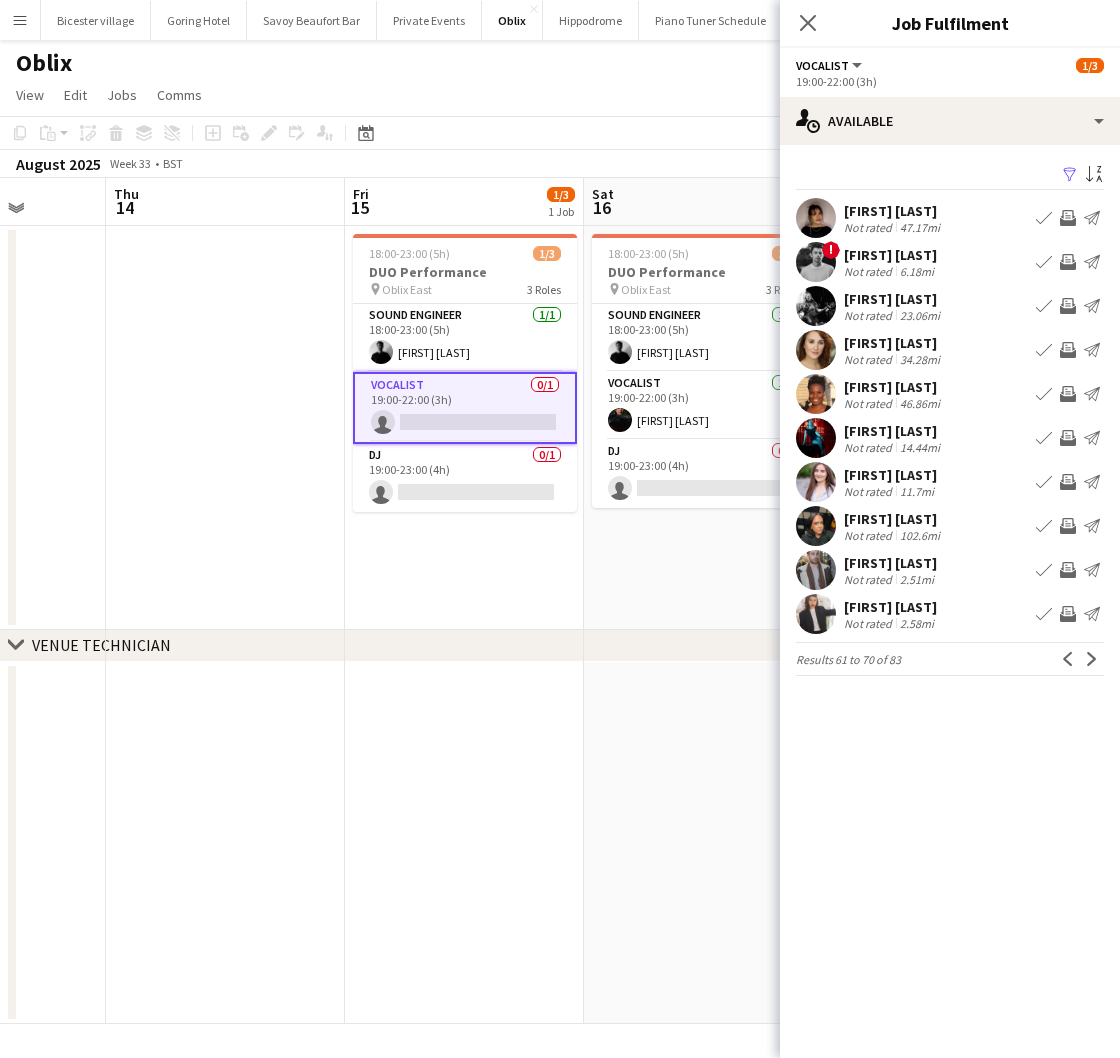 click on "Previous" 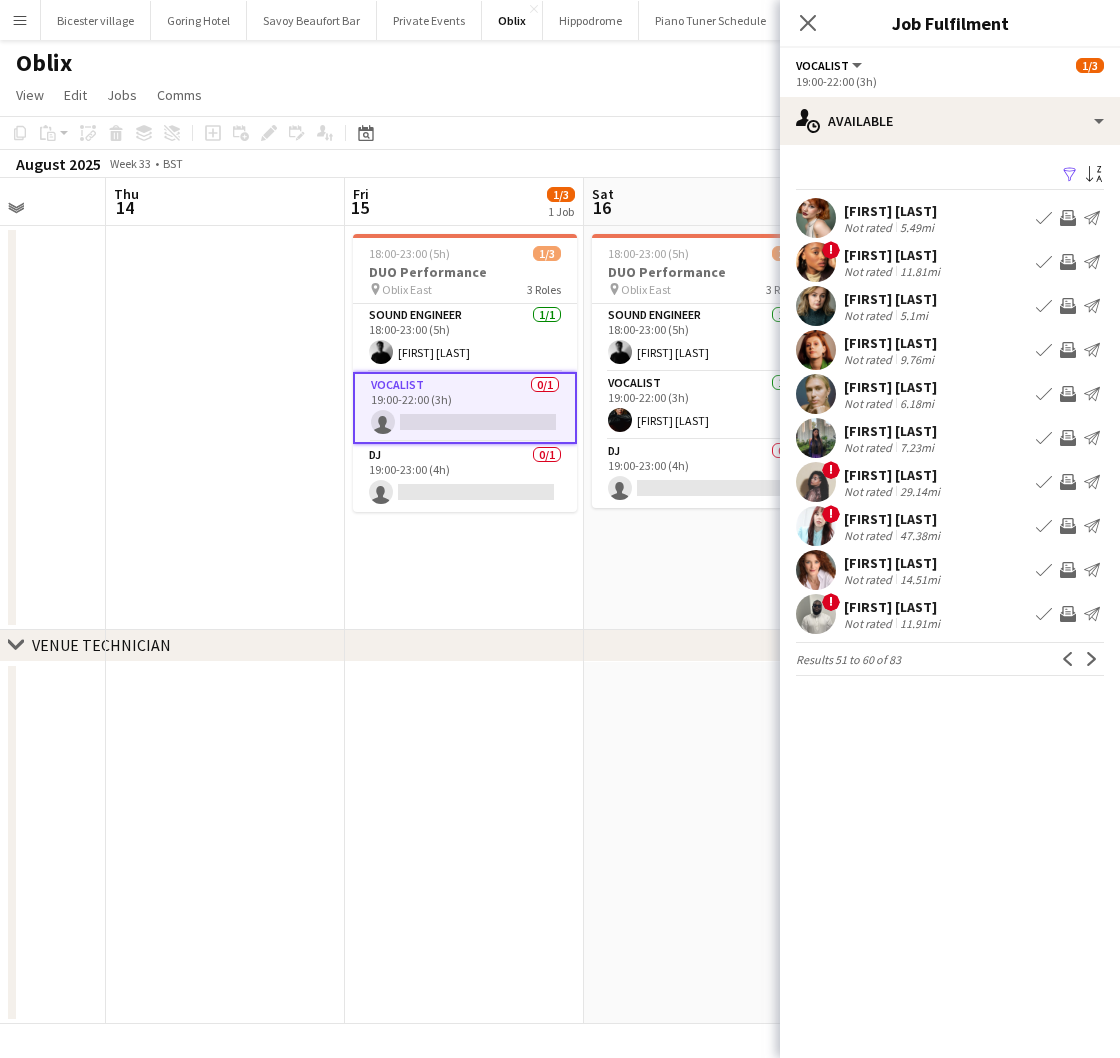click on "Book crew" at bounding box center [1044, 482] 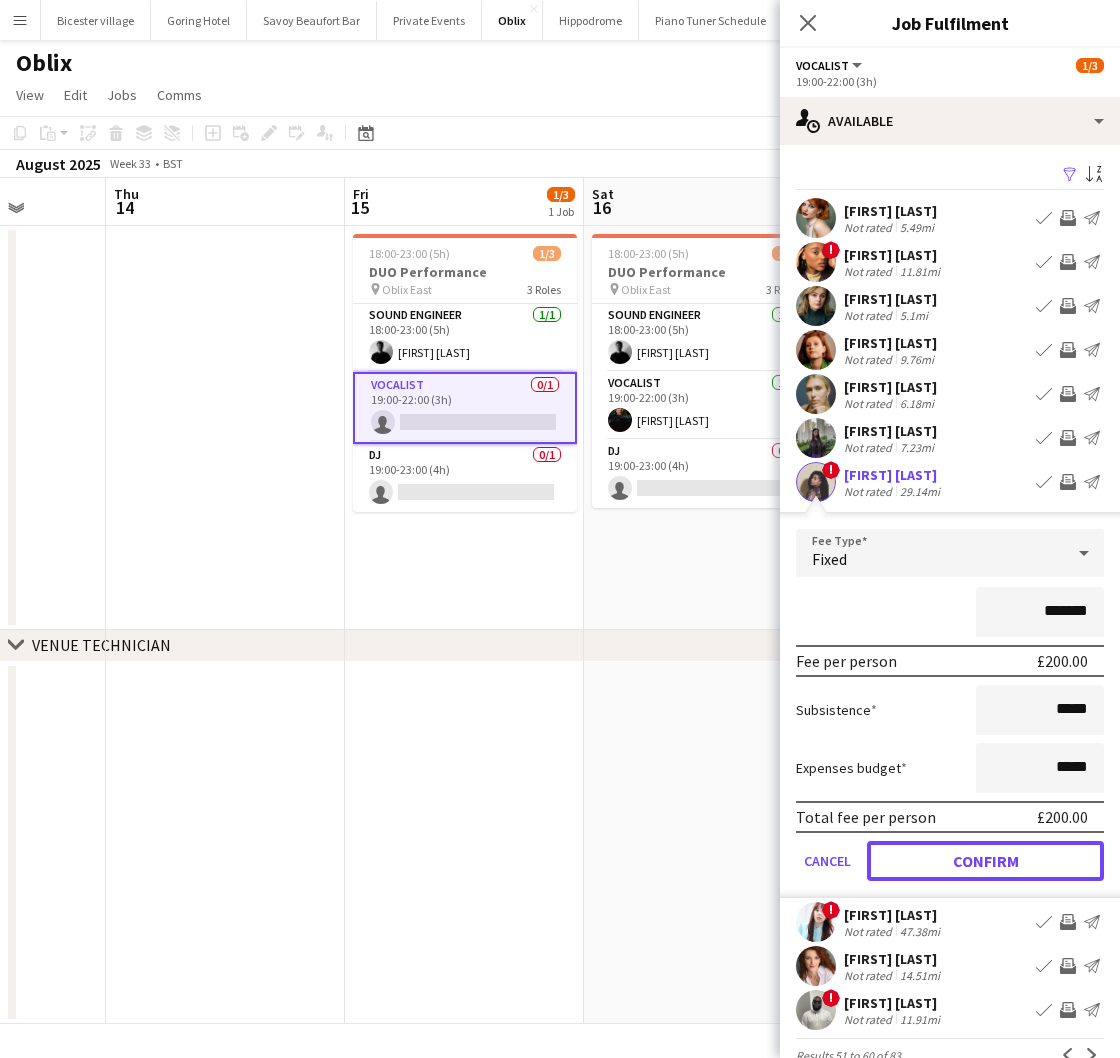 drag, startPoint x: 921, startPoint y: 847, endPoint x: 841, endPoint y: 768, distance: 112.432205 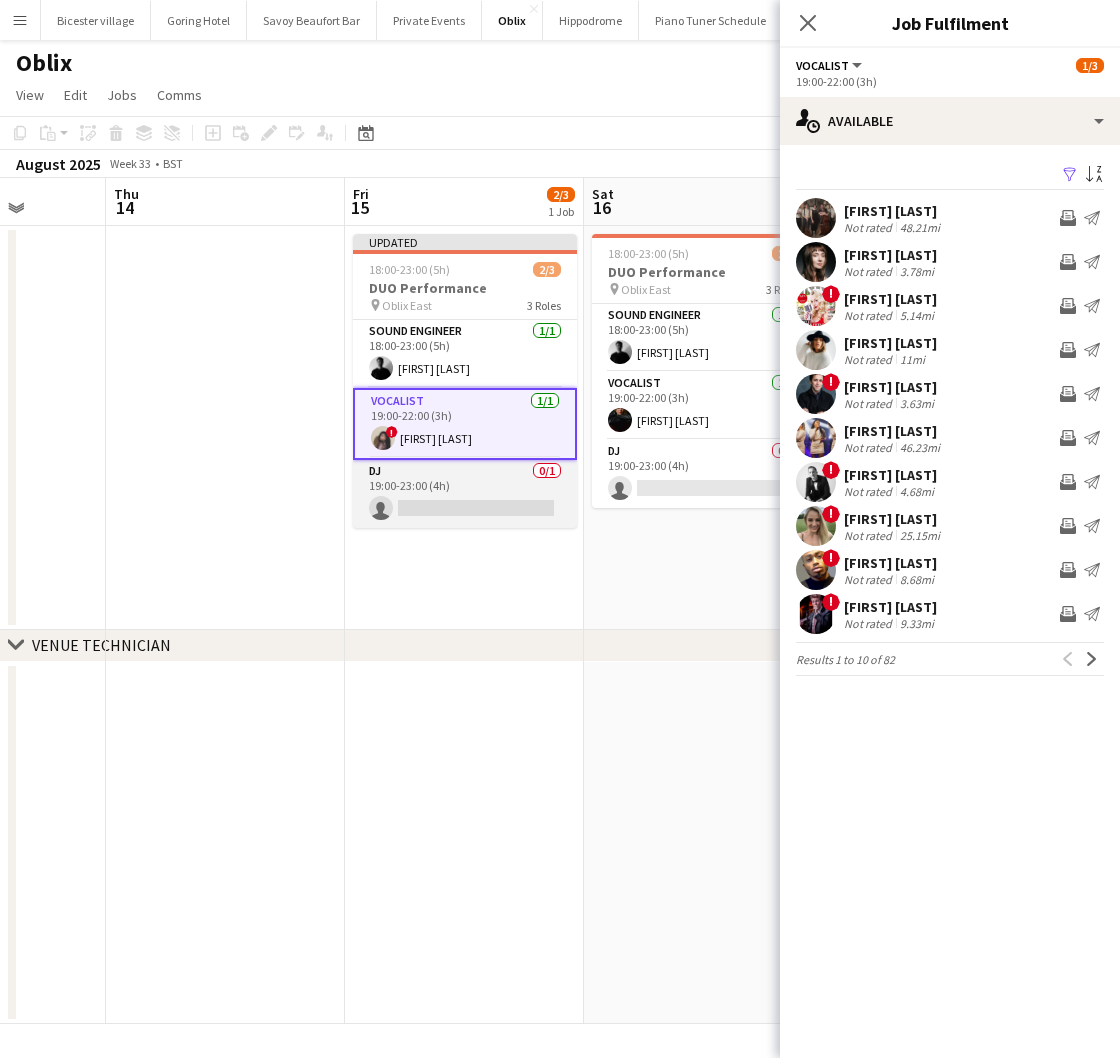click on "DJ   0/1   19:00-23:00 (4h)
single-neutral-actions" at bounding box center (465, 494) 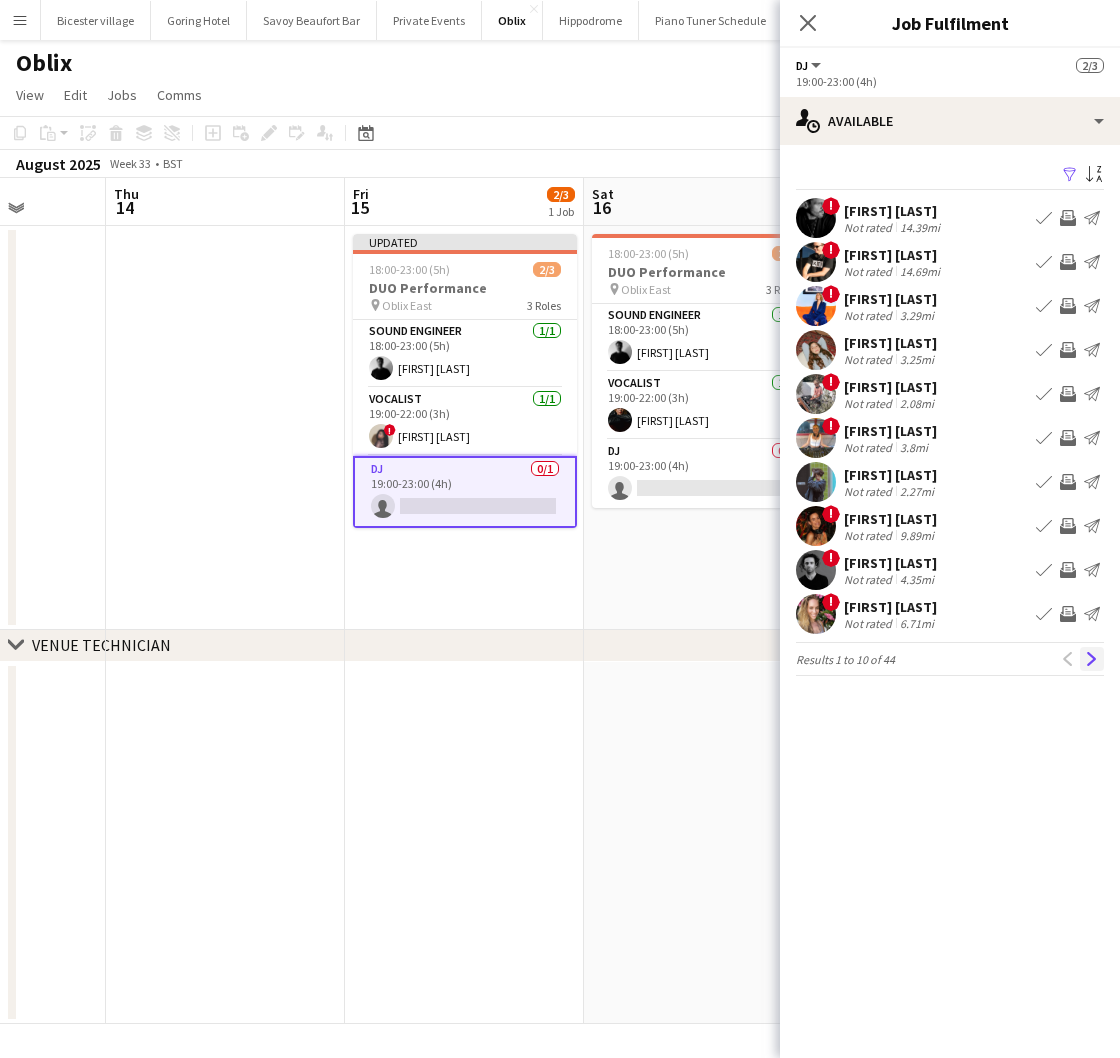 click on "Next" 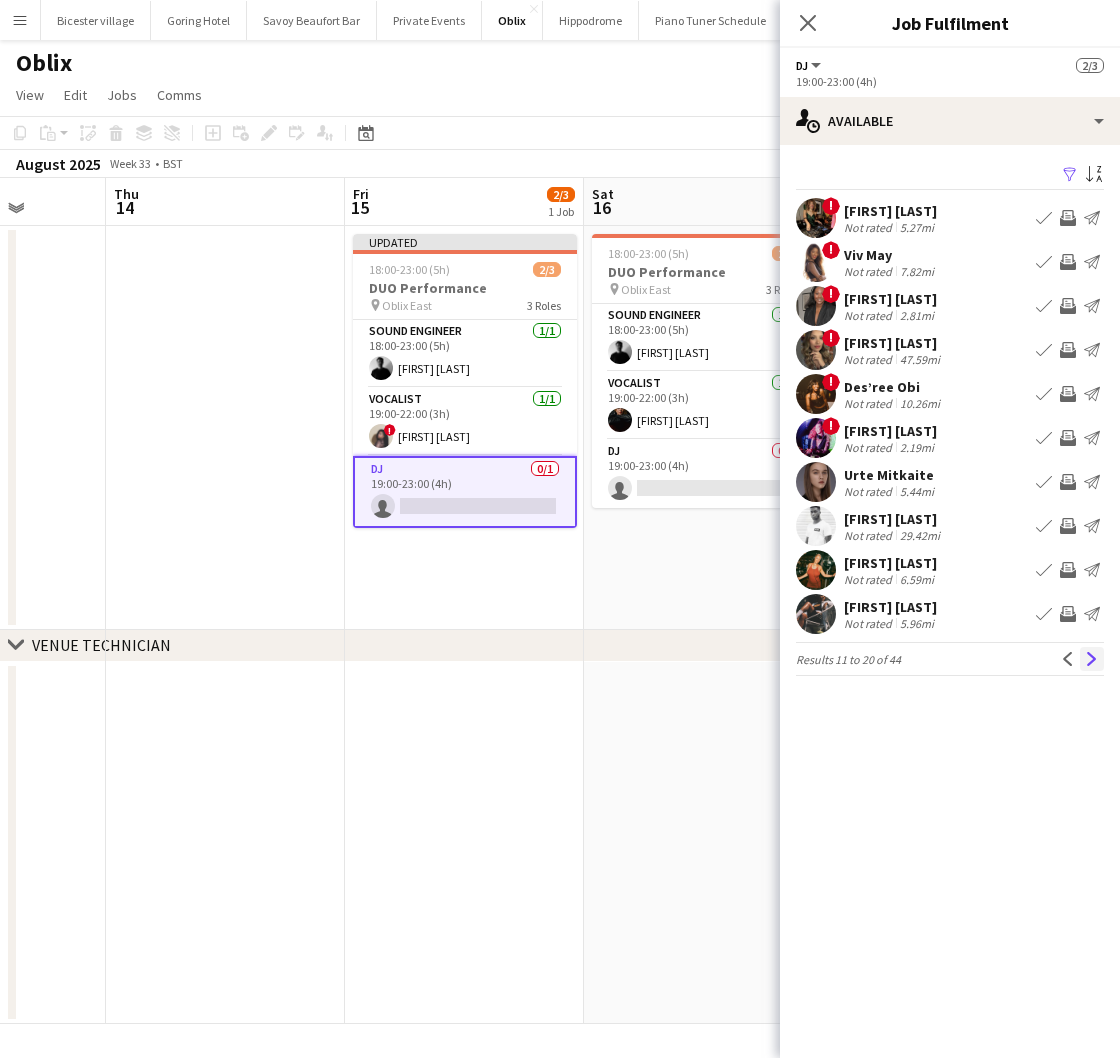 click on "Next" 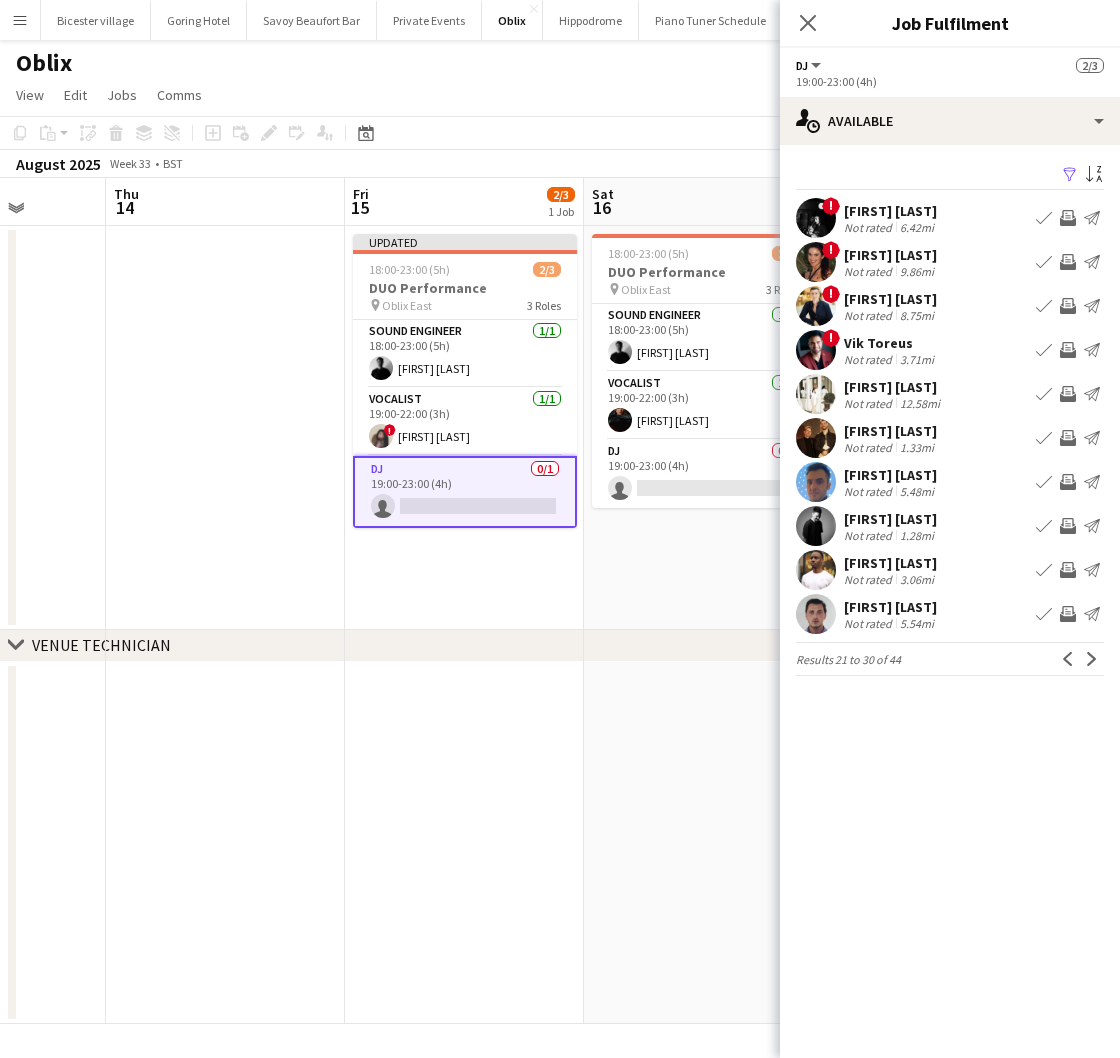 drag, startPoint x: 585, startPoint y: 618, endPoint x: 582, endPoint y: 560, distance: 58.077534 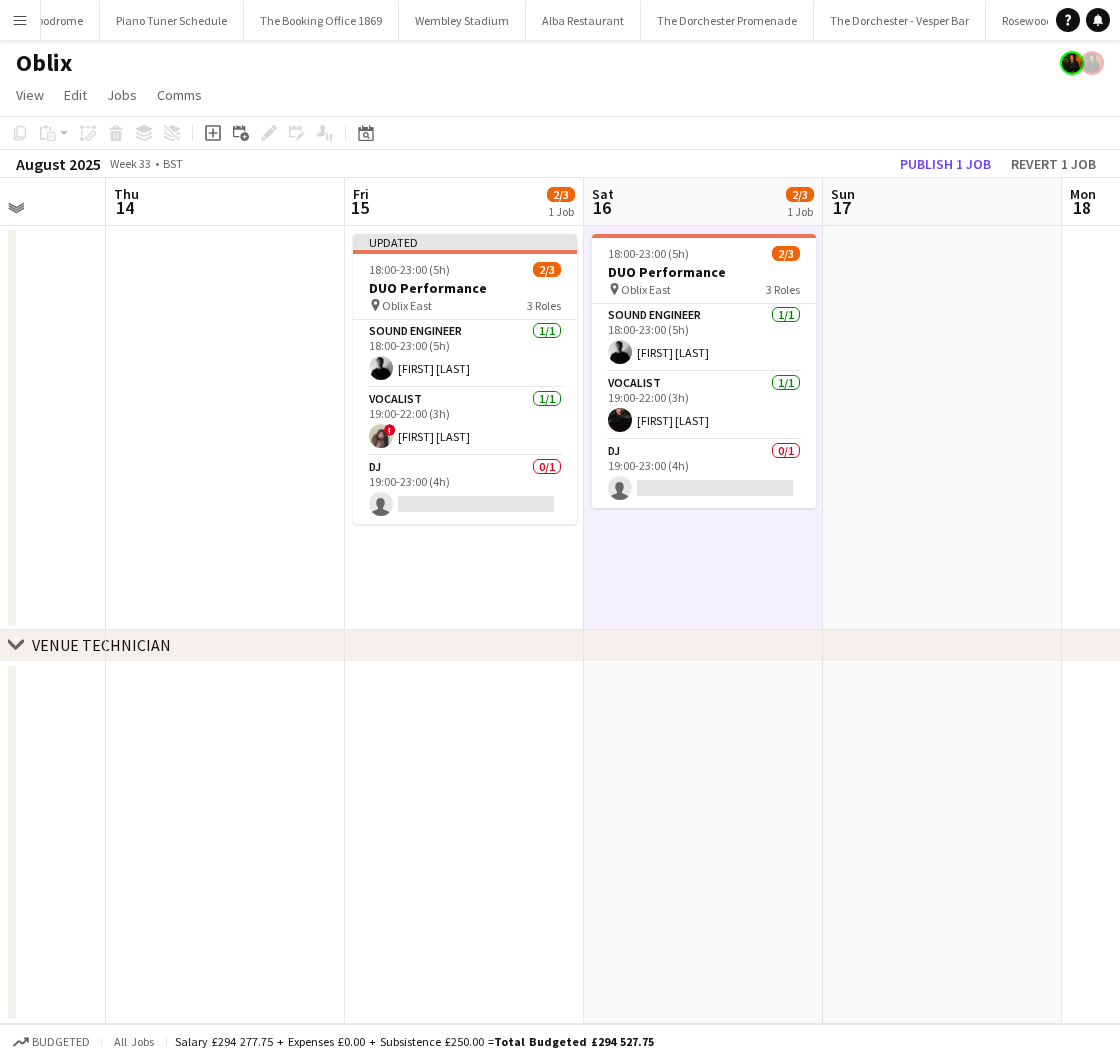 scroll, scrollTop: 0, scrollLeft: 798, axis: horizontal 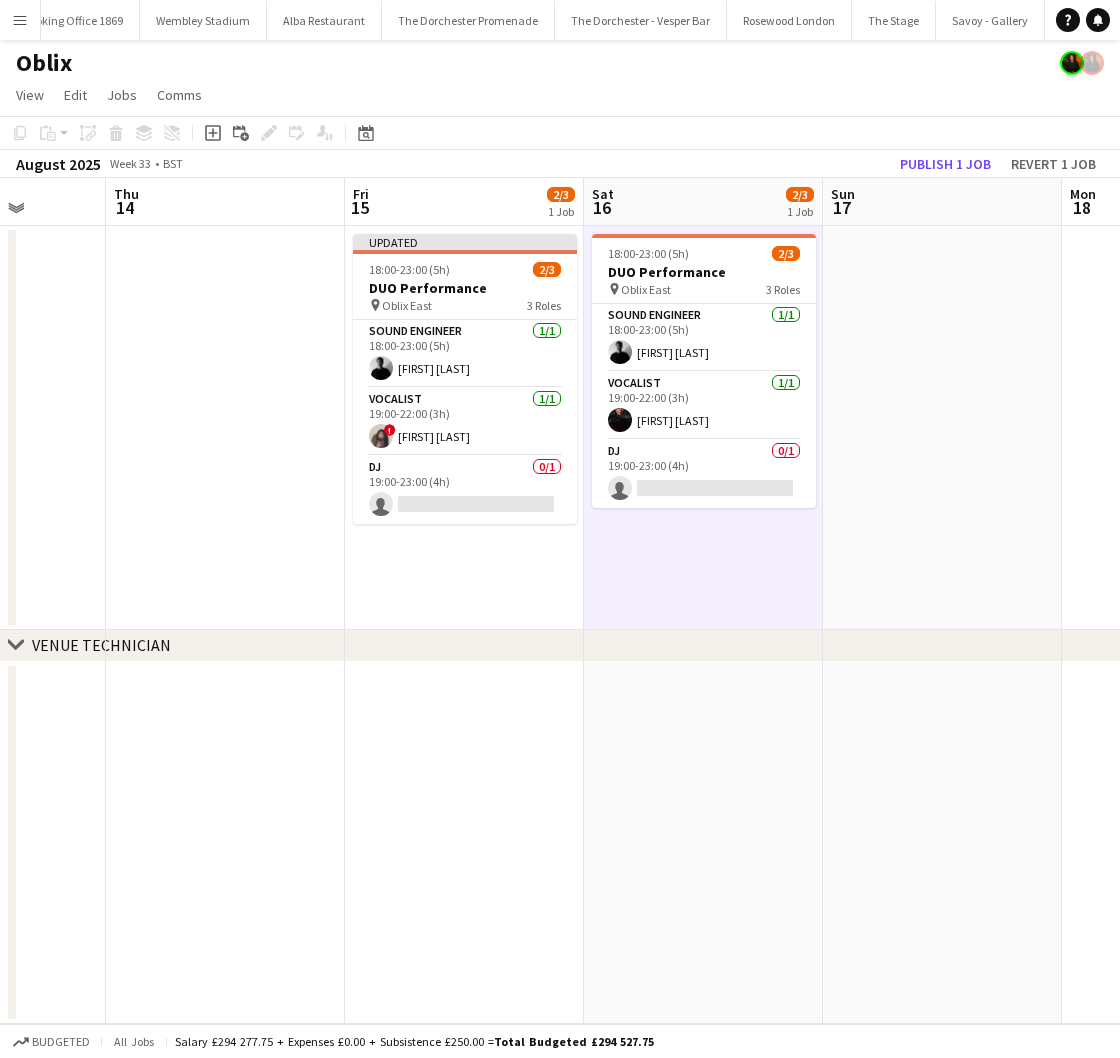click on "Menu" at bounding box center [20, 20] 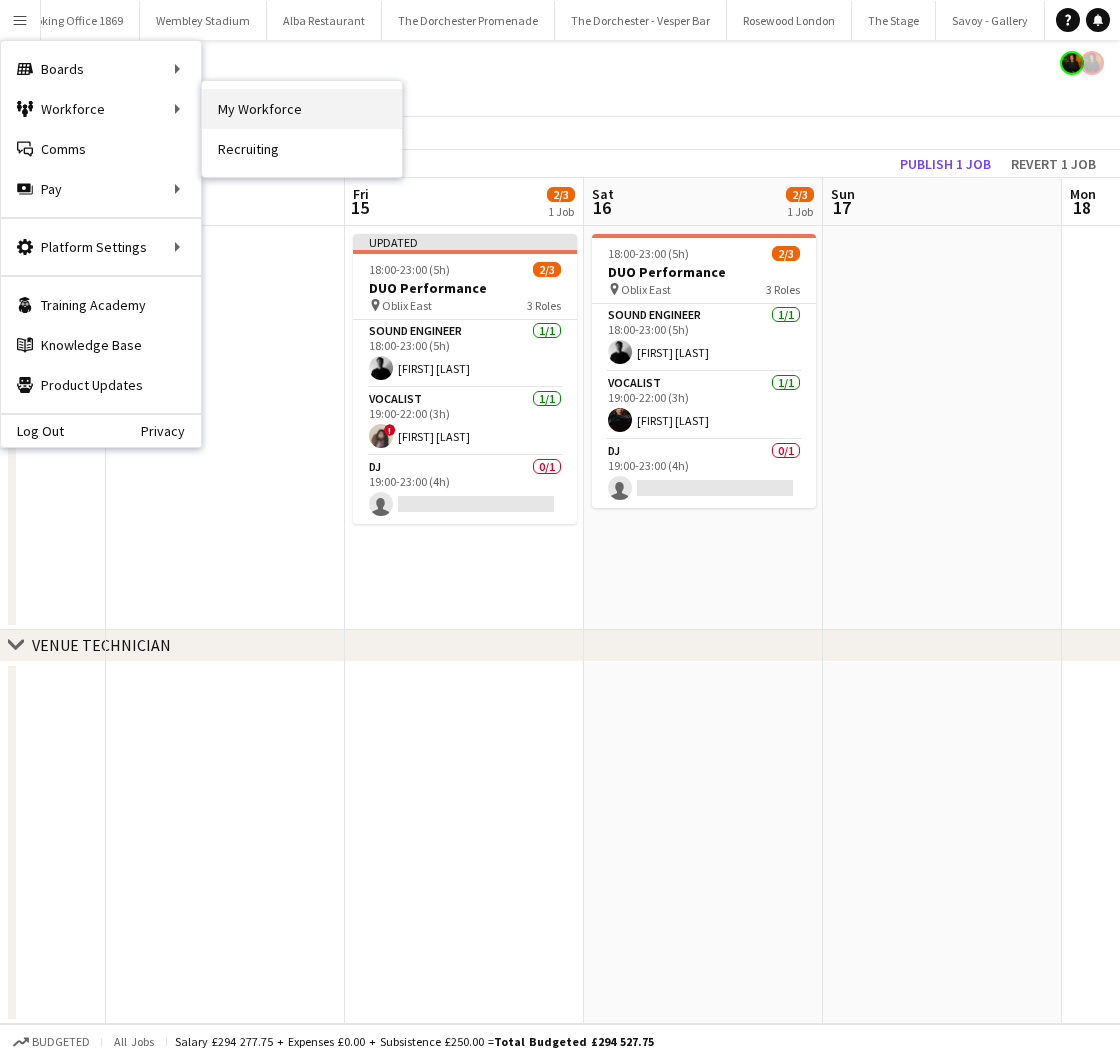 click on "My Workforce" at bounding box center (302, 109) 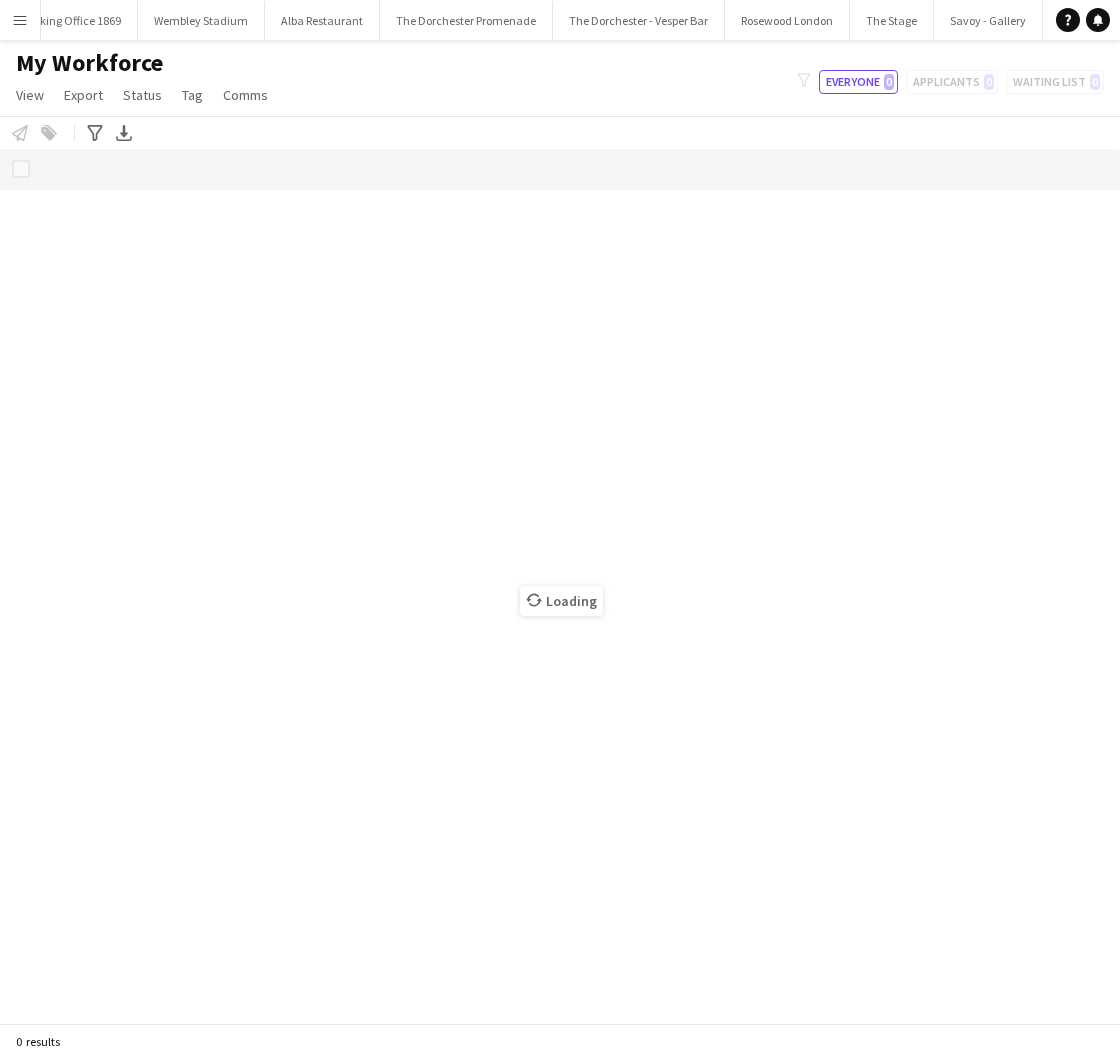 scroll, scrollTop: 0, scrollLeft: 797, axis: horizontal 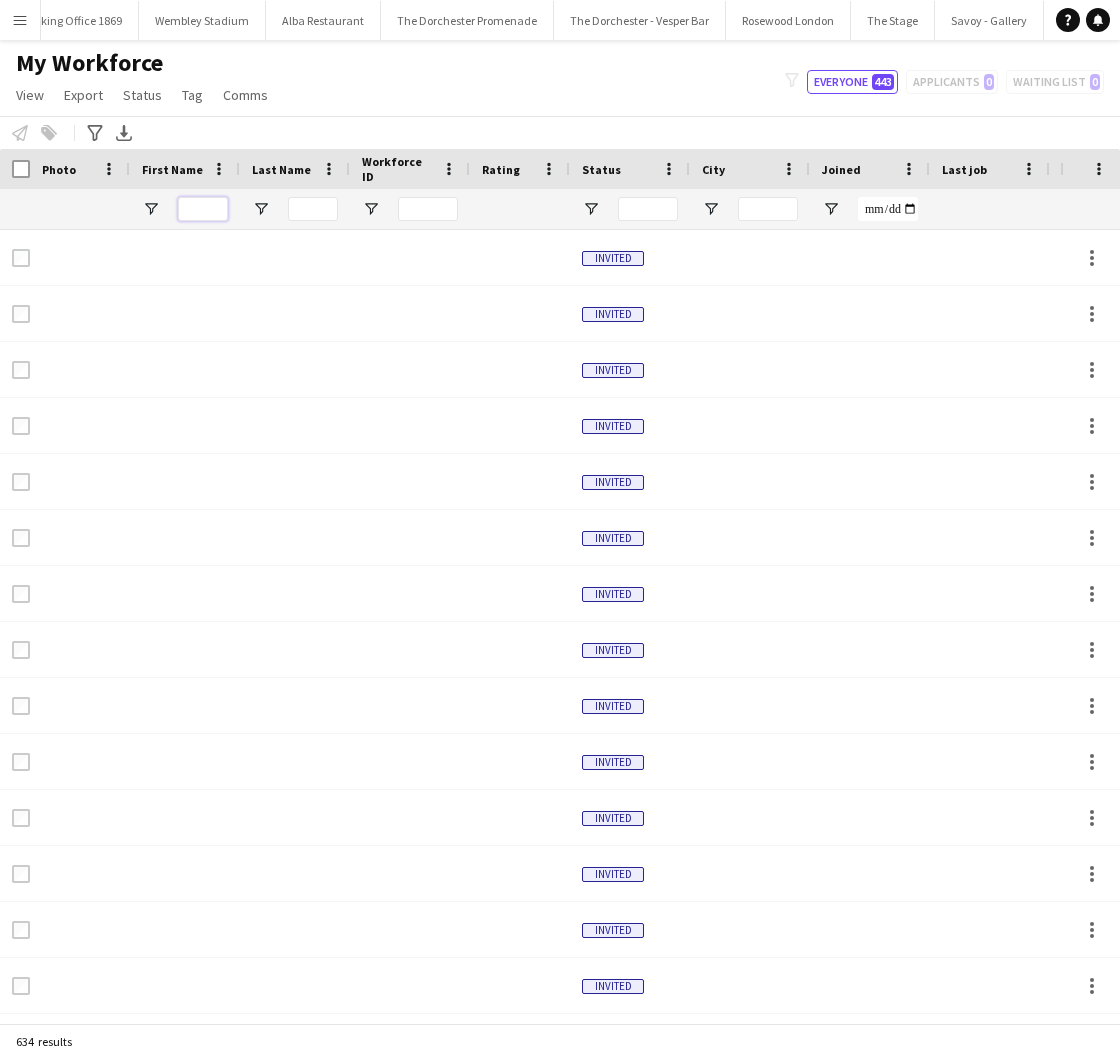 click at bounding box center [203, 209] 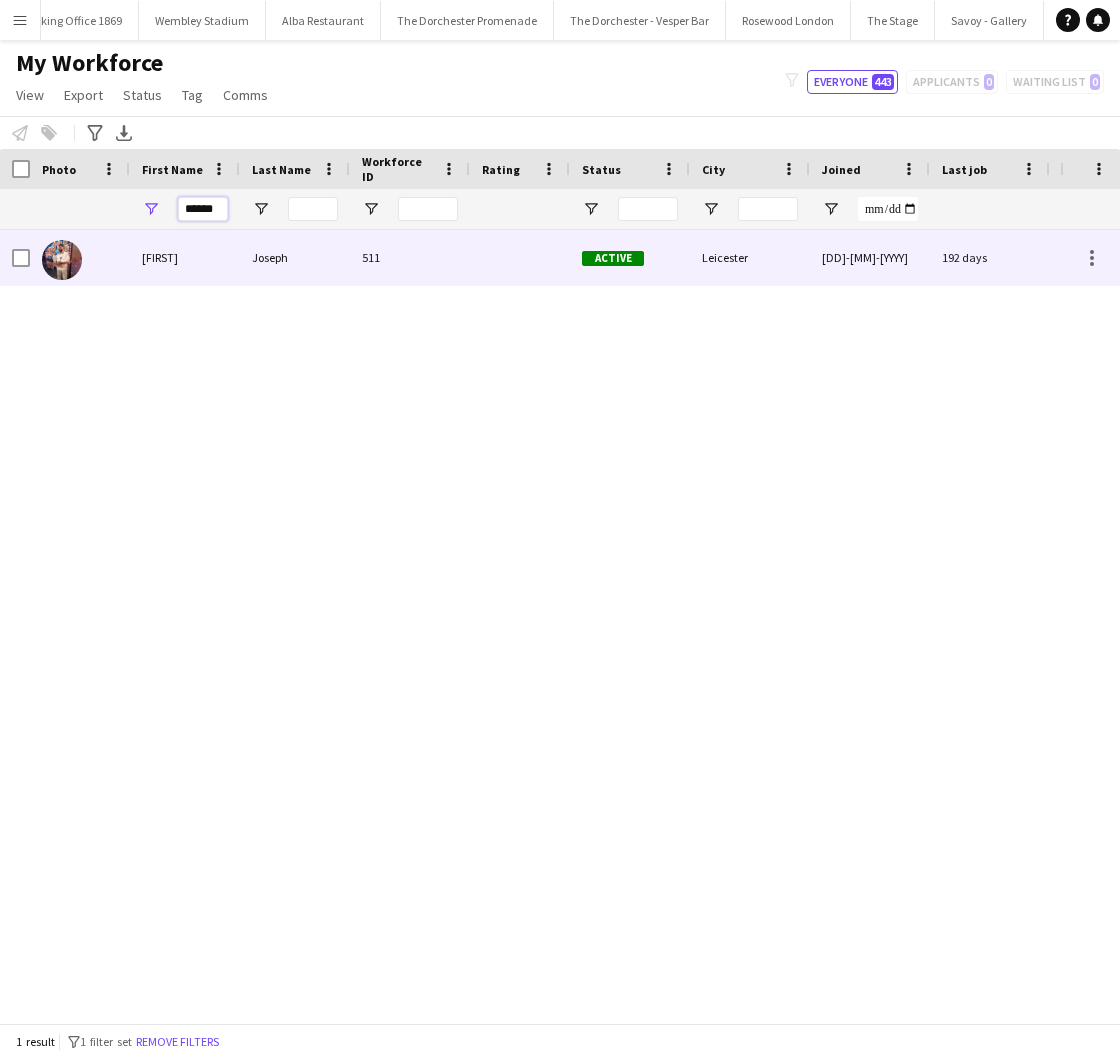 type on "******" 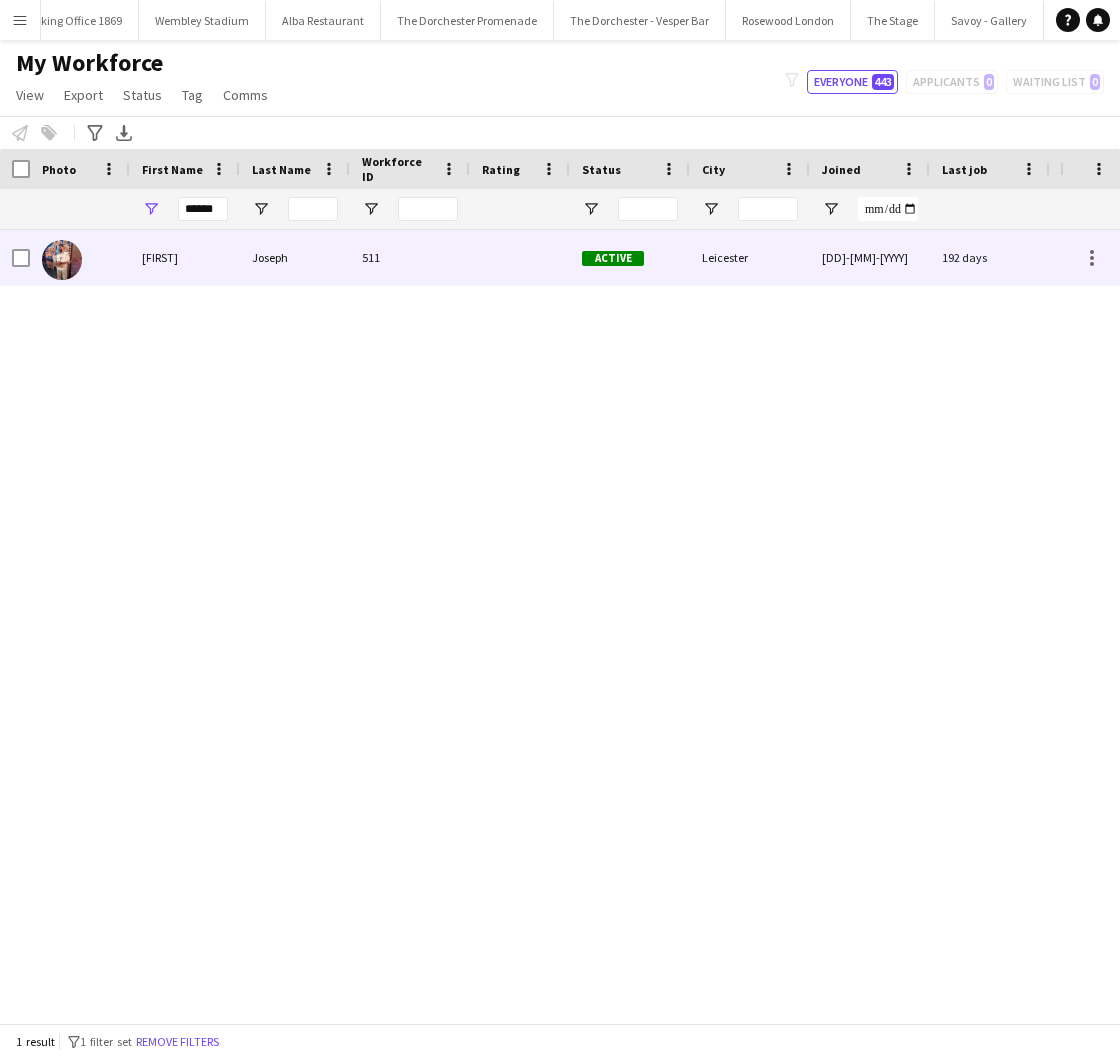 click on "[FIRST]" at bounding box center (185, 257) 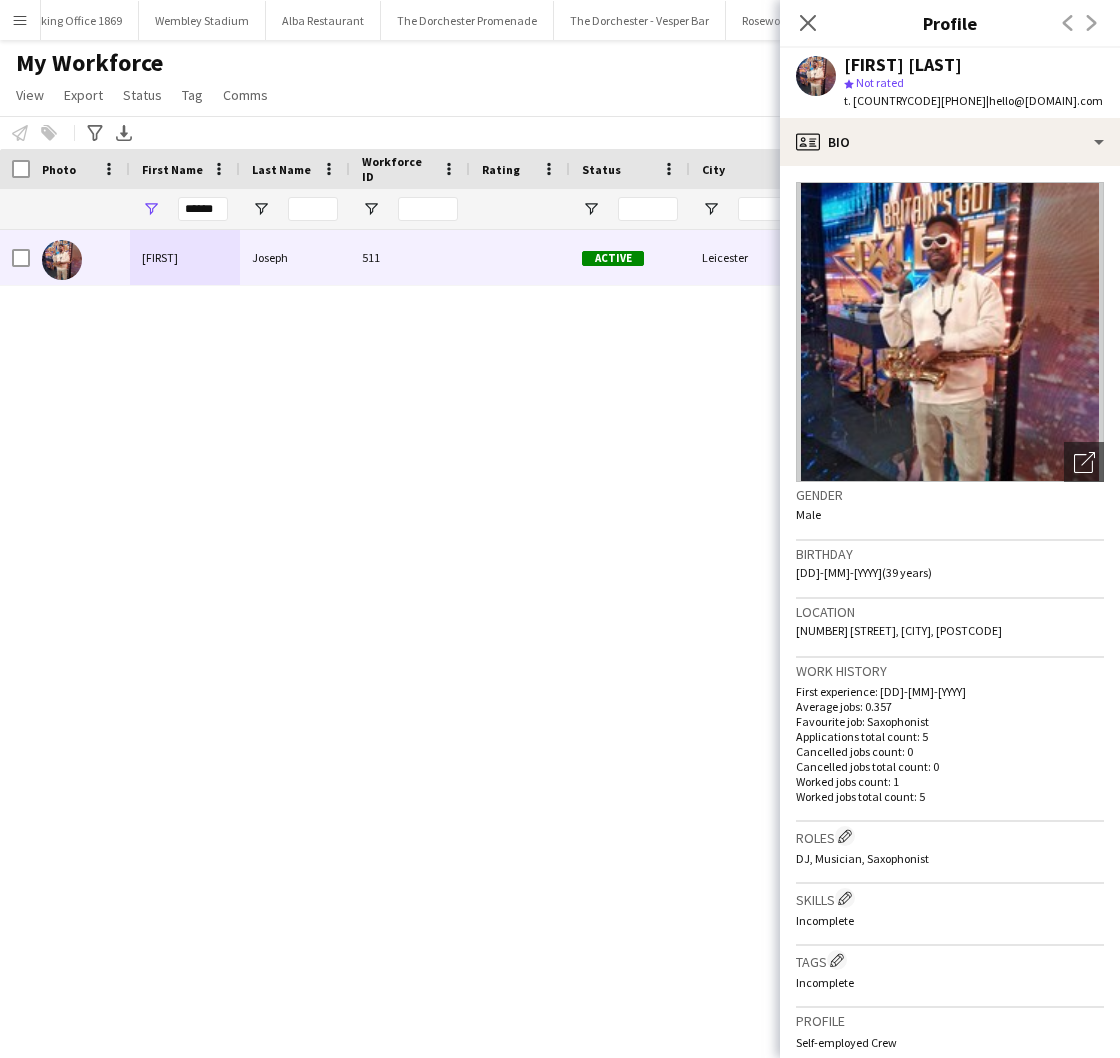 drag, startPoint x: 1096, startPoint y: 102, endPoint x: 938, endPoint y: 105, distance: 158.02847 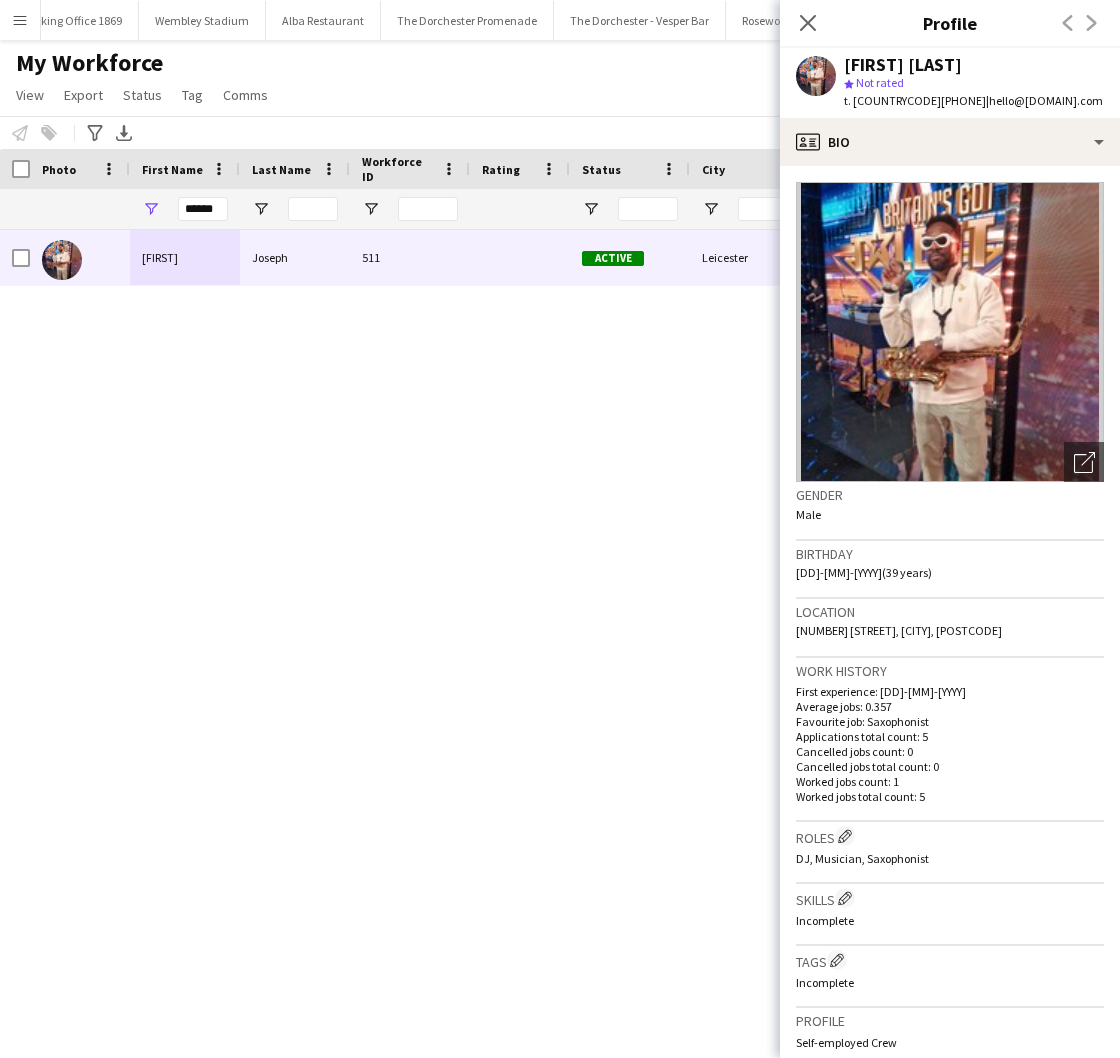copy on "hello@[DOMAIN].com" 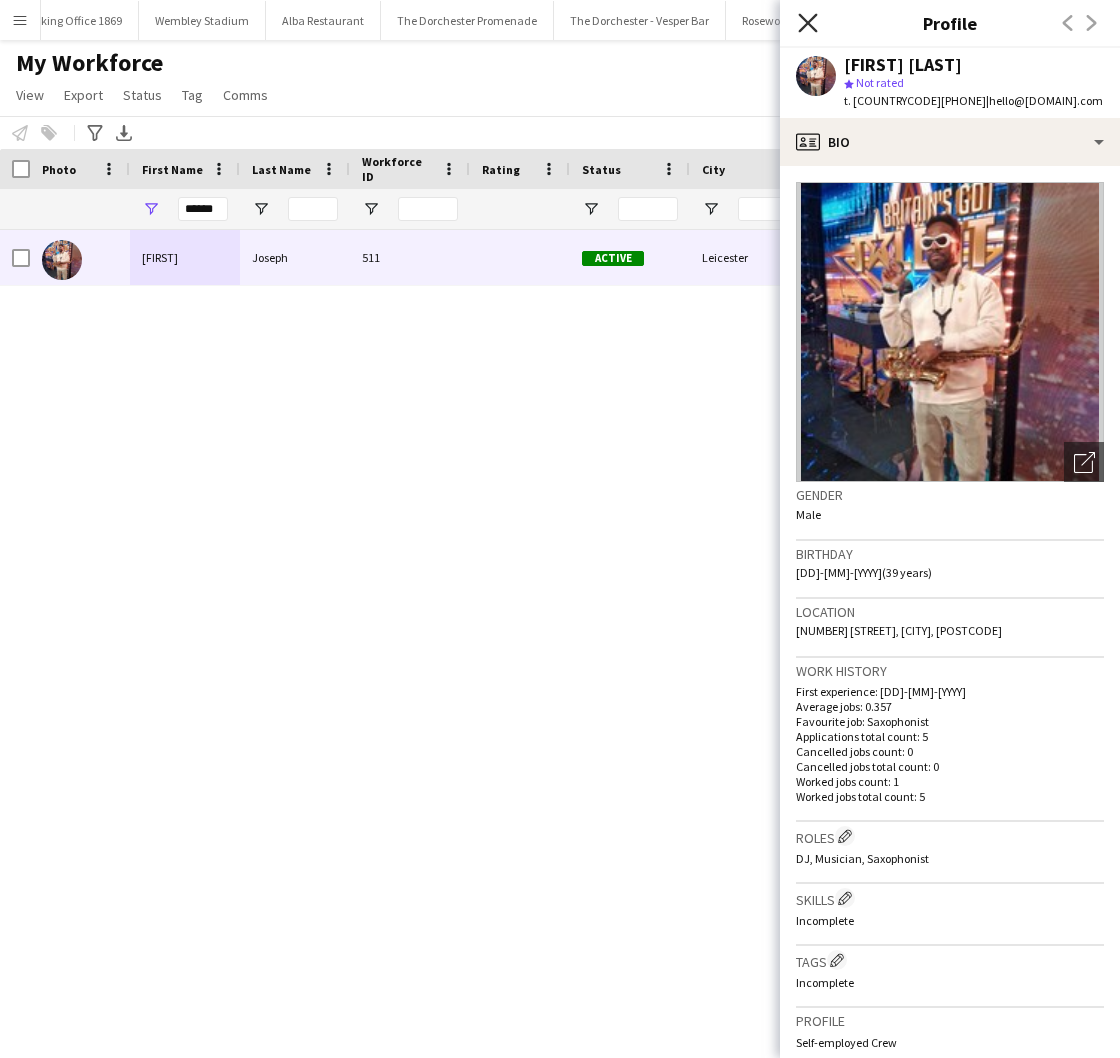 click on "Close pop-in" 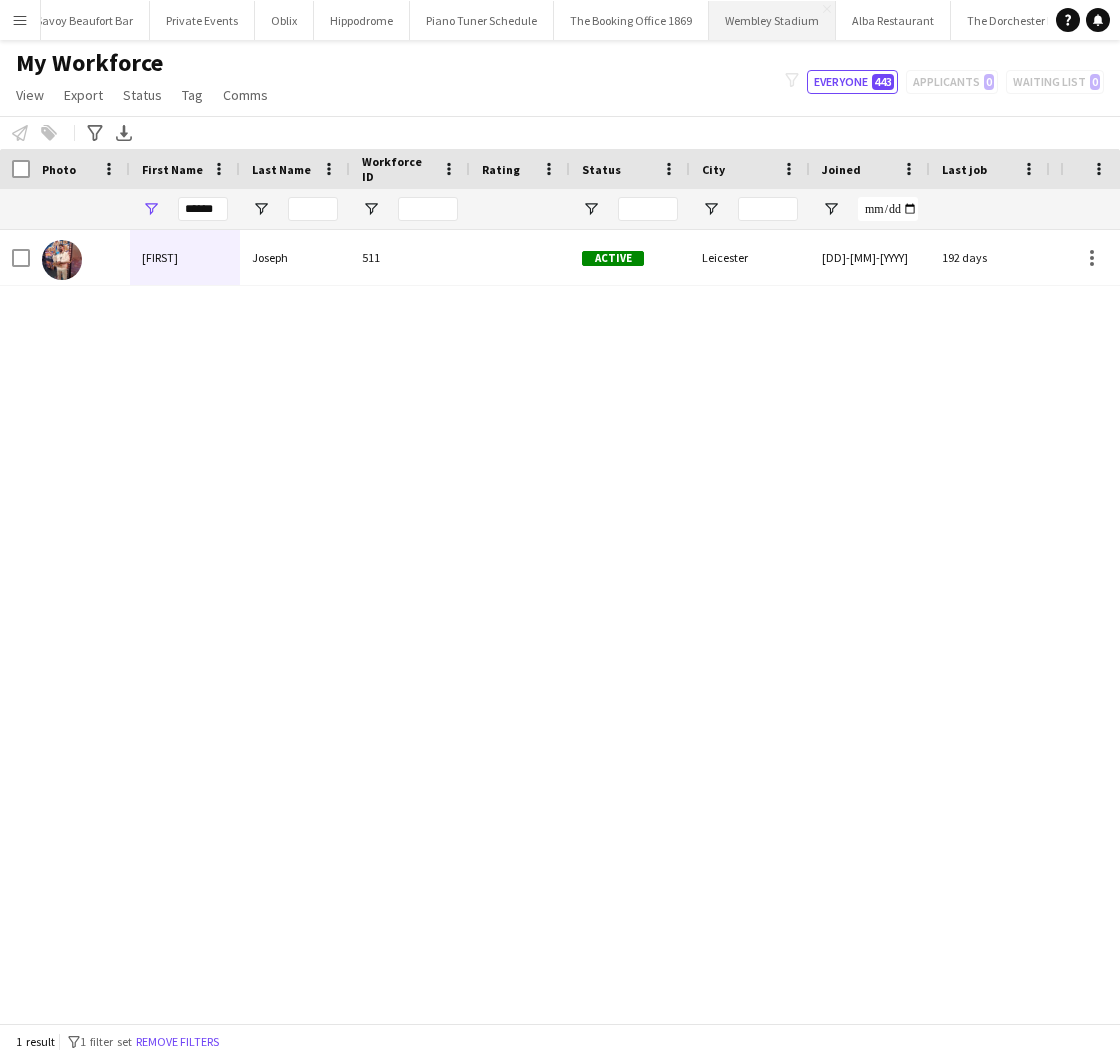 scroll, scrollTop: 0, scrollLeft: 244, axis: horizontal 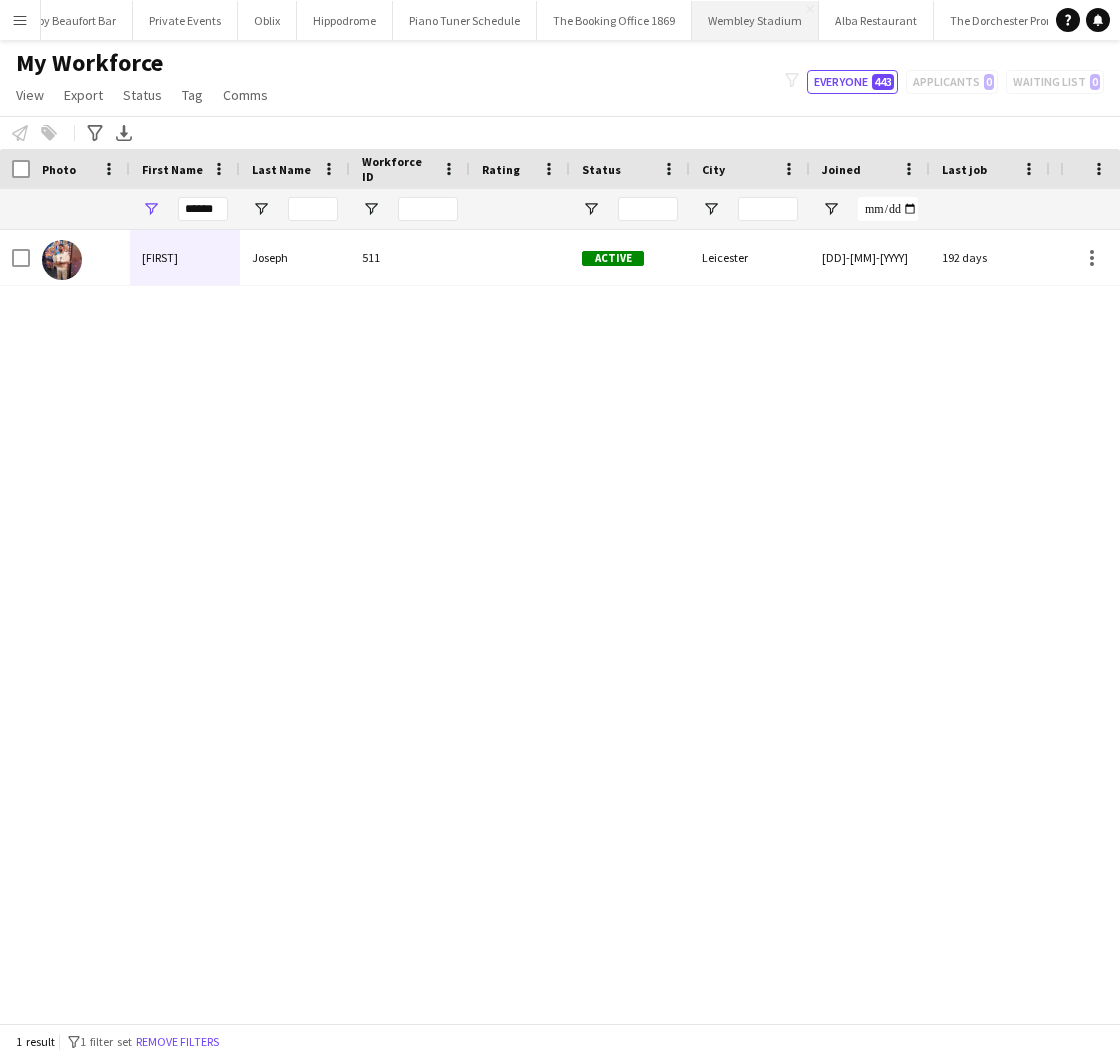 click on "Wembley Stadium
Close" at bounding box center [755, 20] 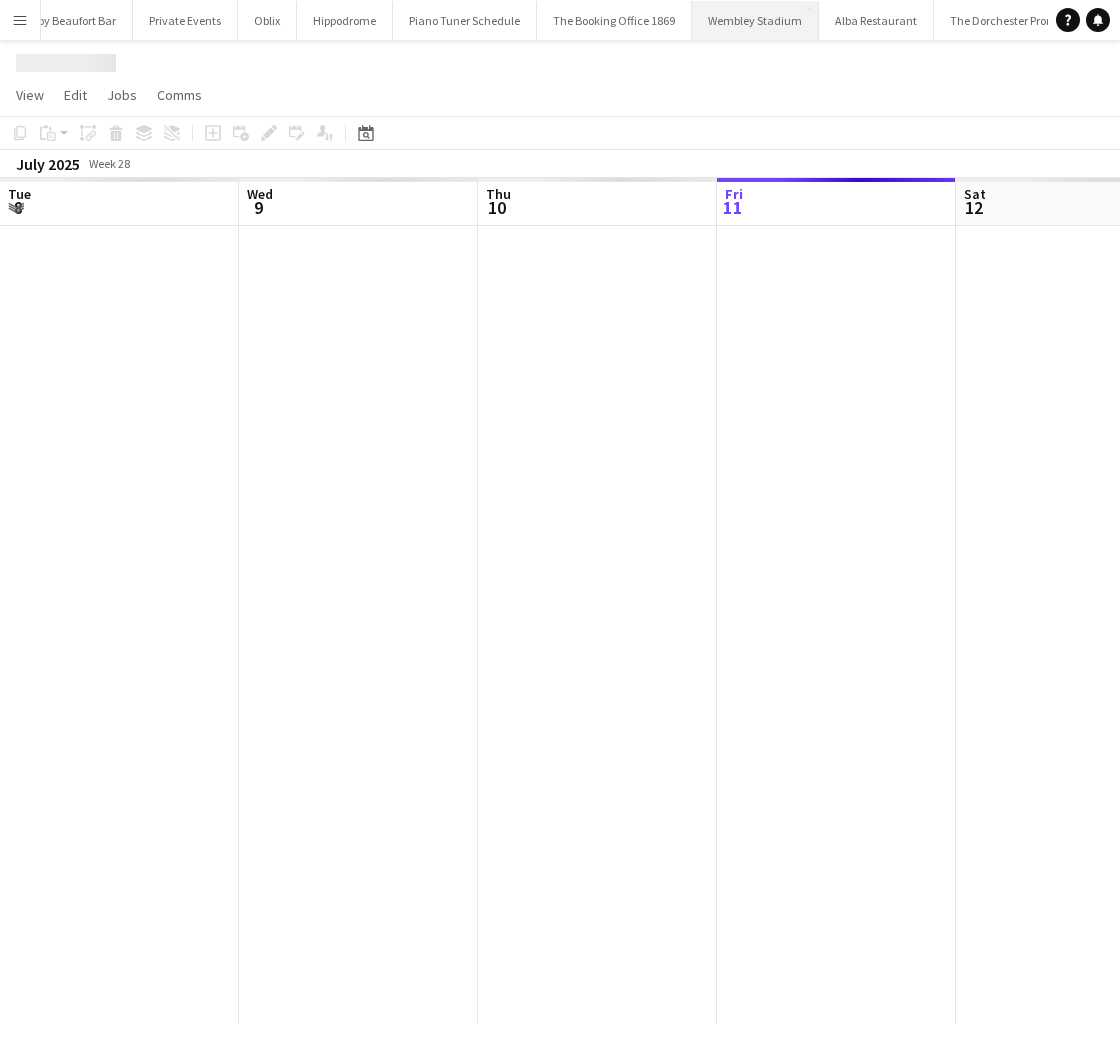 scroll, scrollTop: 0, scrollLeft: 478, axis: horizontal 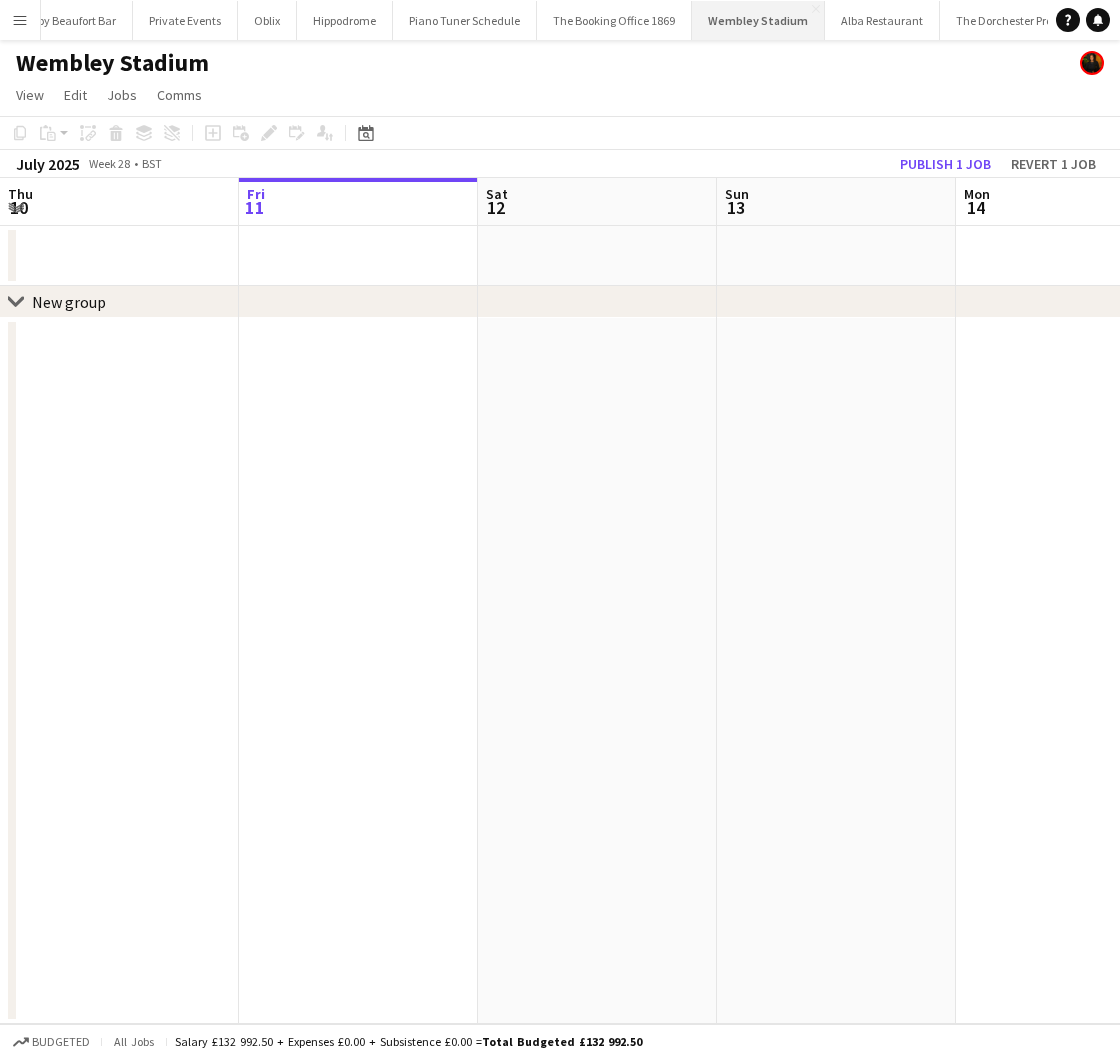 click on "Wembley Stadium
Close" at bounding box center [758, 20] 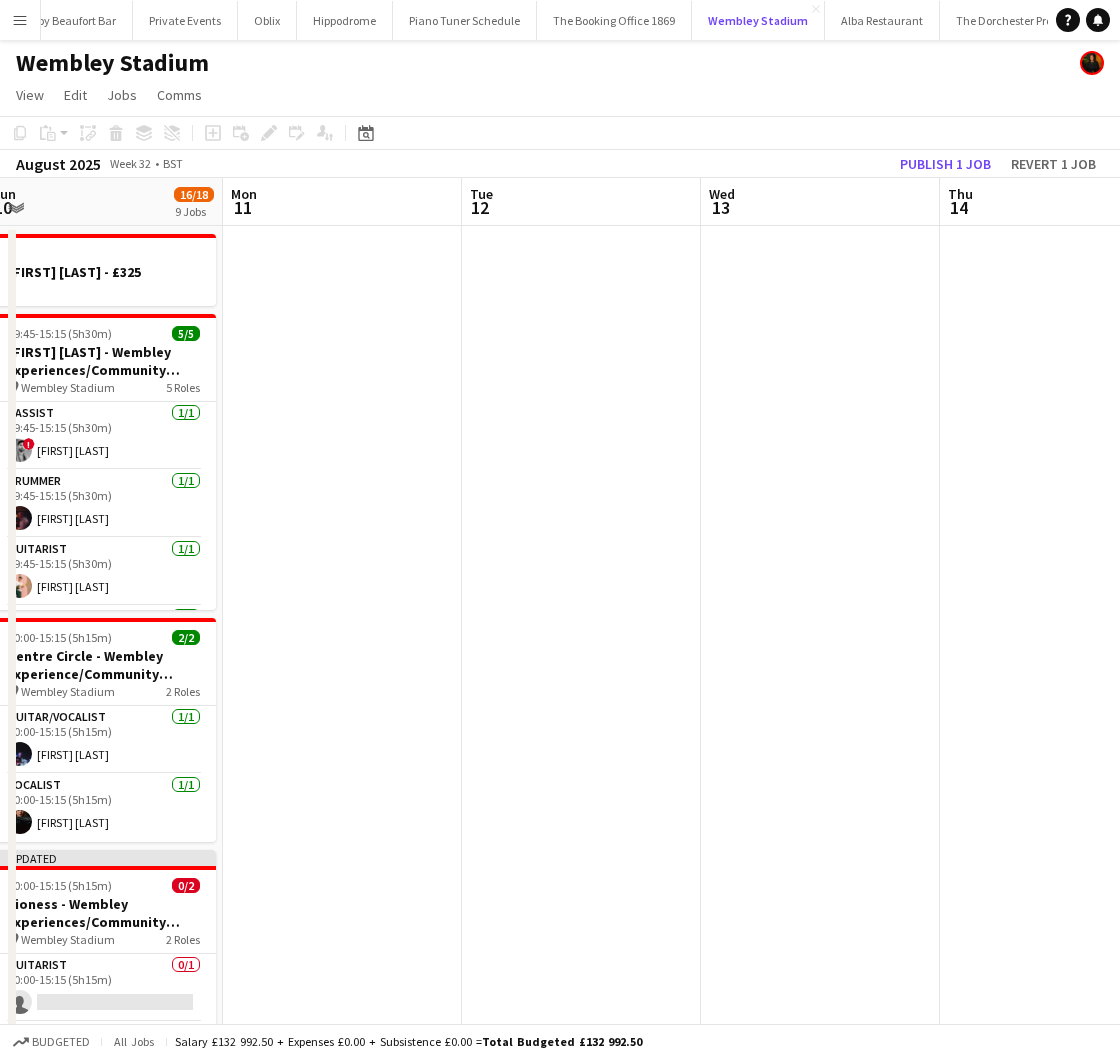 scroll, scrollTop: 0, scrollLeft: 745, axis: horizontal 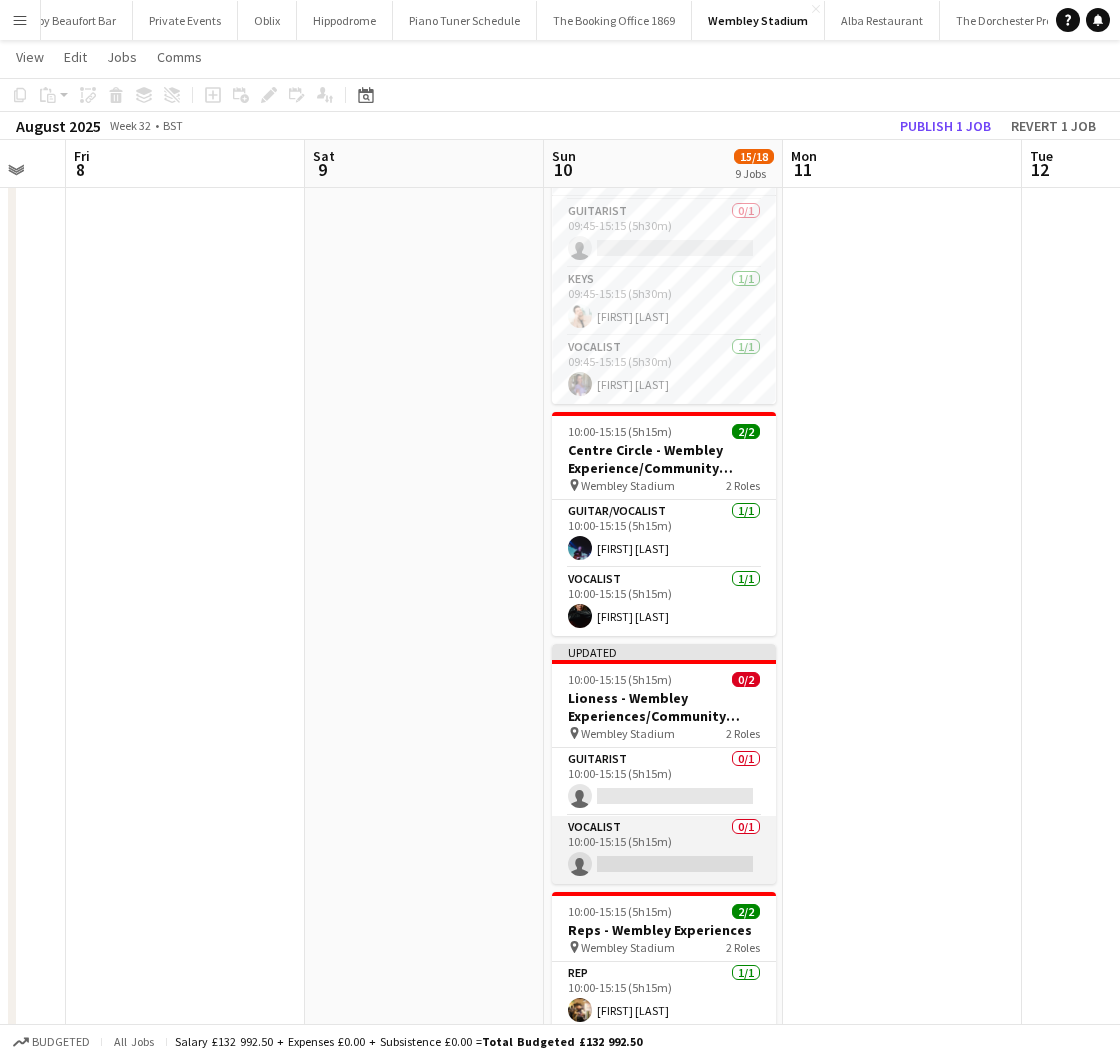 click on "Vocalist   0/1   10:00-15:15 (5h15m)
single-neutral-actions" at bounding box center [664, 850] 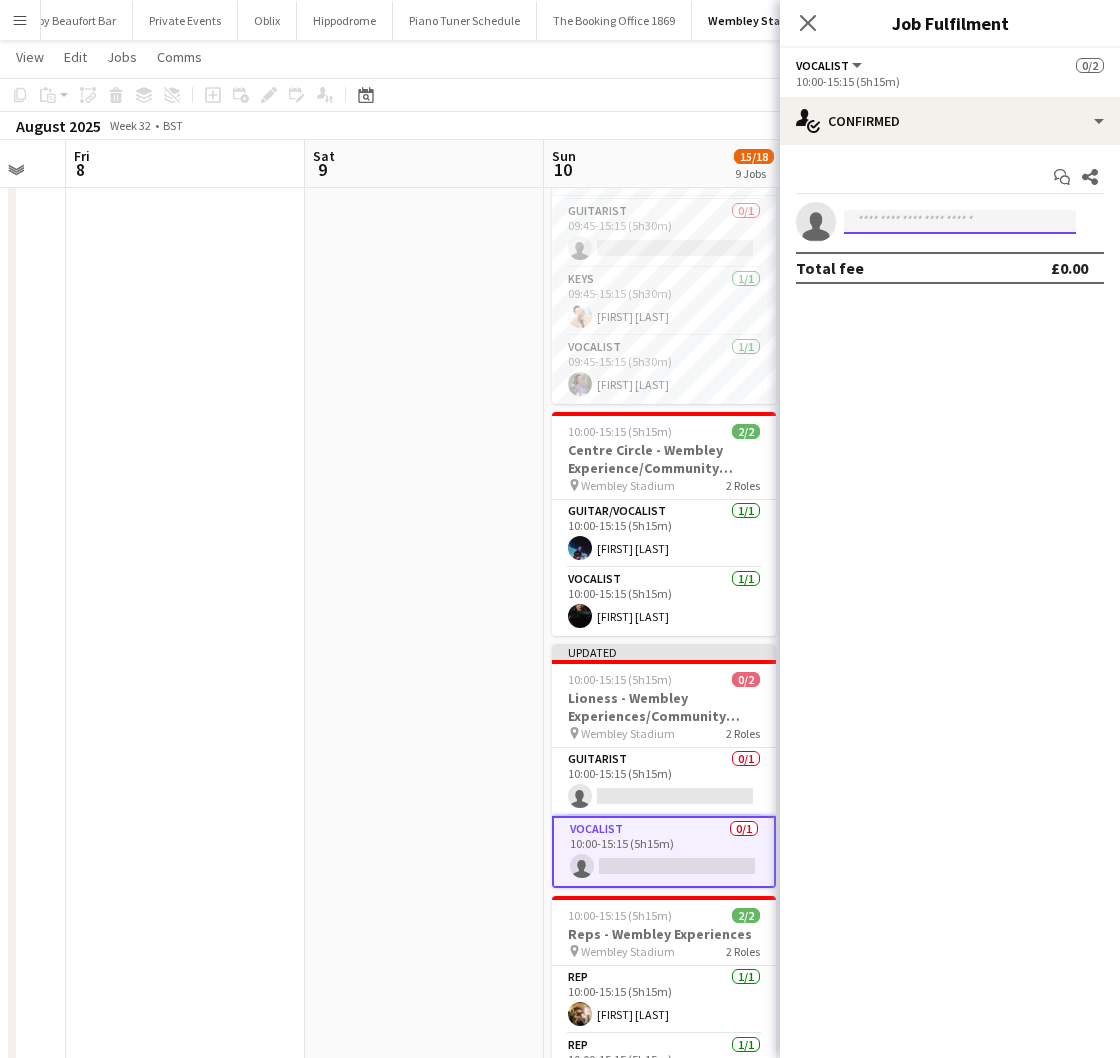 click at bounding box center [960, 222] 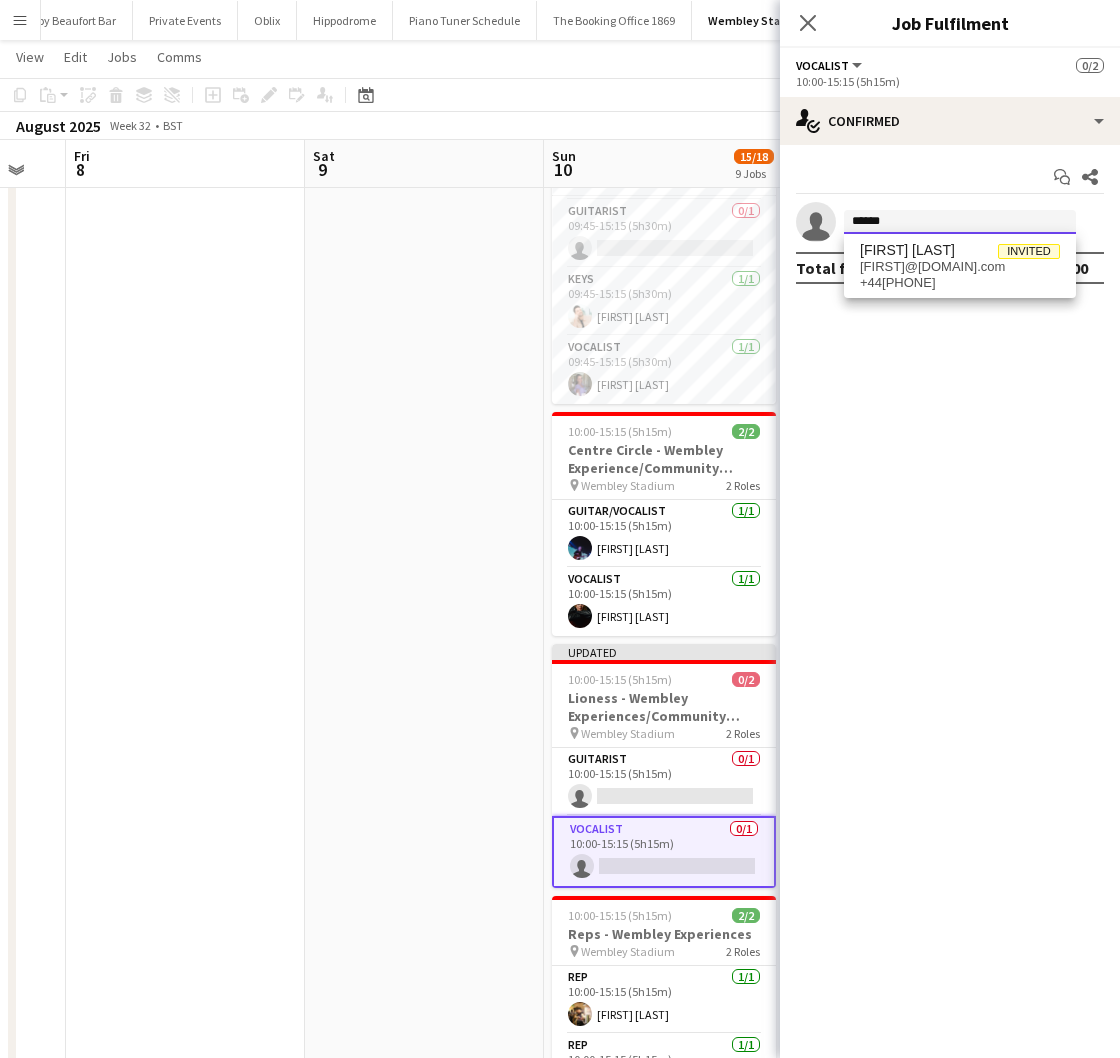 type on "******" 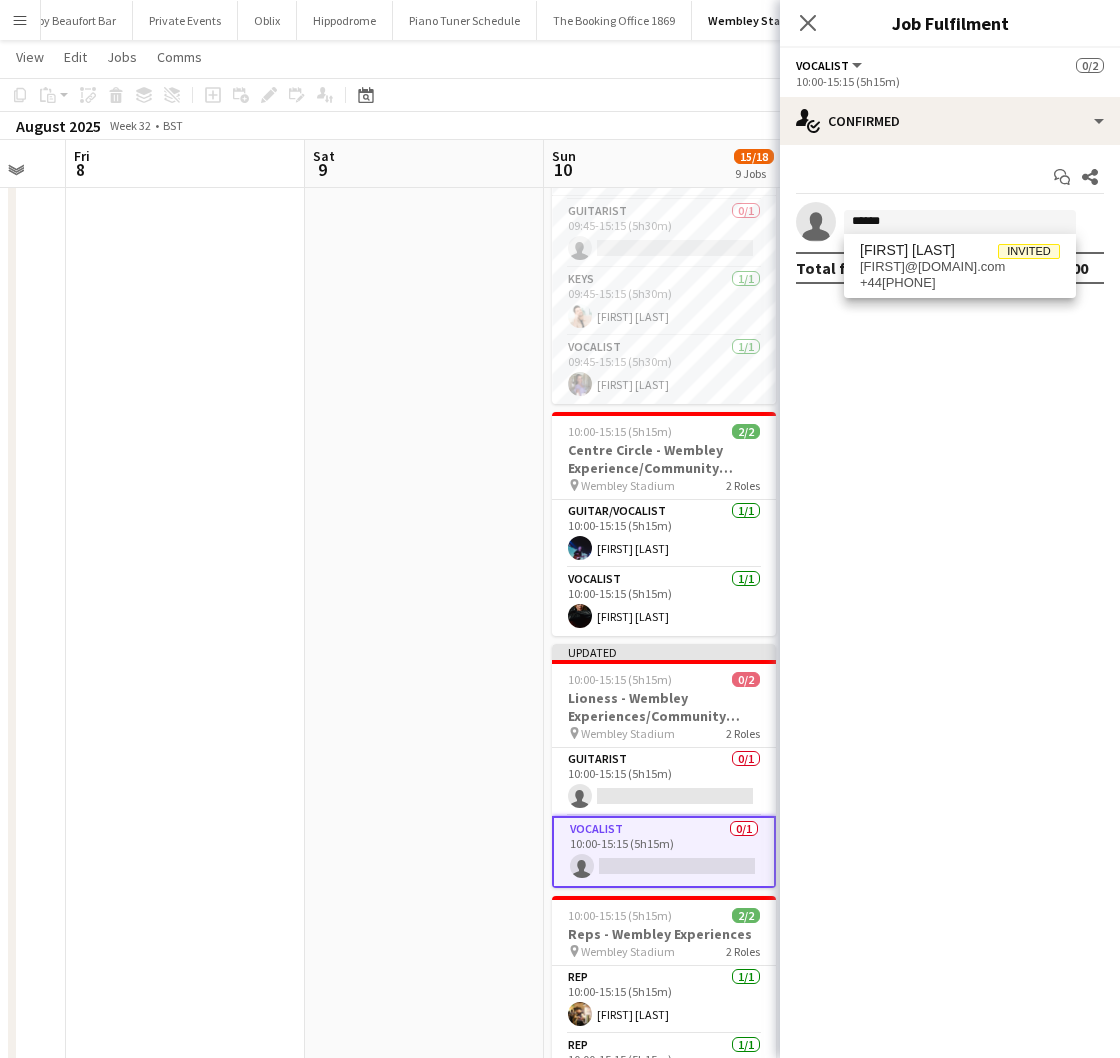 click on "+44[PHONE]" at bounding box center [960, 283] 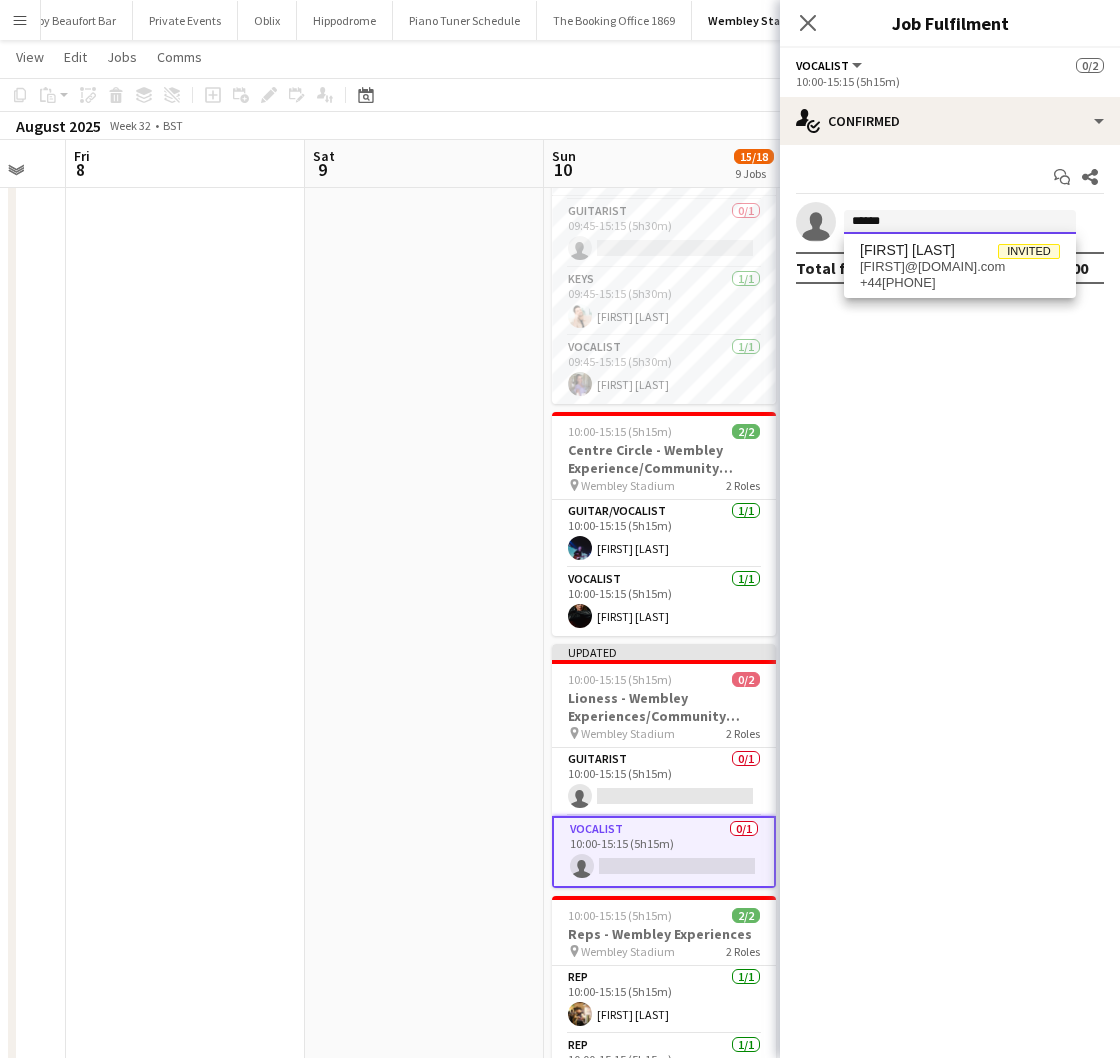 type 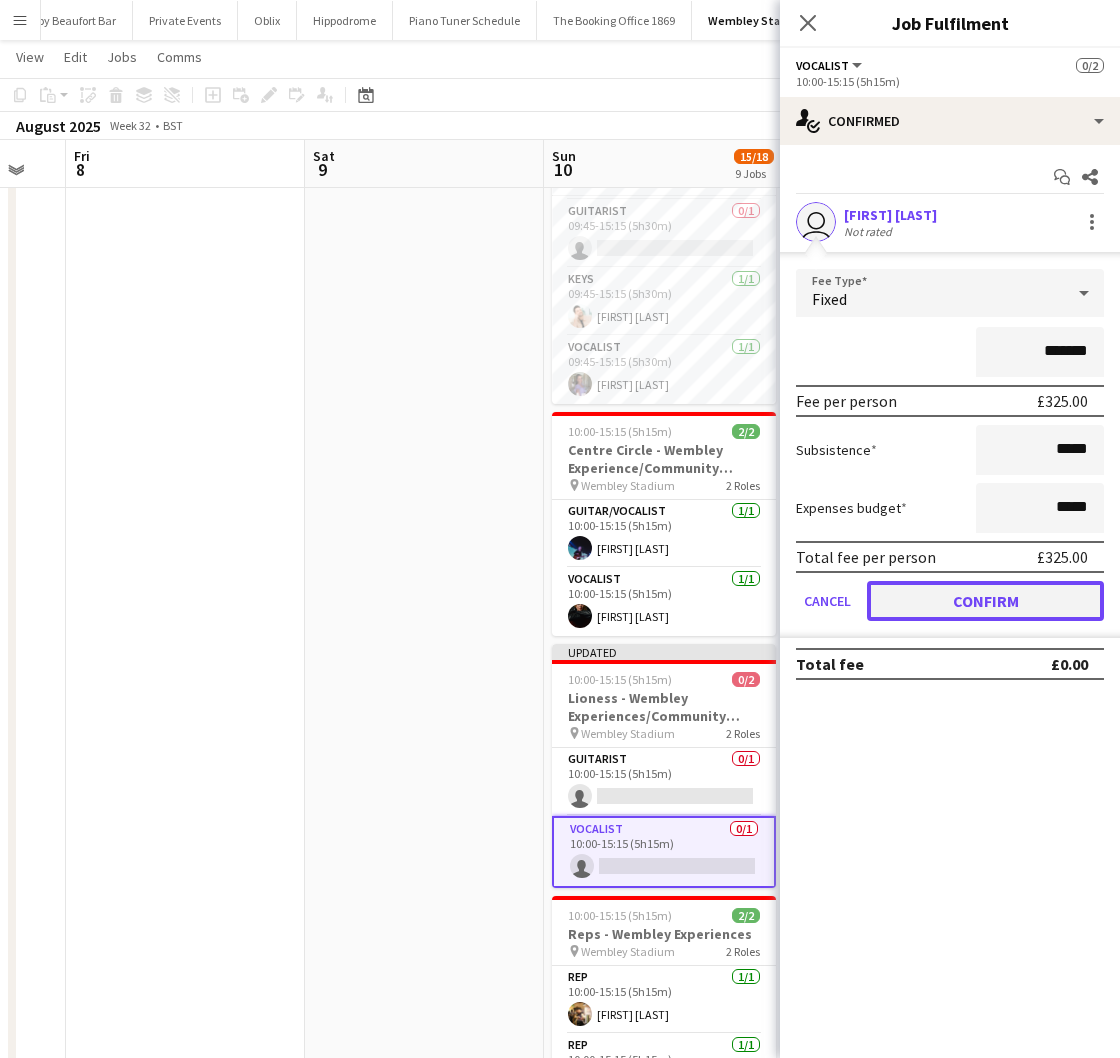 click on "Confirm" at bounding box center [985, 601] 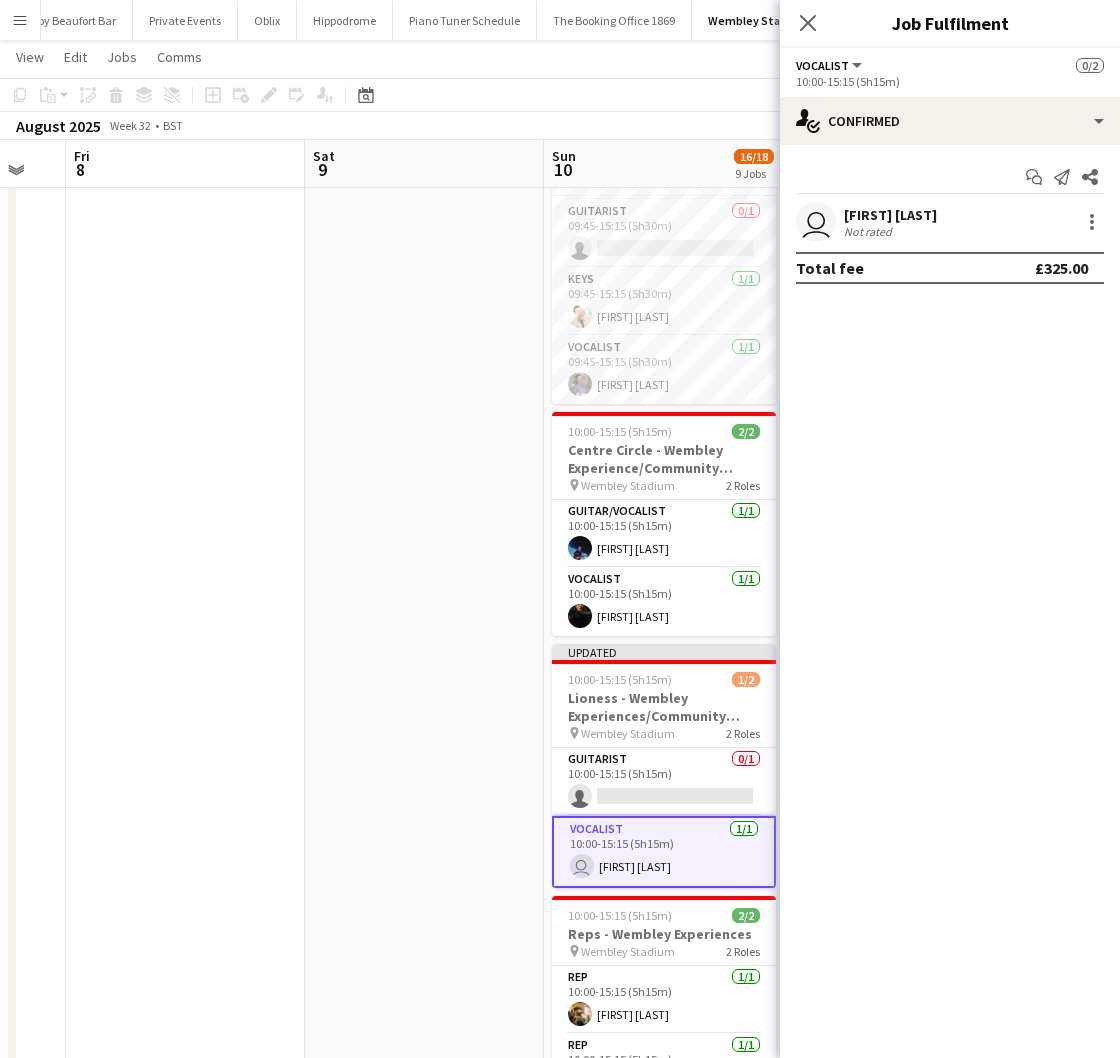 click on "Vocalist   1/1   10:00-15:15 (5h15m)
user
[FIRST] [LAST]" at bounding box center [664, 852] 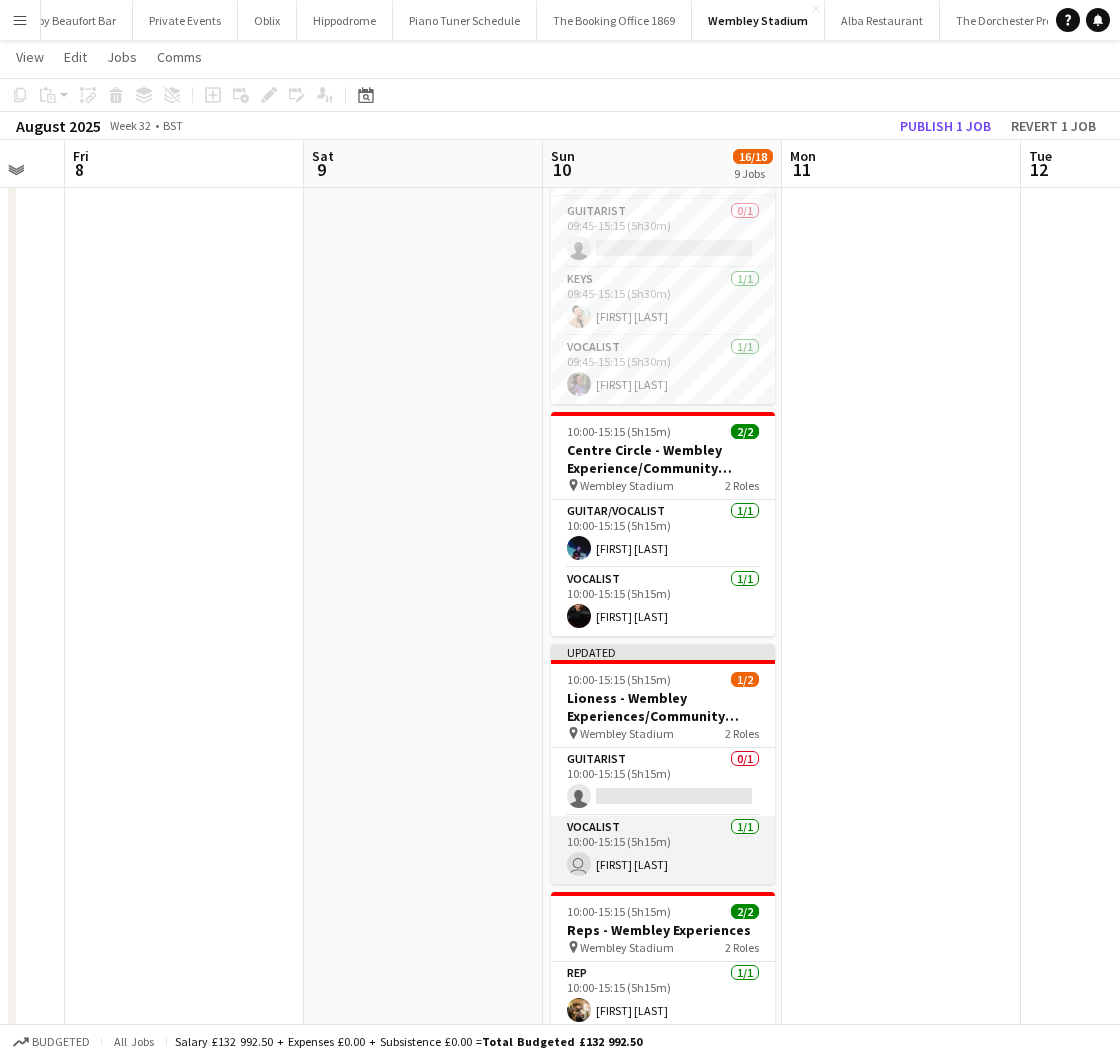 click on "Vocalist   1/1   10:00-15:15 (5h15m)
user
[FIRST] [LAST]" at bounding box center [663, 850] 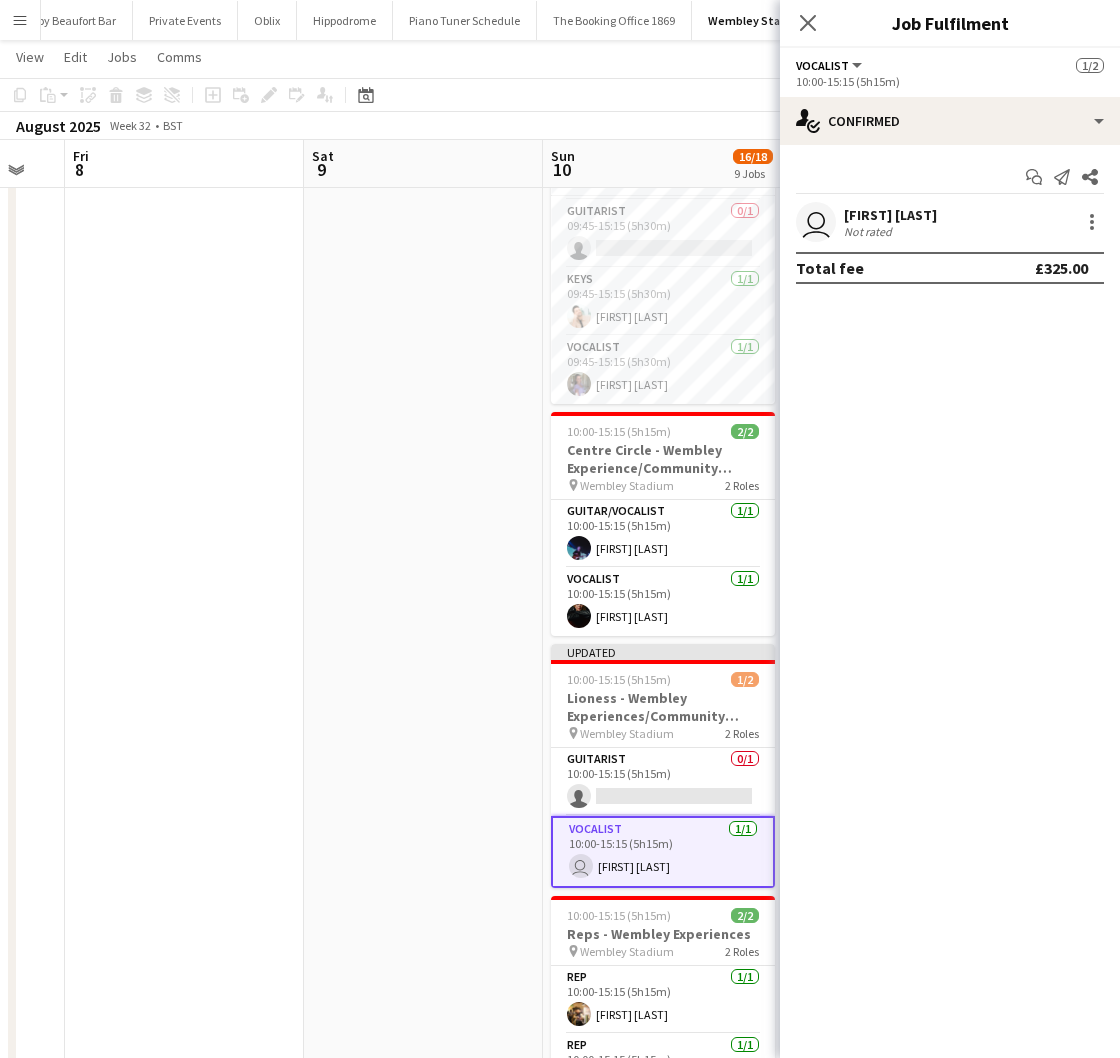 click on "user
[FIRST] [LAST]   Not rated" at bounding box center [950, 222] 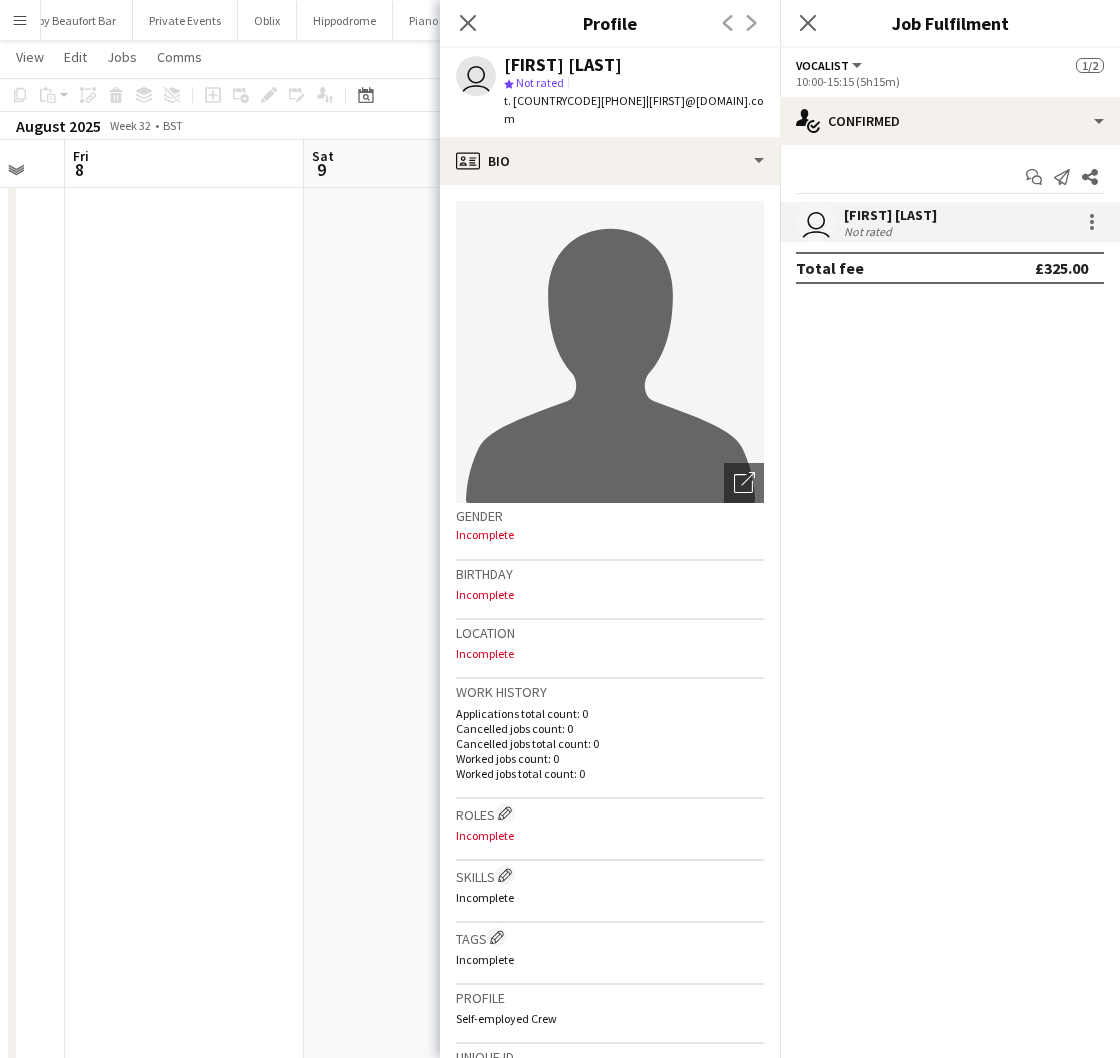 click at bounding box center (184, 1031) 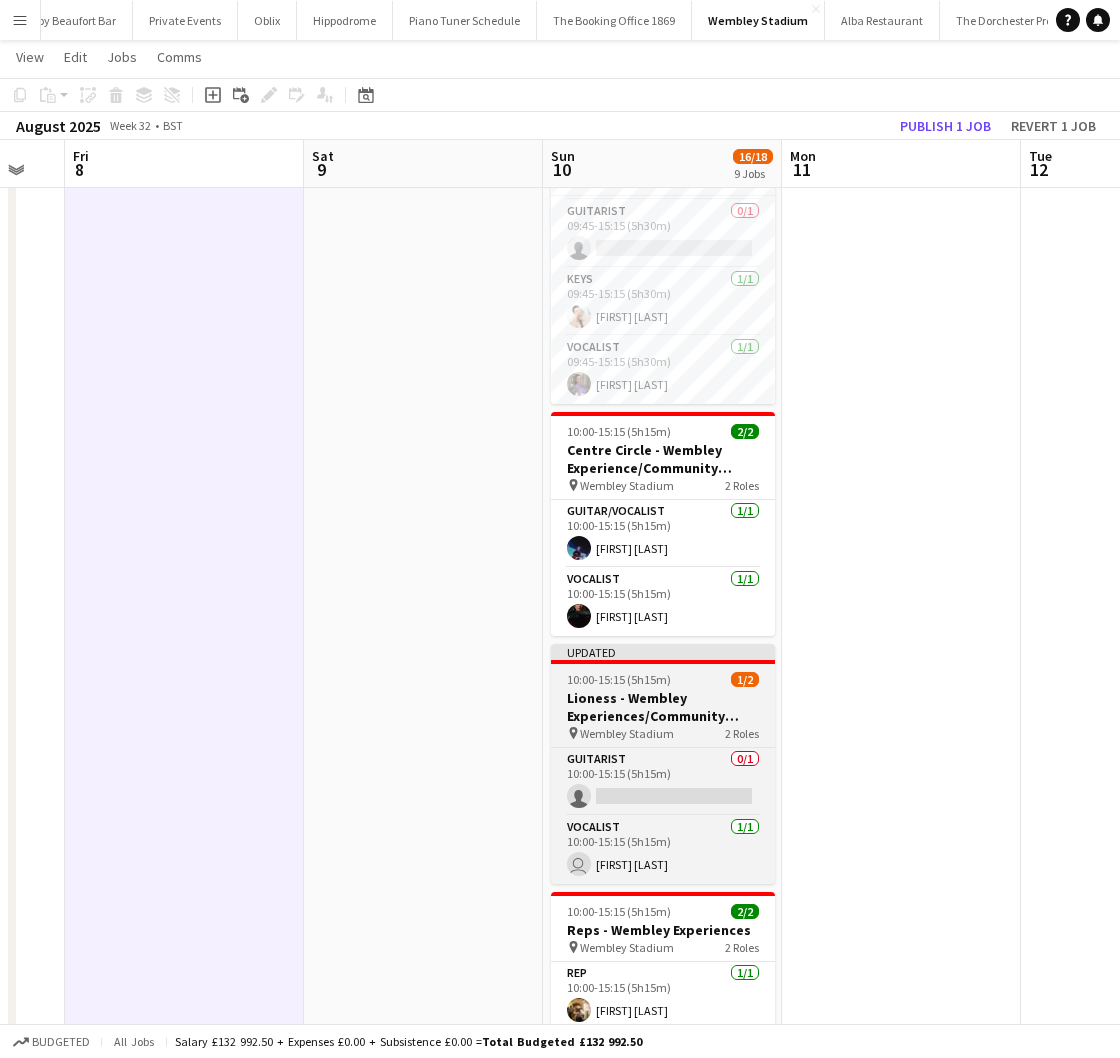 drag, startPoint x: 641, startPoint y: 692, endPoint x: 657, endPoint y: 670, distance: 27.202942 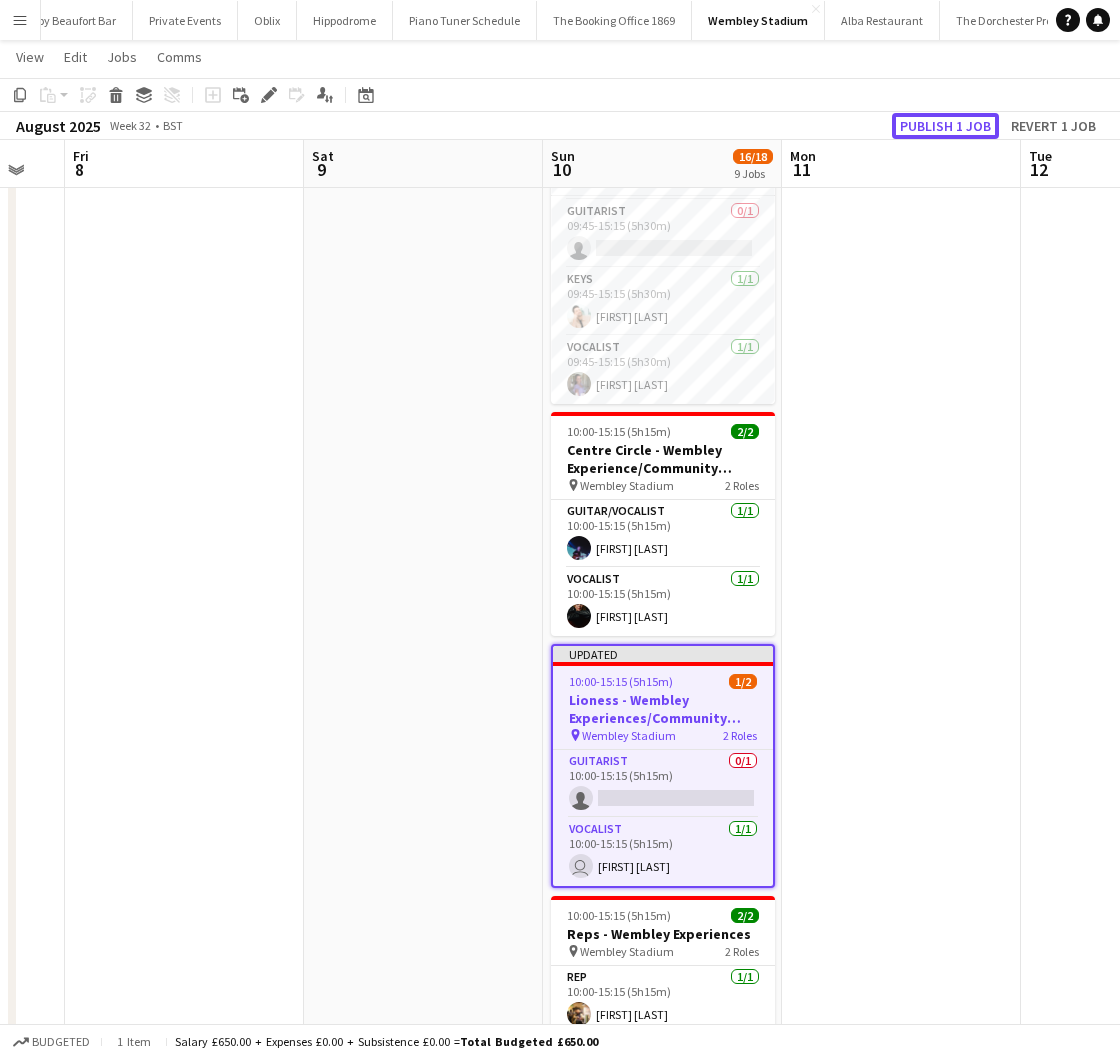 click on "Publish 1 job" 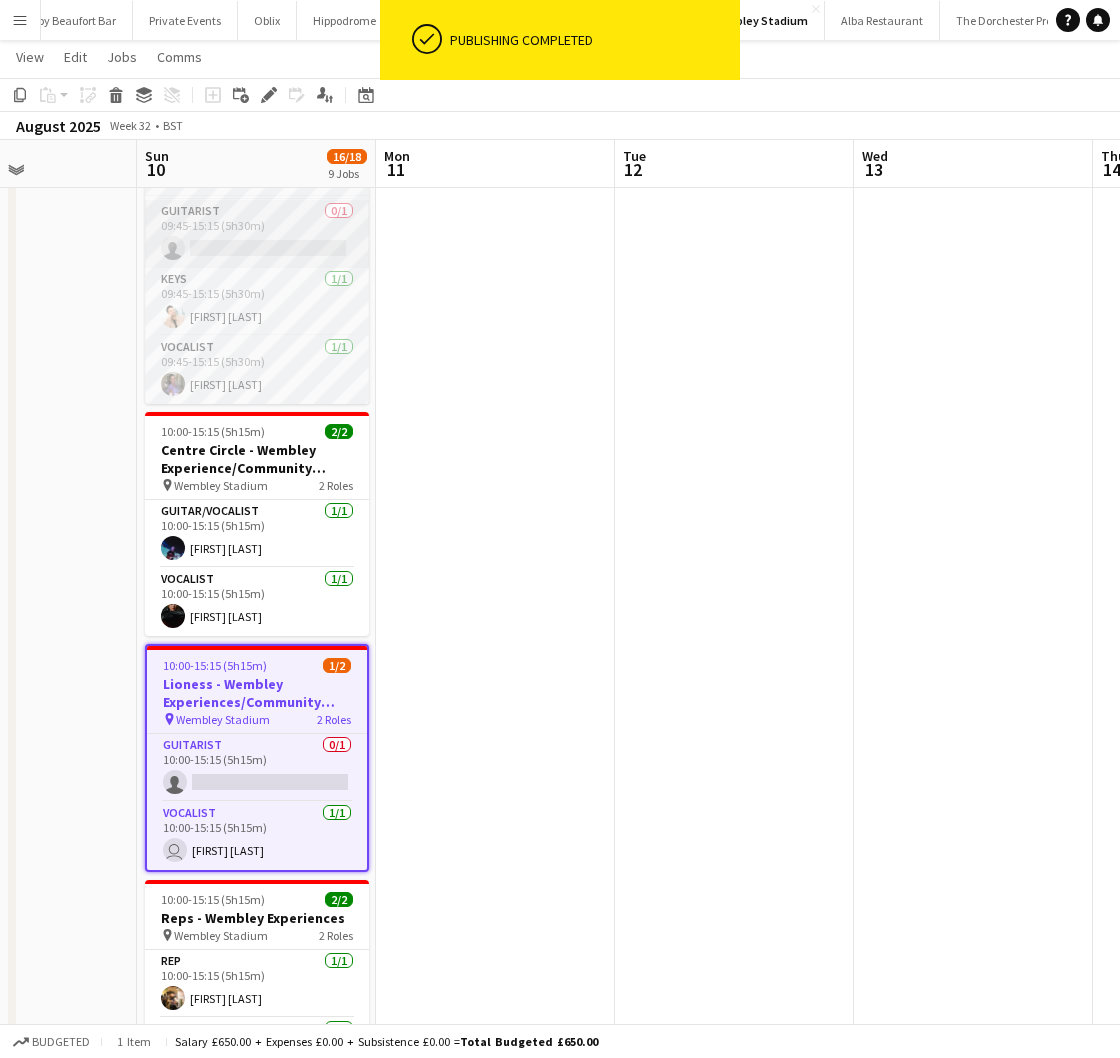 scroll, scrollTop: 0, scrollLeft: 820, axis: horizontal 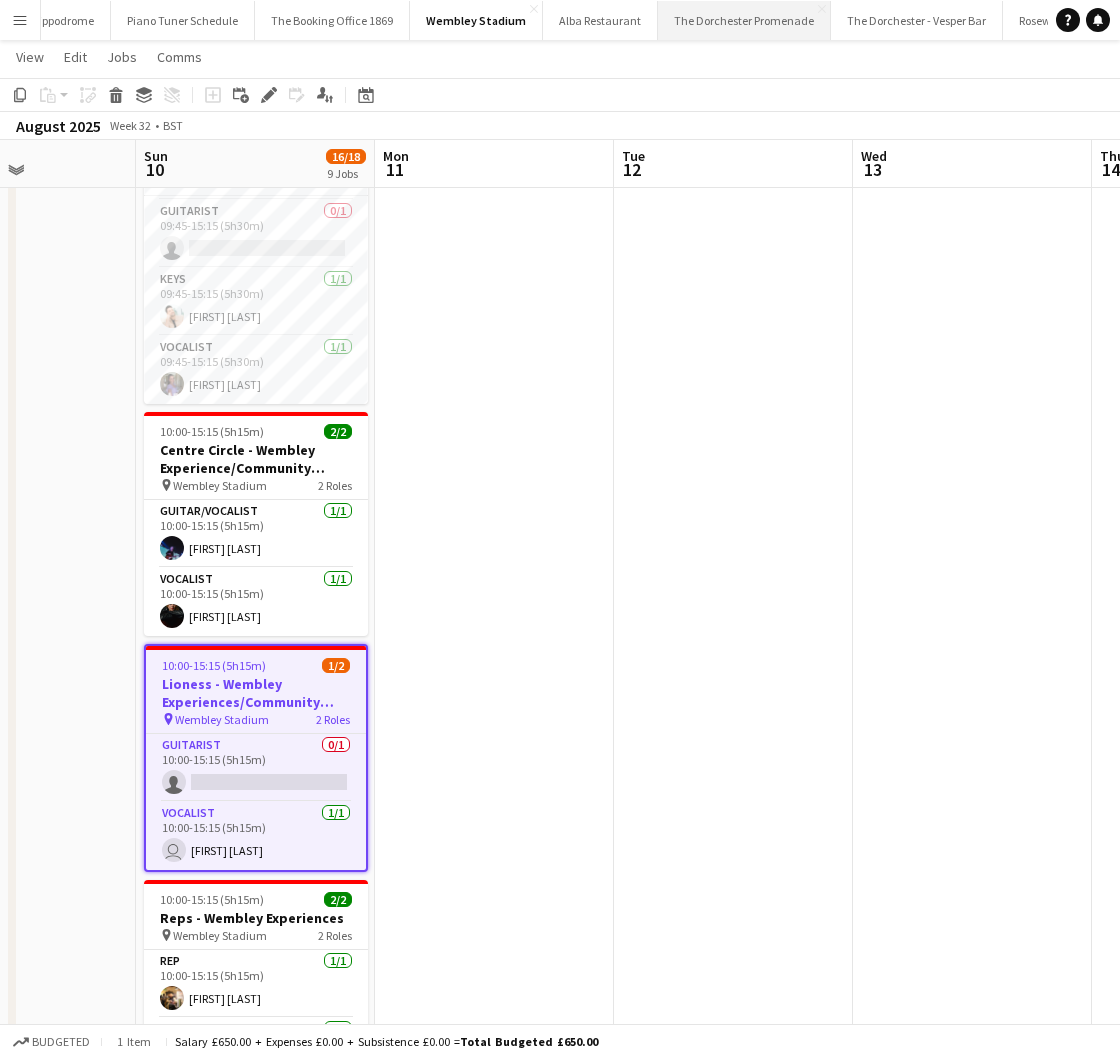 click on "The Dorchester Promenade
Close" at bounding box center (744, 20) 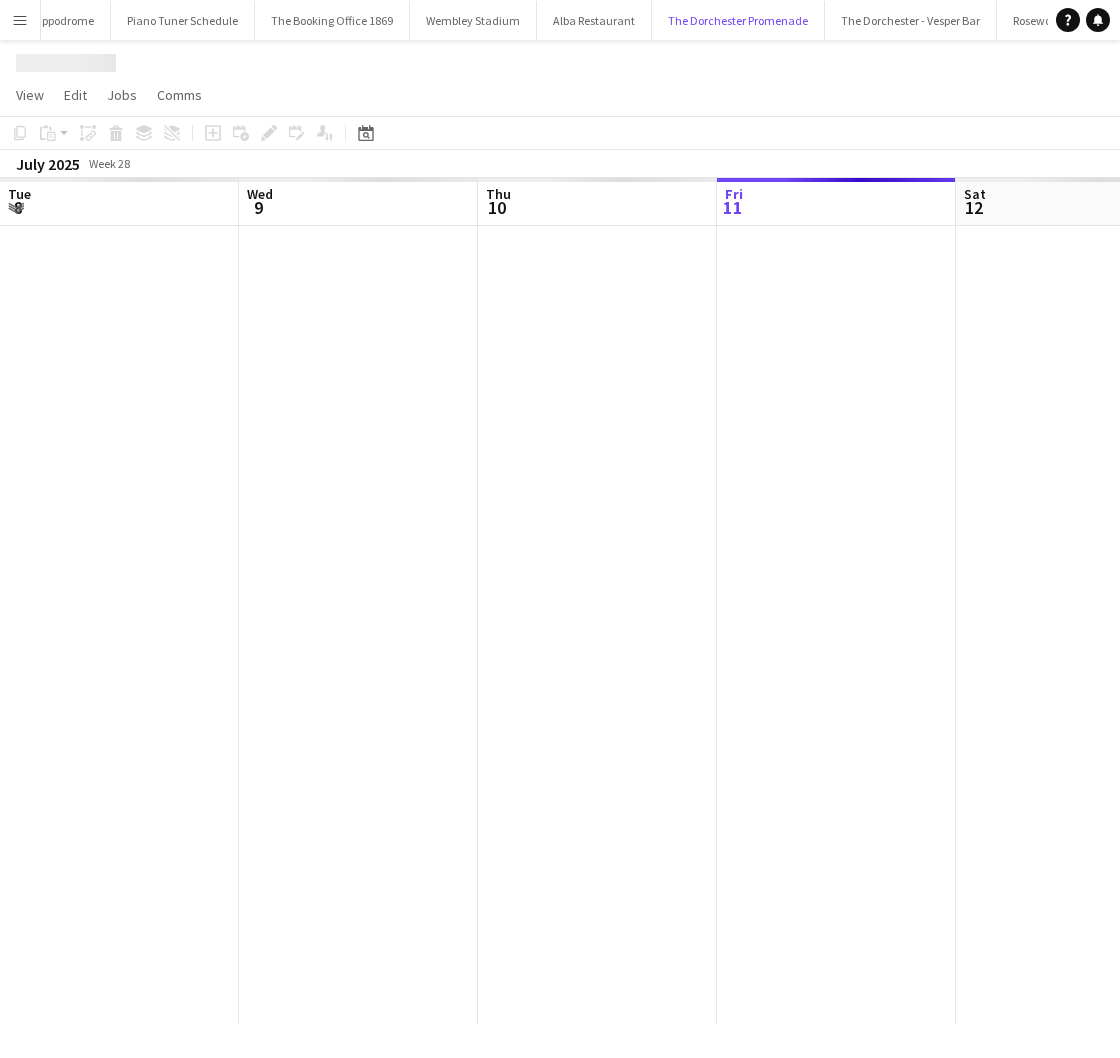 scroll, scrollTop: 0, scrollLeft: 0, axis: both 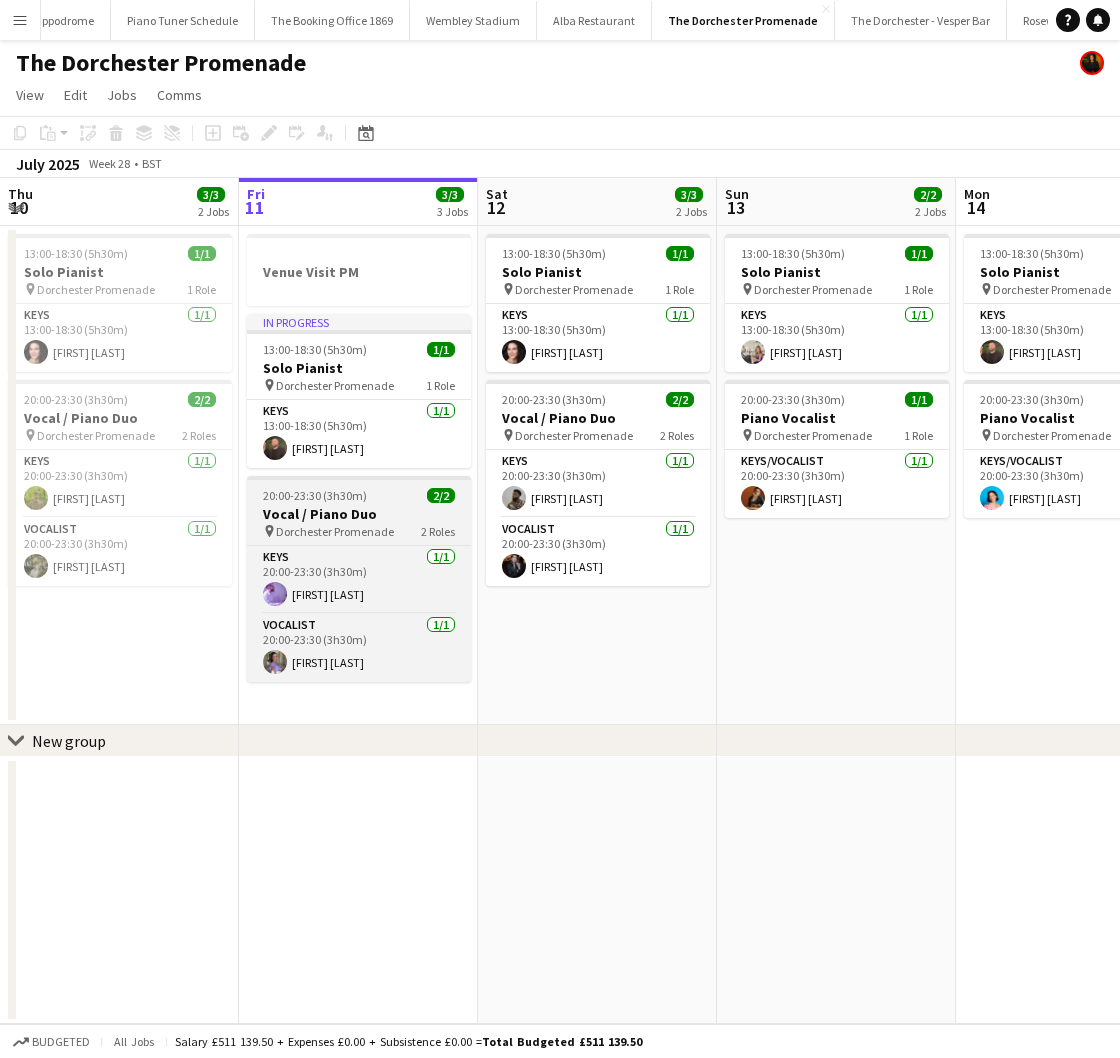 drag, startPoint x: 330, startPoint y: 506, endPoint x: 346, endPoint y: 503, distance: 16.27882 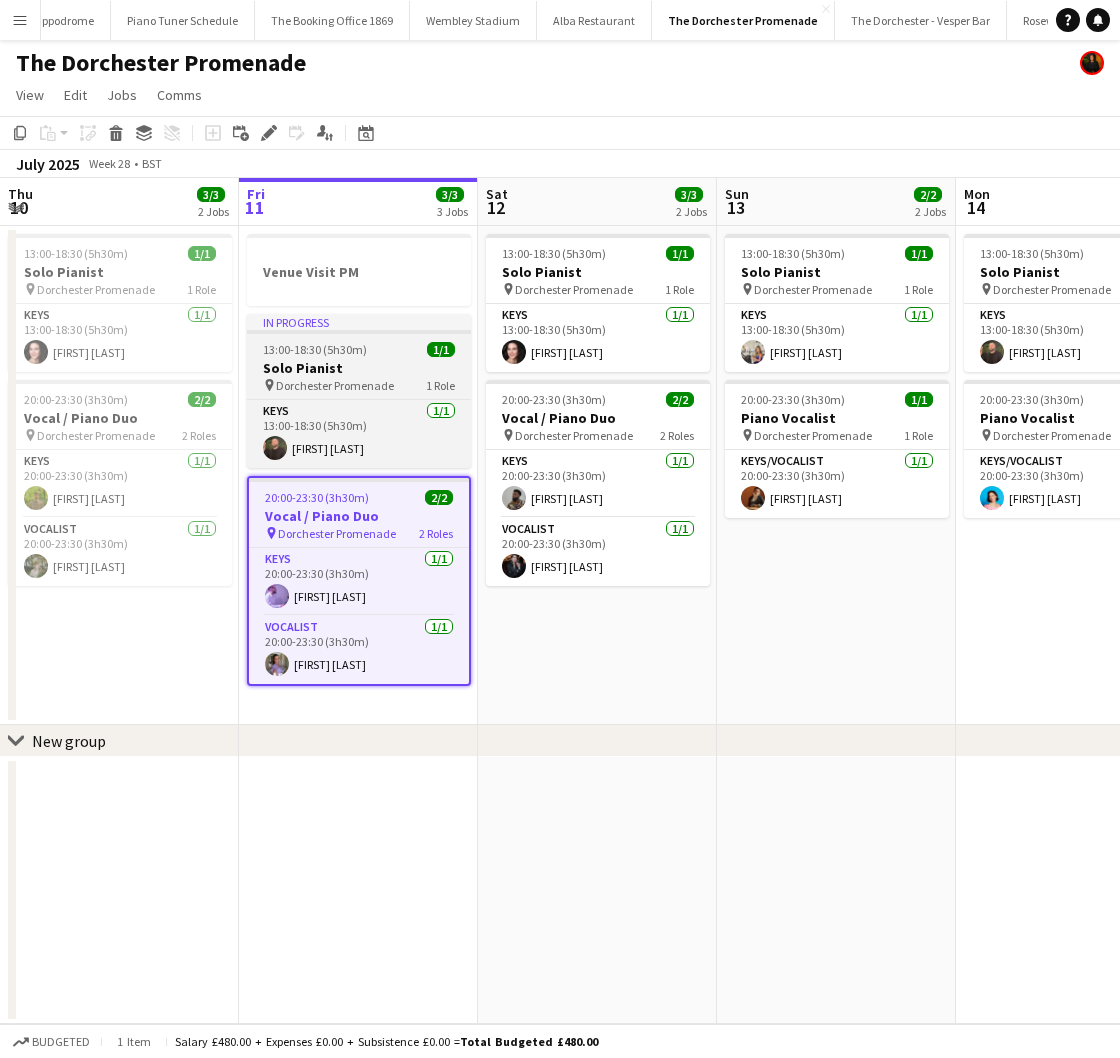 scroll, scrollTop: 0, scrollLeft: 477, axis: horizontal 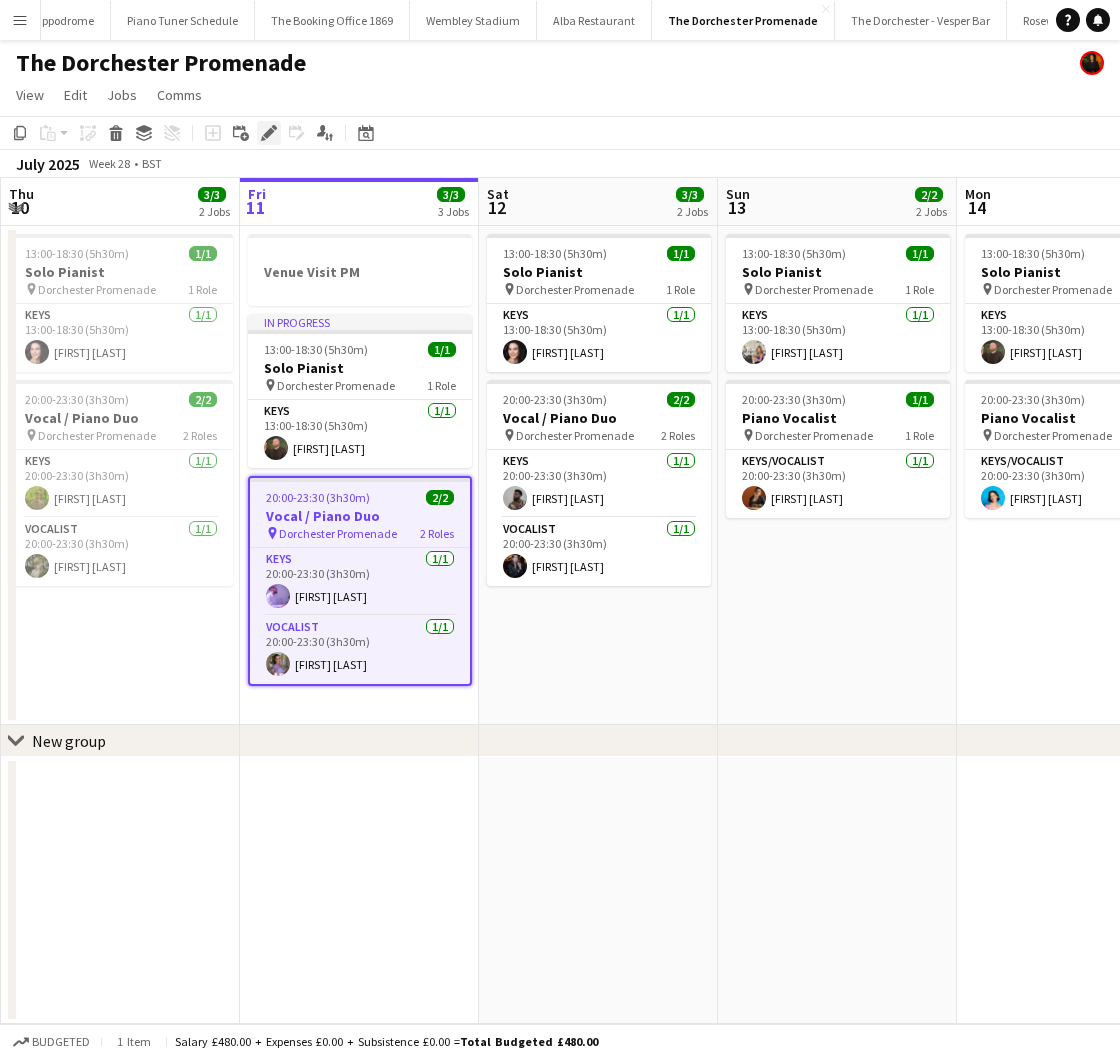 click 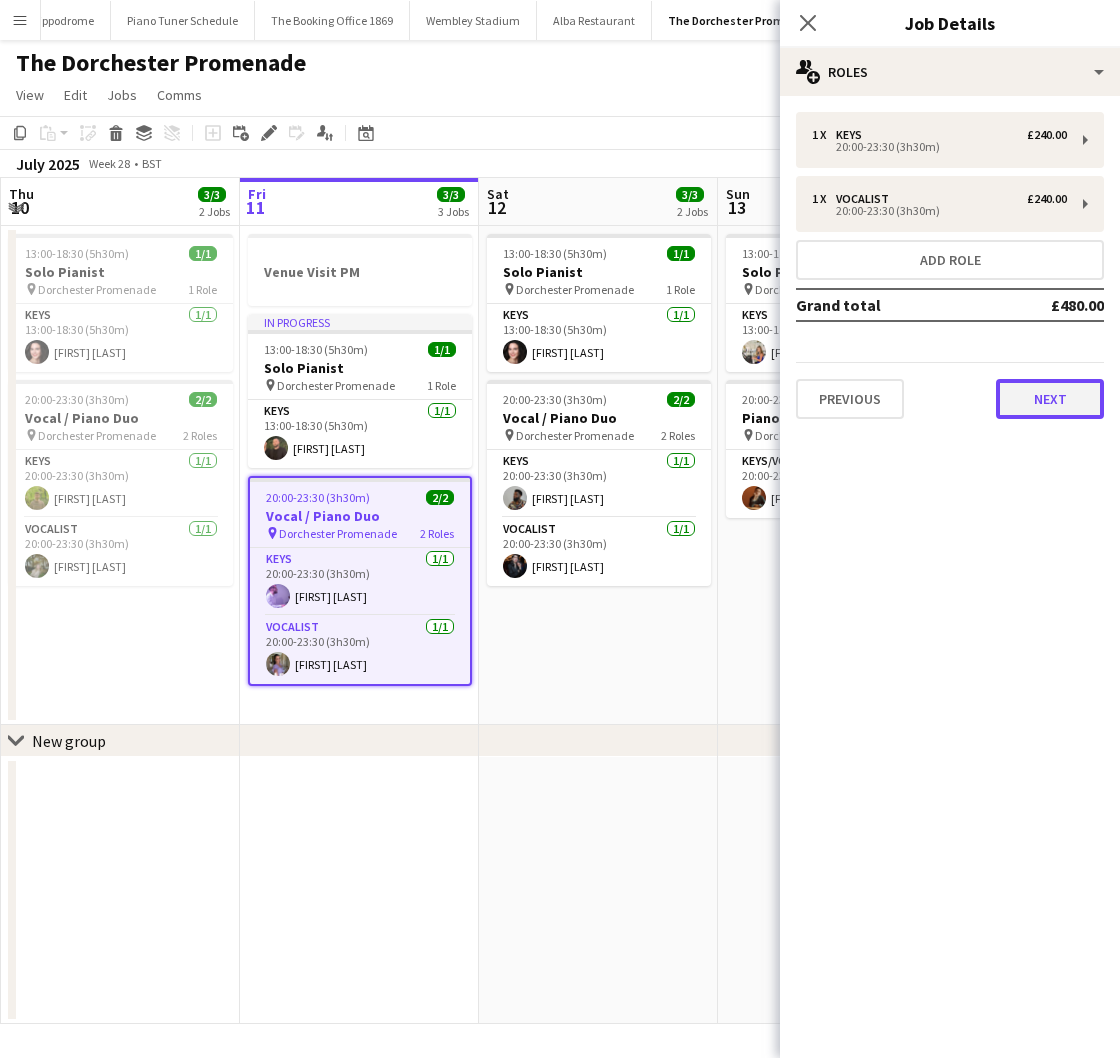 drag, startPoint x: 1021, startPoint y: 395, endPoint x: 1049, endPoint y: 640, distance: 246.5948 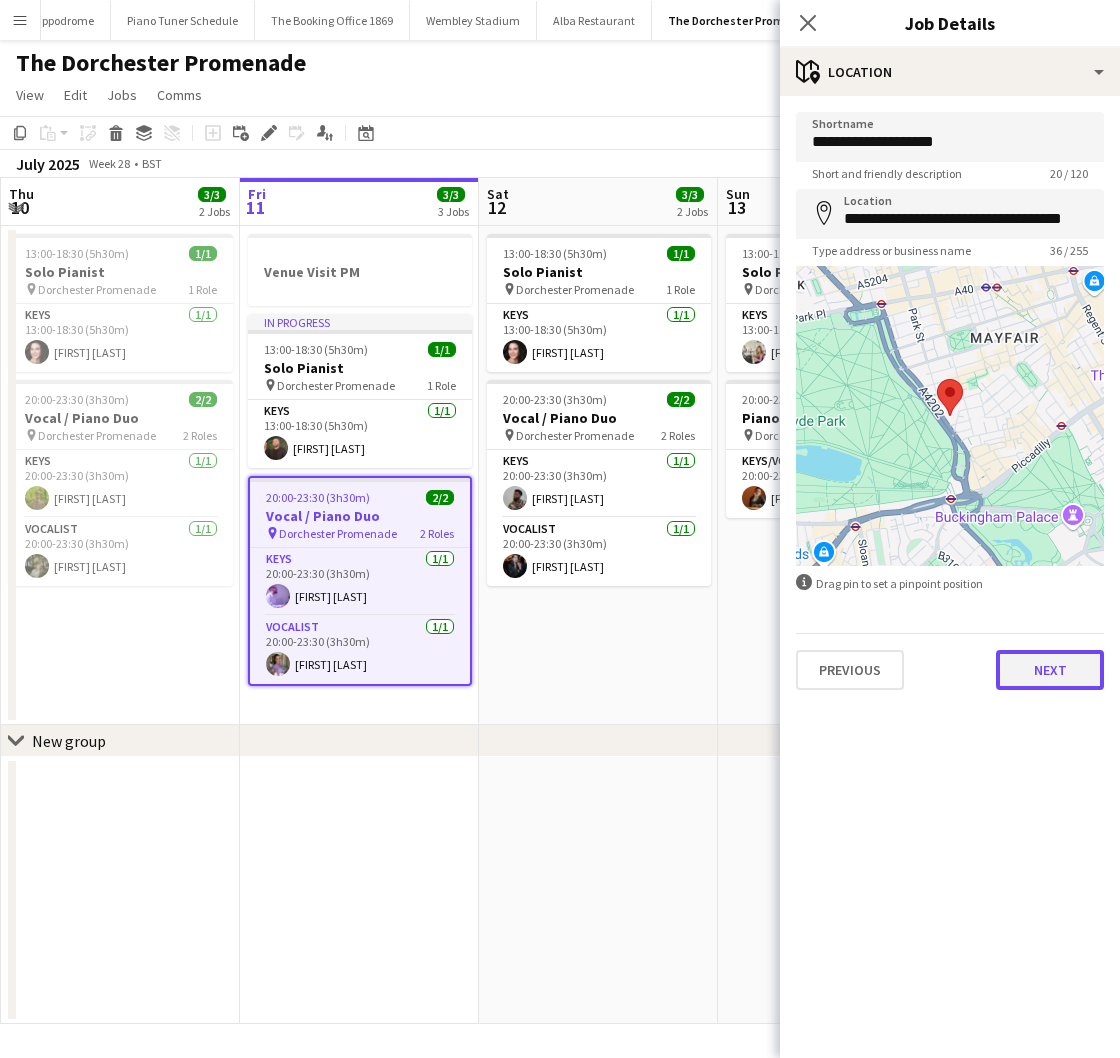 drag, startPoint x: 1034, startPoint y: 684, endPoint x: 1043, endPoint y: 701, distance: 19.235384 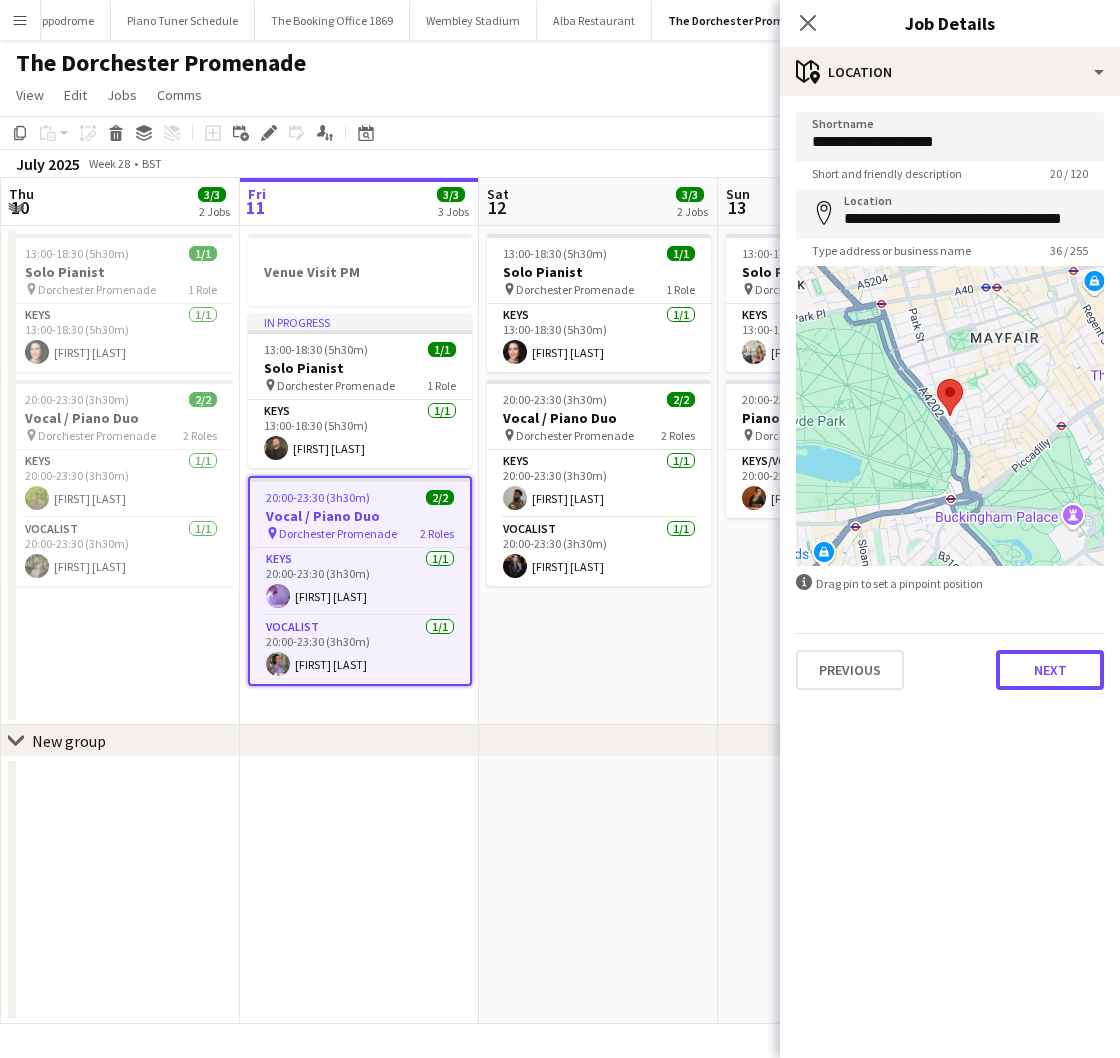 click on "Next" at bounding box center [1050, 670] 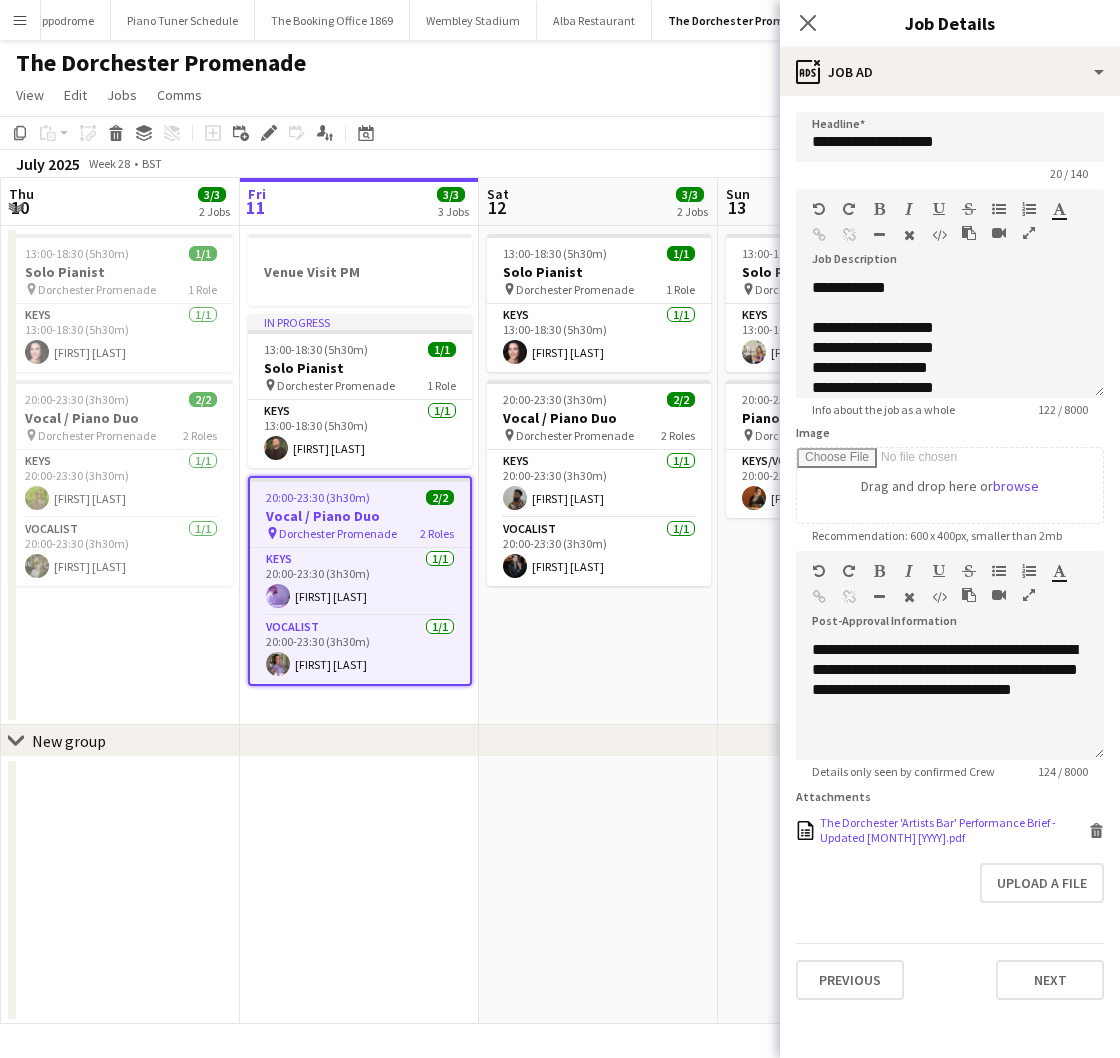 click on "The Dorchester 'Artists Bar' Performance Brief - Updated [MONTH] [YYYY].pdf" at bounding box center [952, 830] 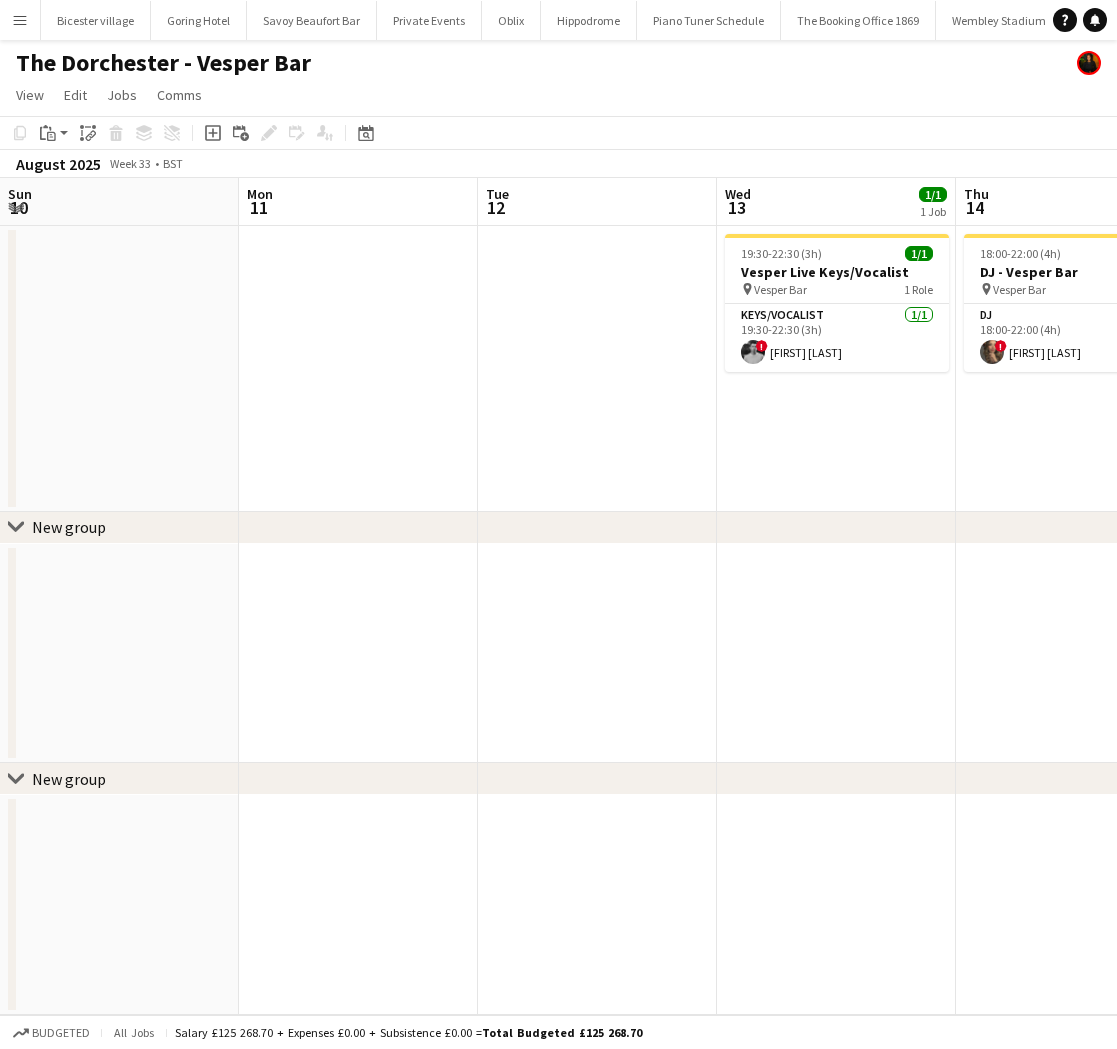 scroll, scrollTop: 0, scrollLeft: 0, axis: both 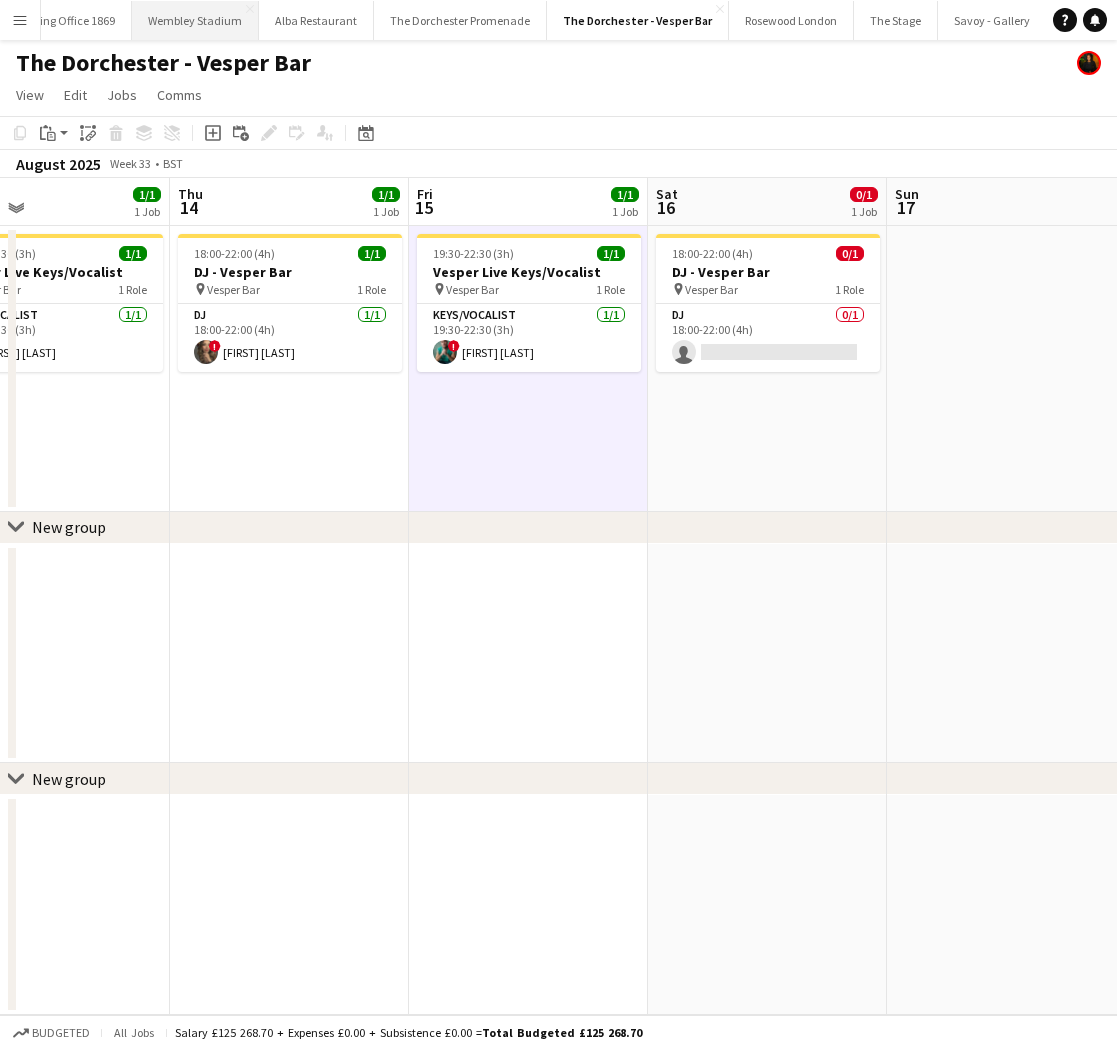 click on "Wembley Stadium
Close" at bounding box center [195, 20] 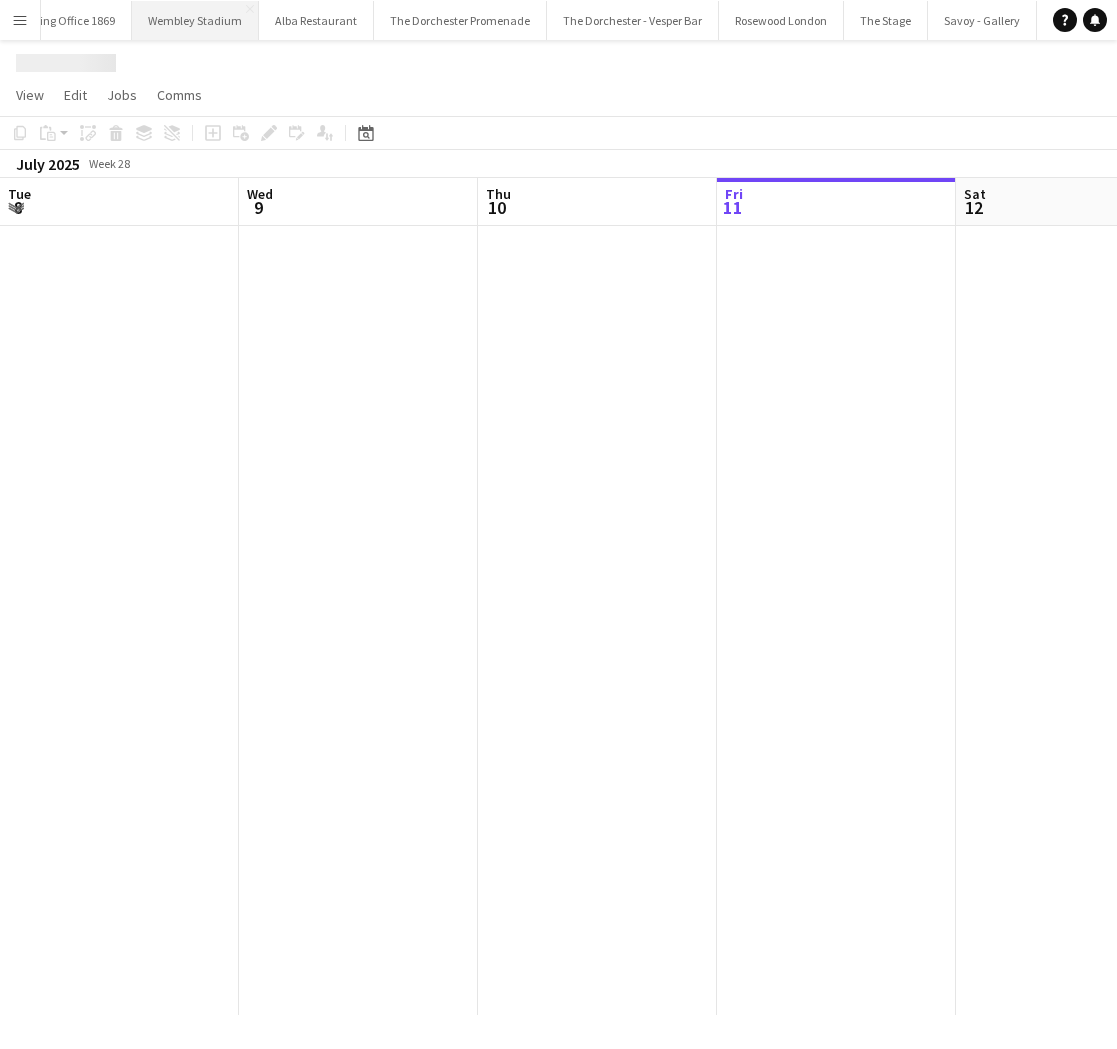 scroll, scrollTop: 0, scrollLeft: 800, axis: horizontal 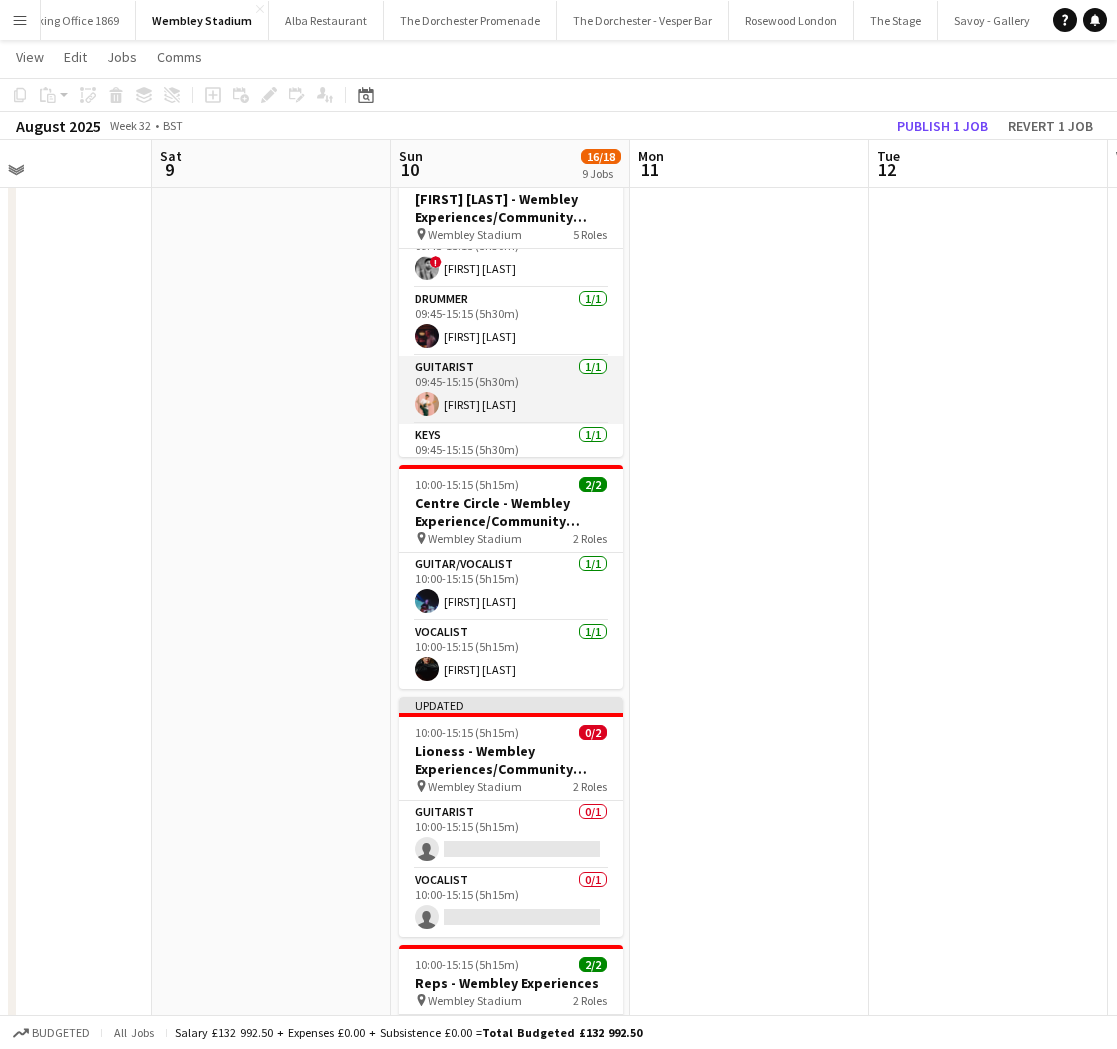 drag, startPoint x: 511, startPoint y: 378, endPoint x: 711, endPoint y: 340, distance: 203.57799 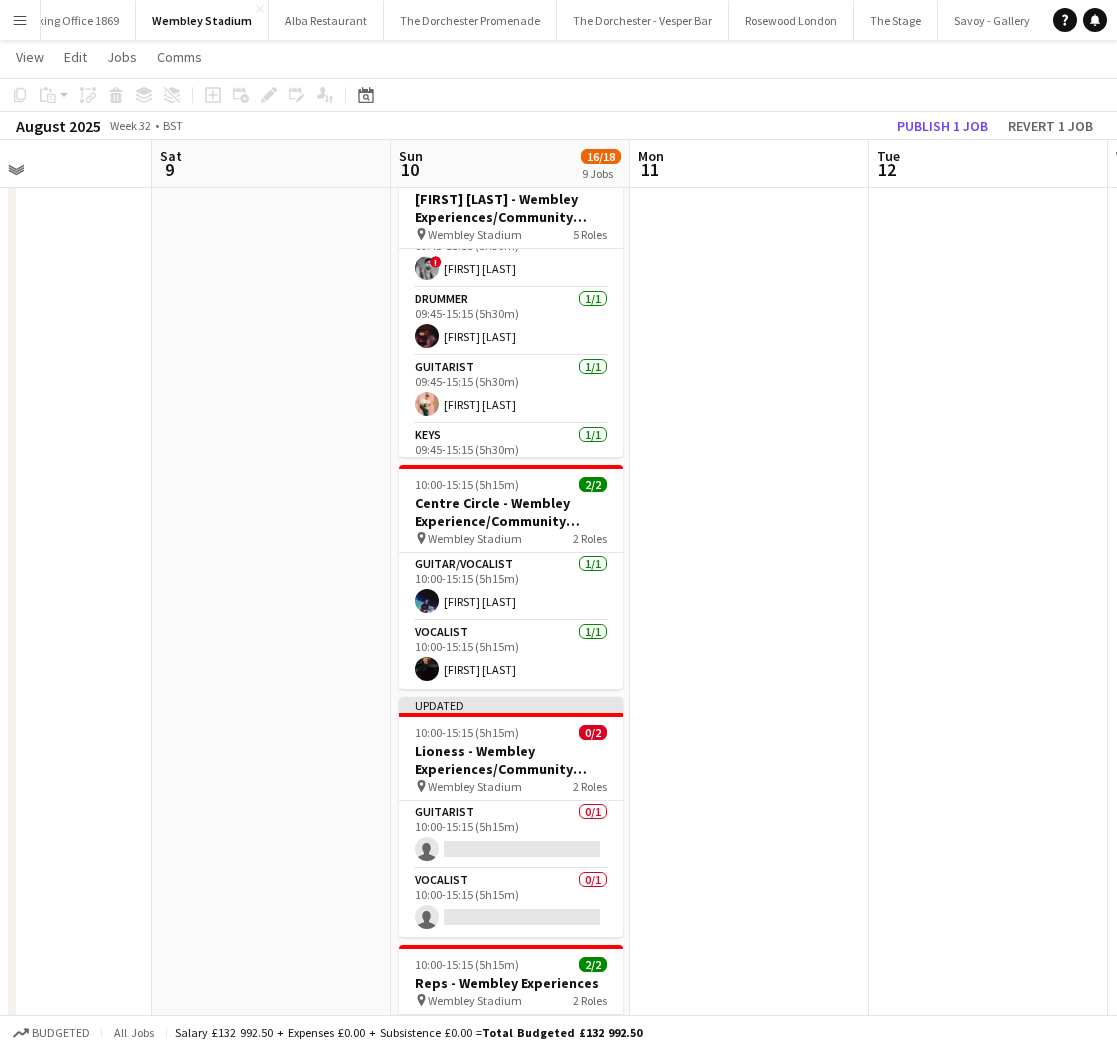 scroll, scrollTop: 0, scrollLeft: 563, axis: horizontal 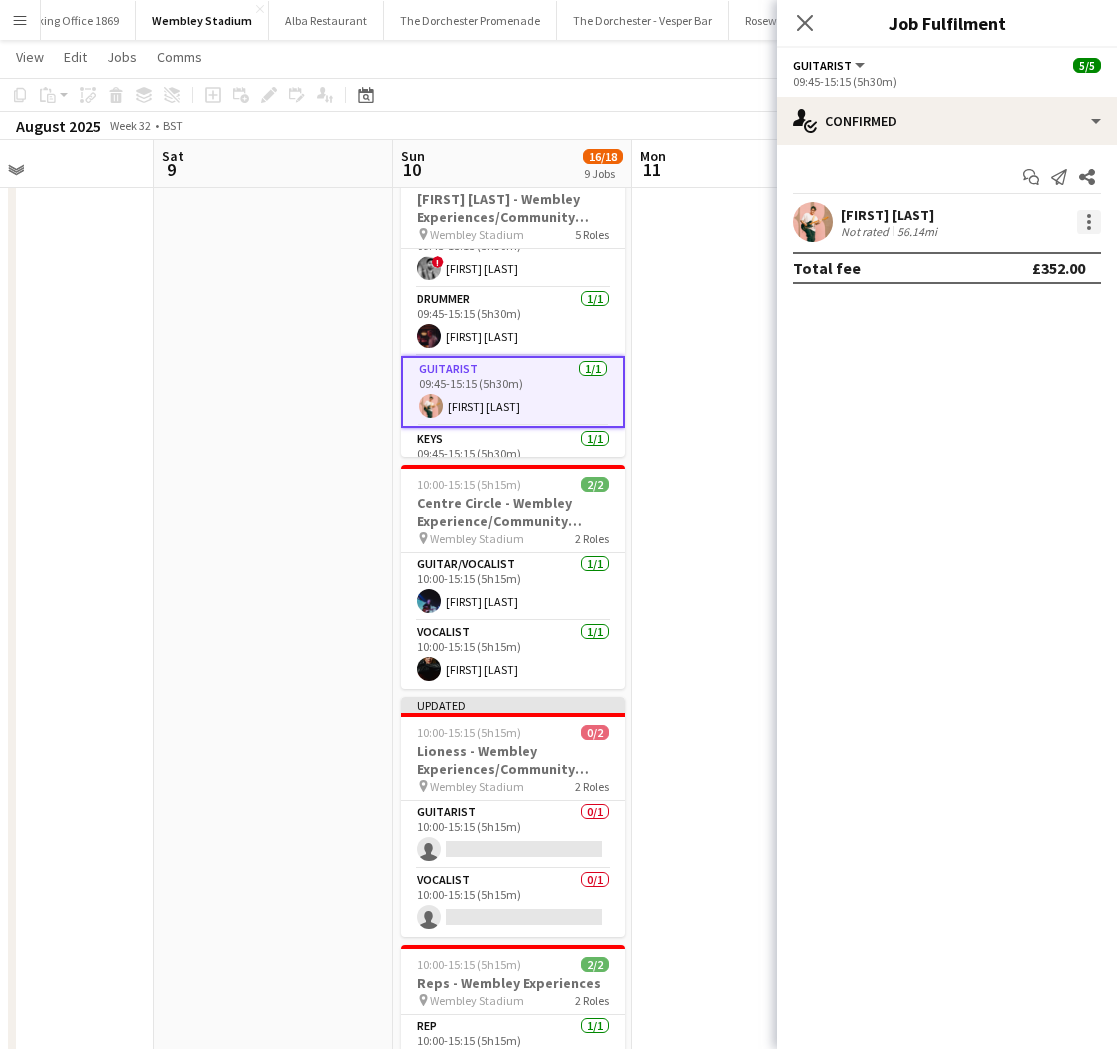 click at bounding box center [1089, 222] 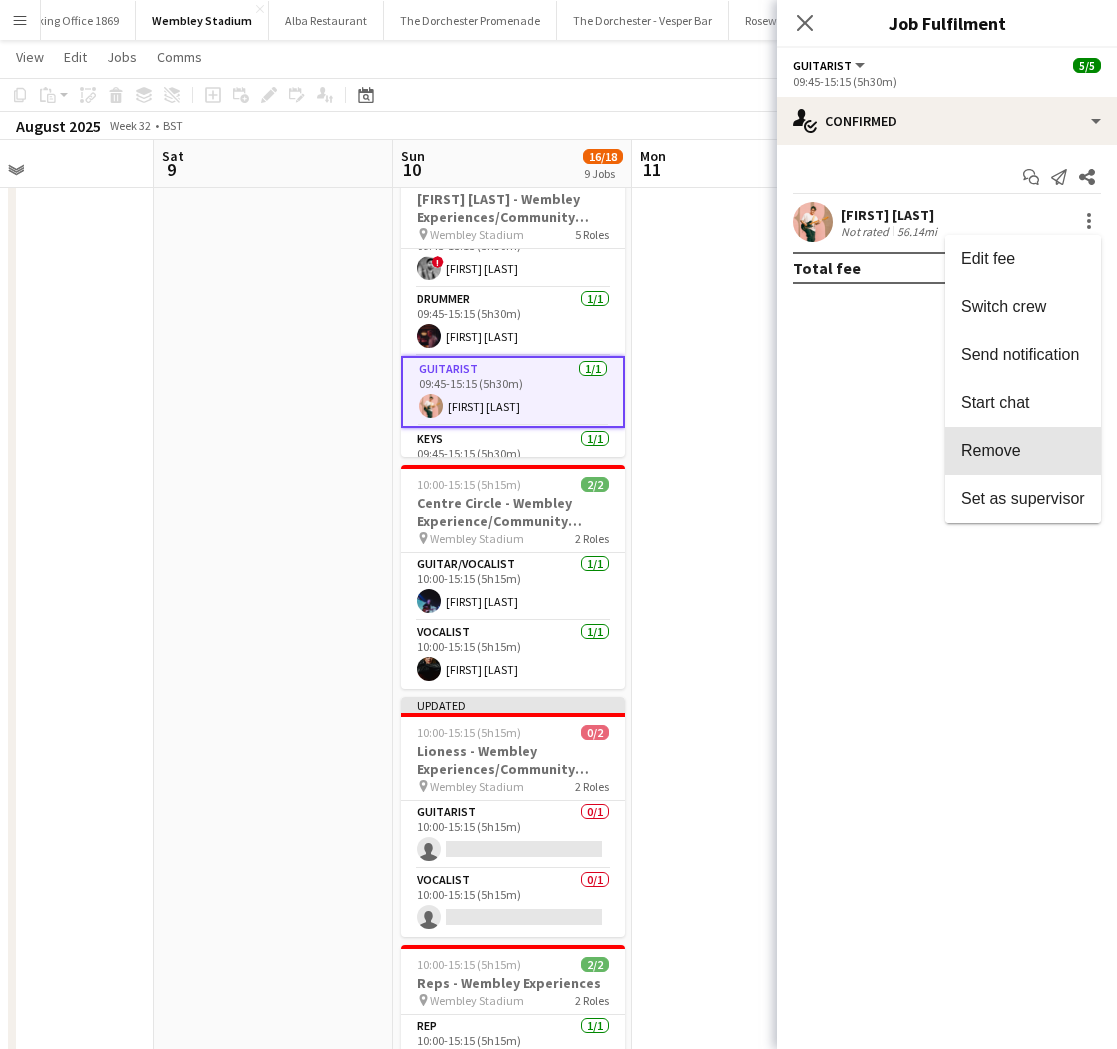click on "Remove" at bounding box center [1023, 451] 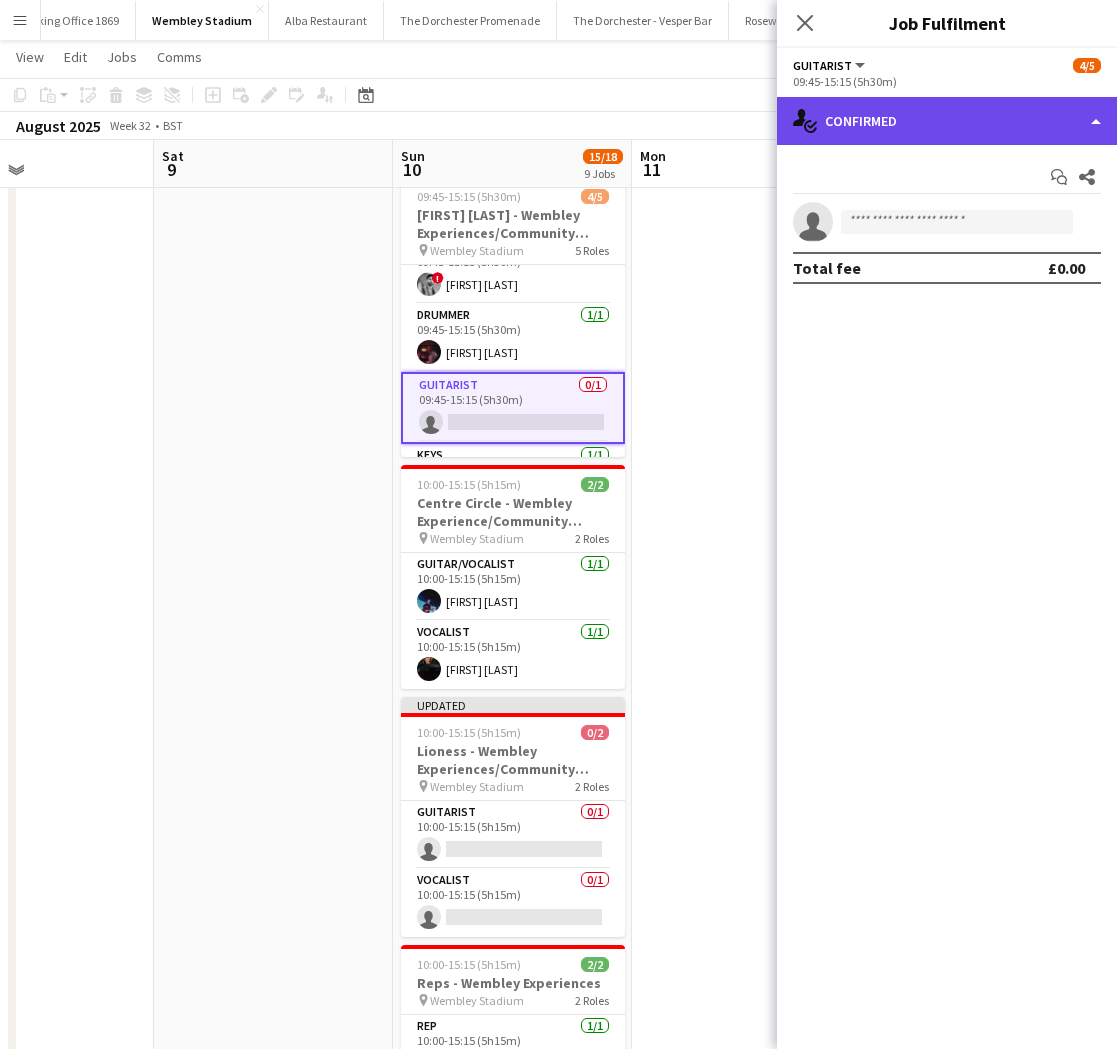 click on "single-neutral-actions-check-2
Confirmed" 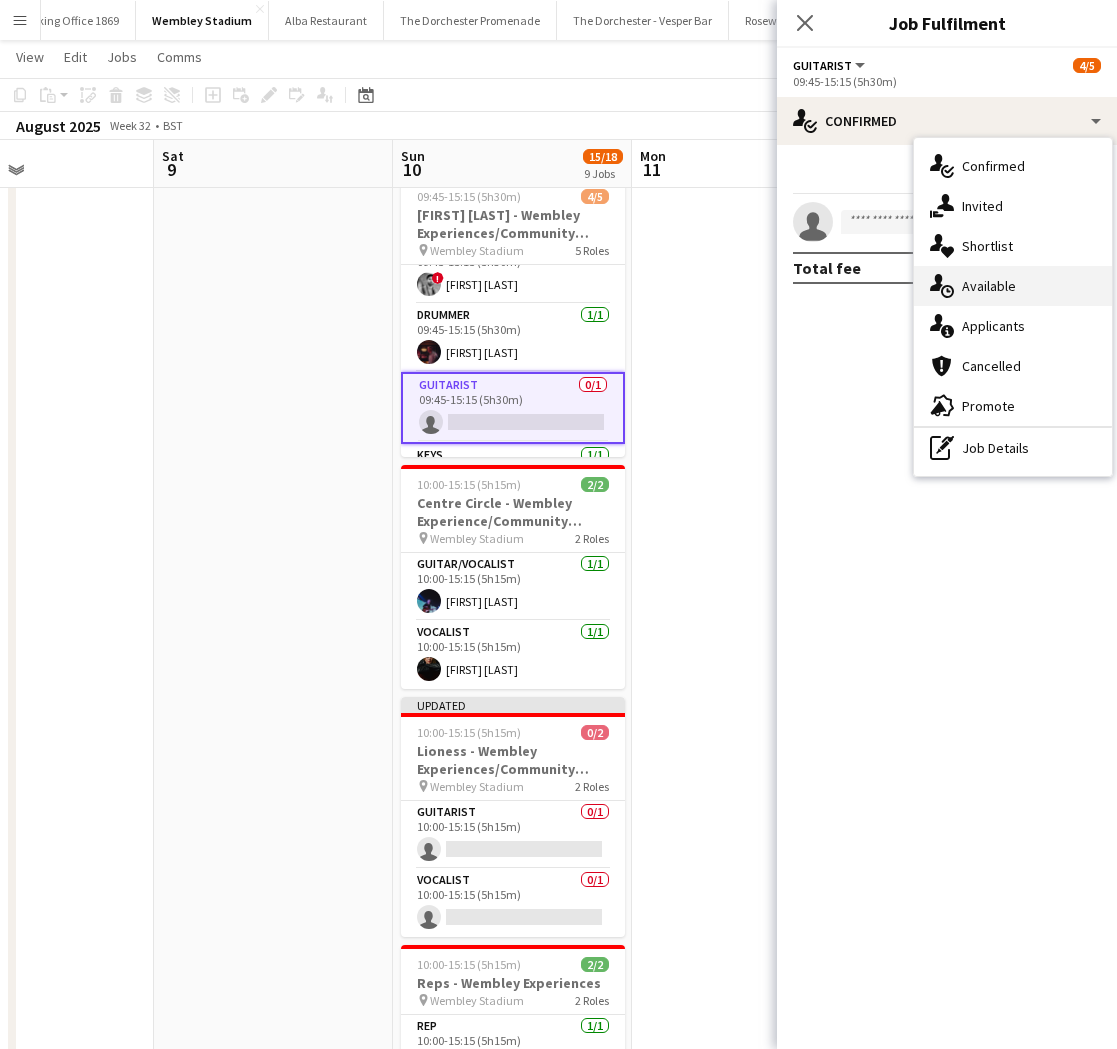 click on "single-neutral-actions-upload" 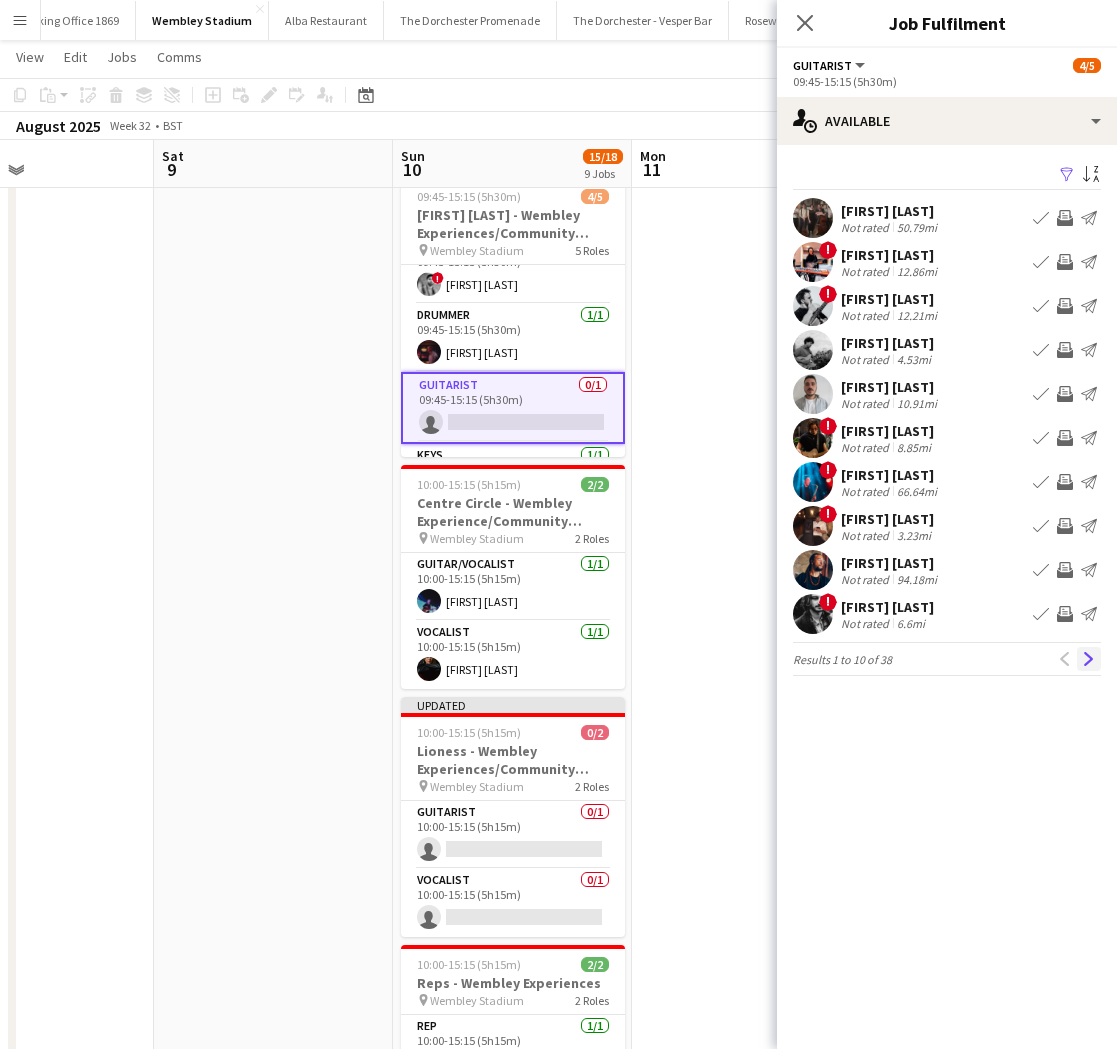 click on "Next" 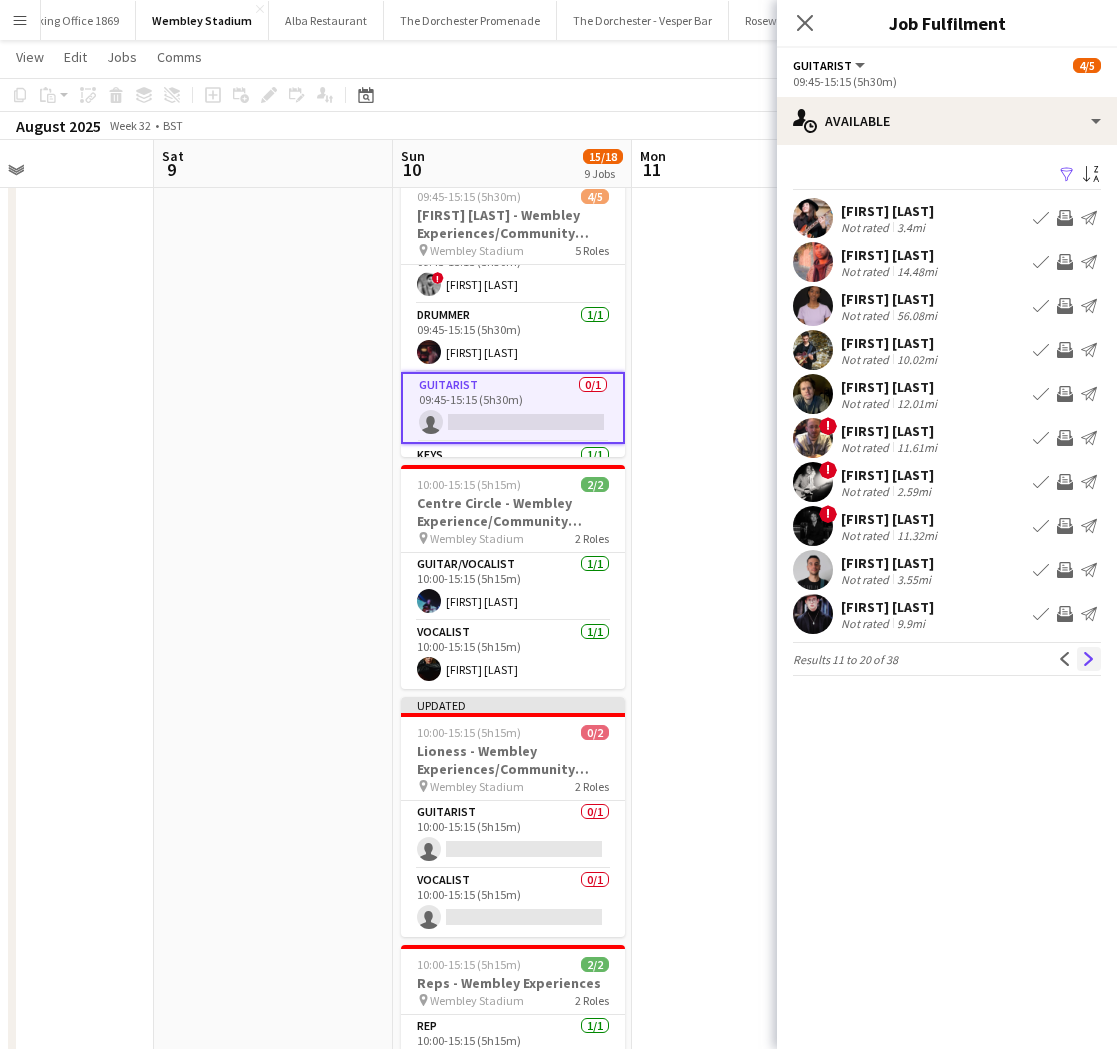 click on "Next" 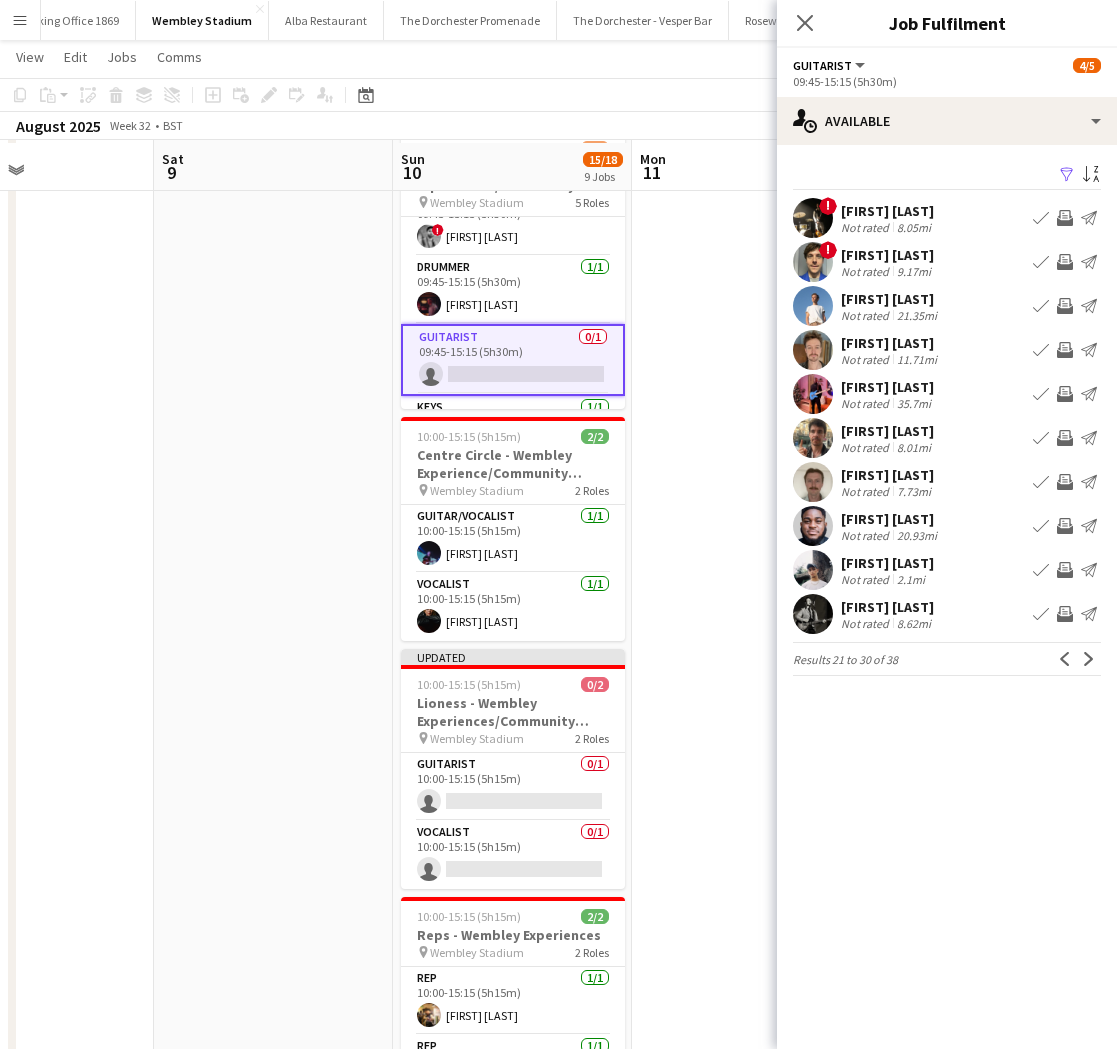 scroll, scrollTop: 203, scrollLeft: 0, axis: vertical 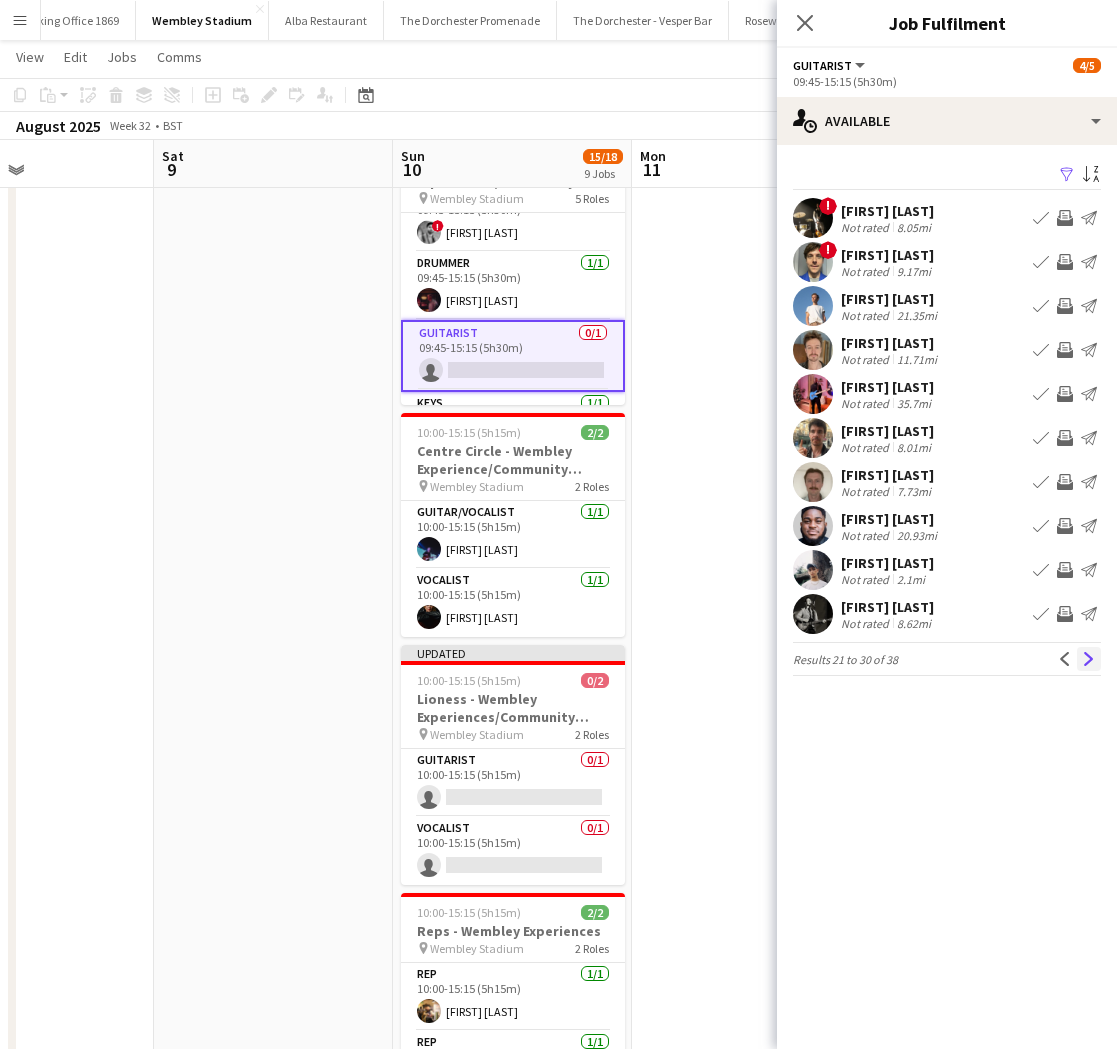 click on "Next" 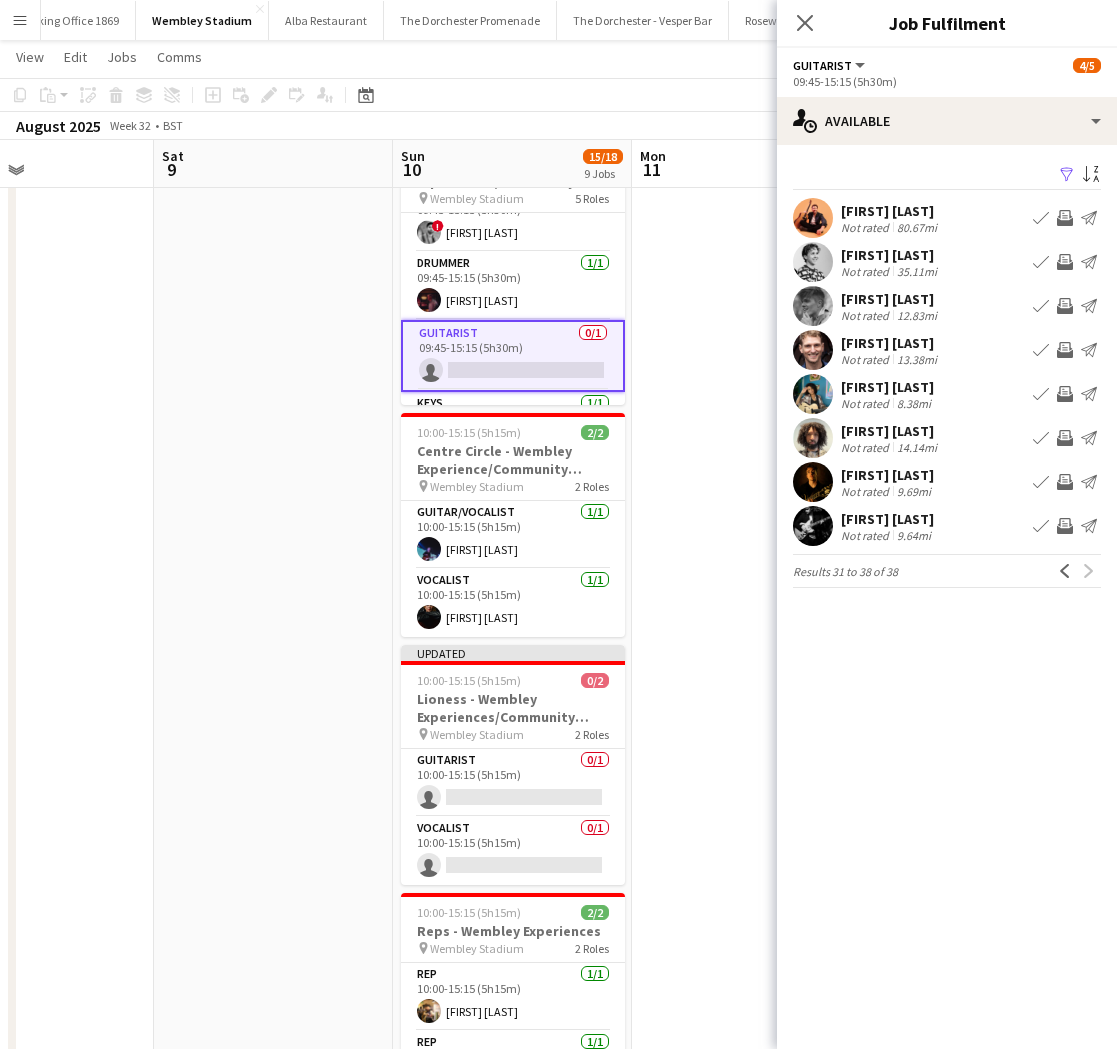 scroll, scrollTop: 0, scrollLeft: 0, axis: both 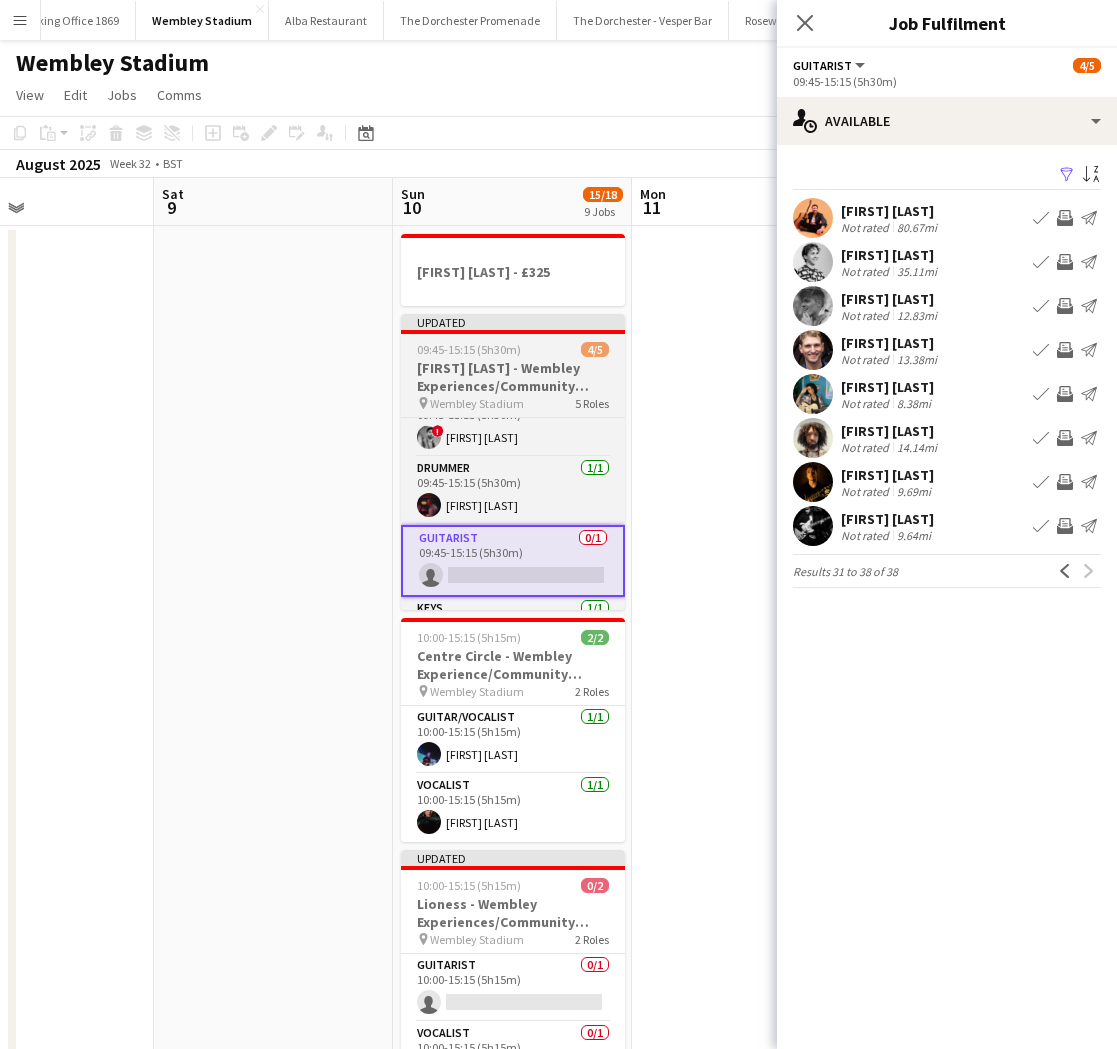 click on "09:45-15:15 (5h30m)" at bounding box center (469, 349) 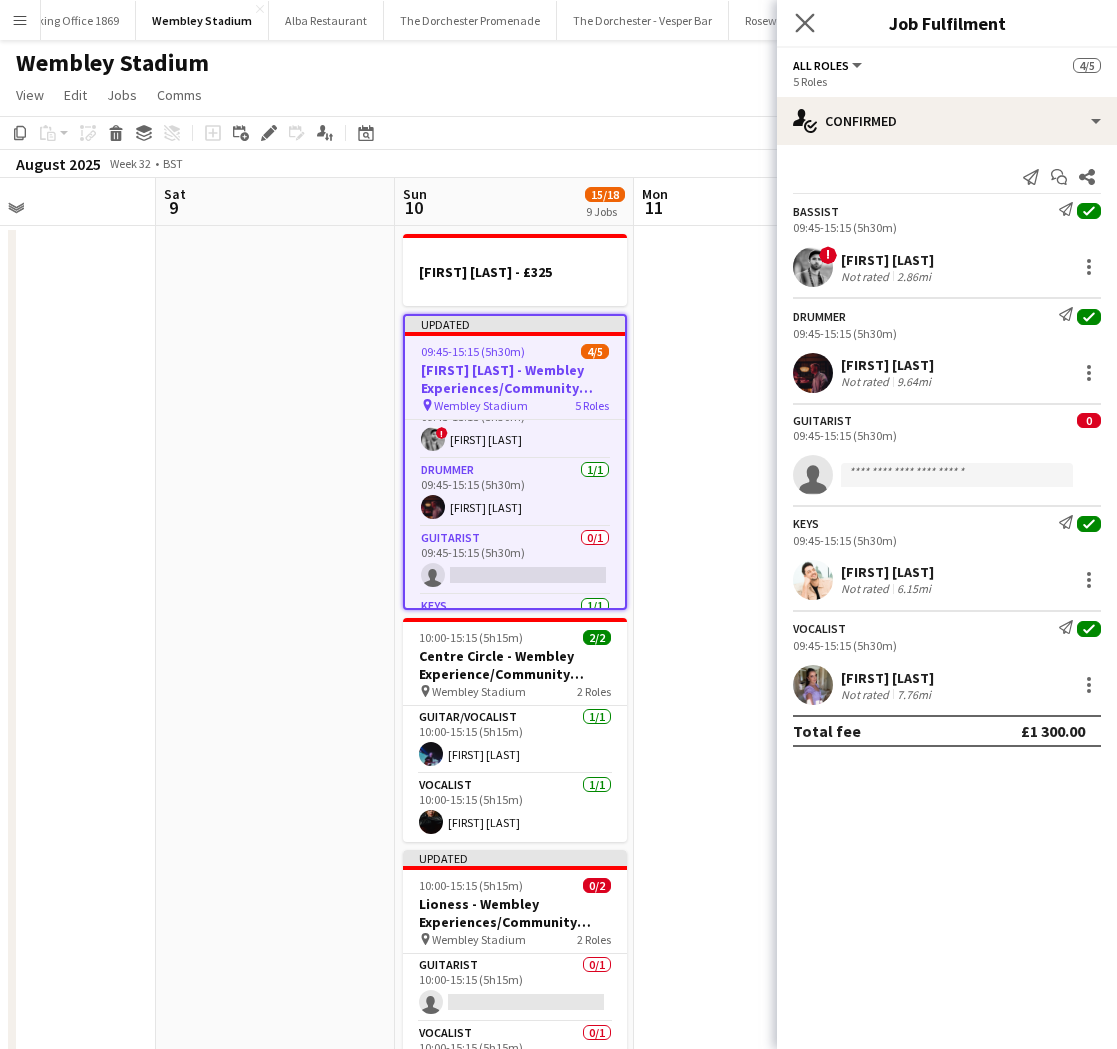 drag, startPoint x: 801, startPoint y: 26, endPoint x: 810, endPoint y: 34, distance: 12.0415945 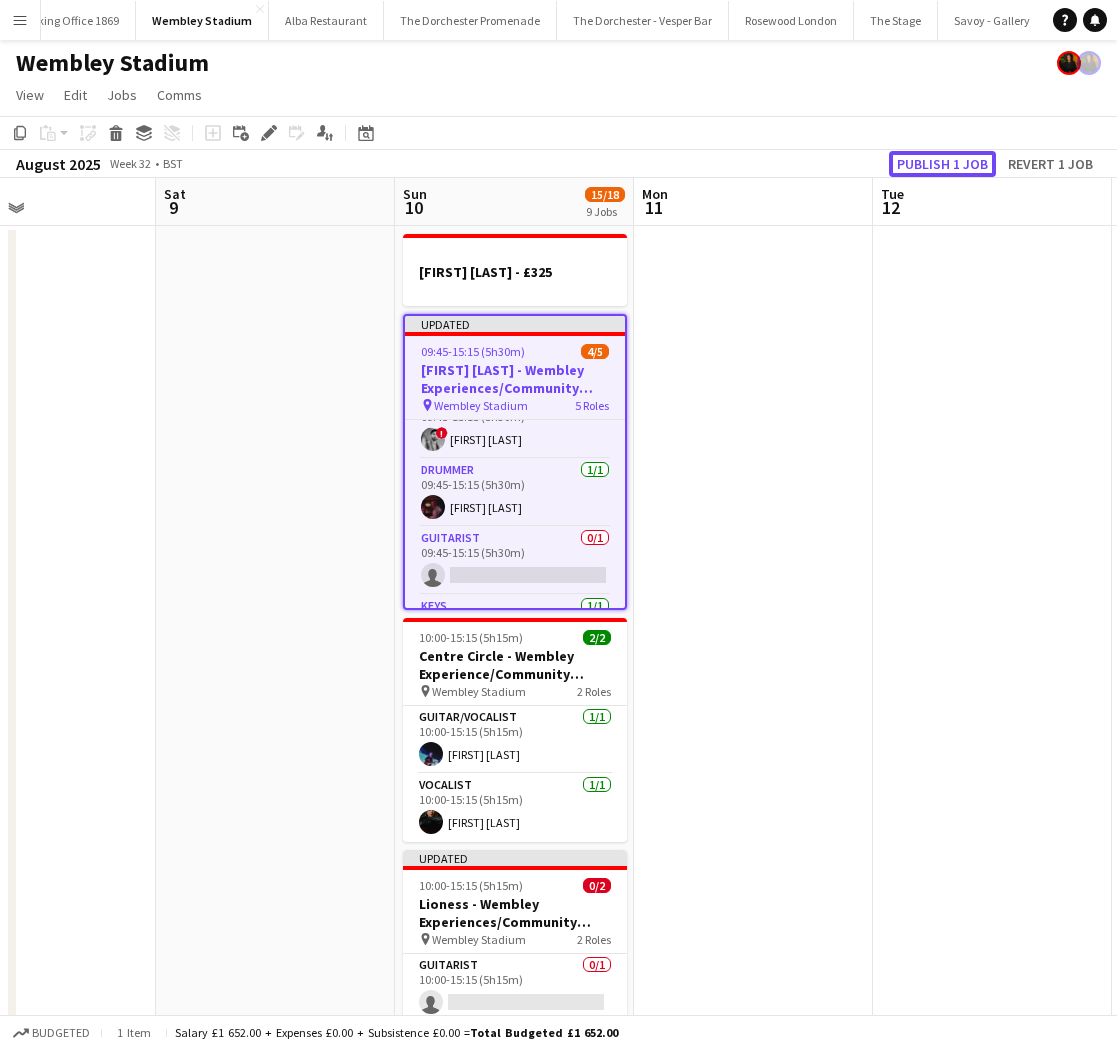 click on "Publish 1 job" 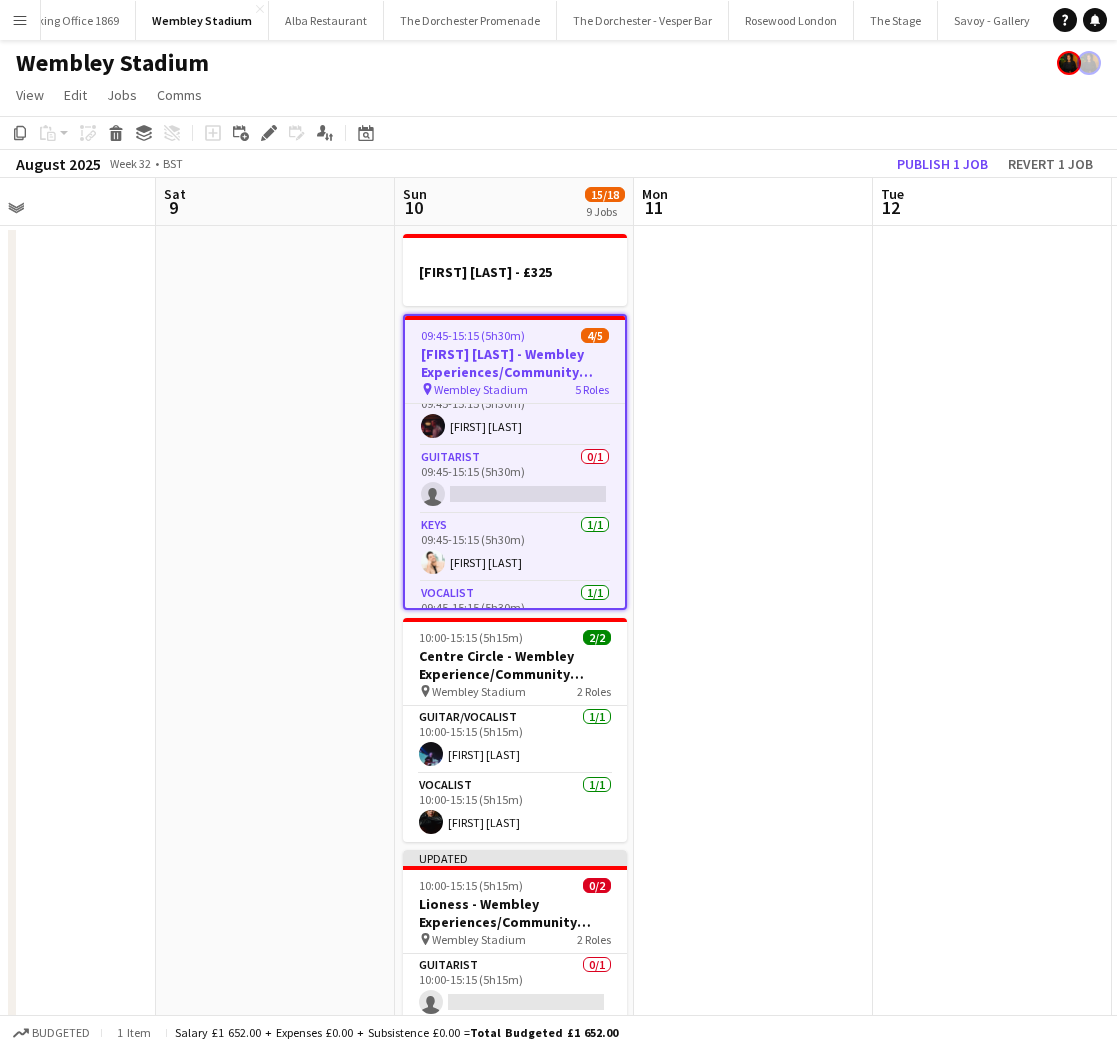 scroll, scrollTop: 136, scrollLeft: 0, axis: vertical 